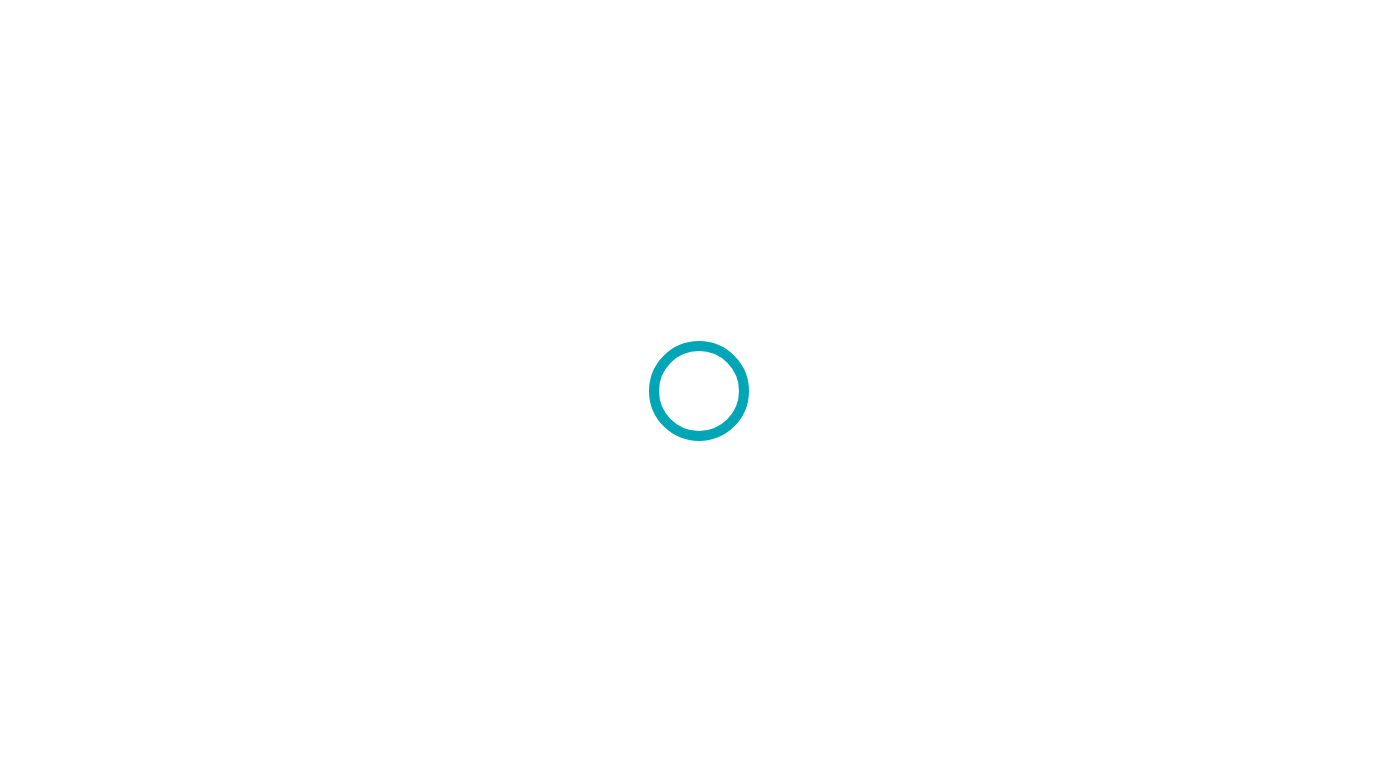 scroll, scrollTop: 0, scrollLeft: 0, axis: both 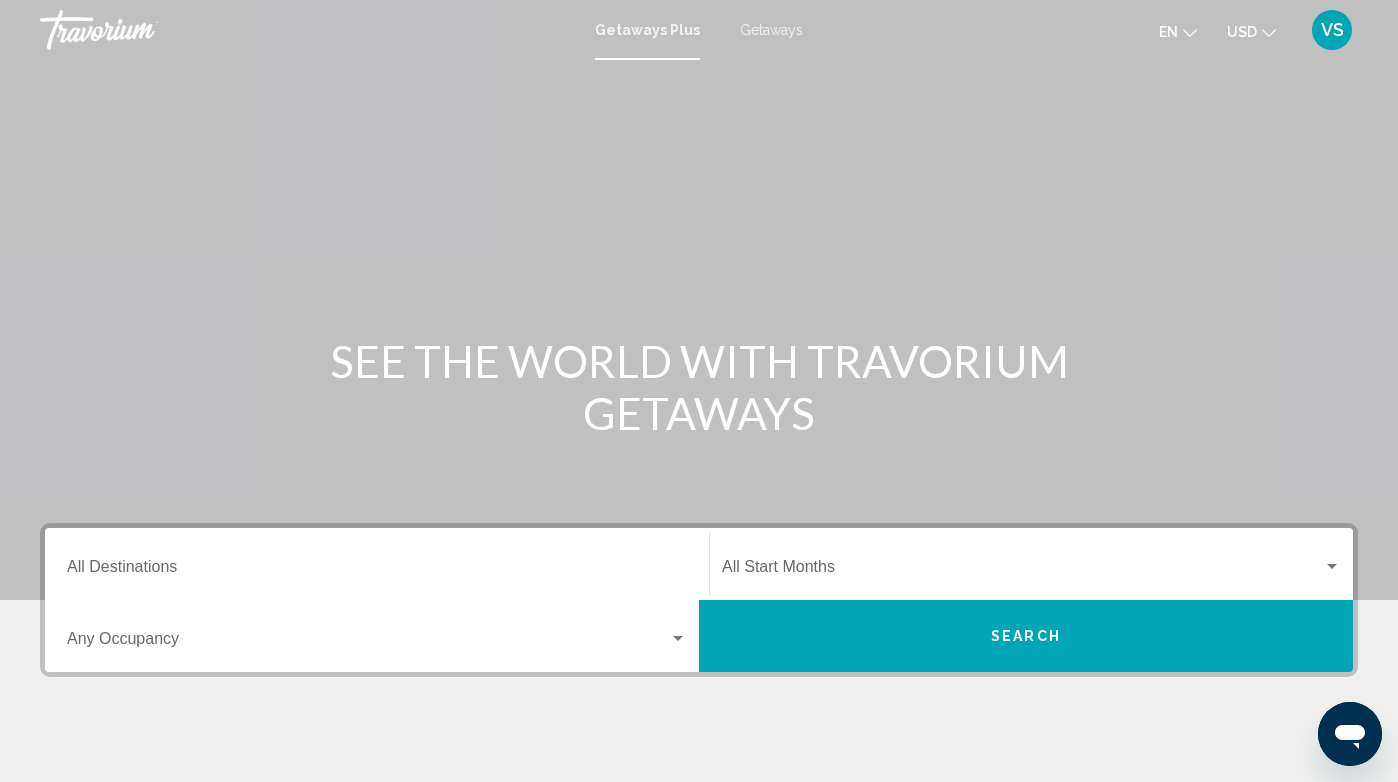 click on "Destination All Destinations" at bounding box center [377, 571] 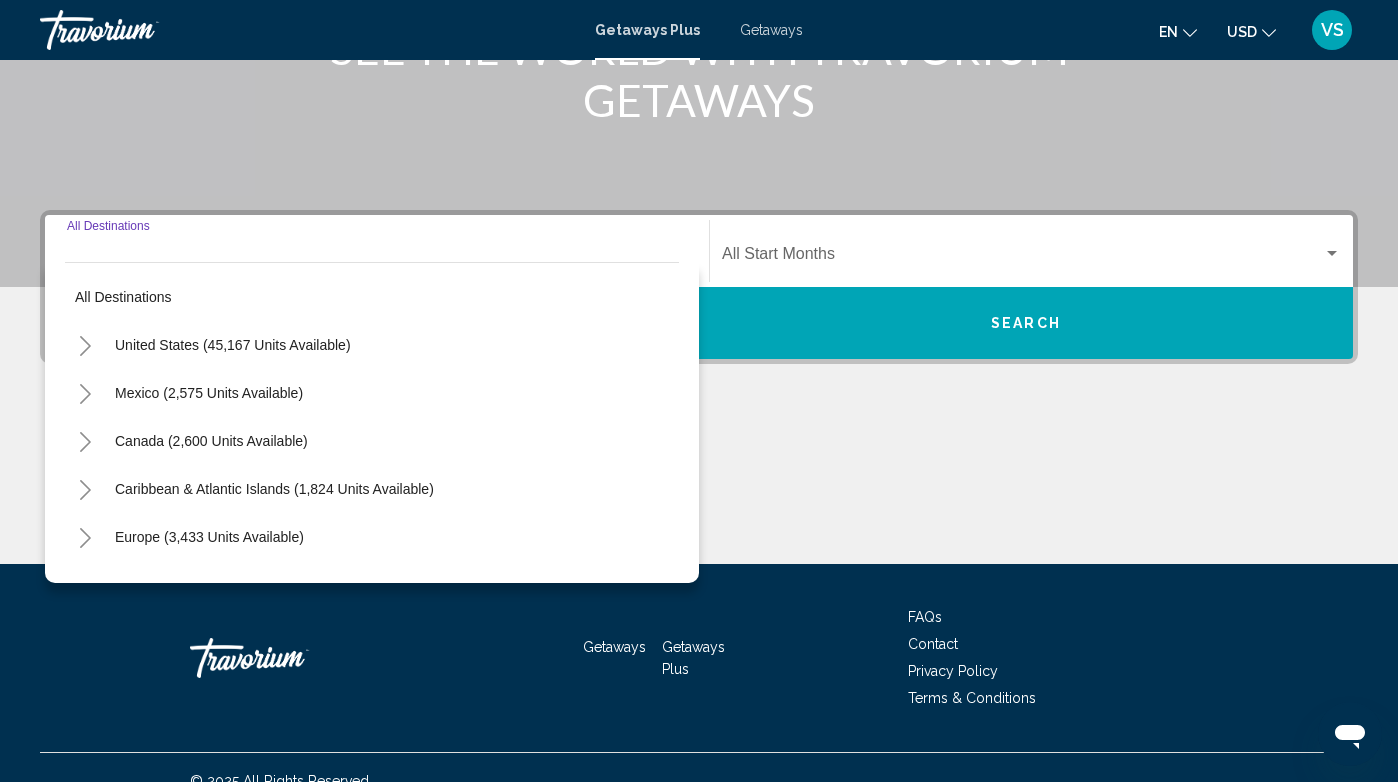 scroll, scrollTop: 340, scrollLeft: 0, axis: vertical 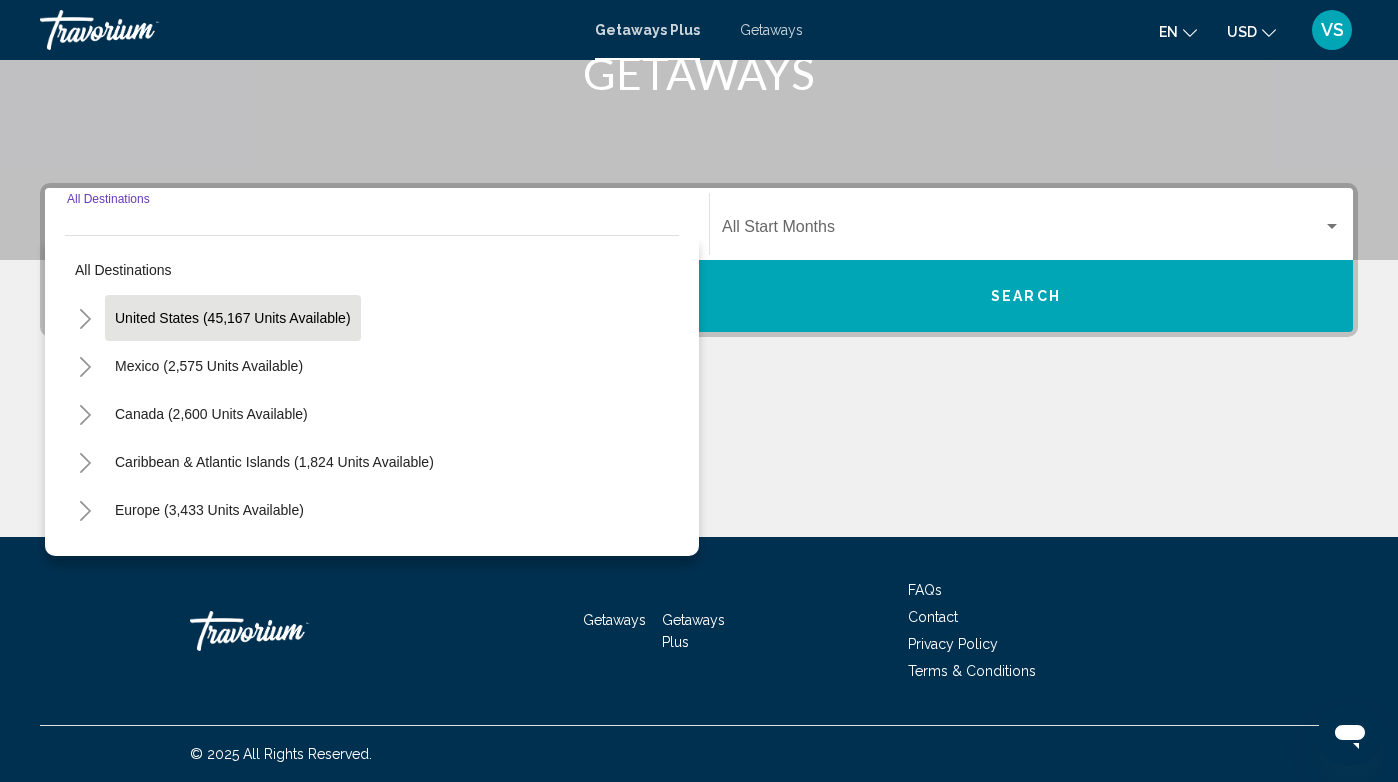 click on "United States (45,167 units available)" at bounding box center (209, 366) 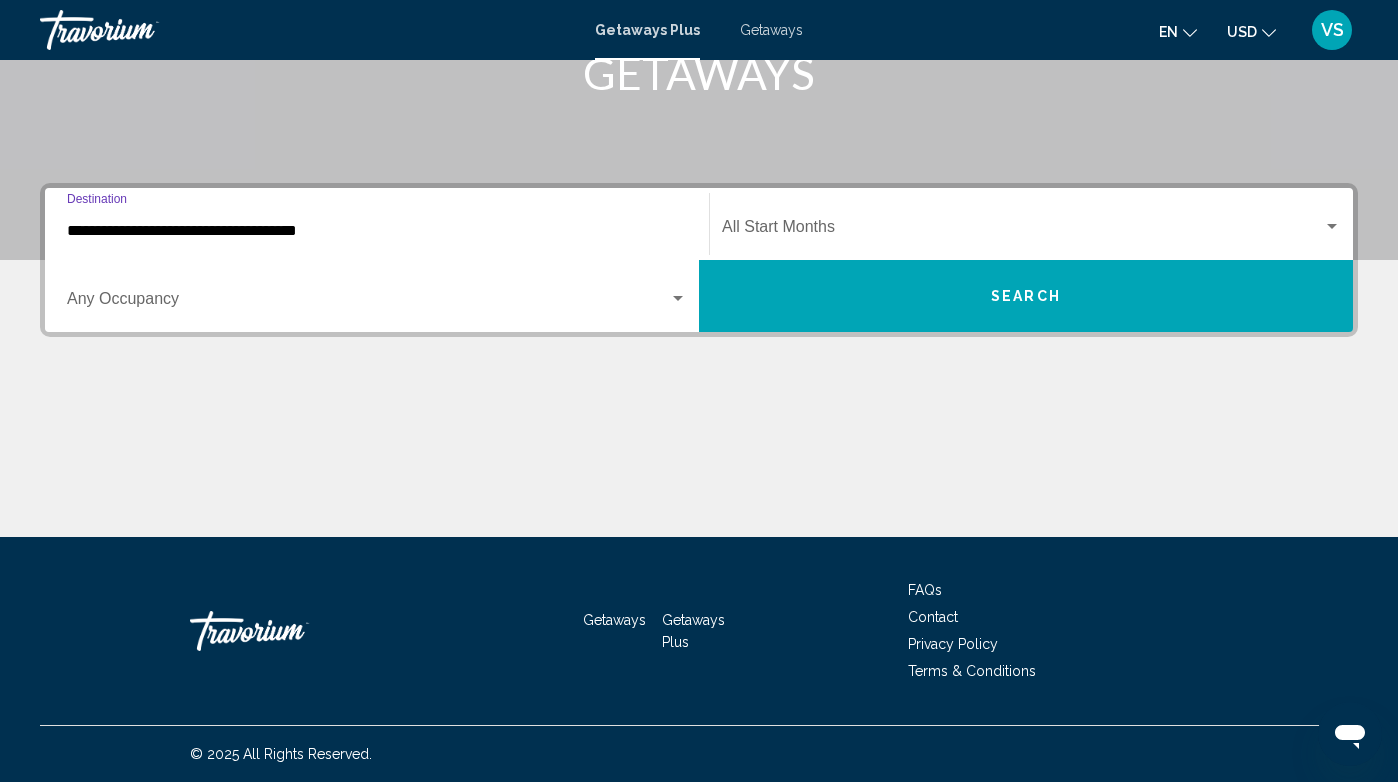 click on "**********" at bounding box center [377, 231] 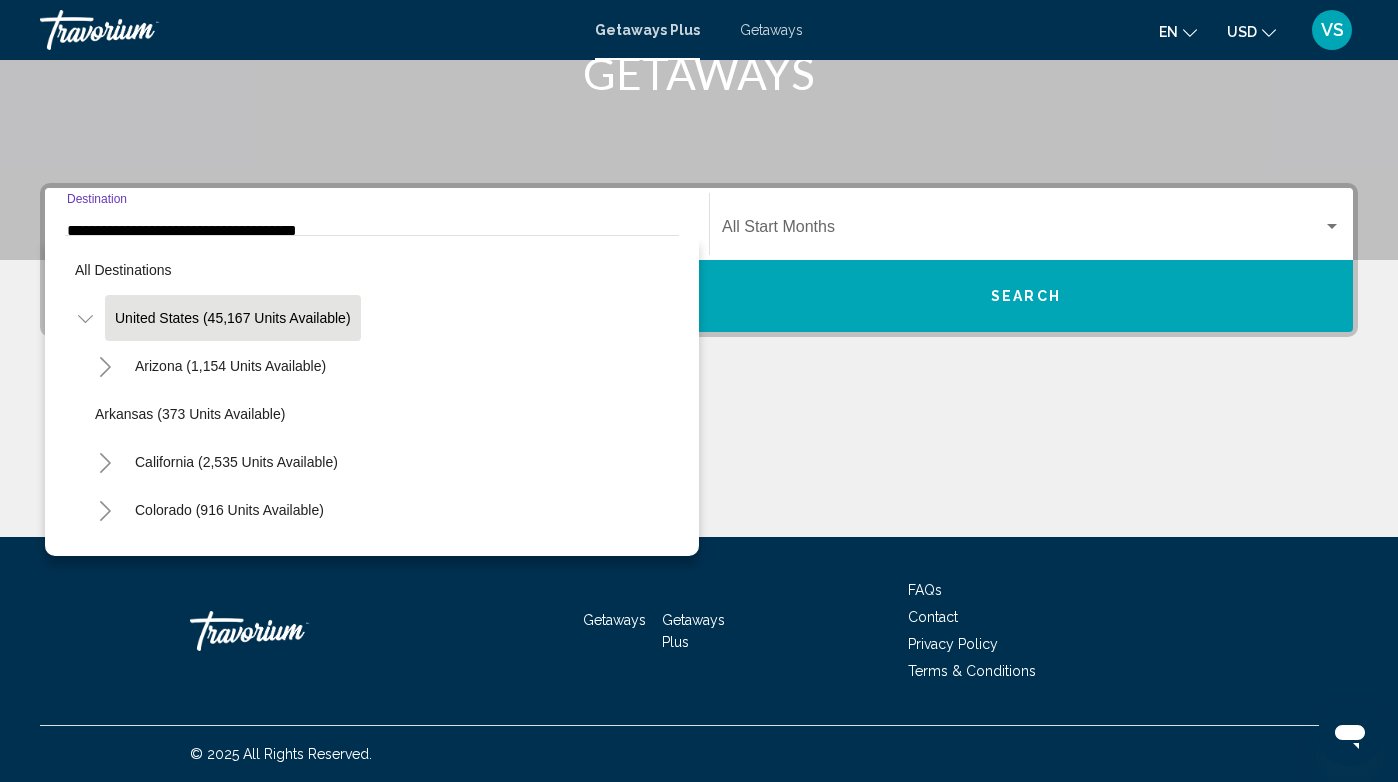 scroll, scrollTop: 267, scrollLeft: 0, axis: vertical 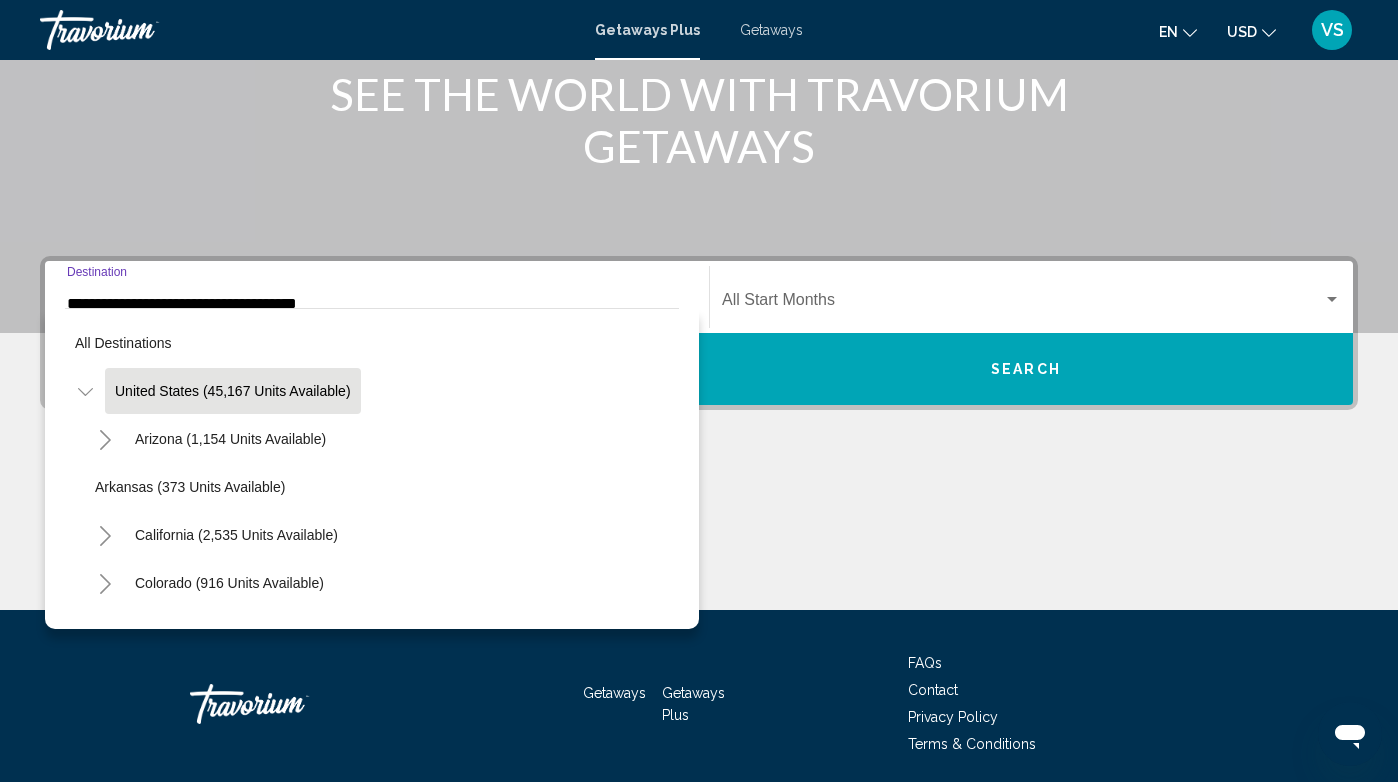 click 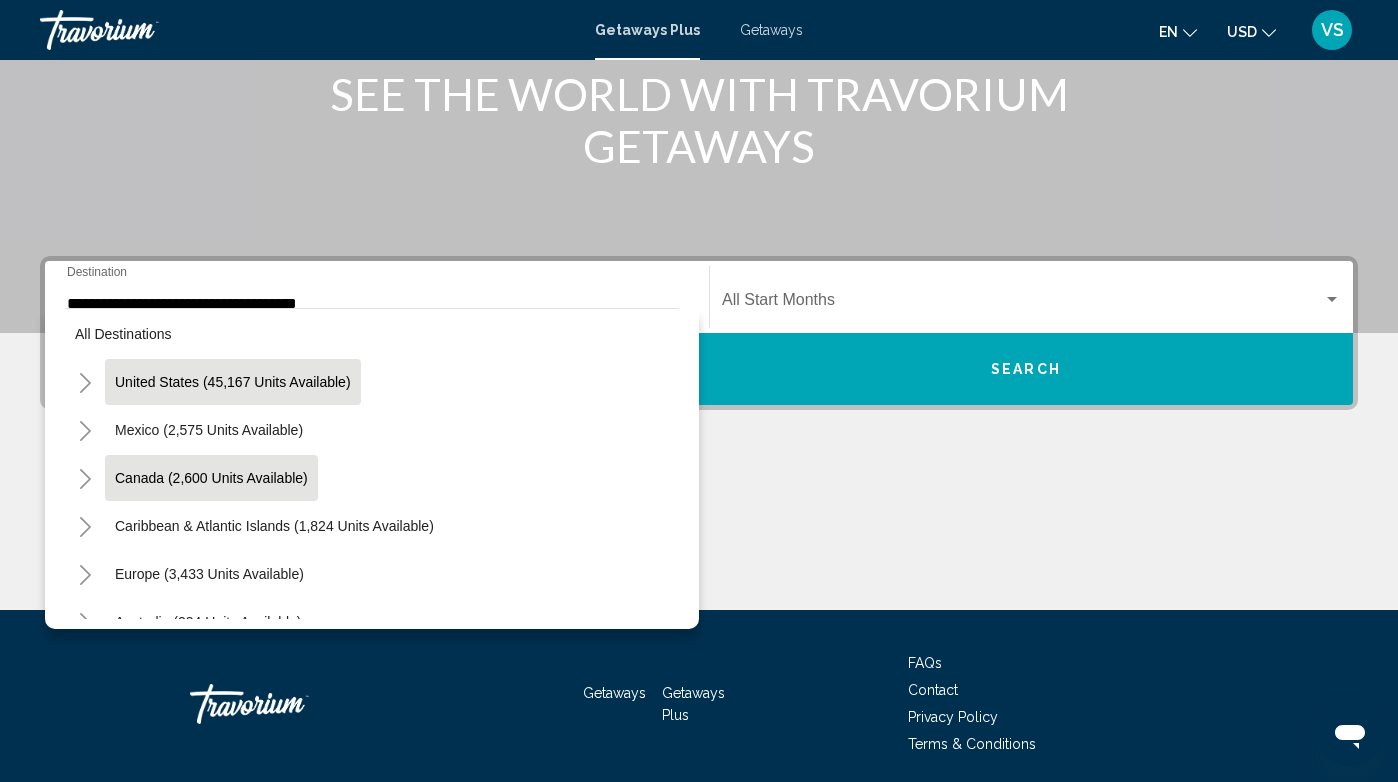 scroll, scrollTop: 0, scrollLeft: 0, axis: both 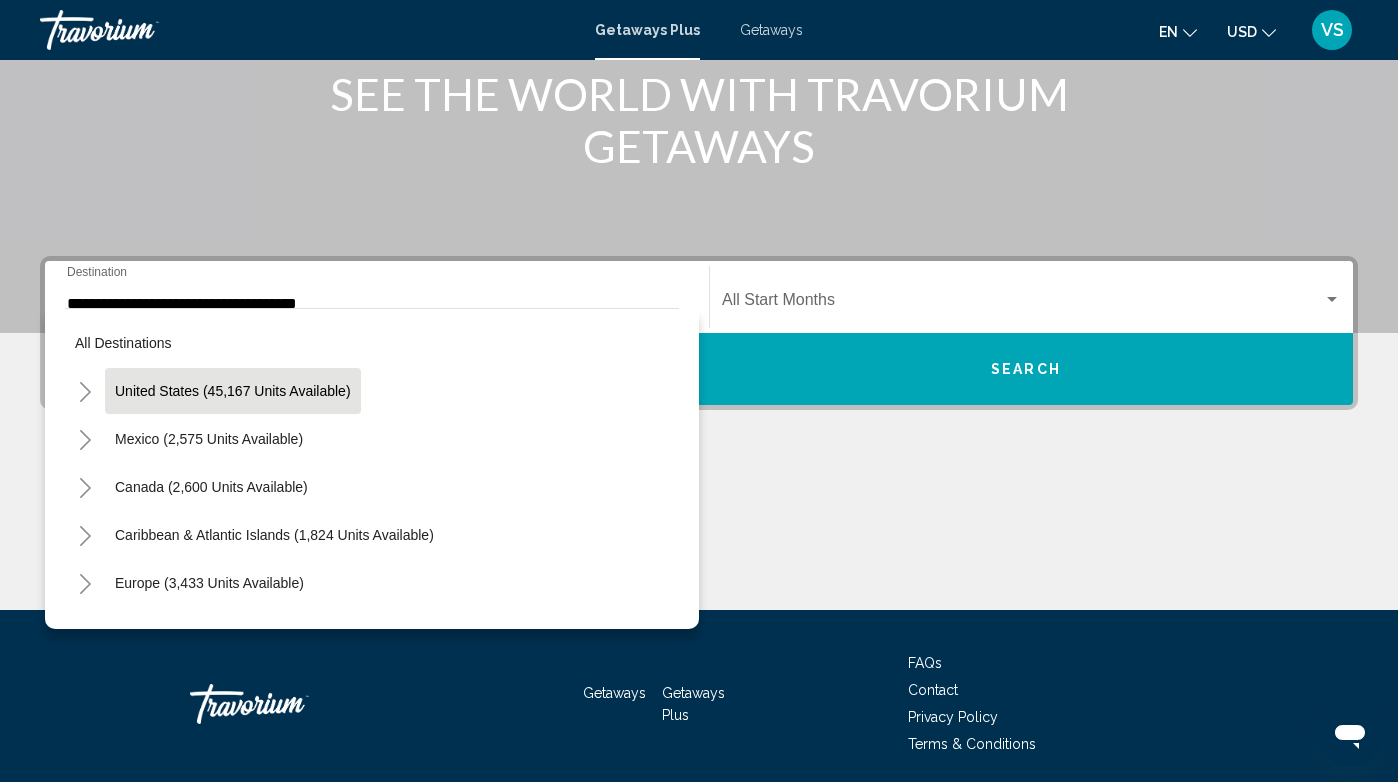 click 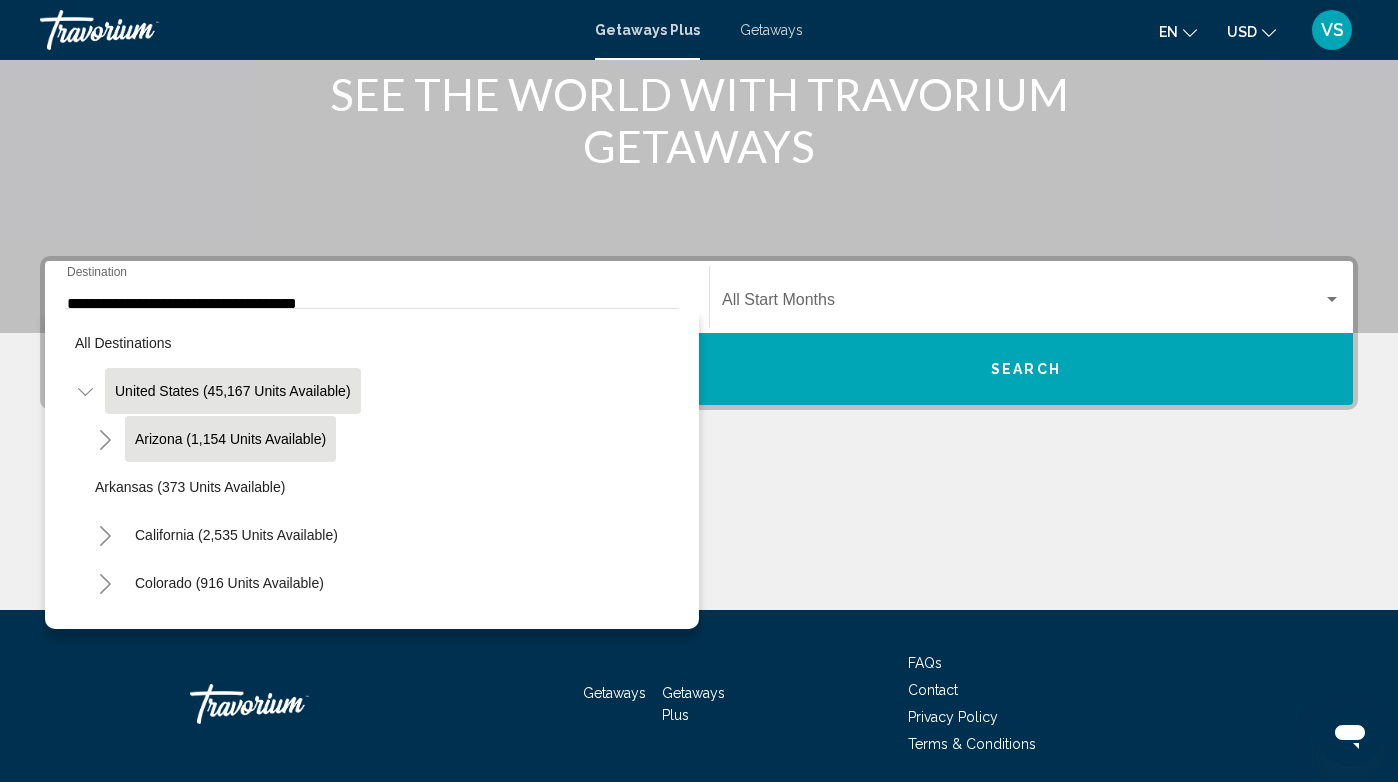 click on "Arizona (1,154 units available)" 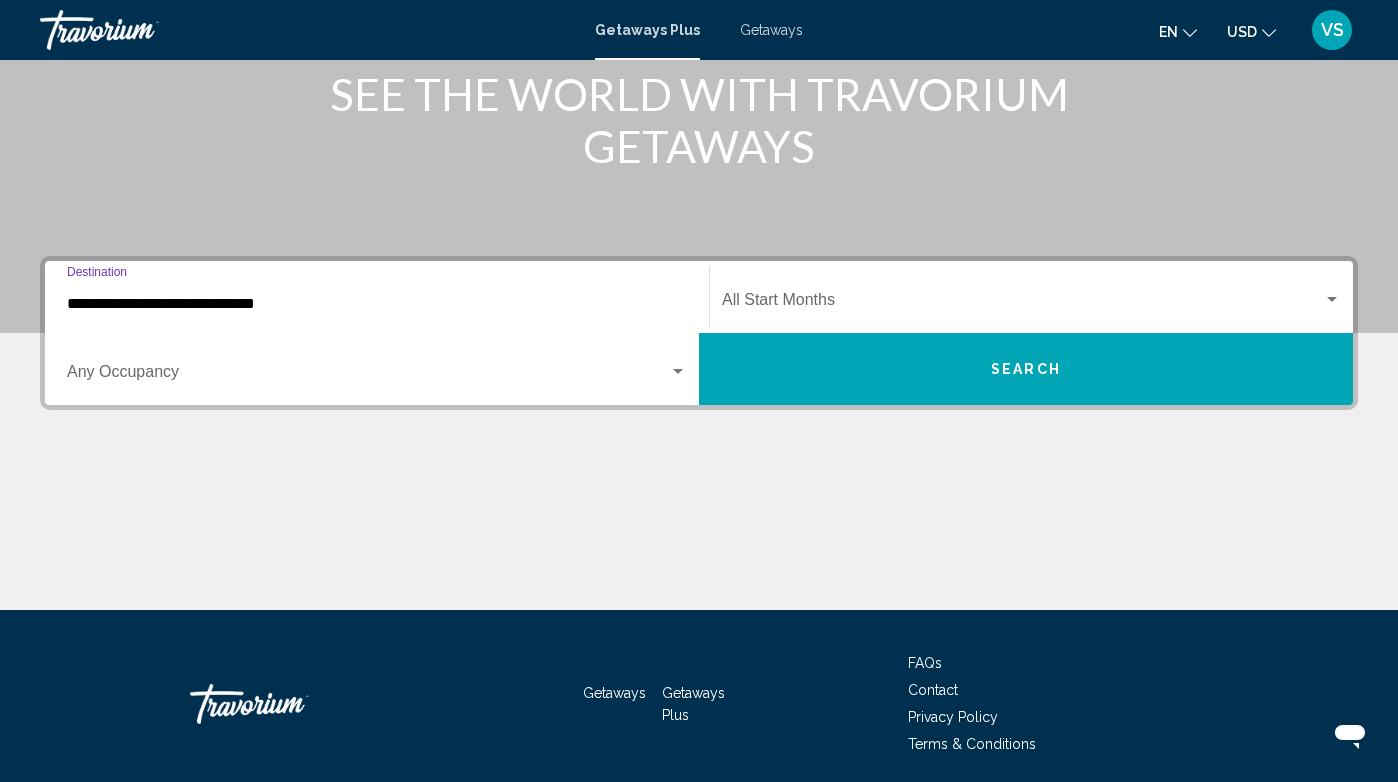 scroll, scrollTop: 340, scrollLeft: 0, axis: vertical 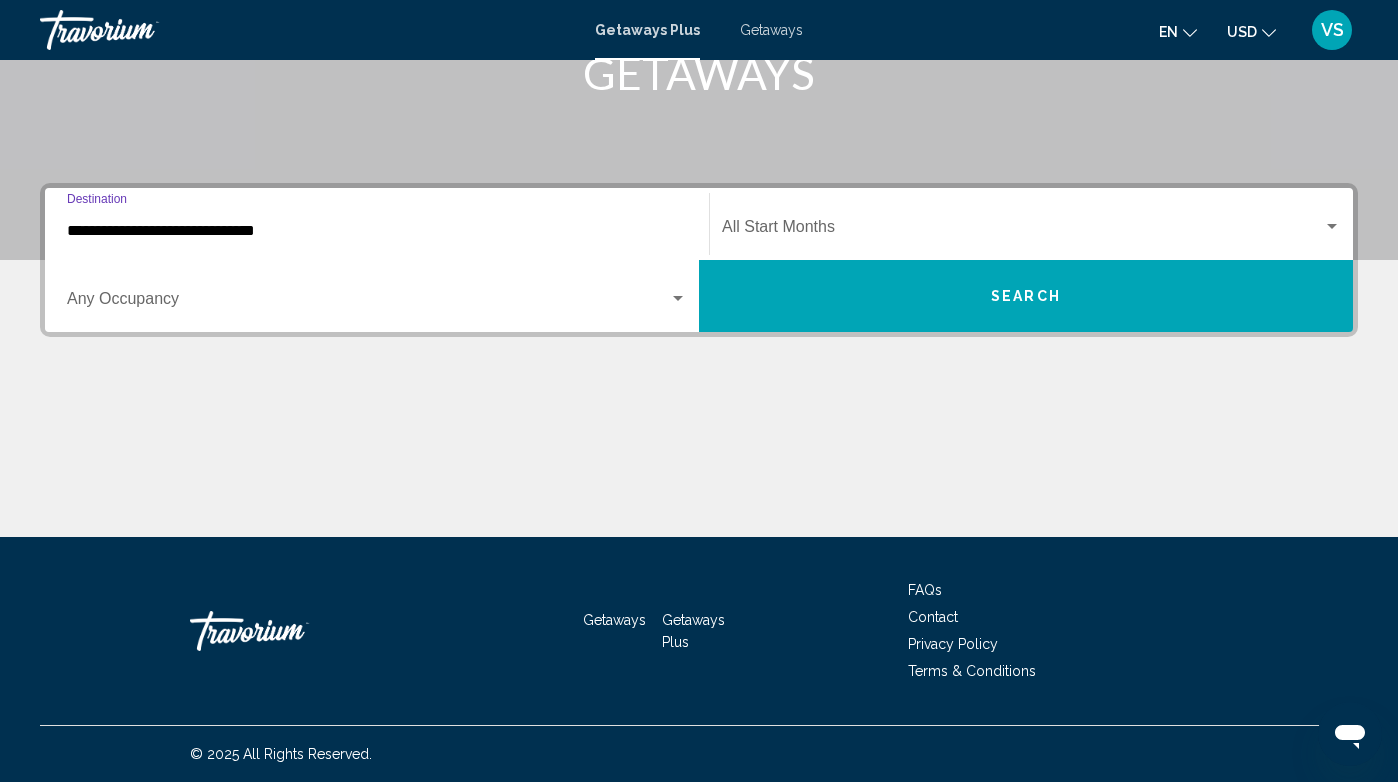 click on "**********" at bounding box center (377, 231) 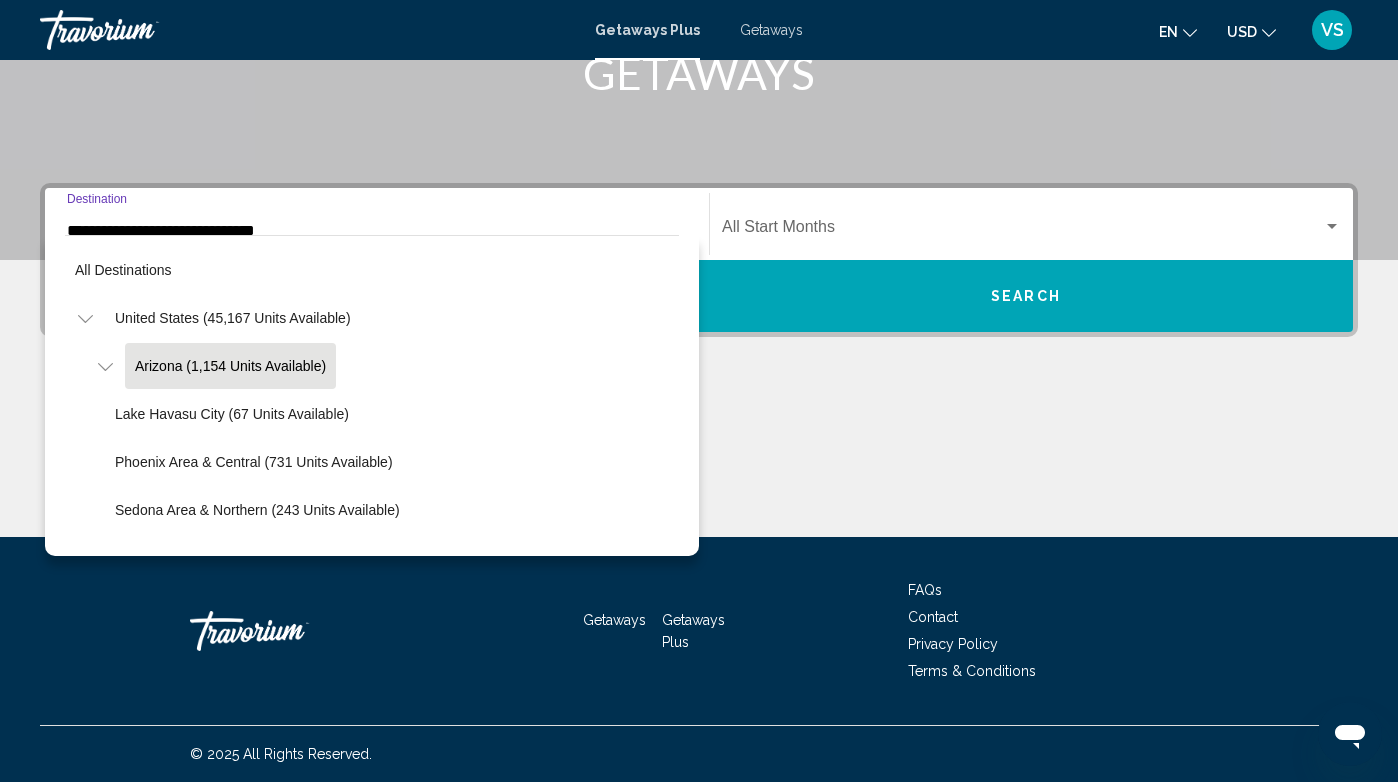 scroll, scrollTop: 315, scrollLeft: 0, axis: vertical 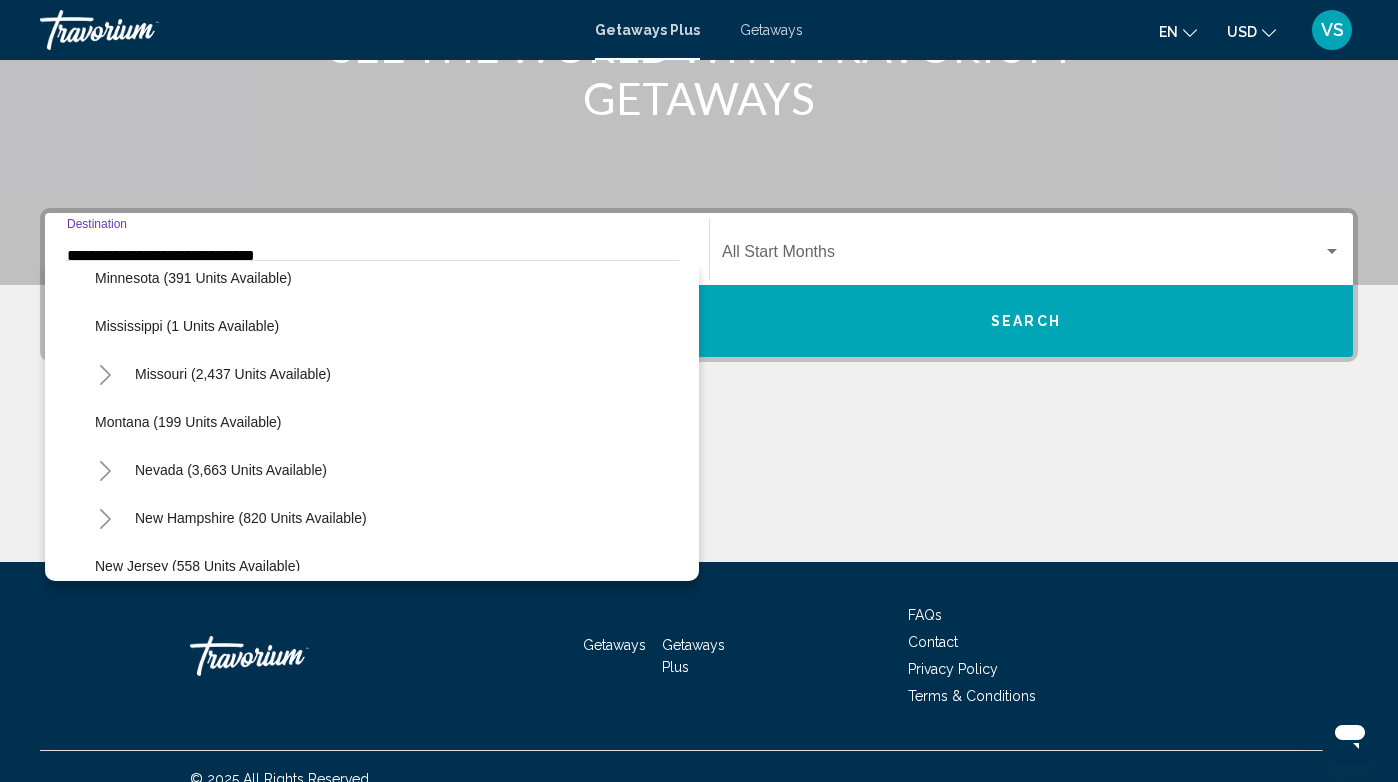 click 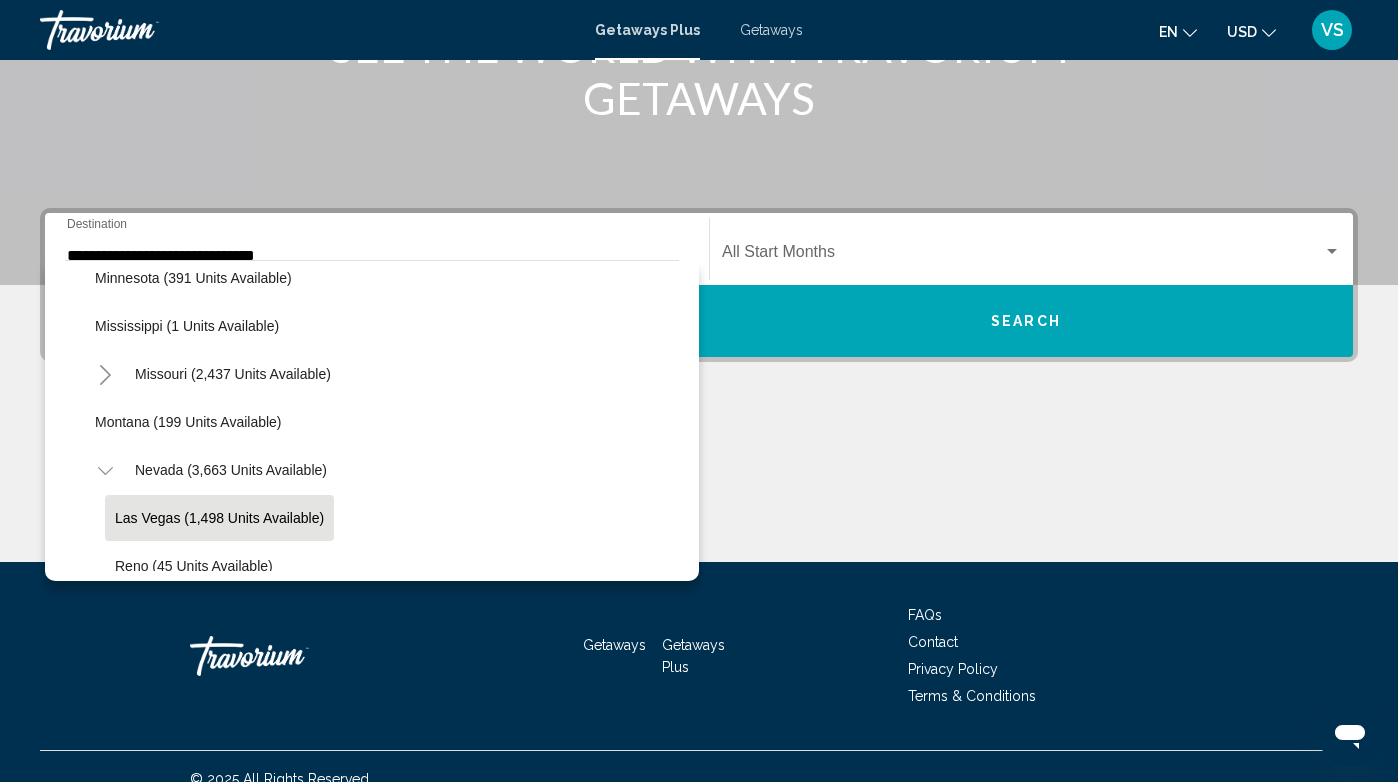 click on "Las Vegas (1,498 units available)" 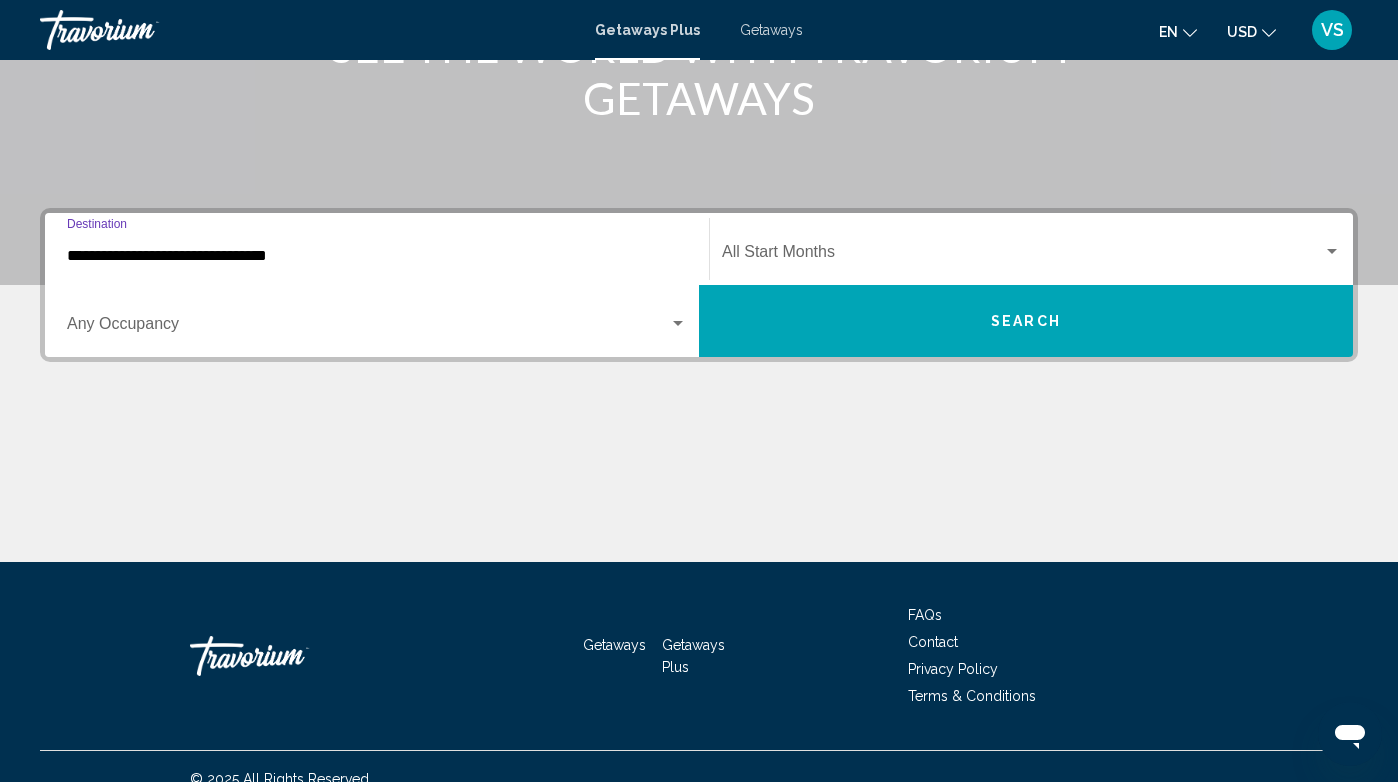 scroll, scrollTop: 340, scrollLeft: 0, axis: vertical 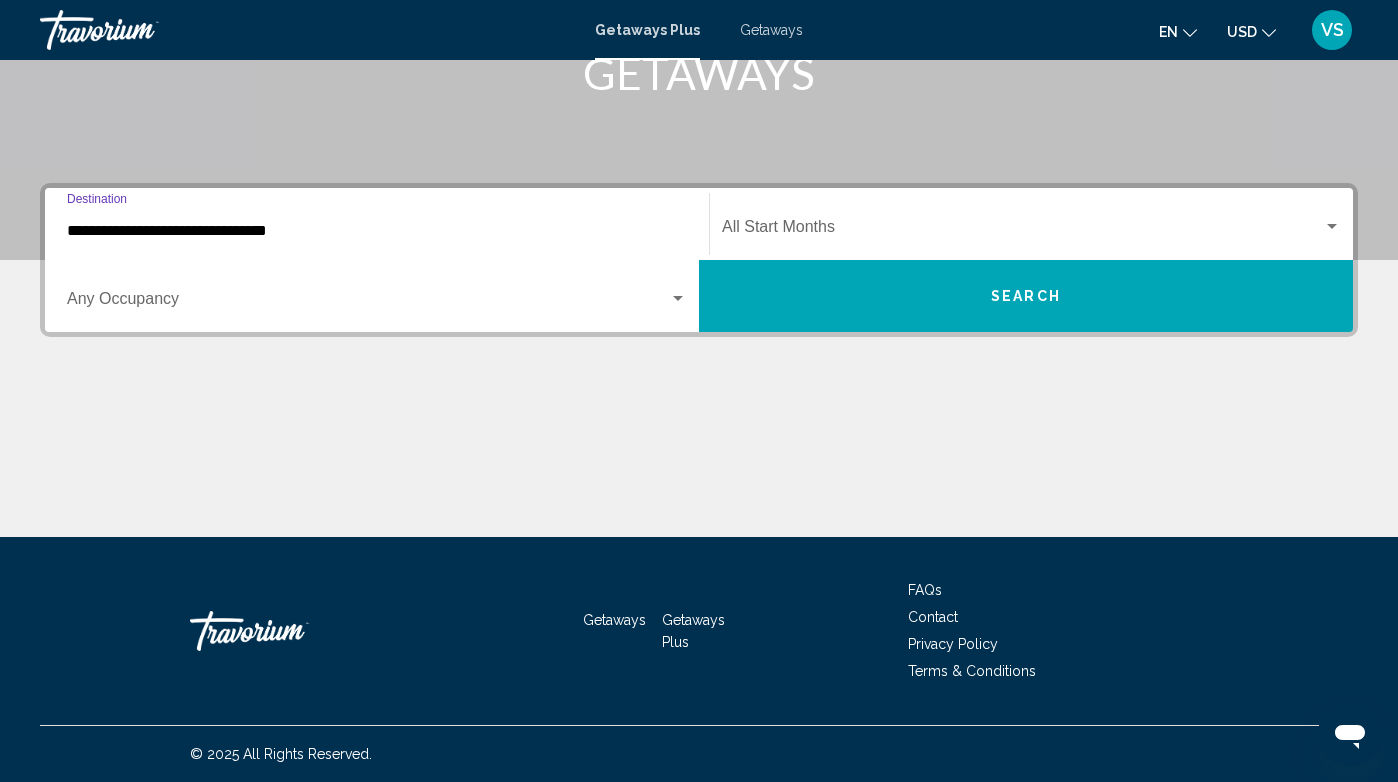 click at bounding box center (1022, 231) 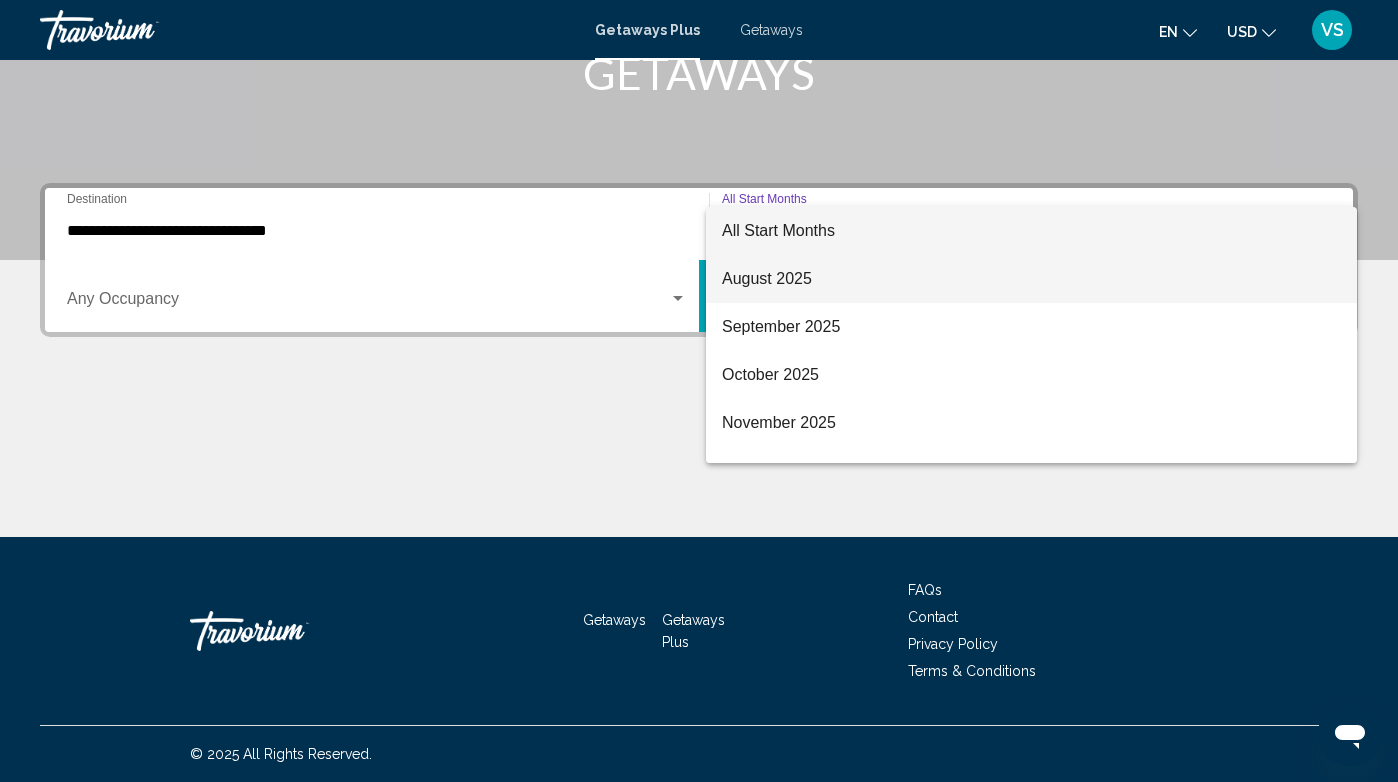 click on "August 2025" at bounding box center (1031, 279) 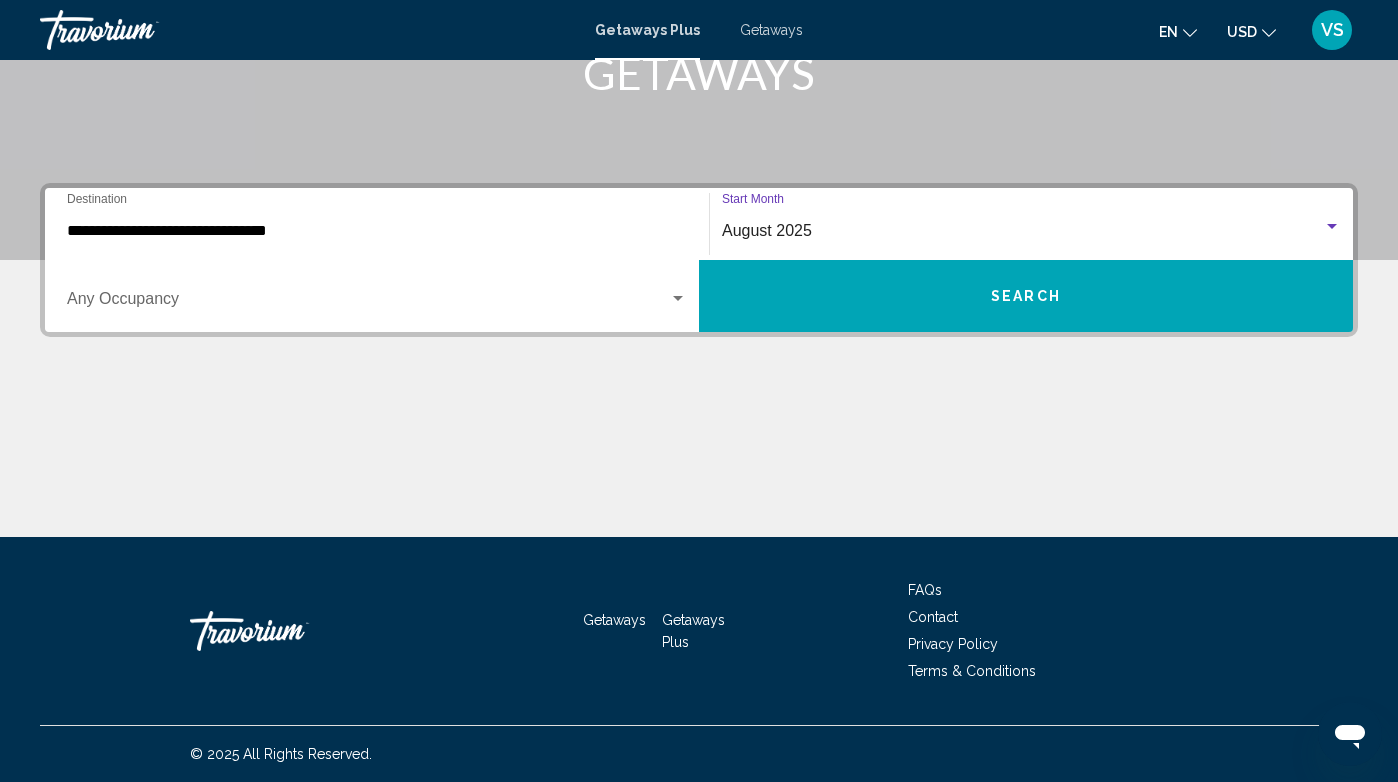 click at bounding box center [678, 299] 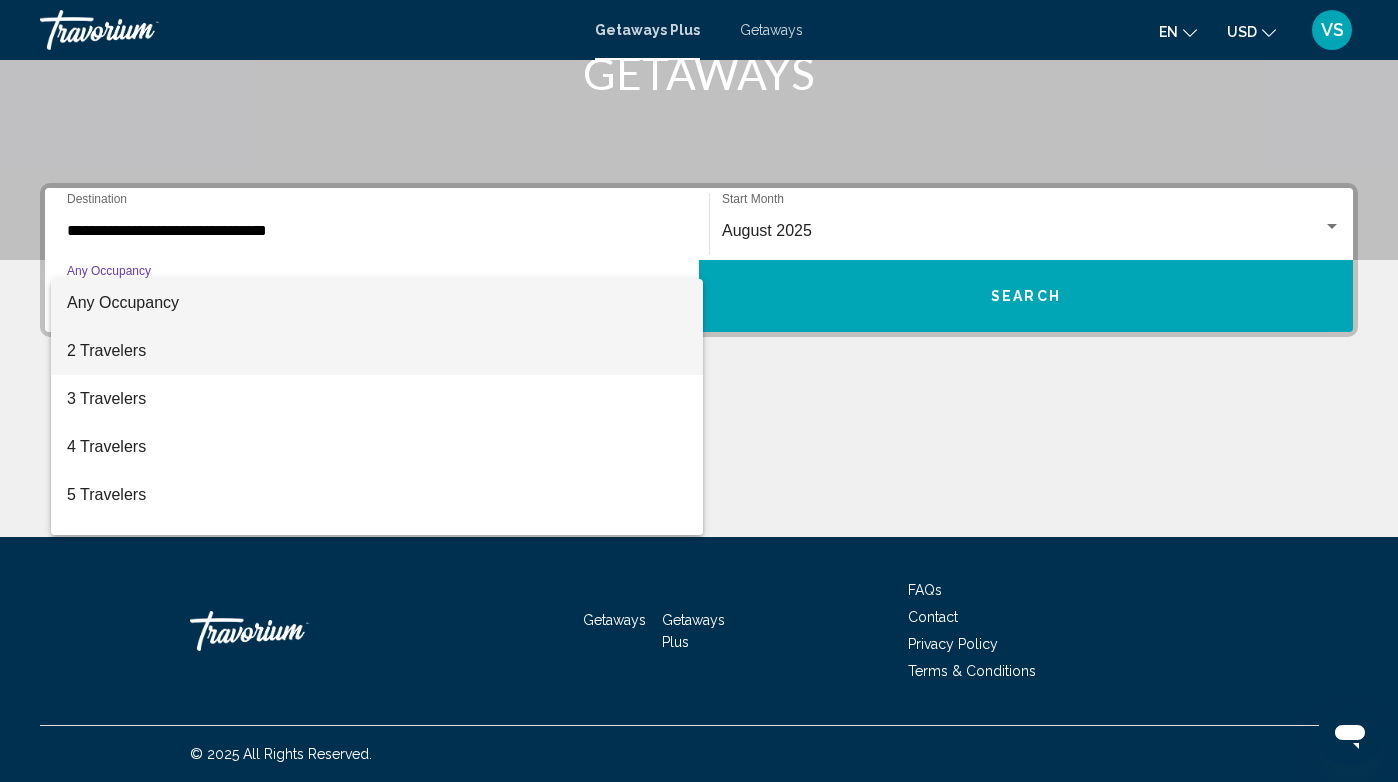 click on "2 Travelers" at bounding box center (377, 351) 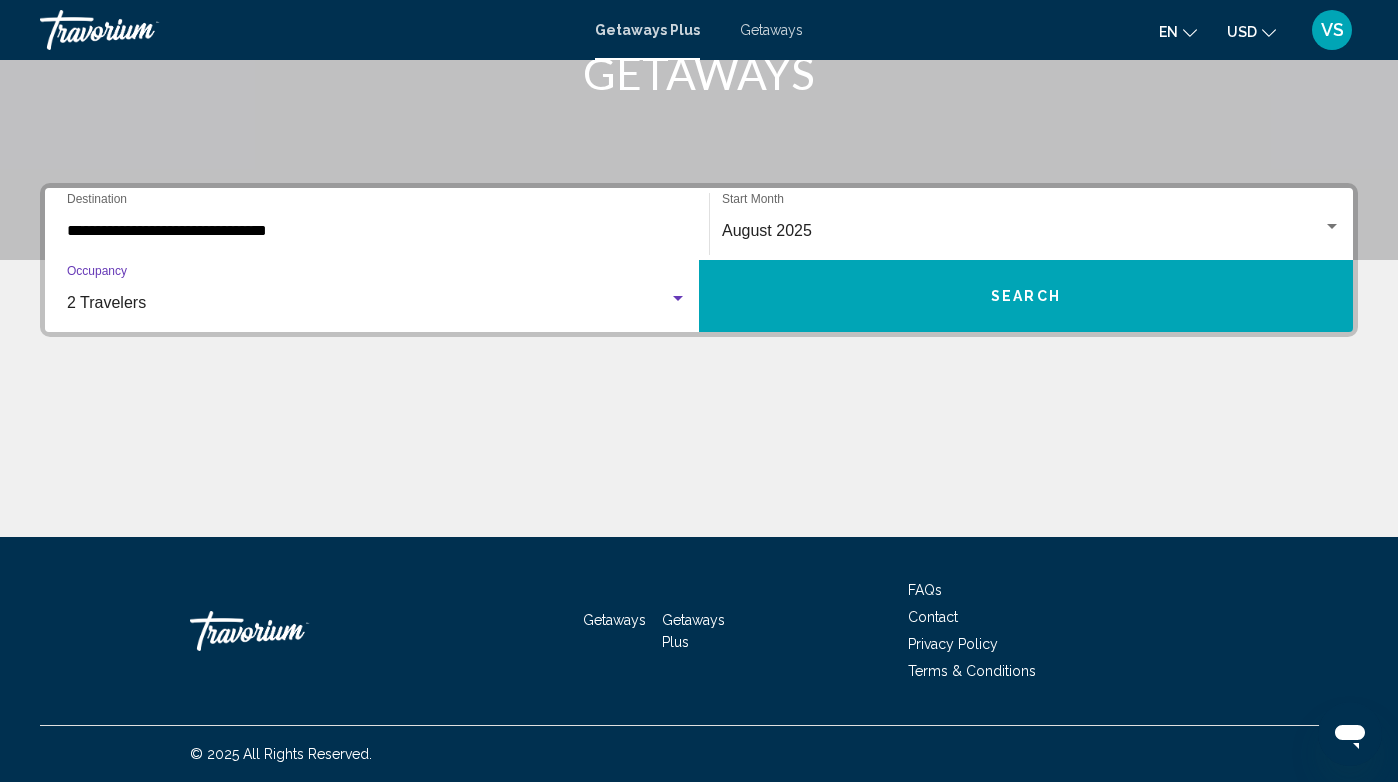 click on "Search" at bounding box center [1026, 297] 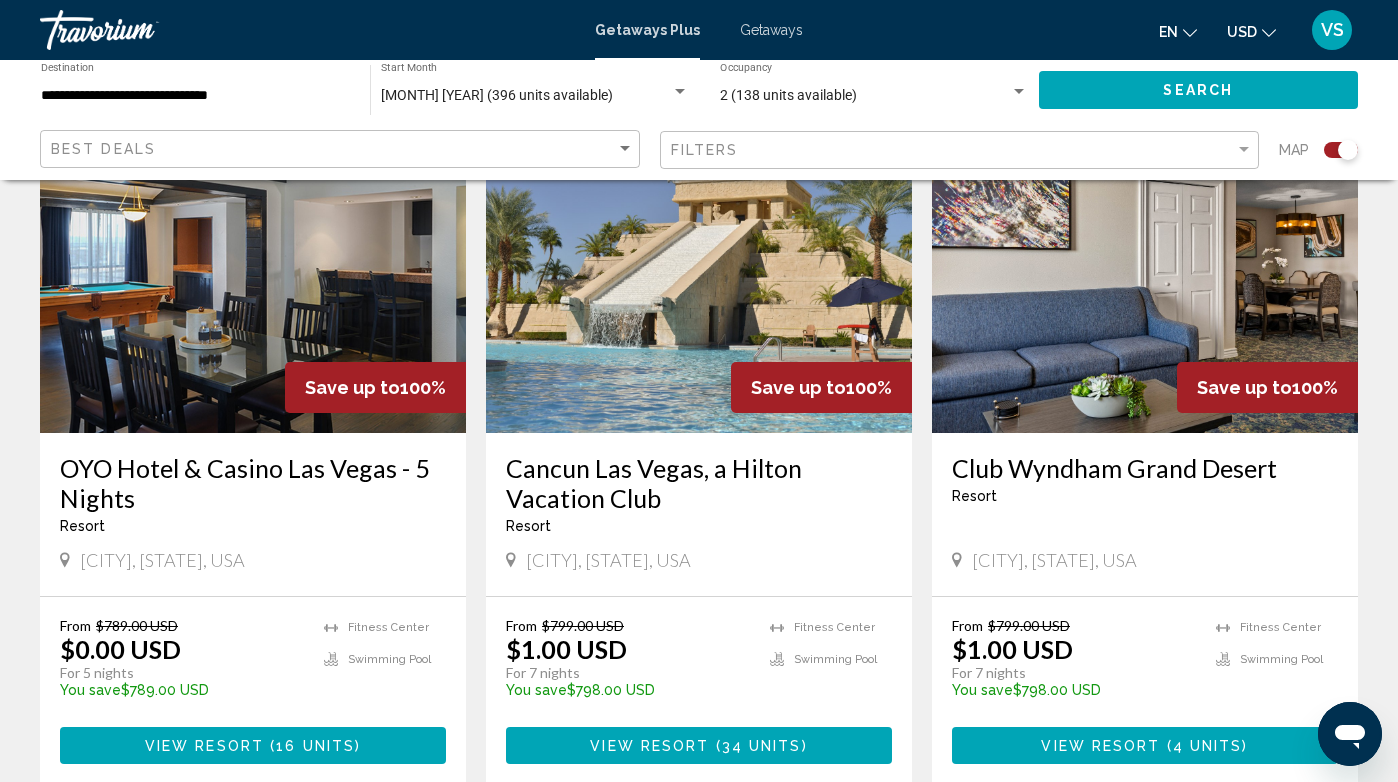 scroll, scrollTop: 2201, scrollLeft: 0, axis: vertical 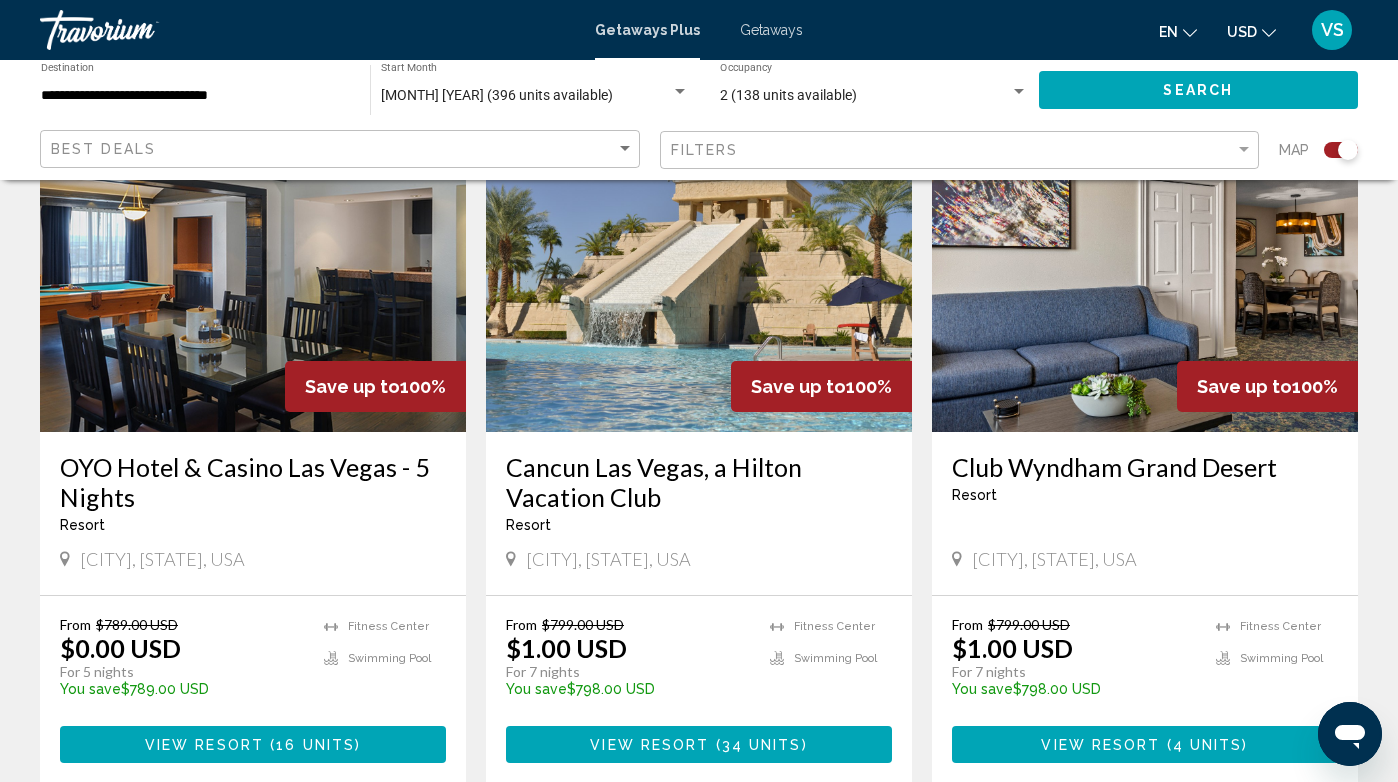 click at bounding box center (1145, 272) 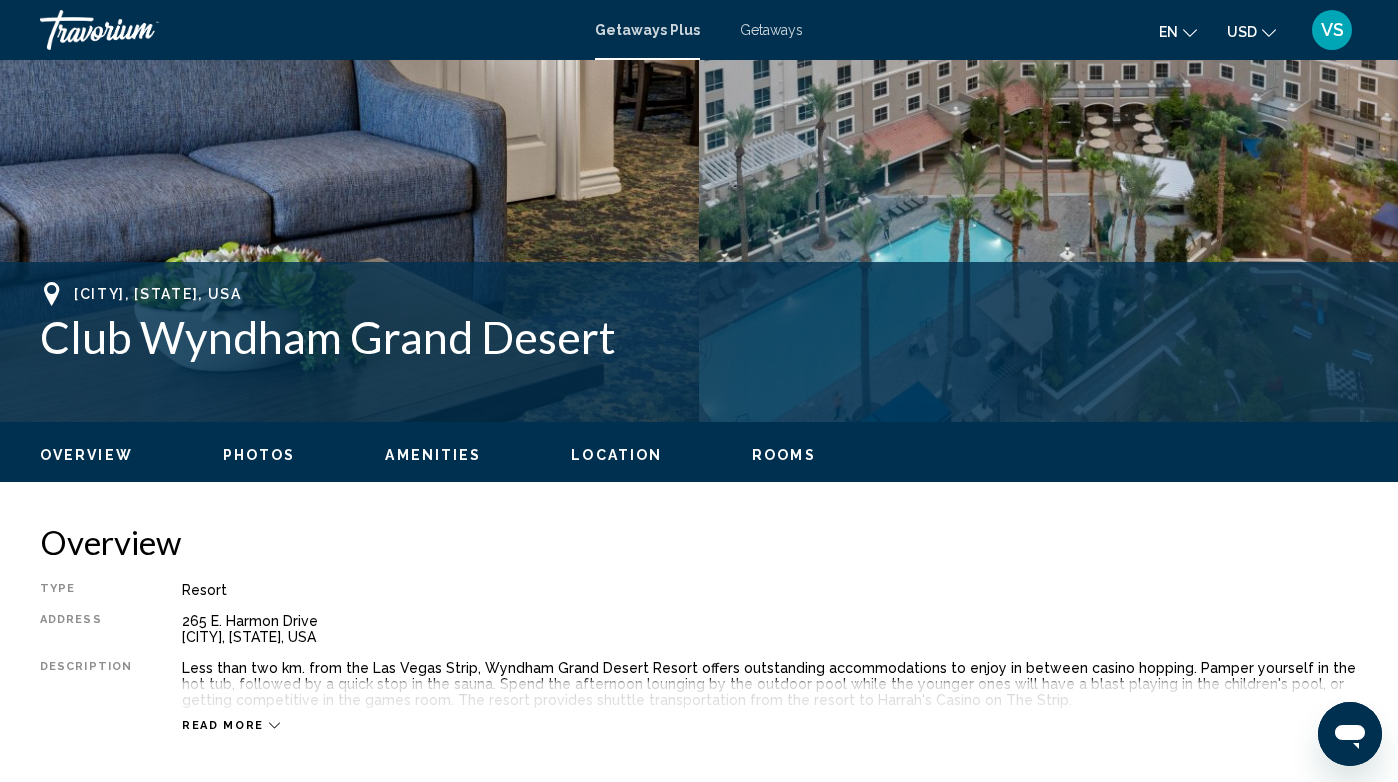 scroll, scrollTop: 586, scrollLeft: 0, axis: vertical 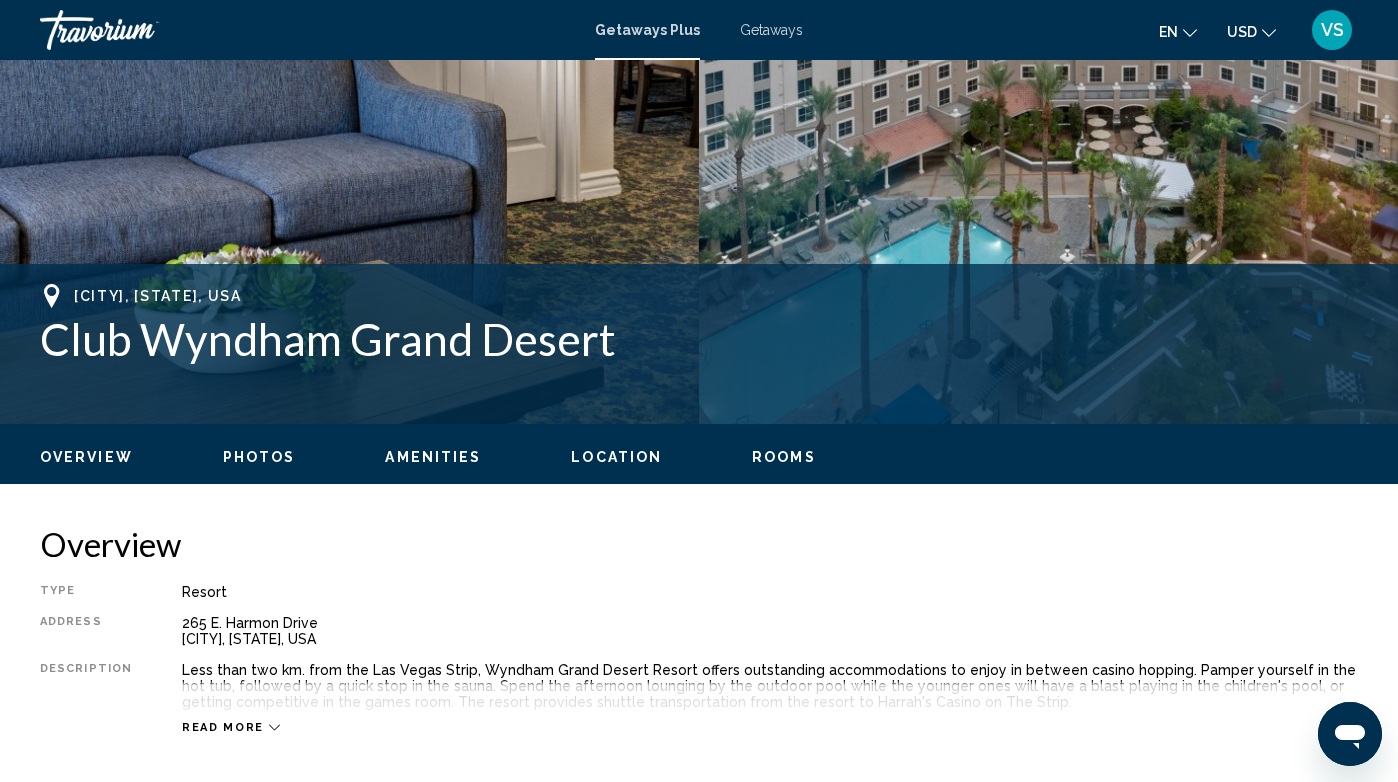 click on "Photos" at bounding box center (259, 457) 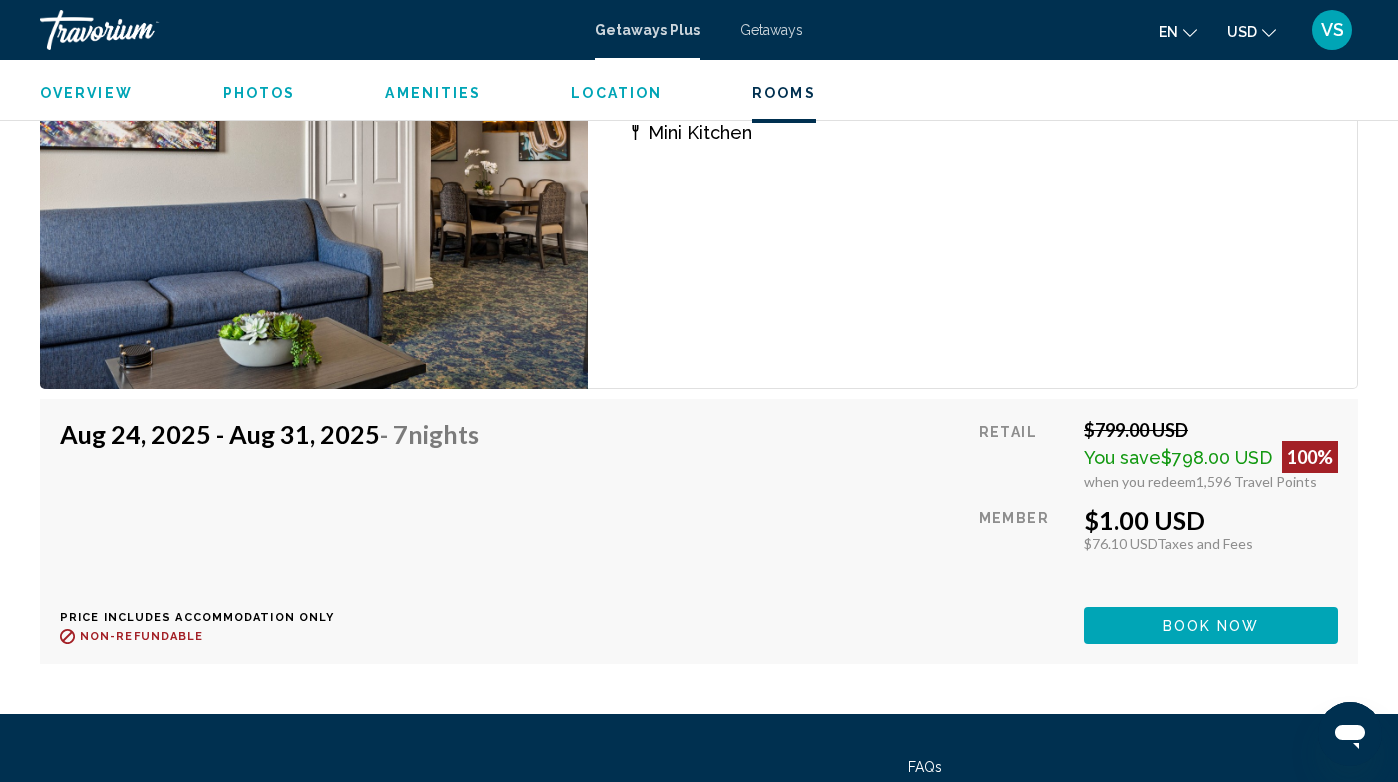 scroll, scrollTop: 4176, scrollLeft: 0, axis: vertical 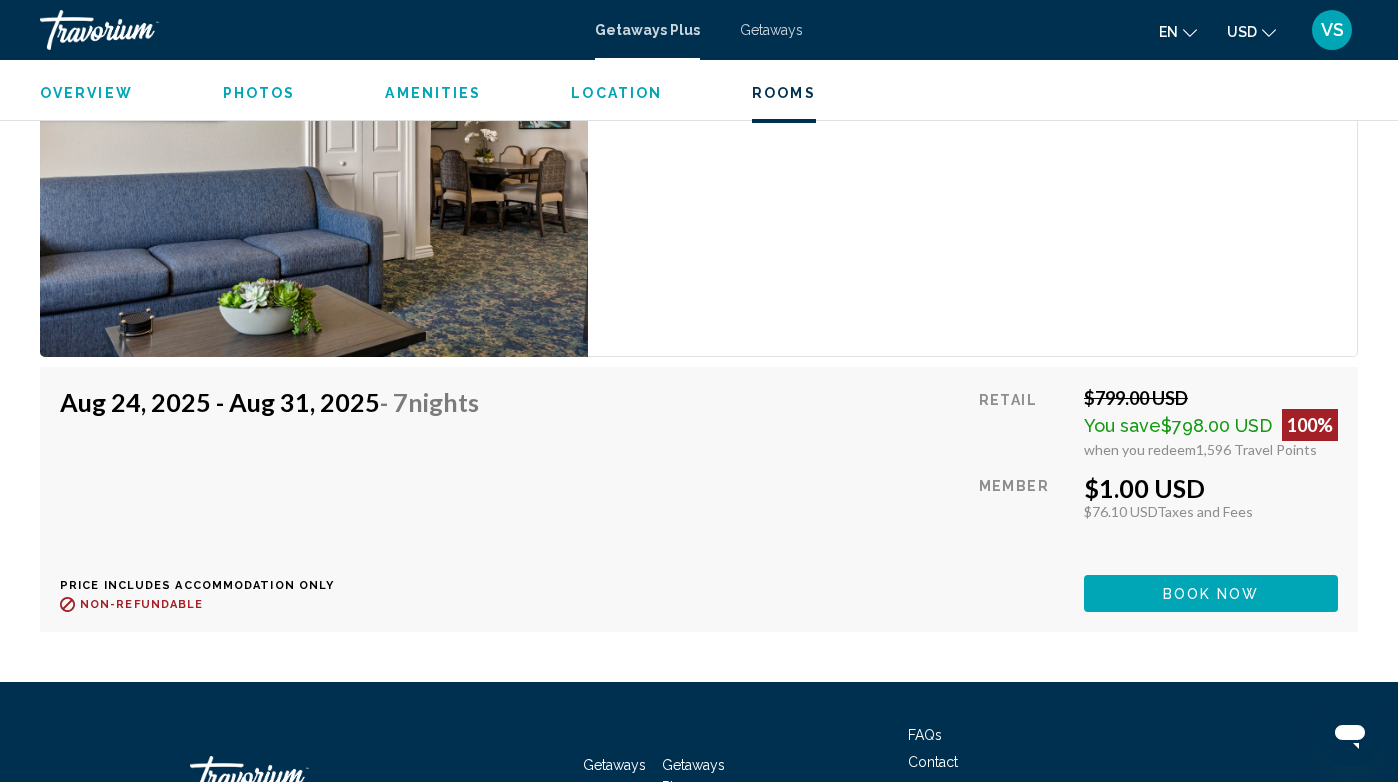 click on "Book now" at bounding box center (1211, 594) 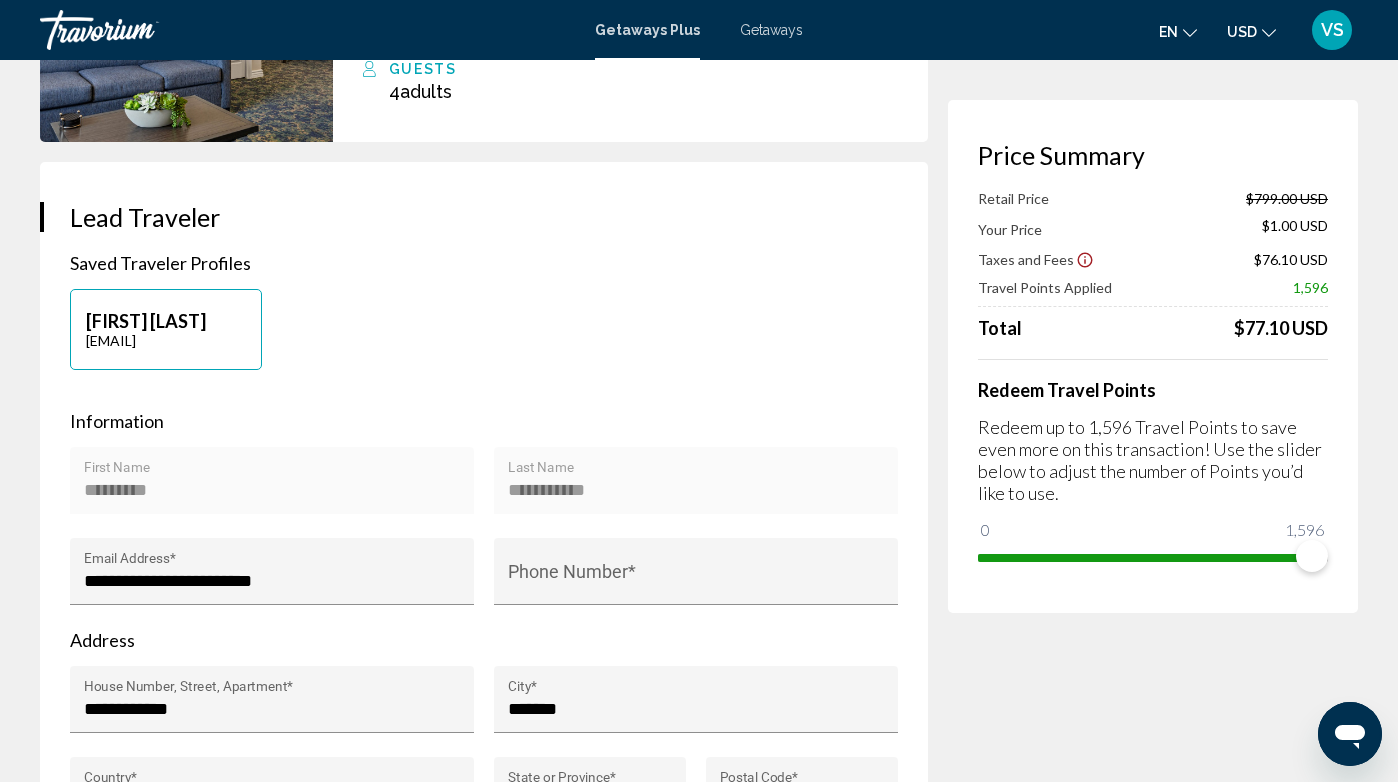scroll, scrollTop: 0, scrollLeft: 0, axis: both 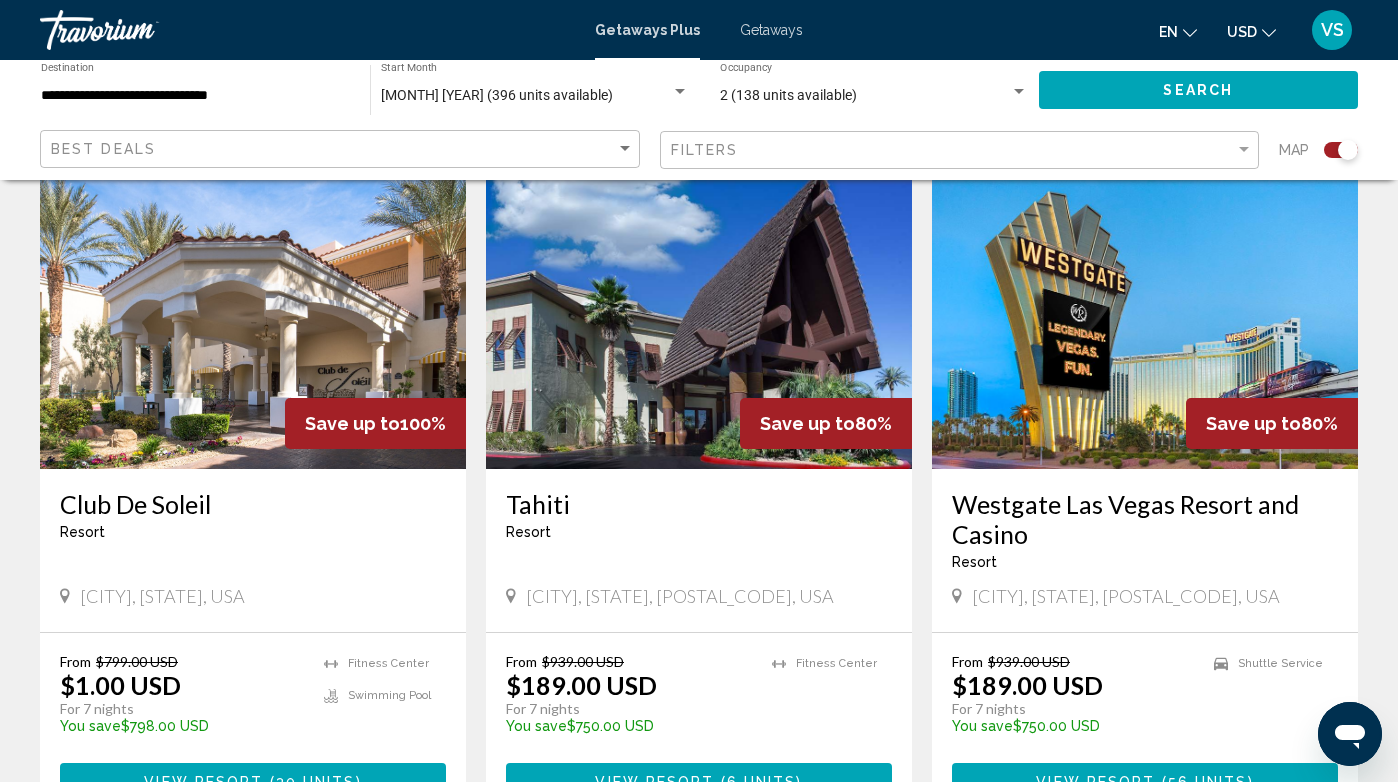 click at bounding box center (1145, 309) 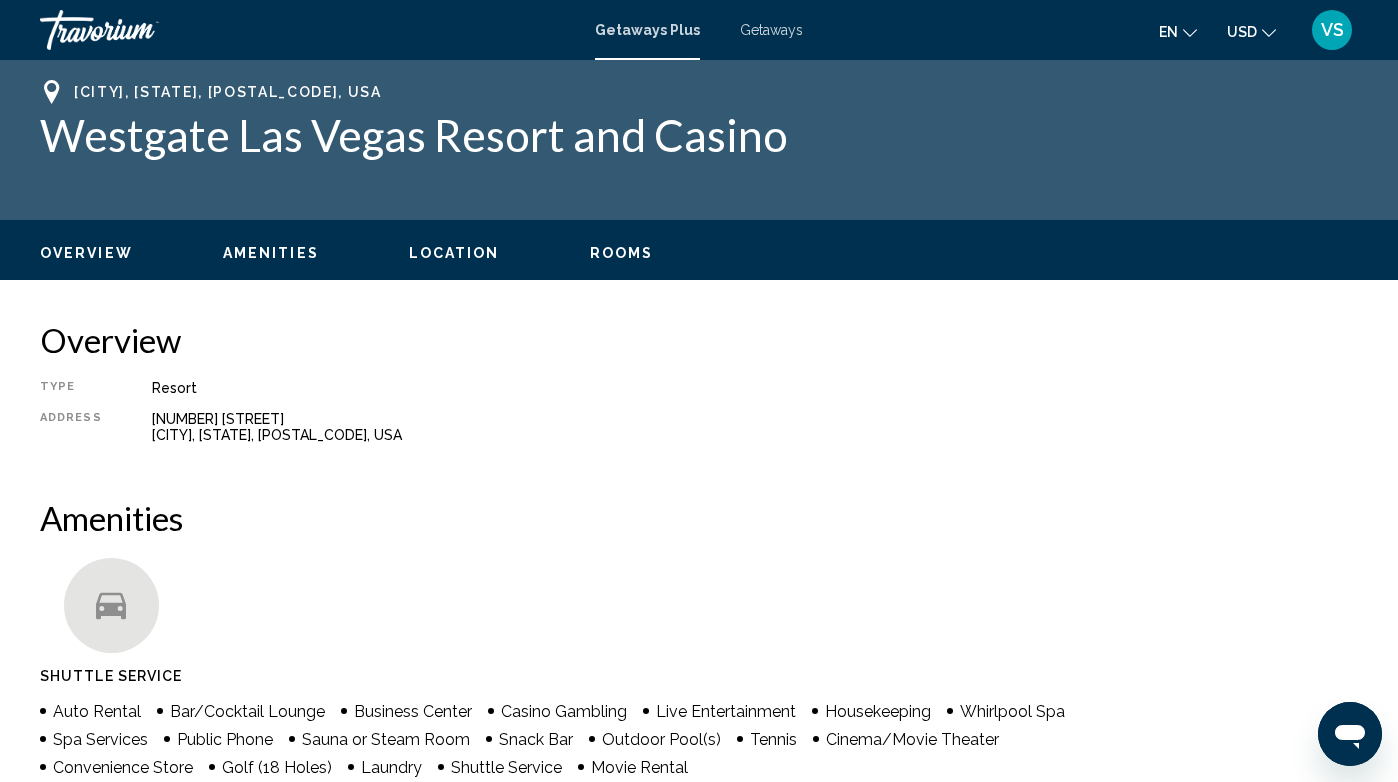 scroll, scrollTop: 1, scrollLeft: 0, axis: vertical 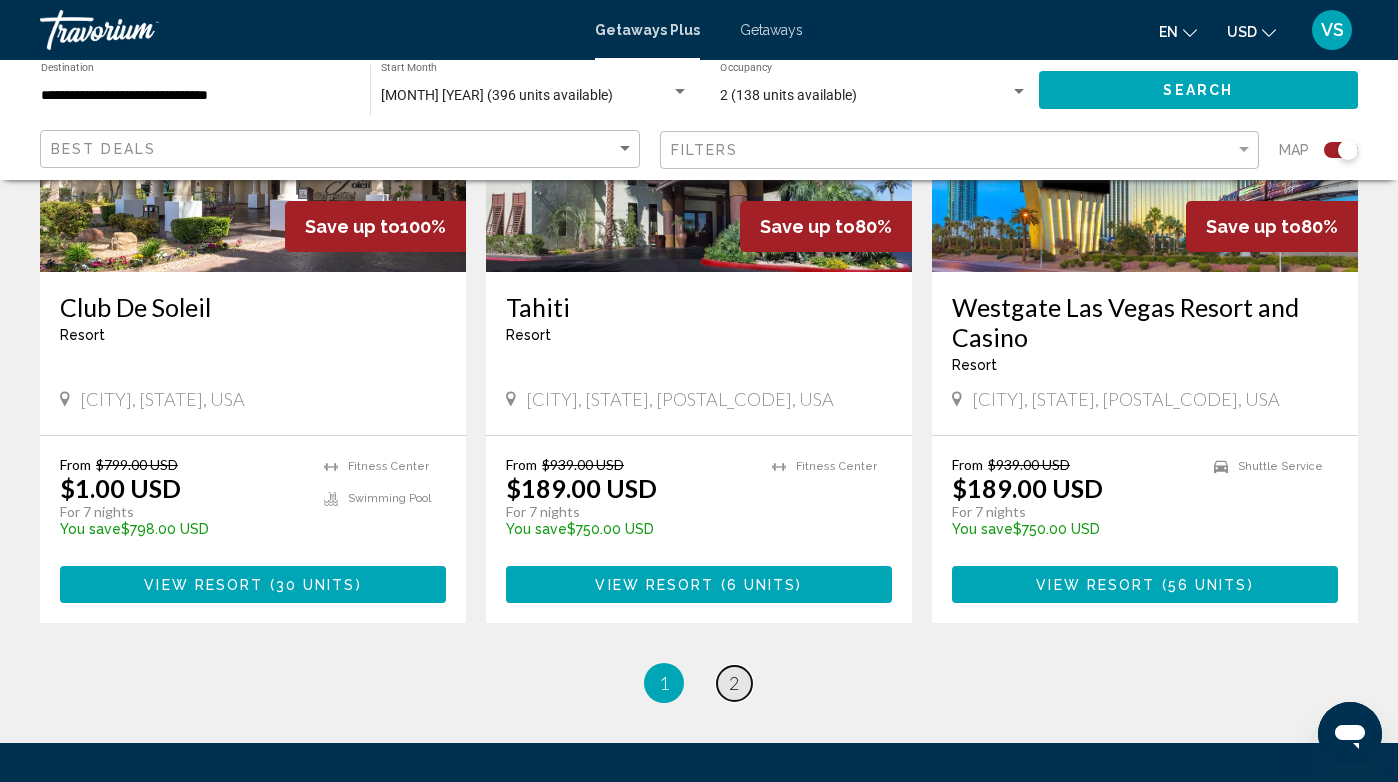 click on "2" at bounding box center [734, 683] 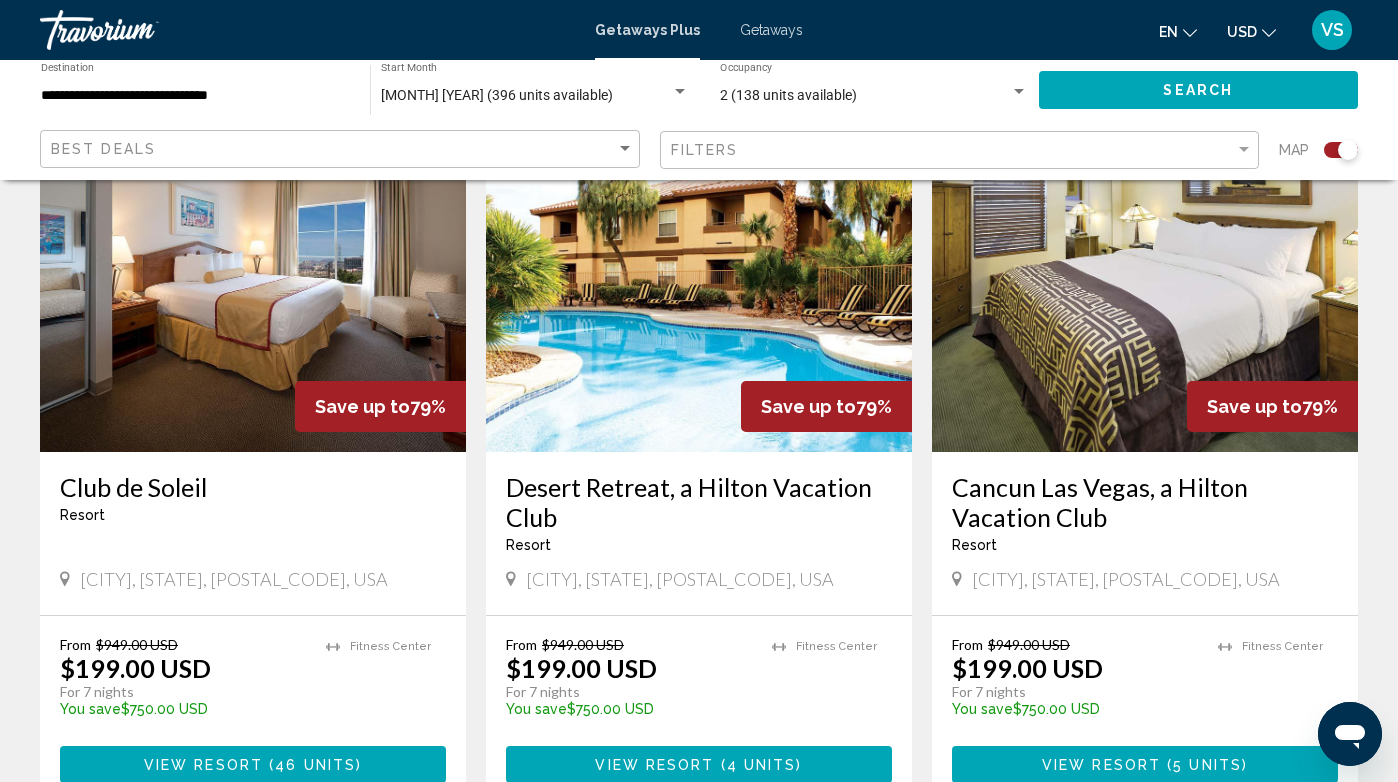 scroll, scrollTop: 760, scrollLeft: 0, axis: vertical 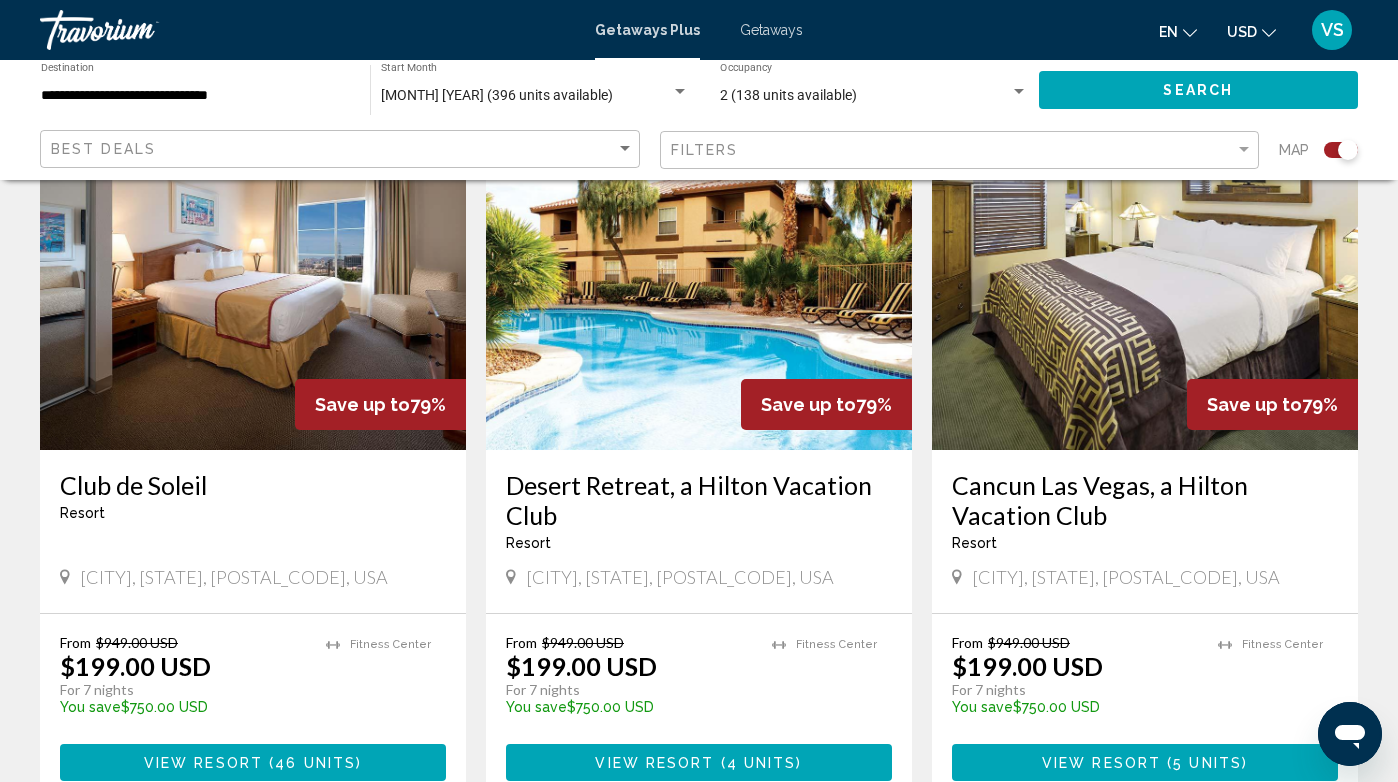 click at bounding box center [699, 290] 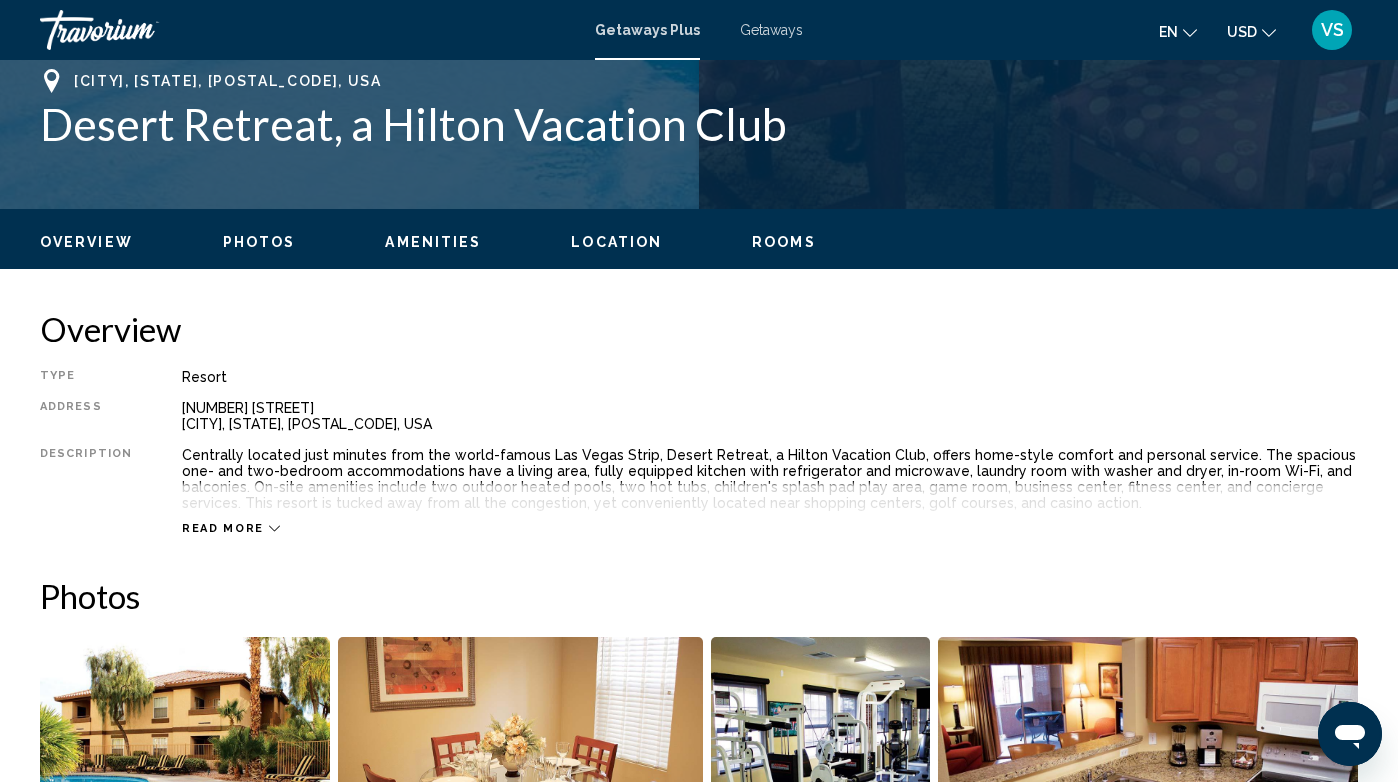 scroll, scrollTop: 798, scrollLeft: 0, axis: vertical 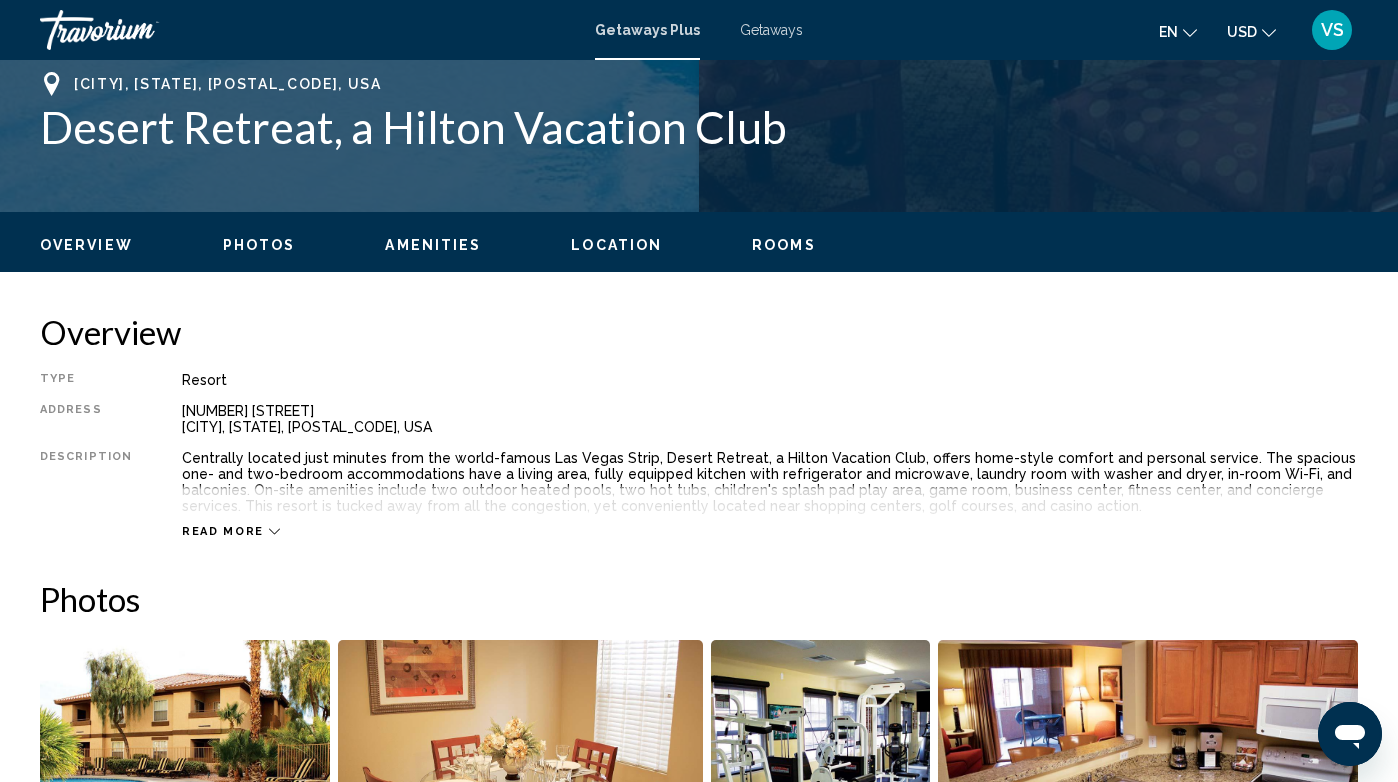 click on "Read more" at bounding box center (223, 531) 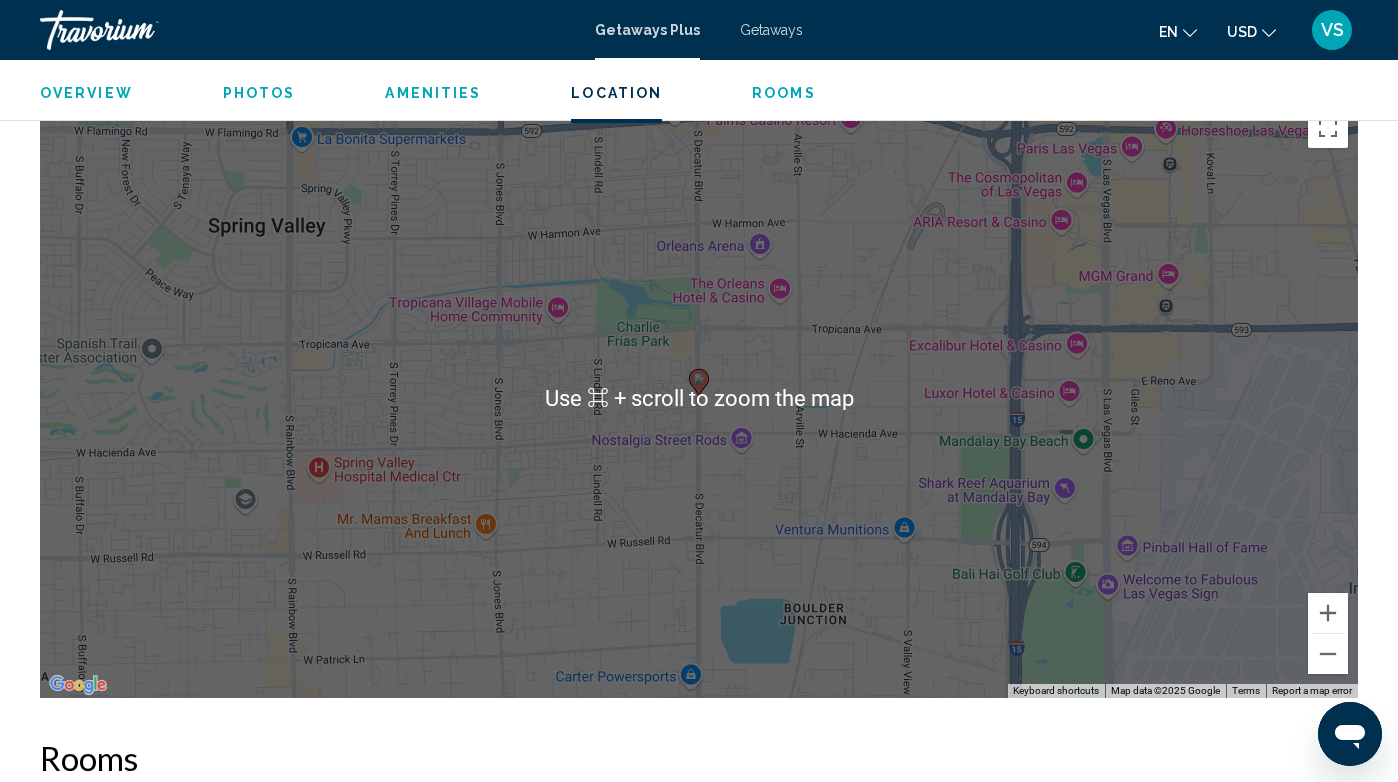scroll, scrollTop: 2809, scrollLeft: 0, axis: vertical 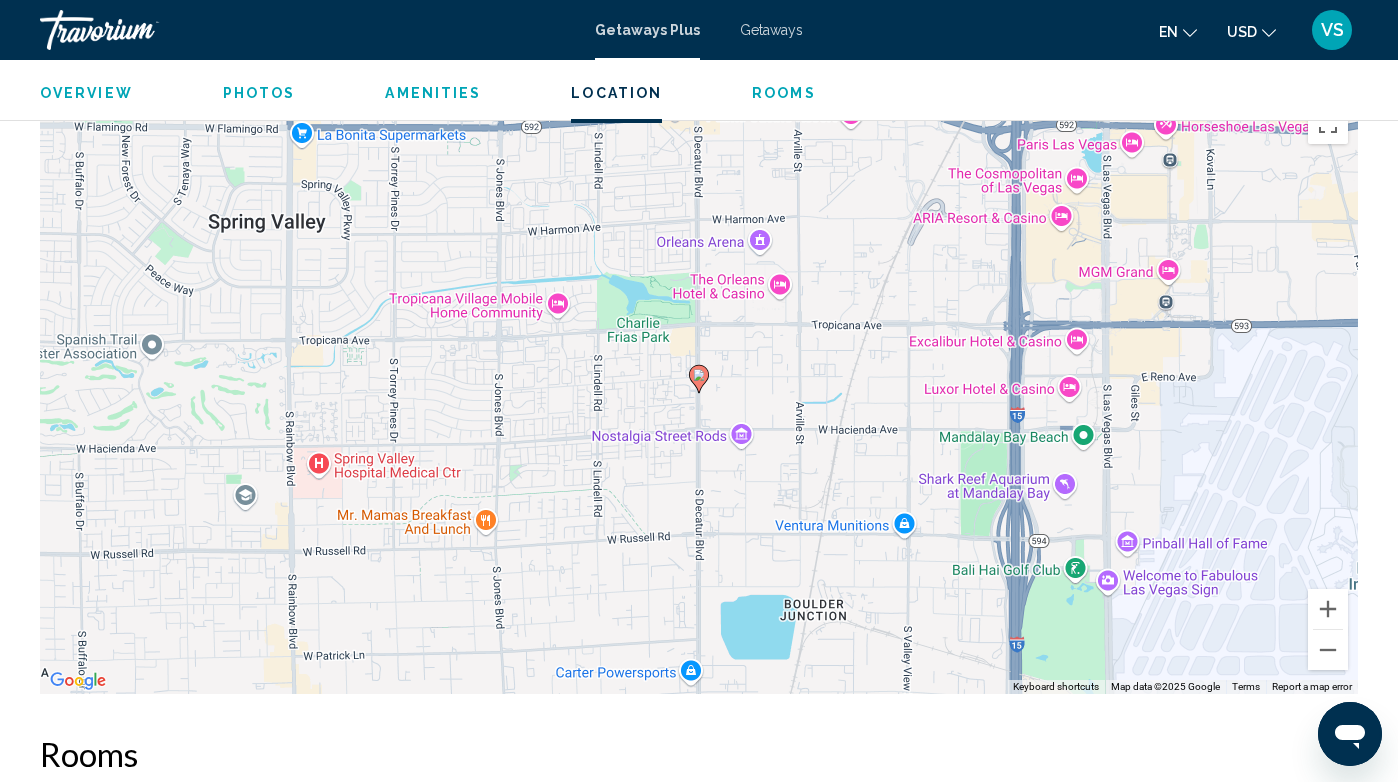 click on "To activate drag with keyboard, press Alt + Enter. Once in keyboard drag state, use the arrow keys to move the marker. To complete the drag, press the Enter key. To cancel, press Escape." at bounding box center (699, 394) 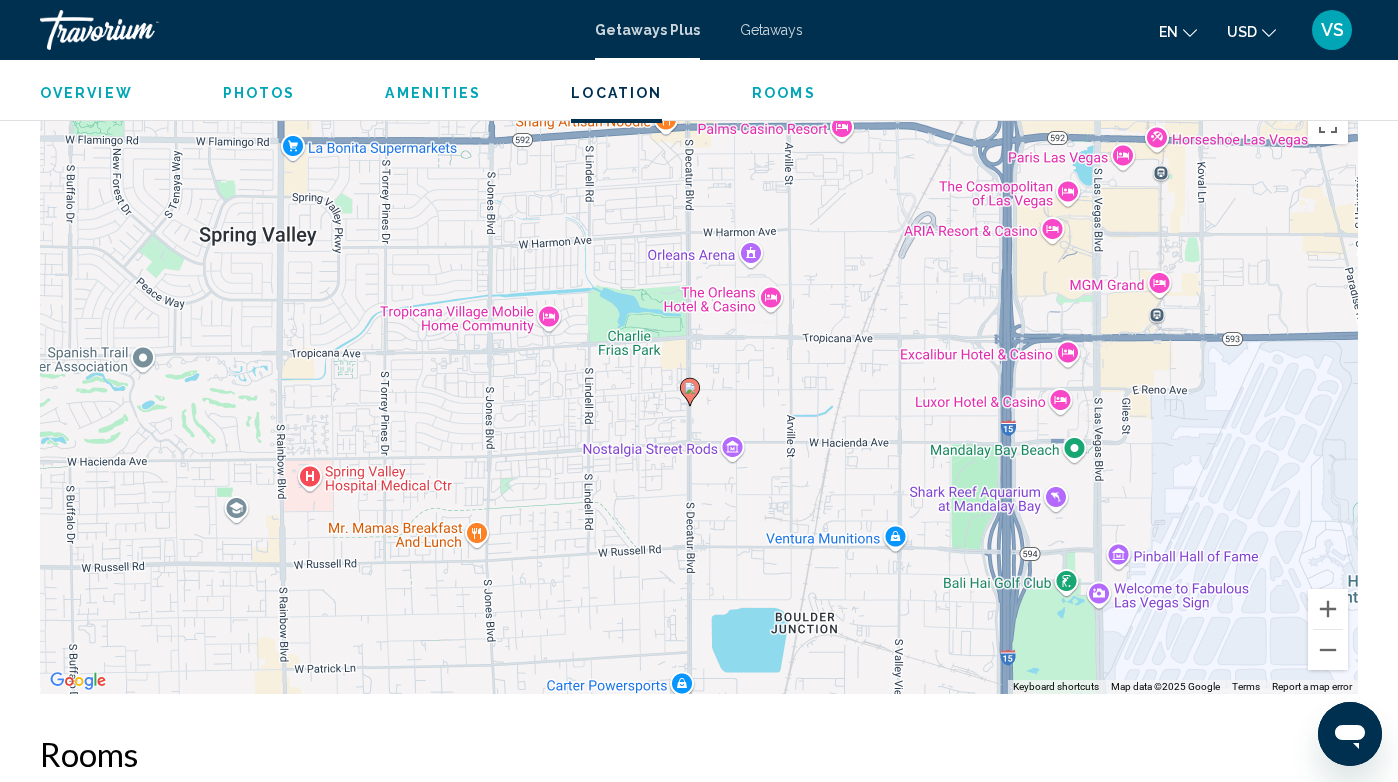 drag, startPoint x: 816, startPoint y: 415, endPoint x: 805, endPoint y: 431, distance: 19.416489 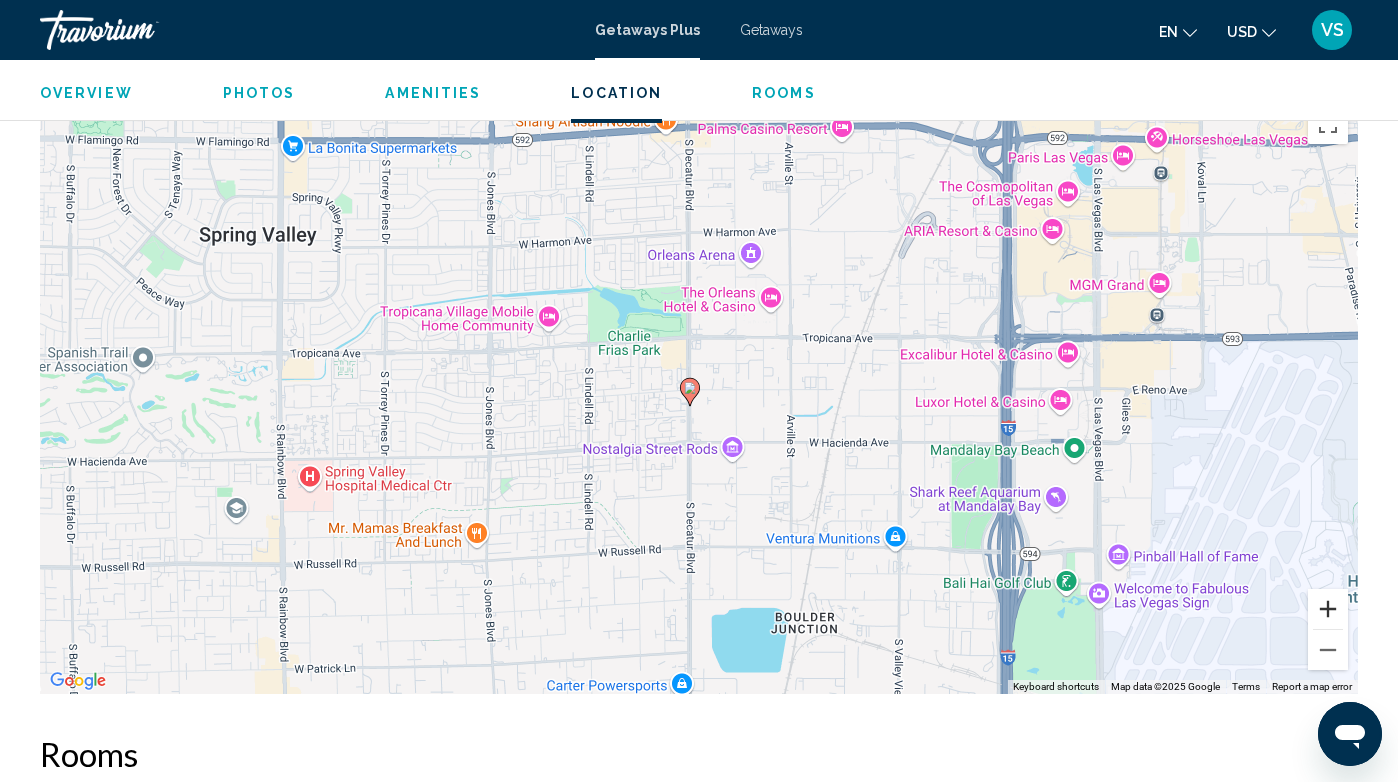 click at bounding box center [1328, 609] 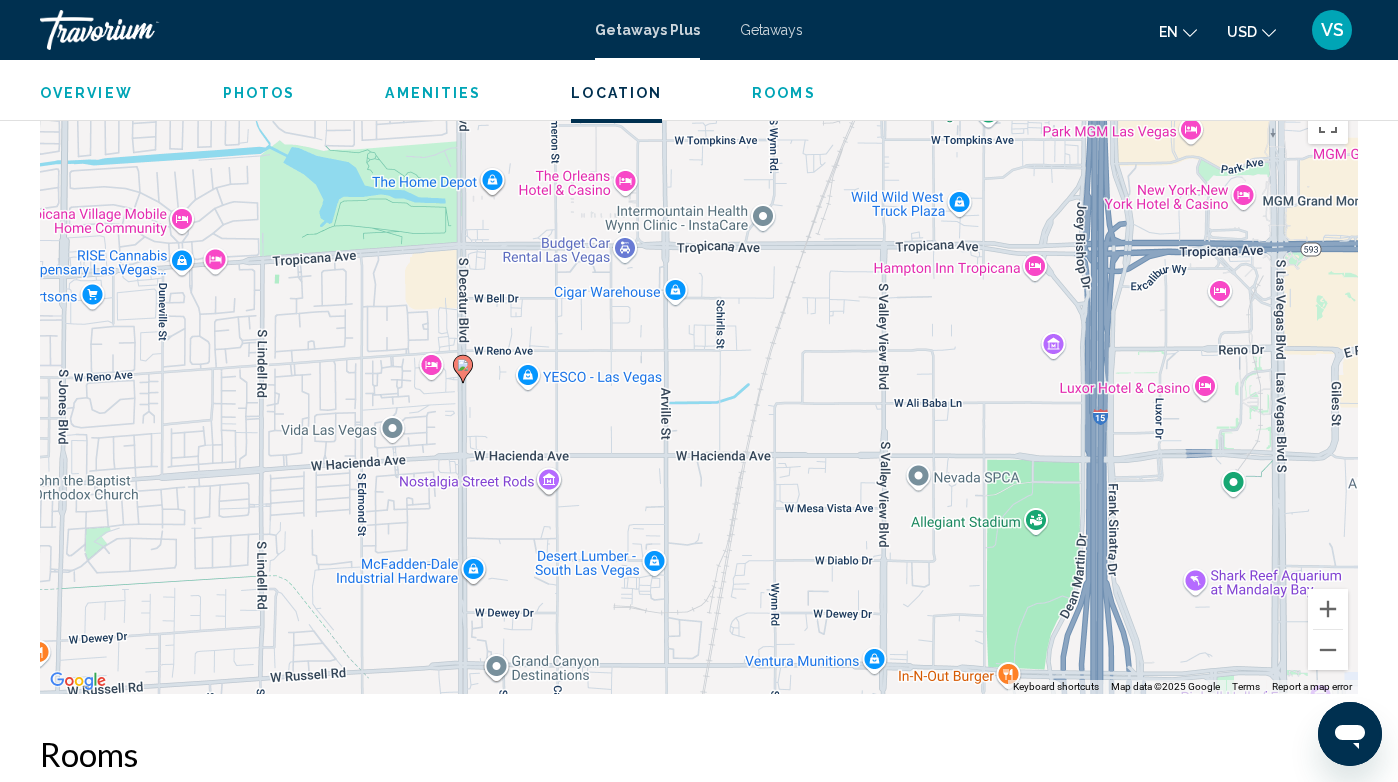 drag, startPoint x: 1019, startPoint y: 544, endPoint x: 799, endPoint y: 509, distance: 222.7667 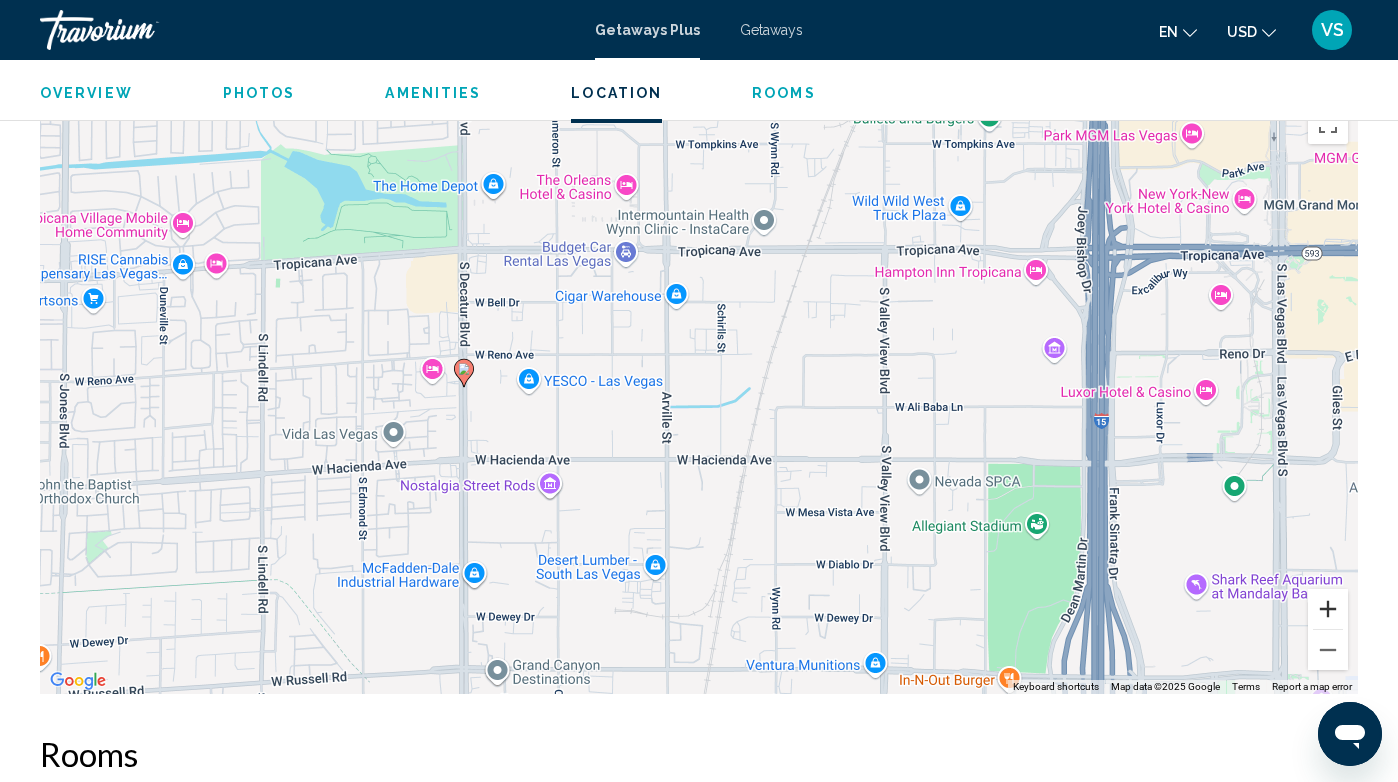 click at bounding box center [1328, 609] 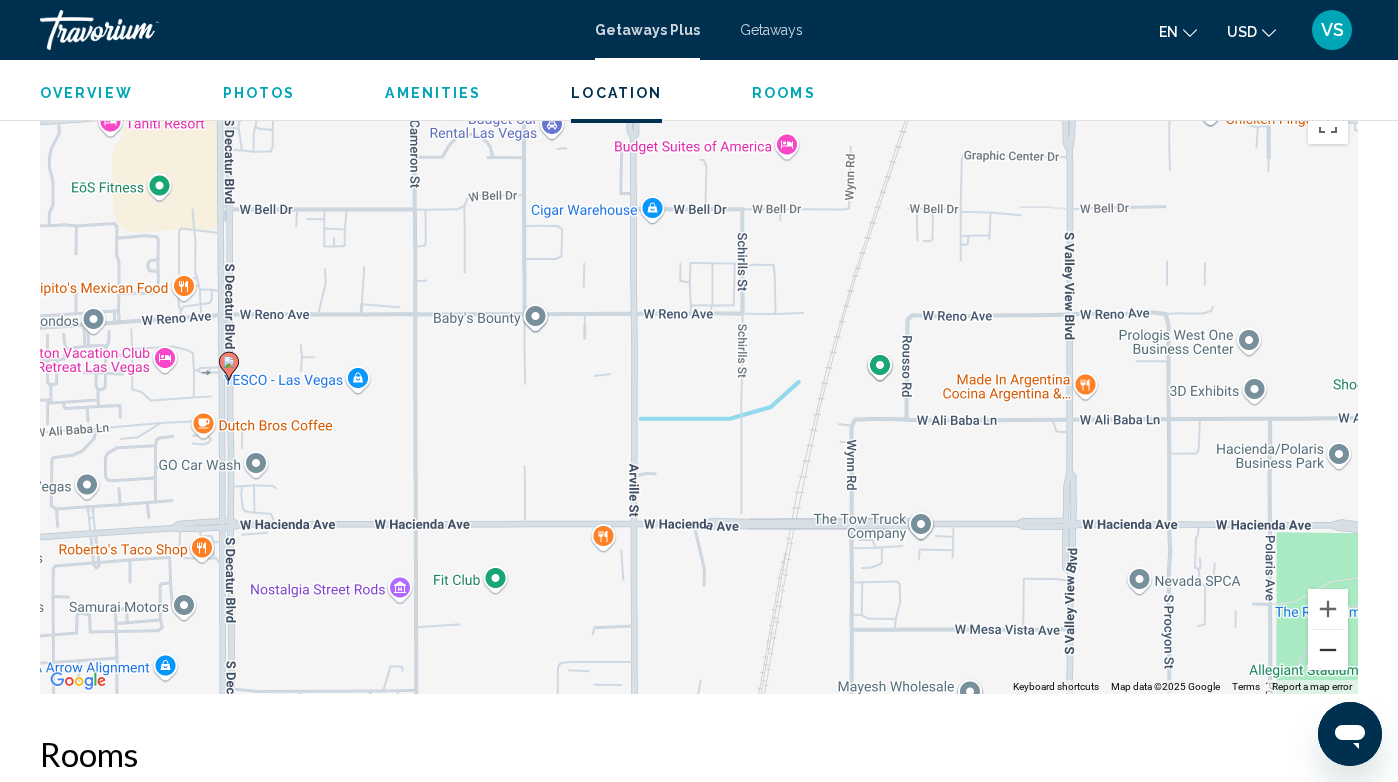 click at bounding box center [1328, 650] 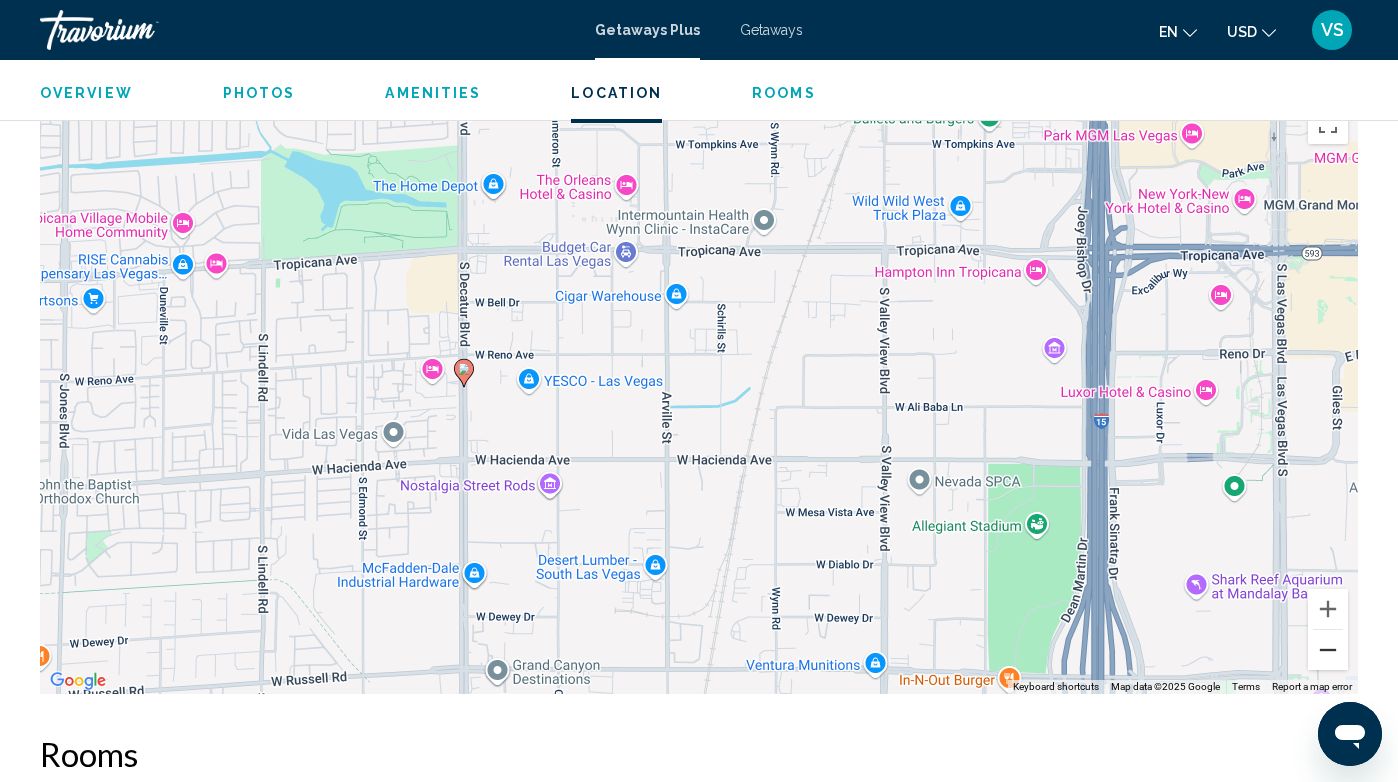 click at bounding box center (1328, 650) 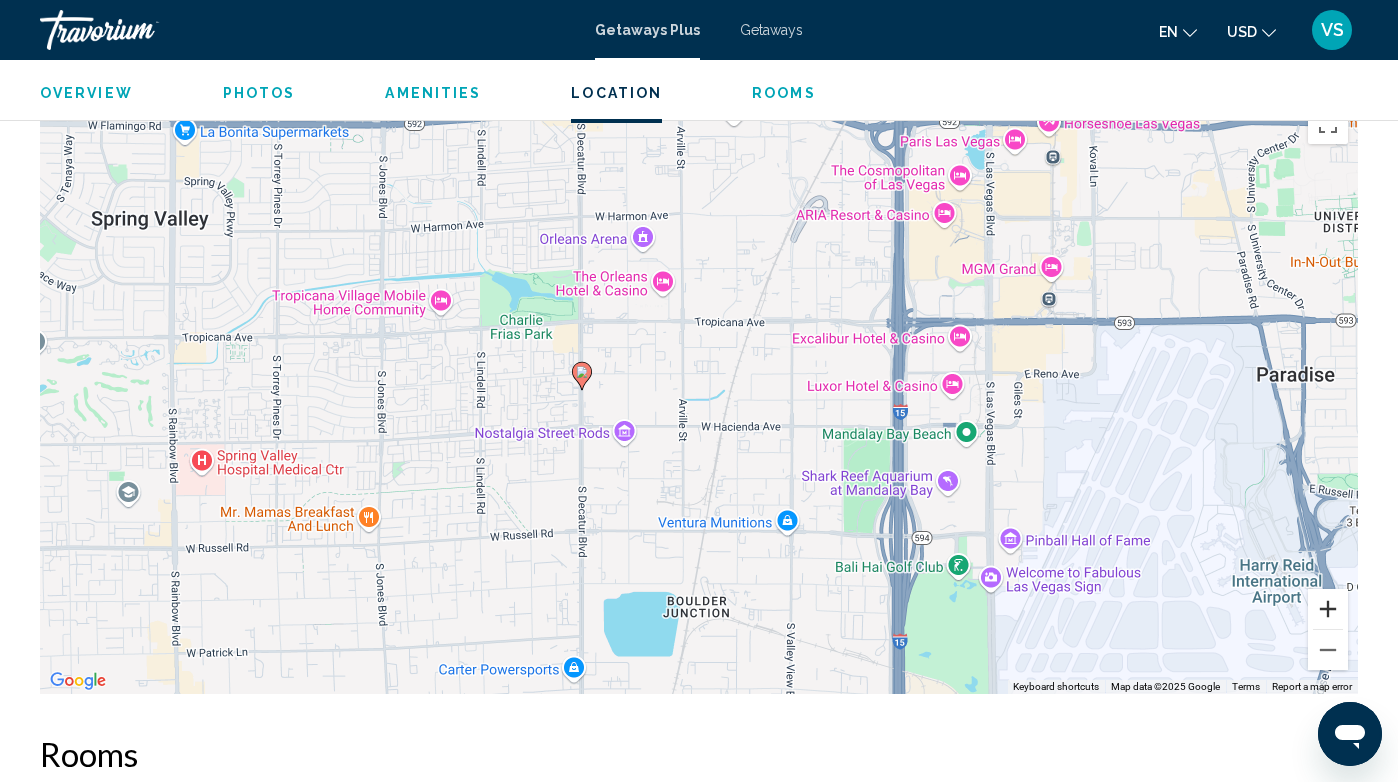 click at bounding box center [1328, 609] 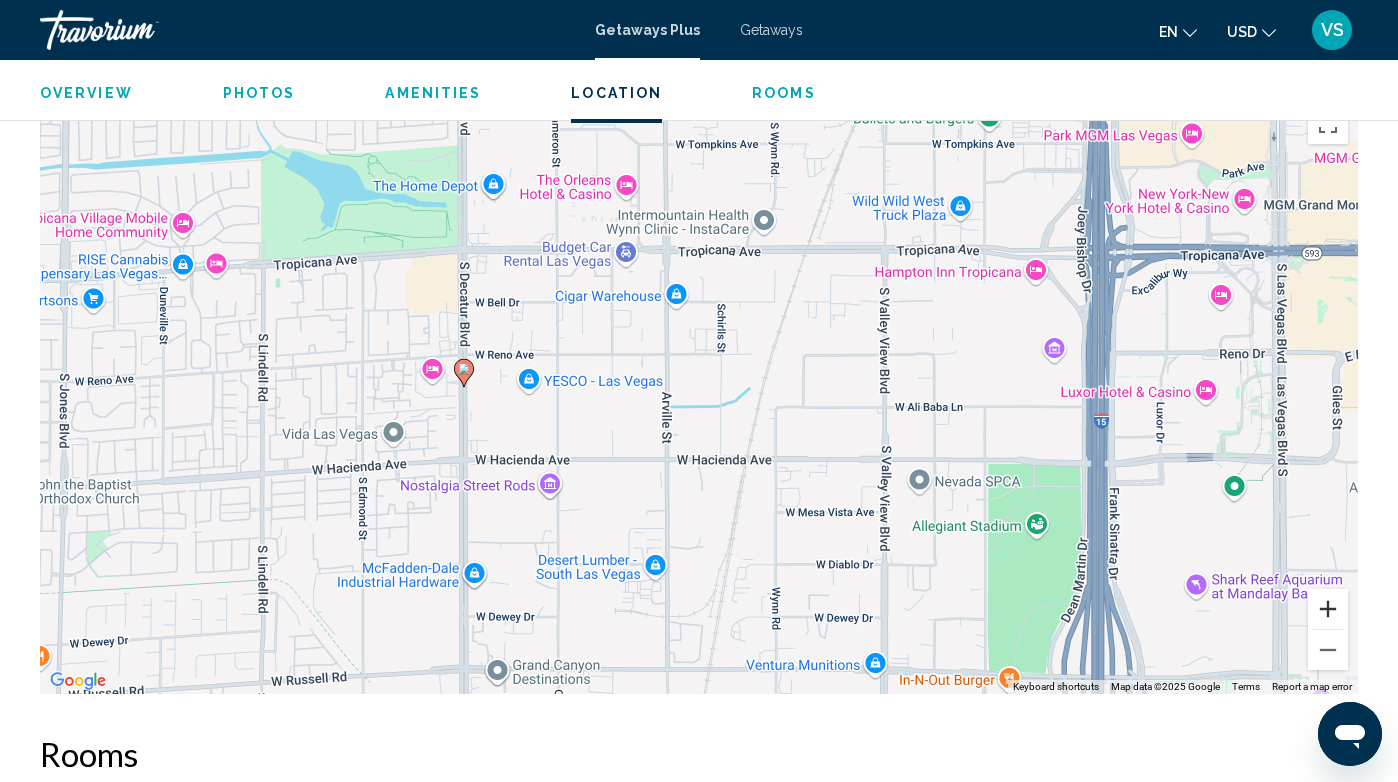 click at bounding box center (1328, 609) 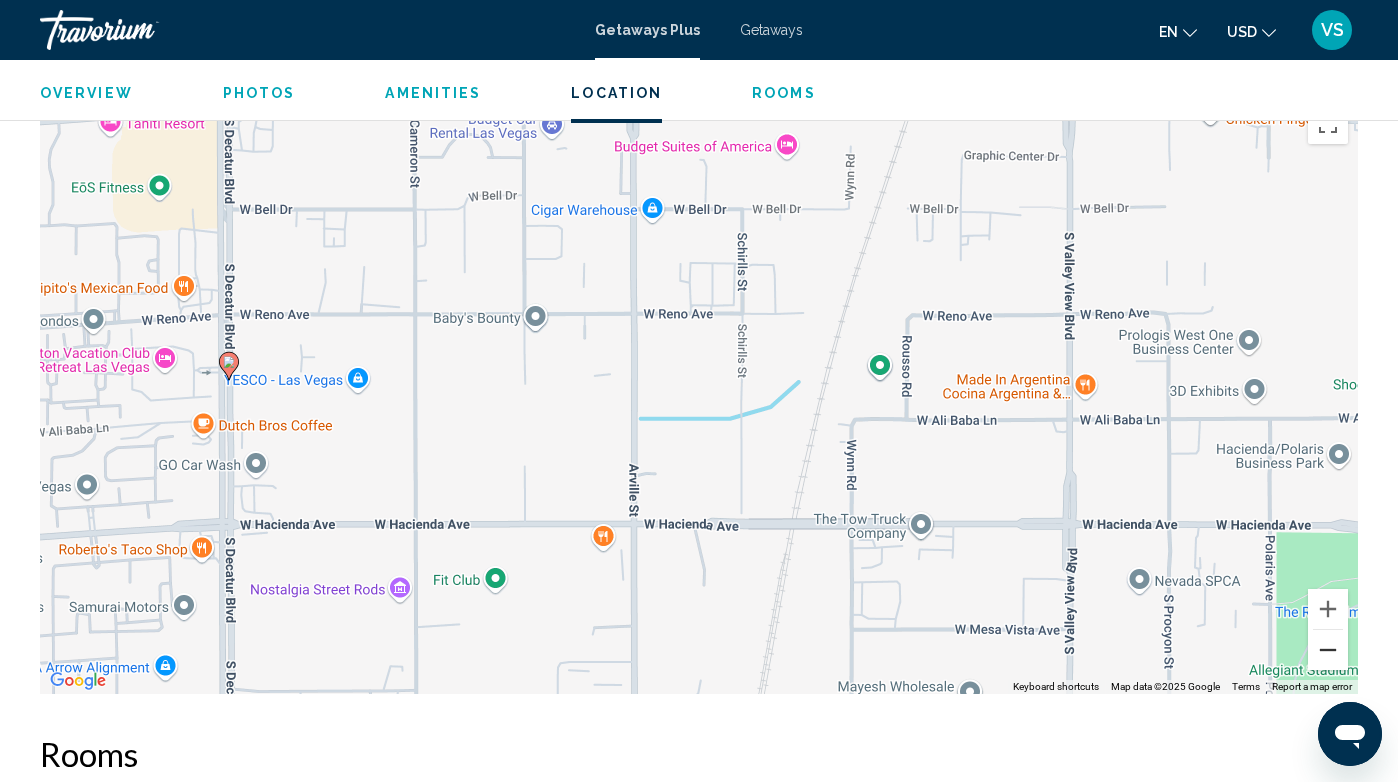 click at bounding box center (1328, 650) 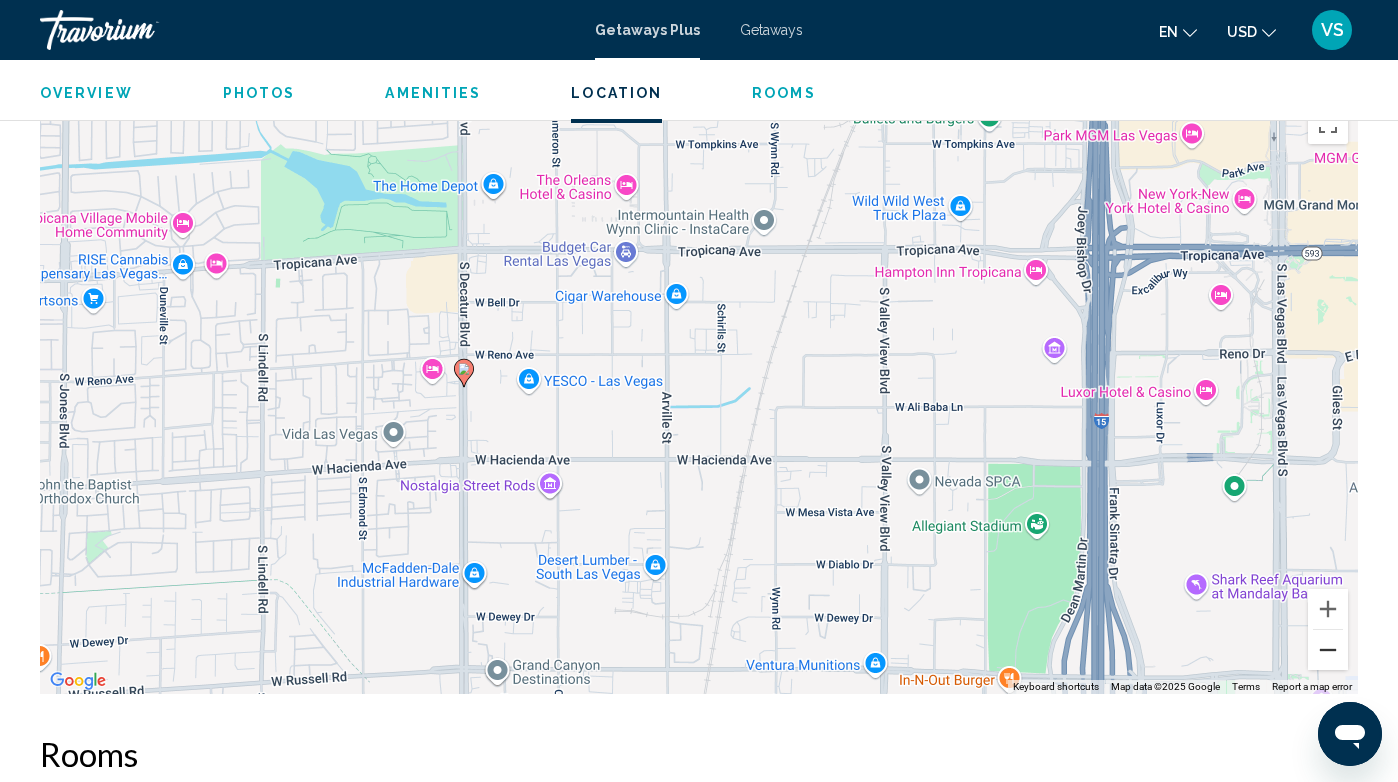 click at bounding box center (1328, 650) 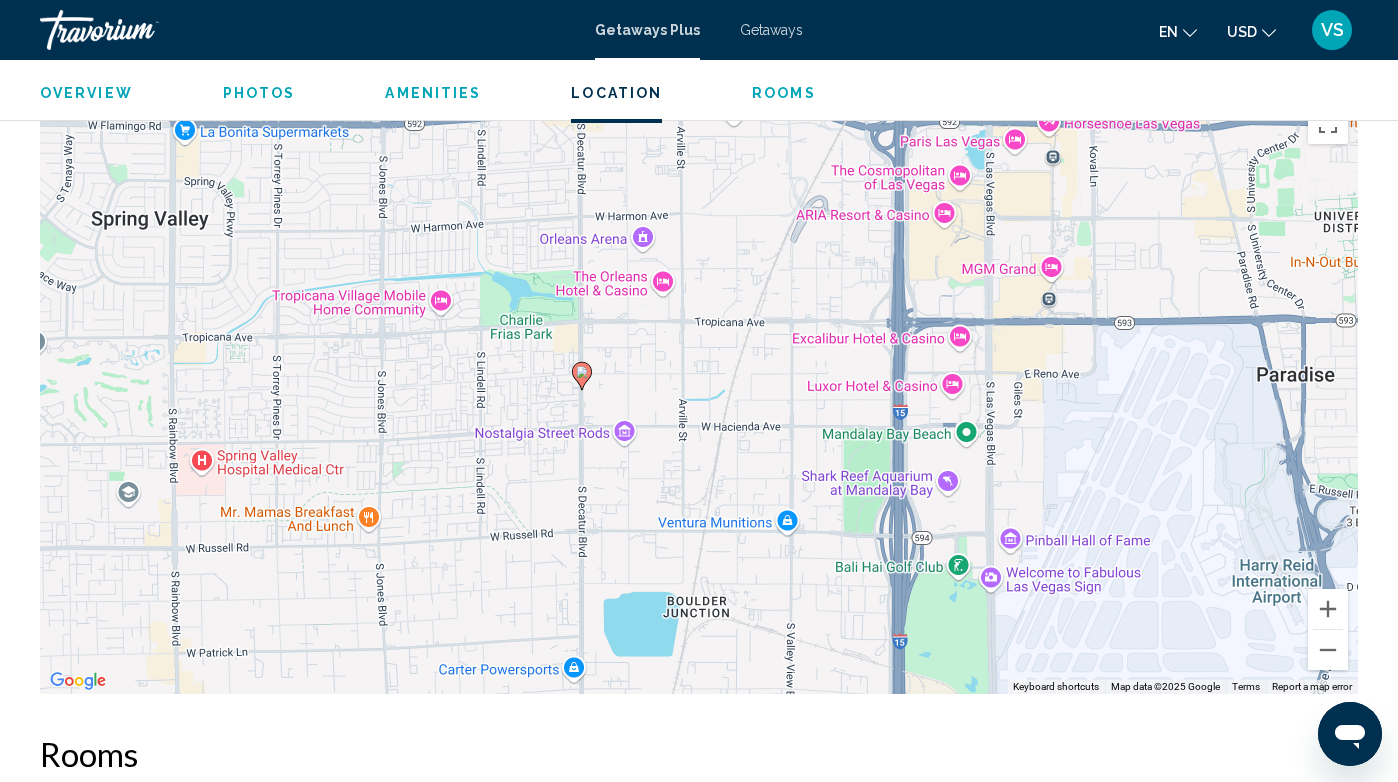 click 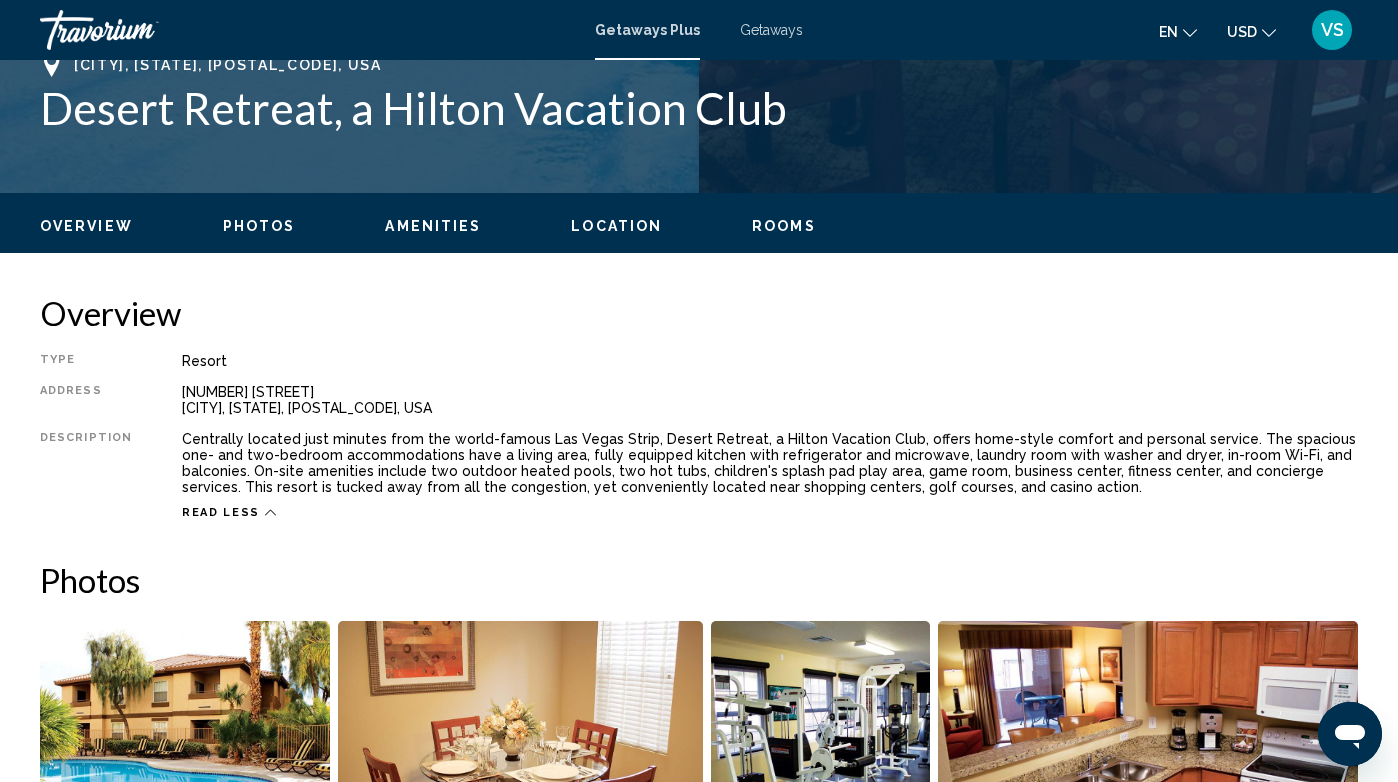 scroll, scrollTop: 816, scrollLeft: 0, axis: vertical 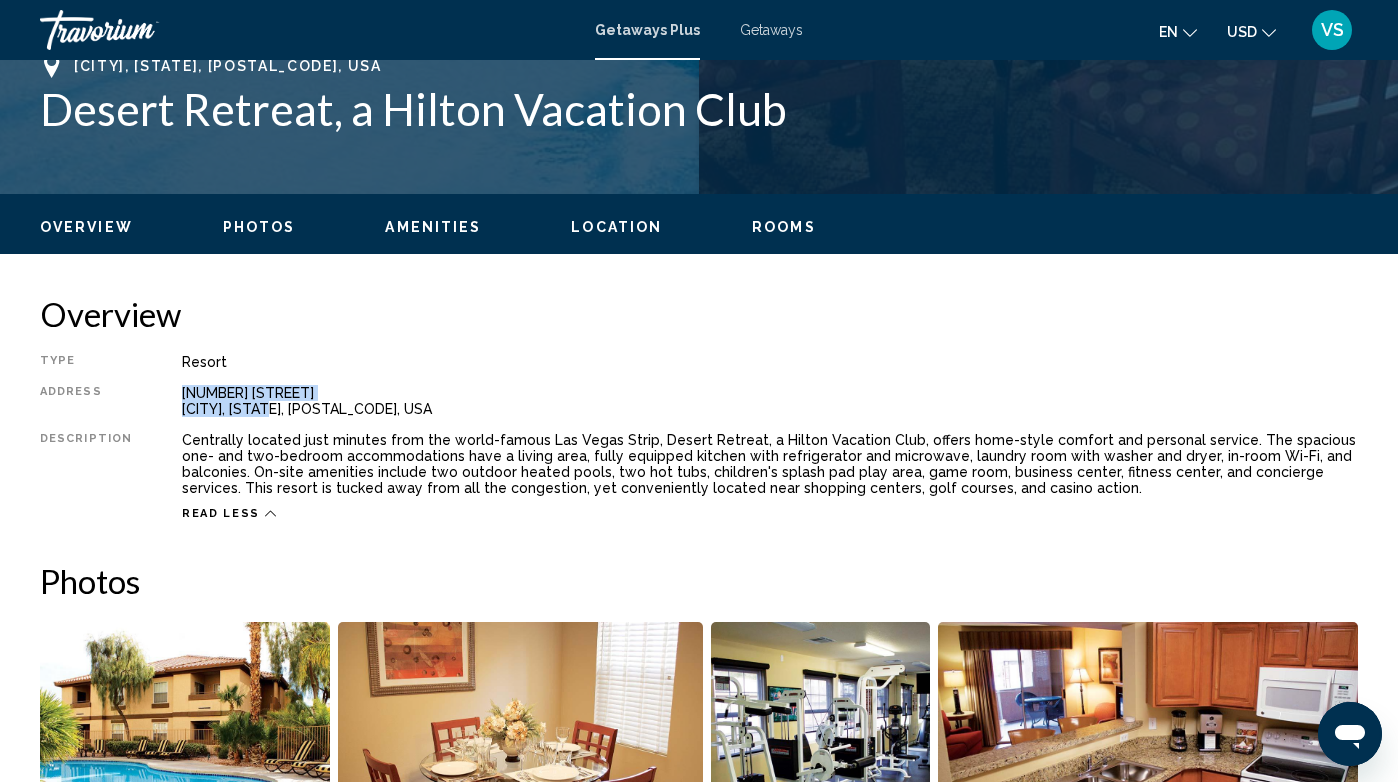 drag, startPoint x: 175, startPoint y: 392, endPoint x: 264, endPoint y: 400, distance: 89.358826 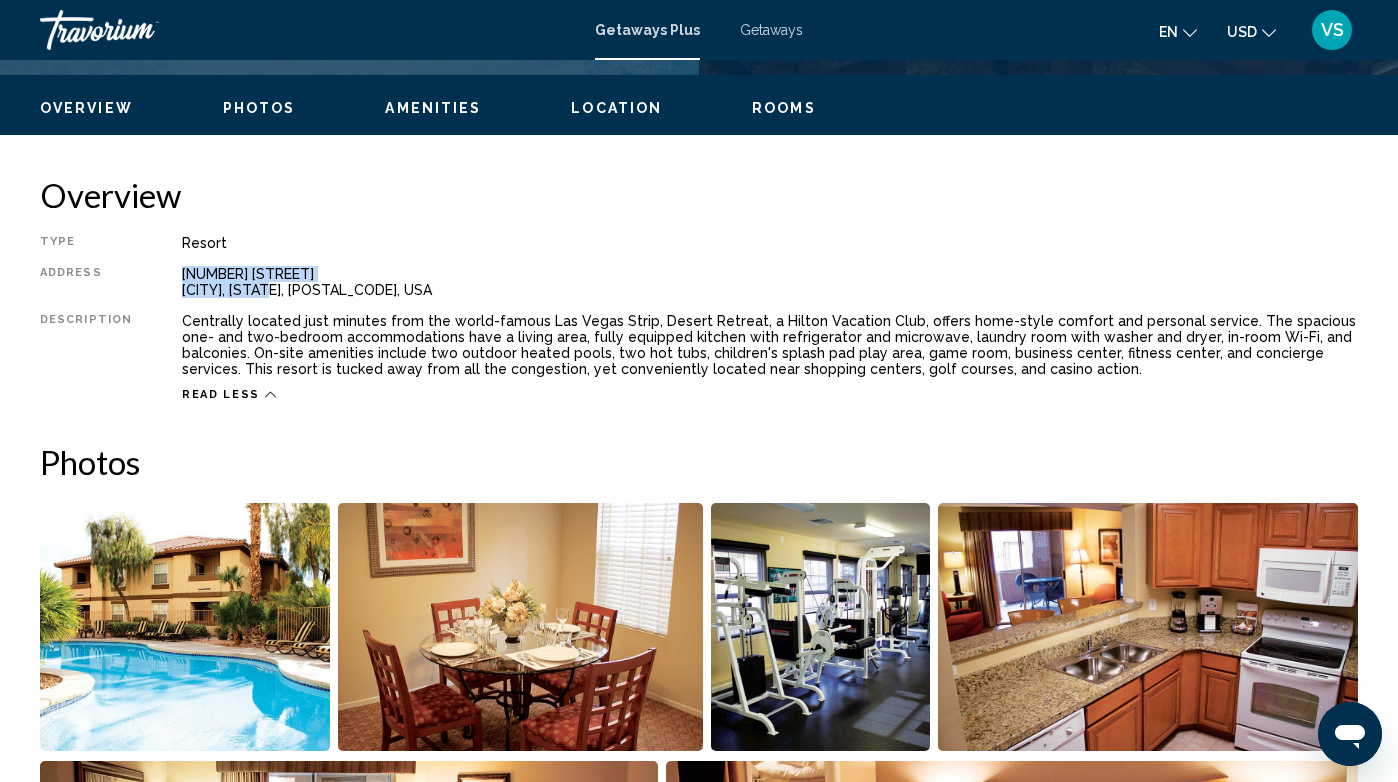 scroll, scrollTop: 618, scrollLeft: 0, axis: vertical 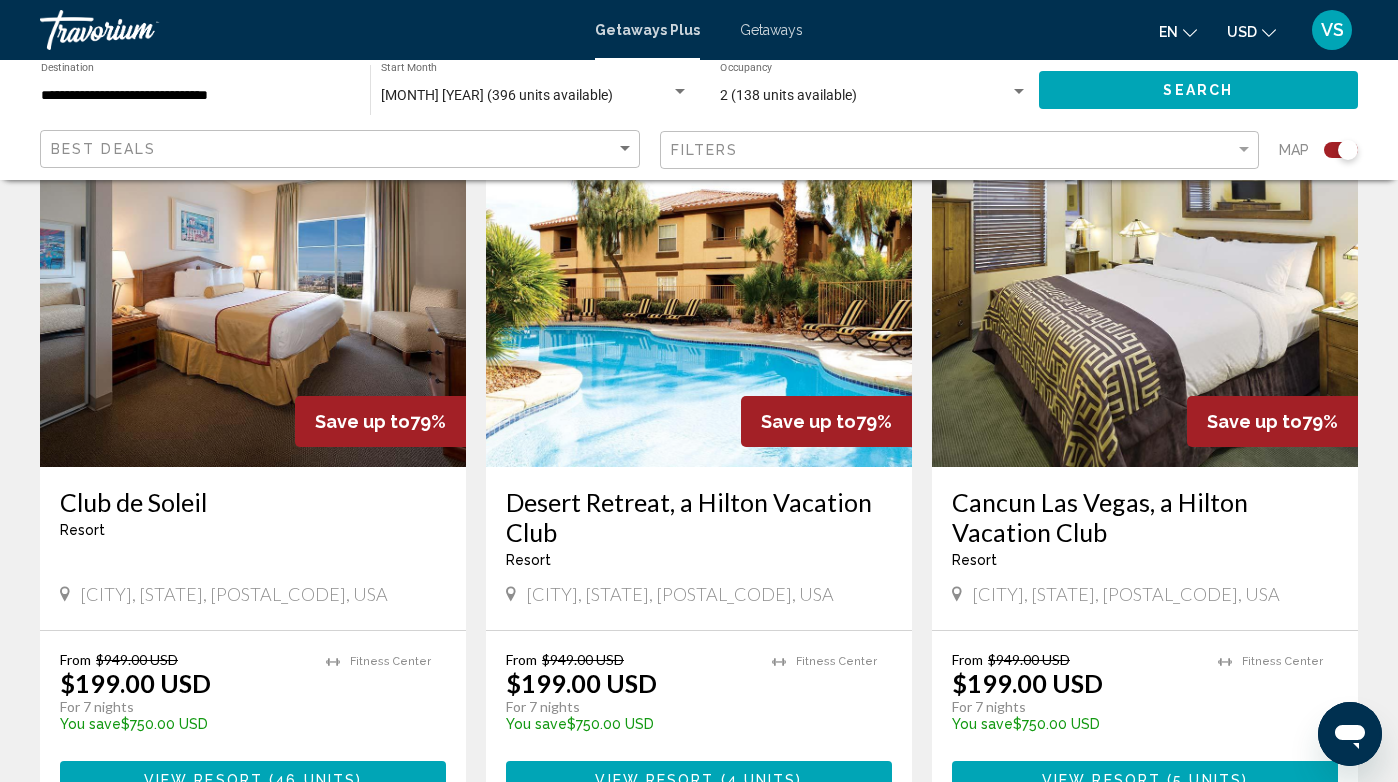 click at bounding box center [253, 307] 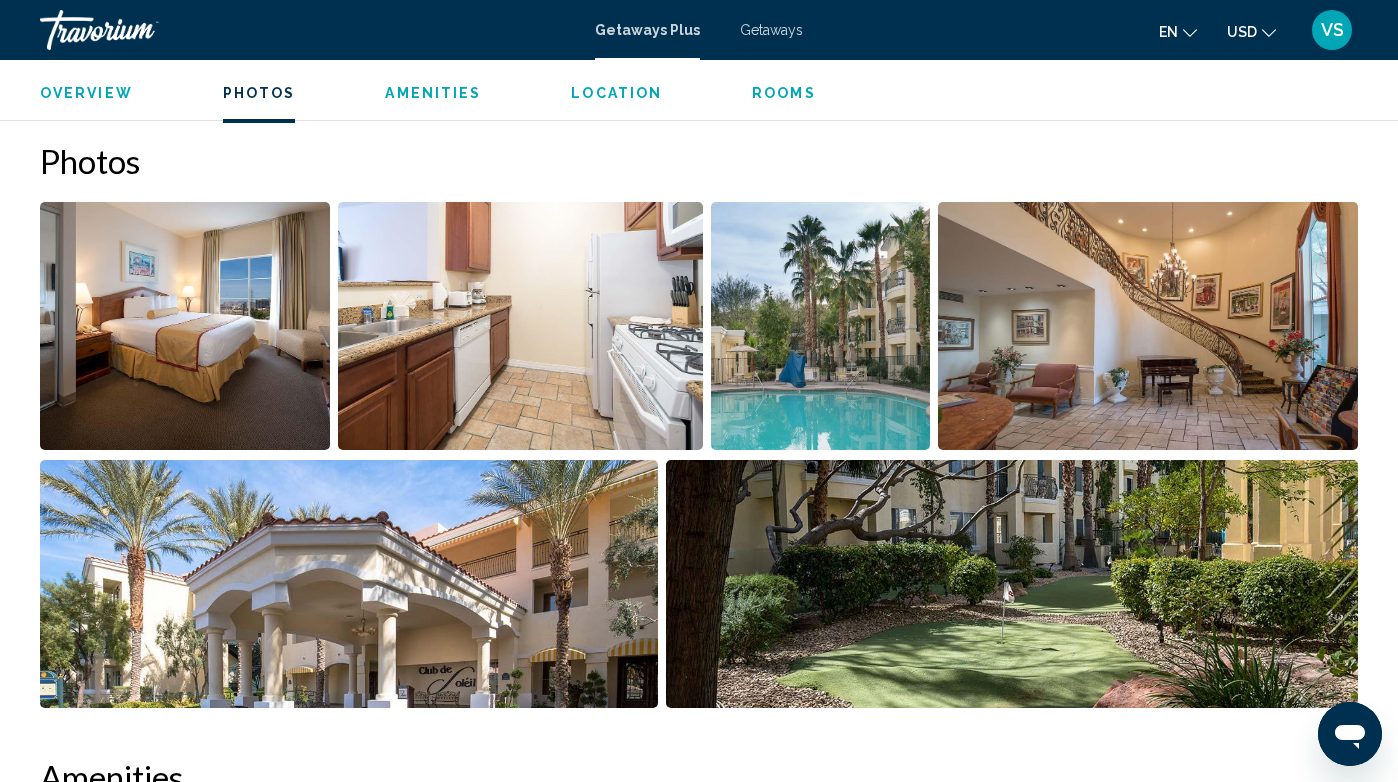 scroll, scrollTop: 1238, scrollLeft: 0, axis: vertical 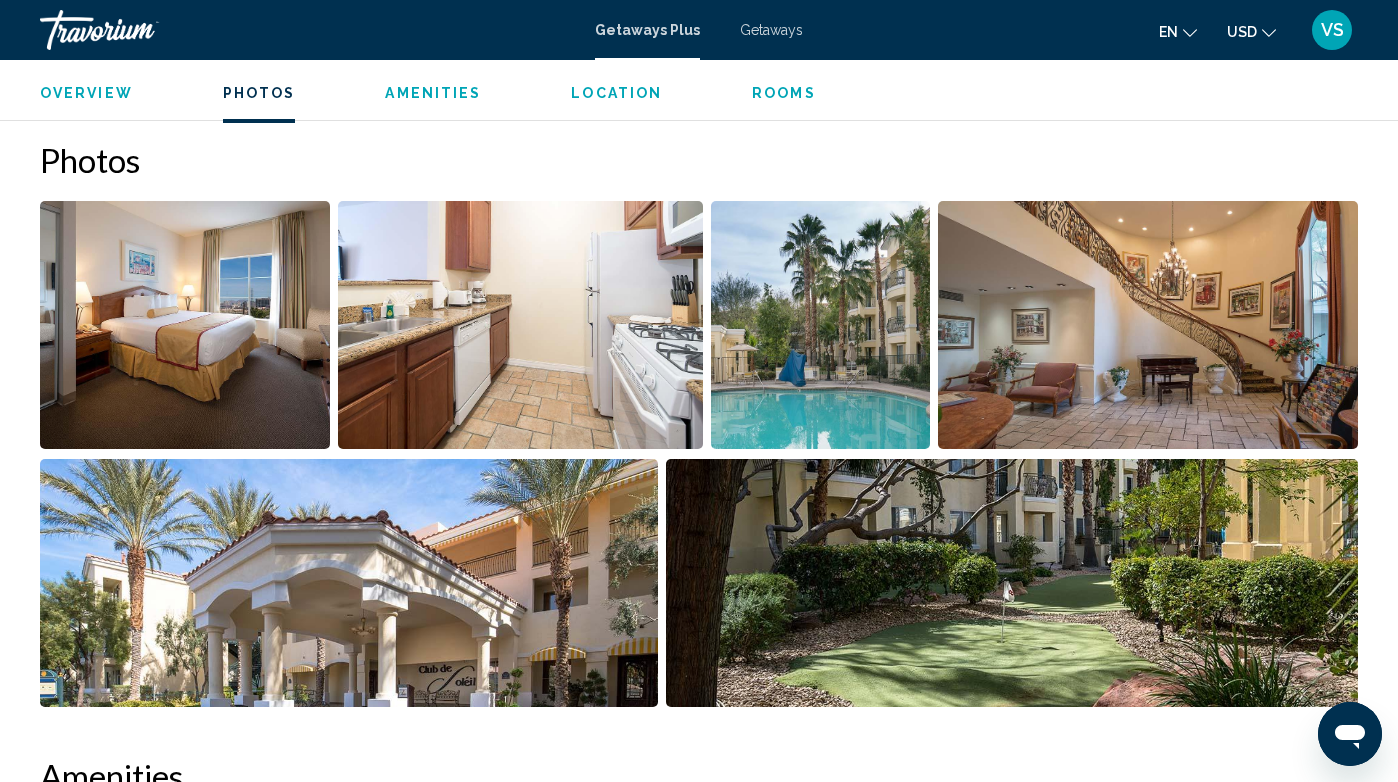 click at bounding box center (821, 325) 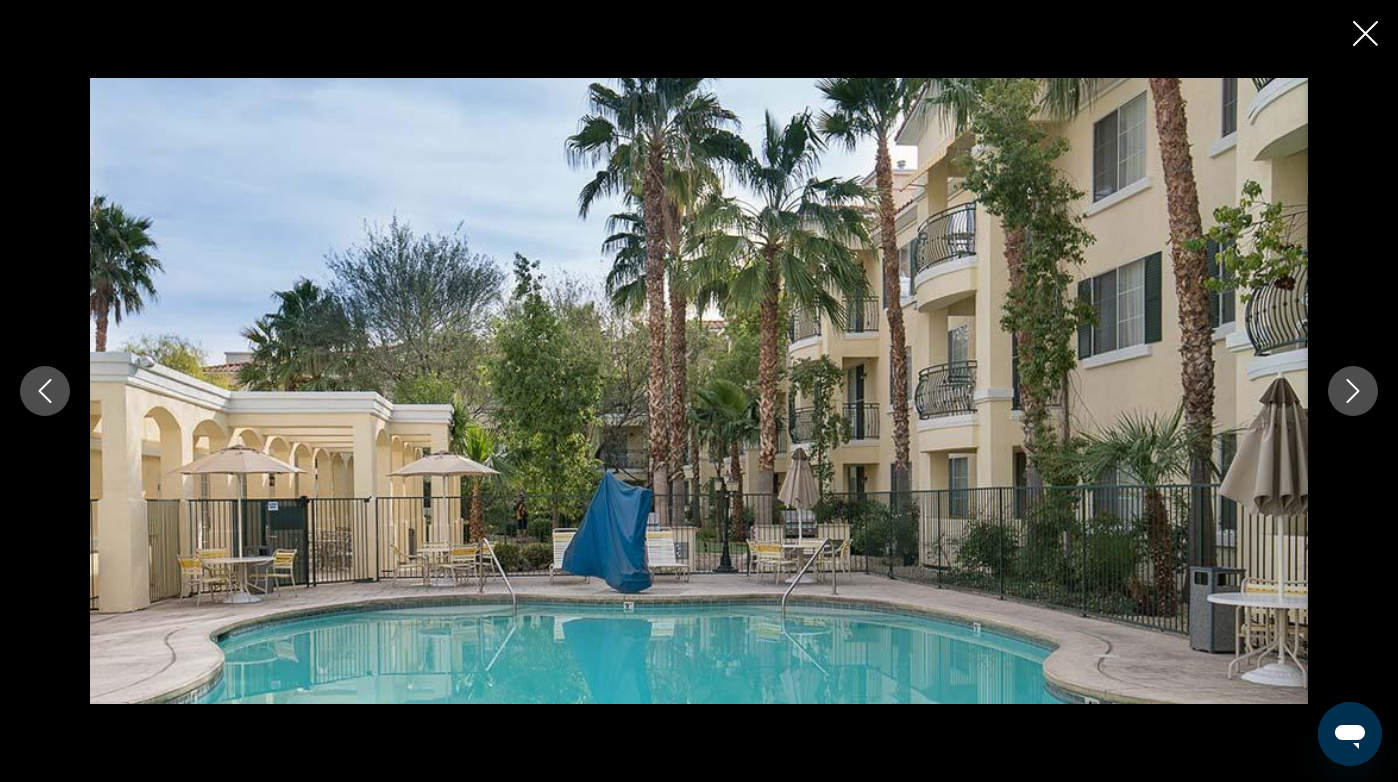 scroll, scrollTop: 1385, scrollLeft: 0, axis: vertical 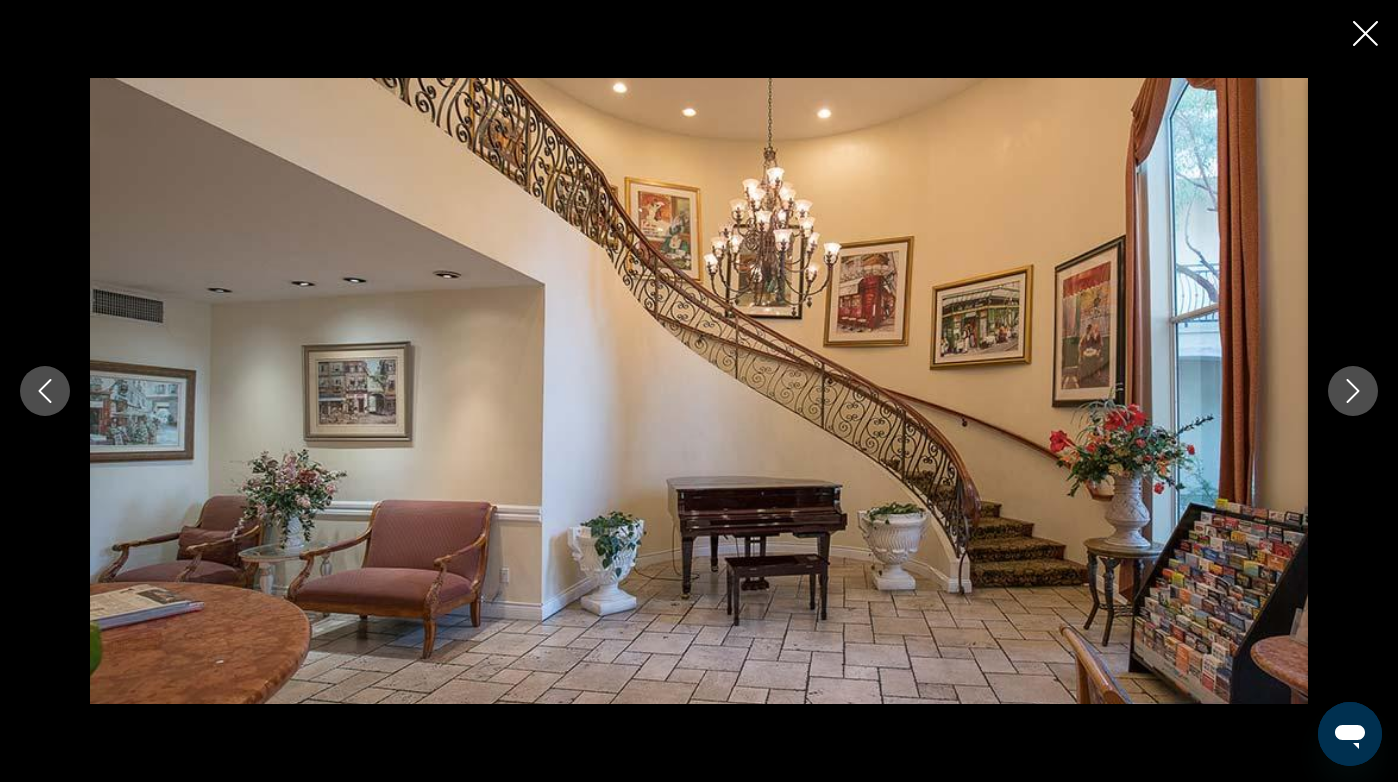click 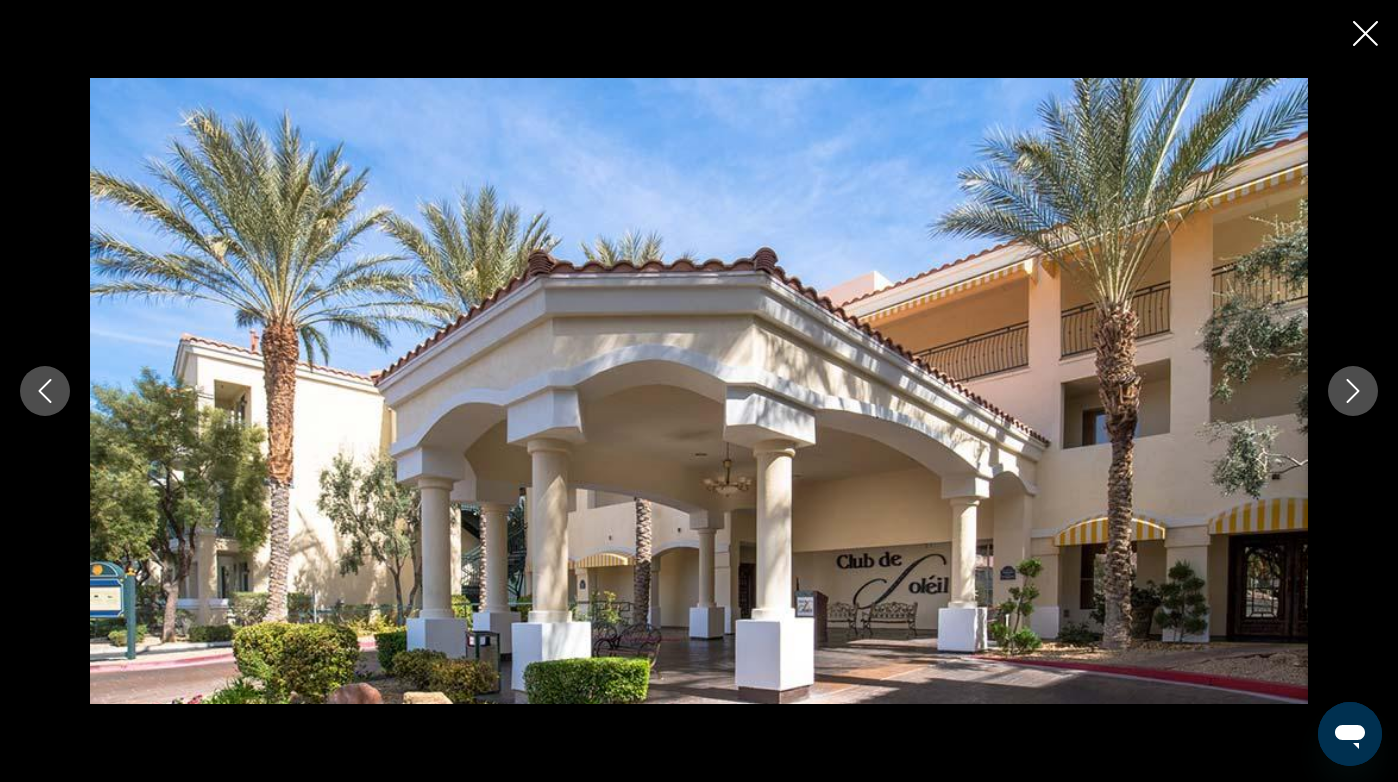 click 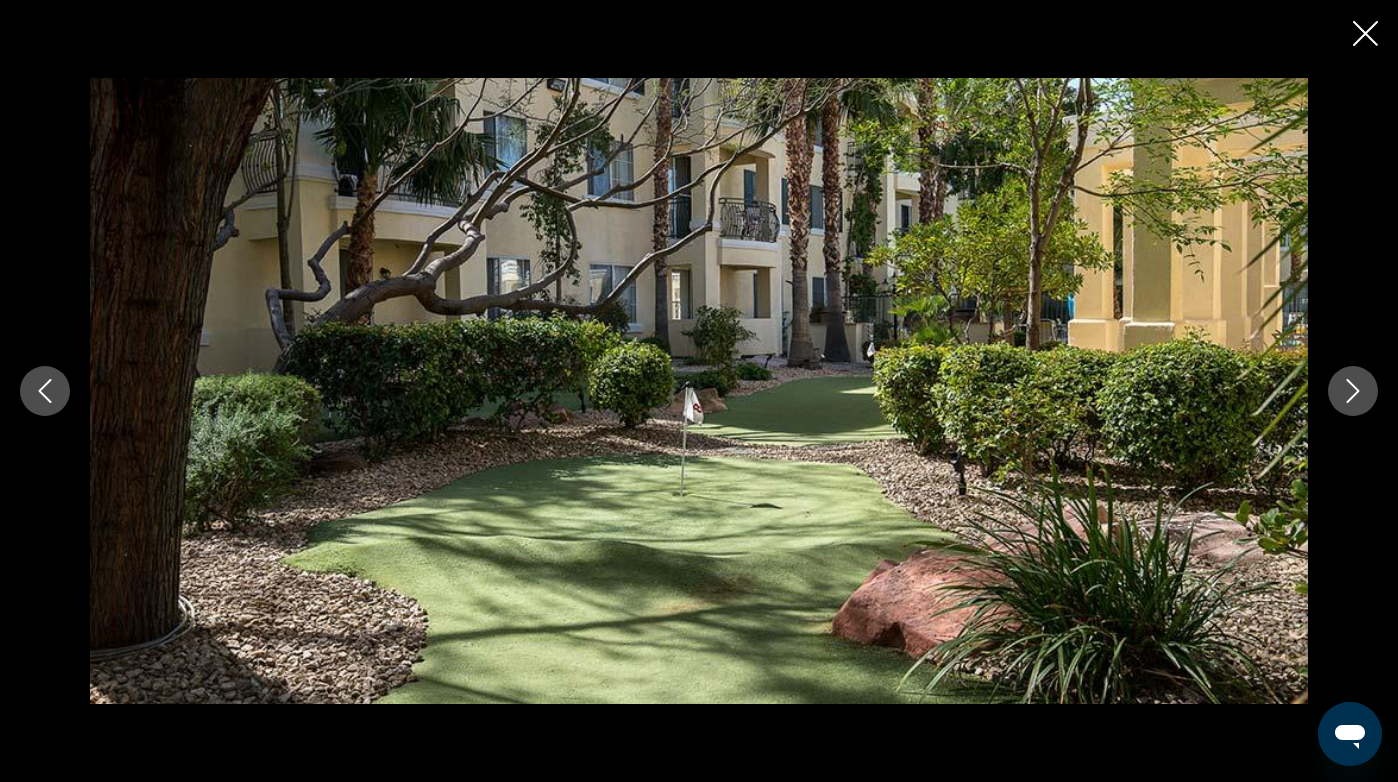 click 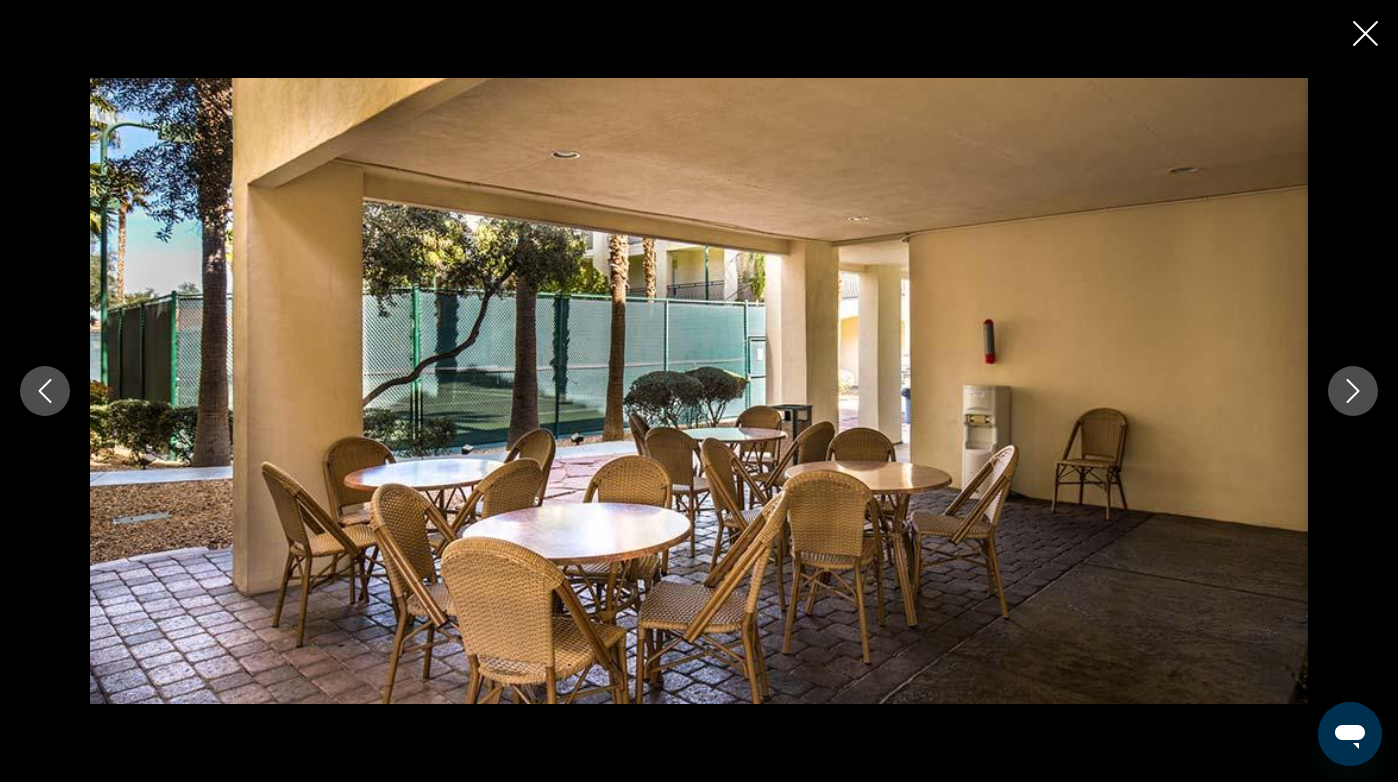 click 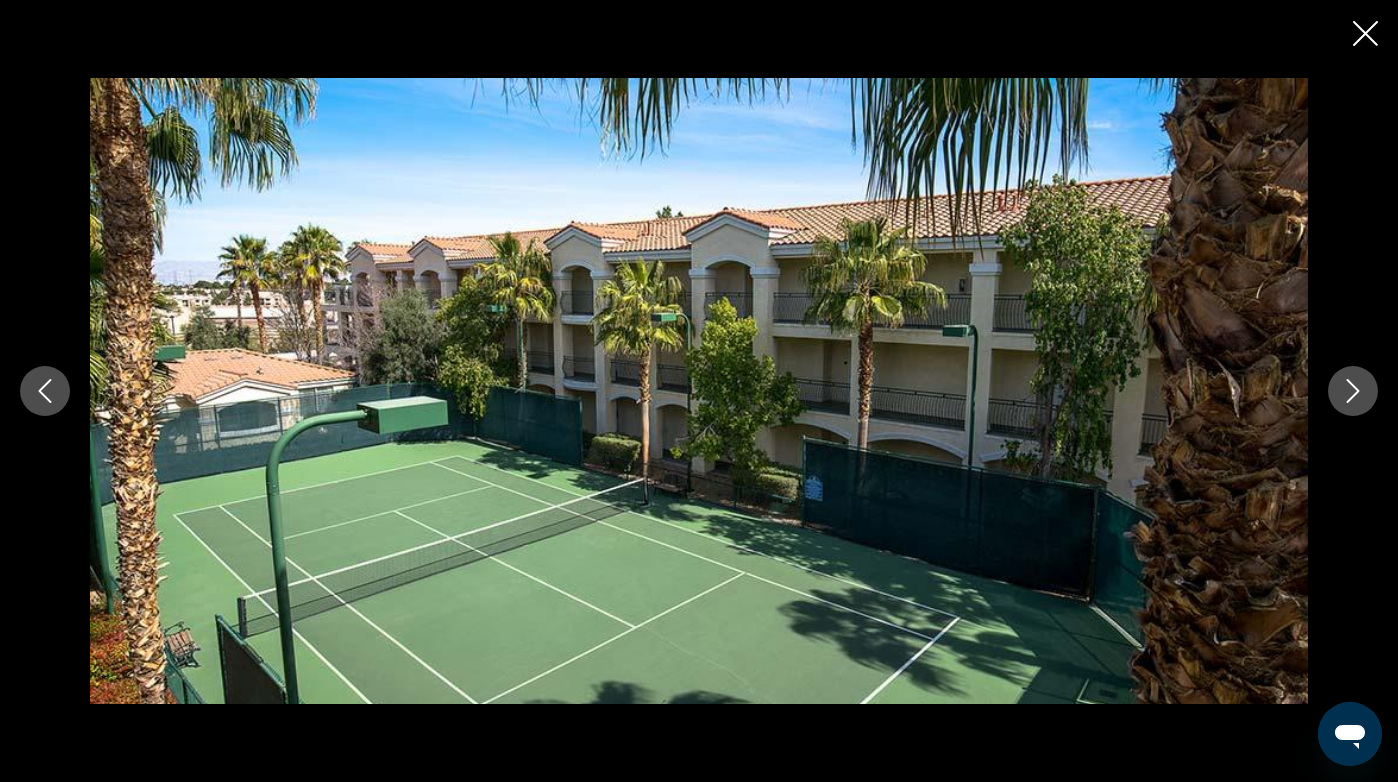 click 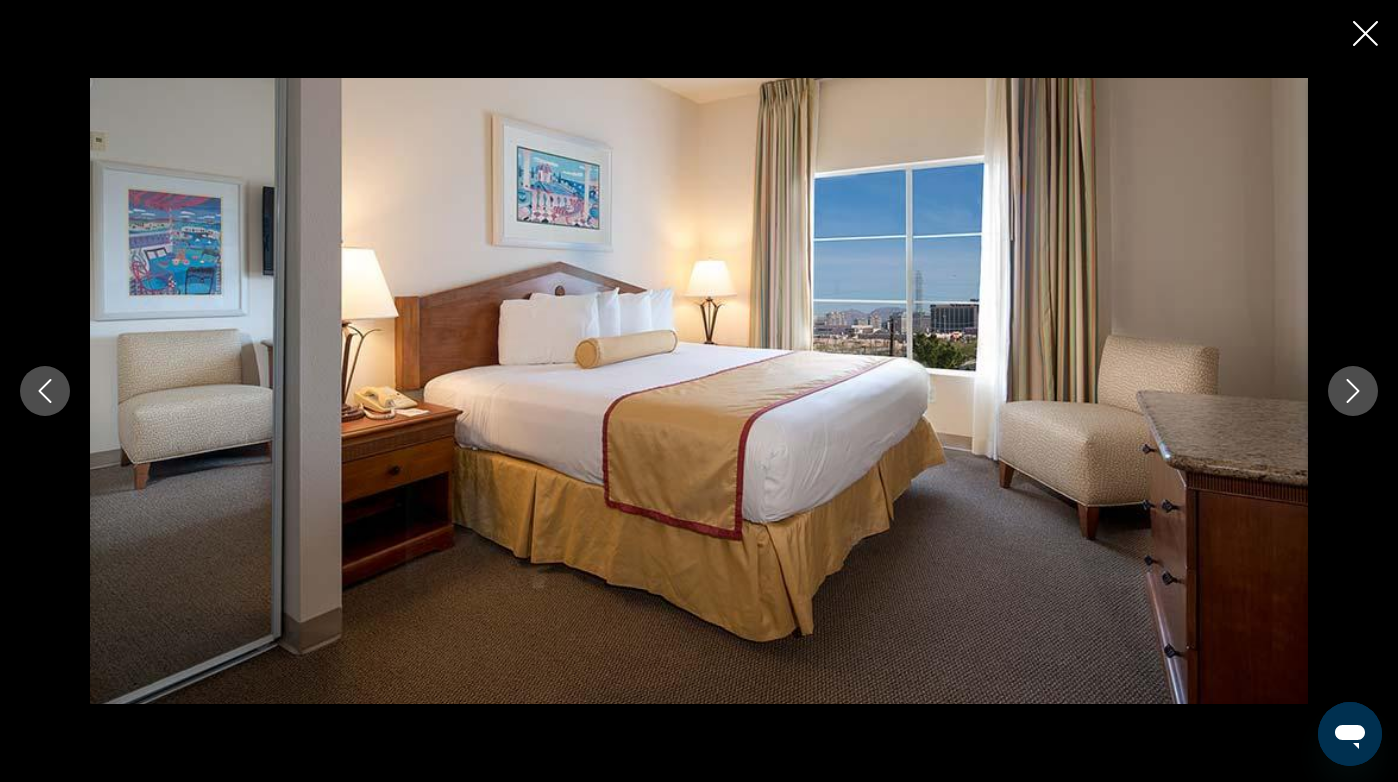click 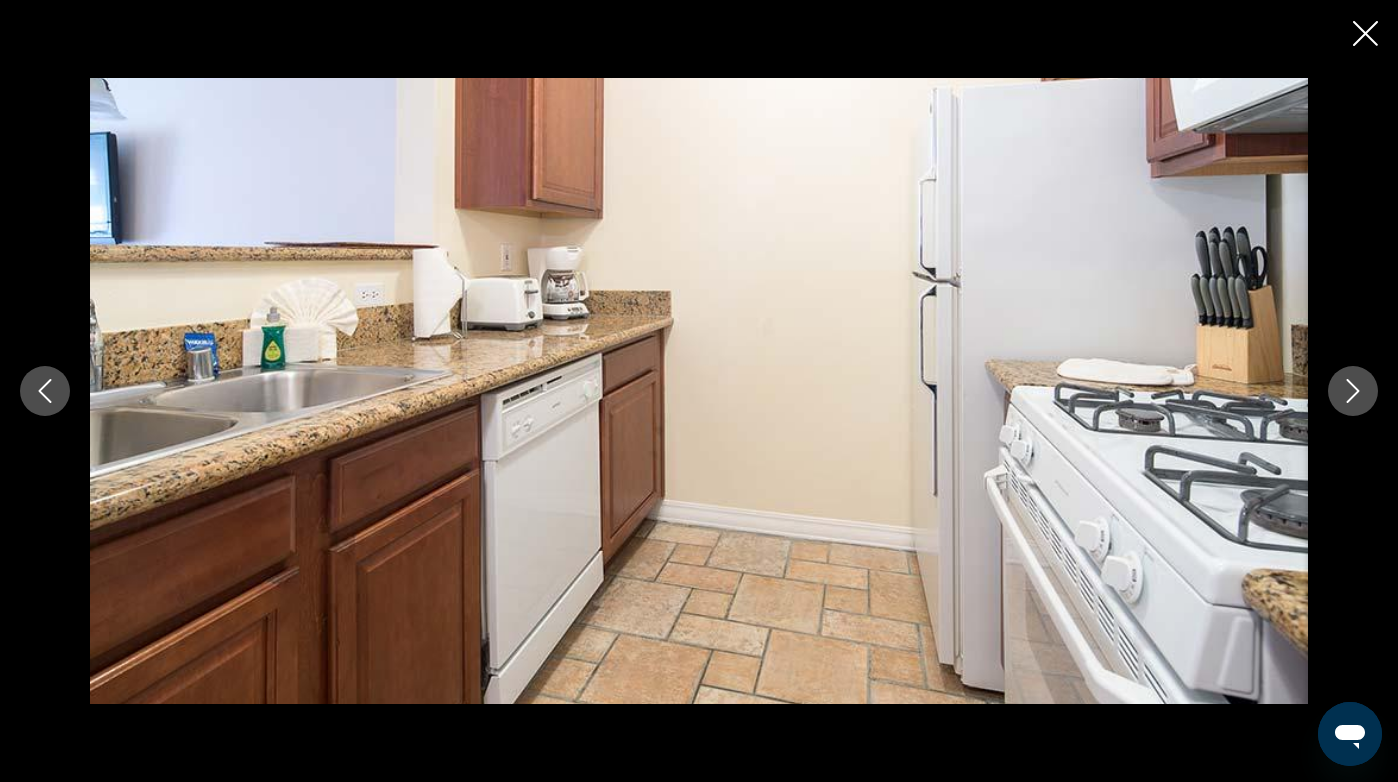 click 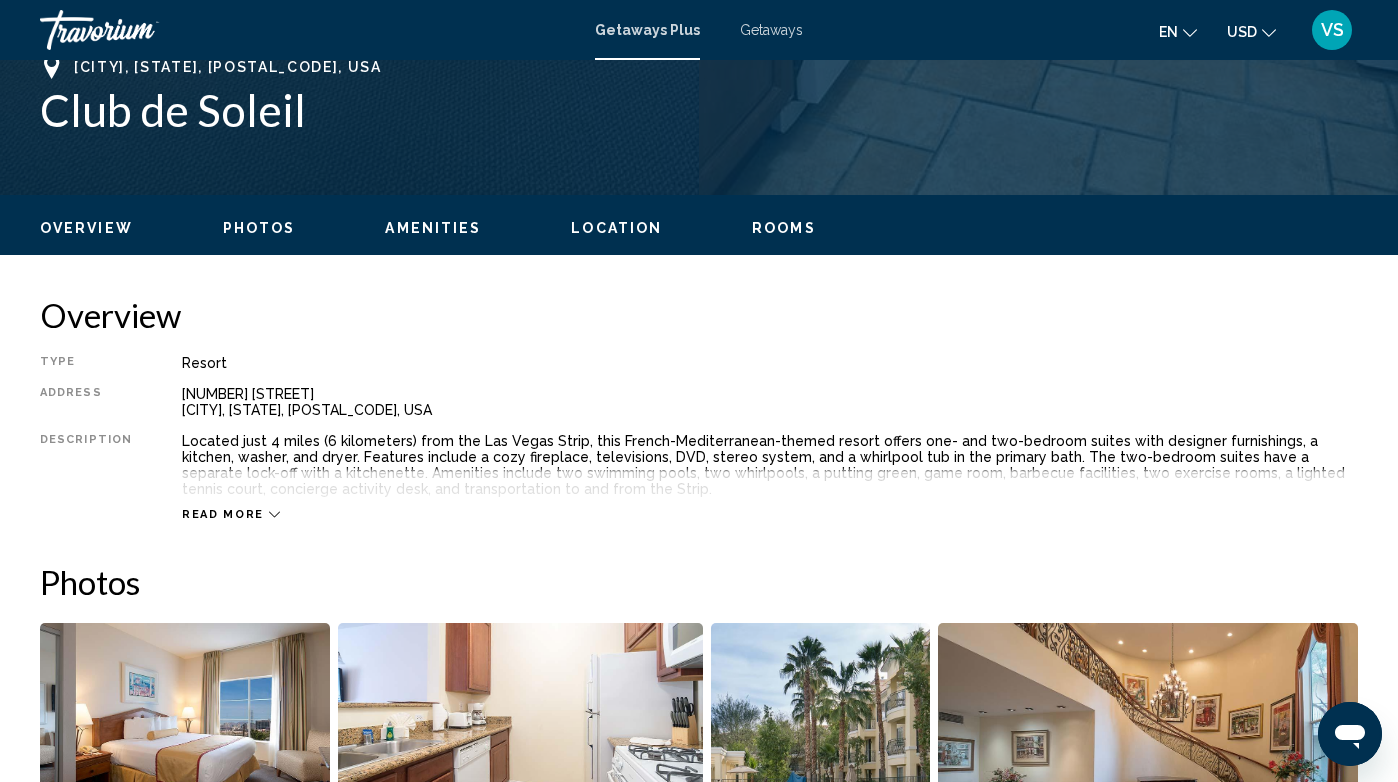 scroll, scrollTop: 814, scrollLeft: 0, axis: vertical 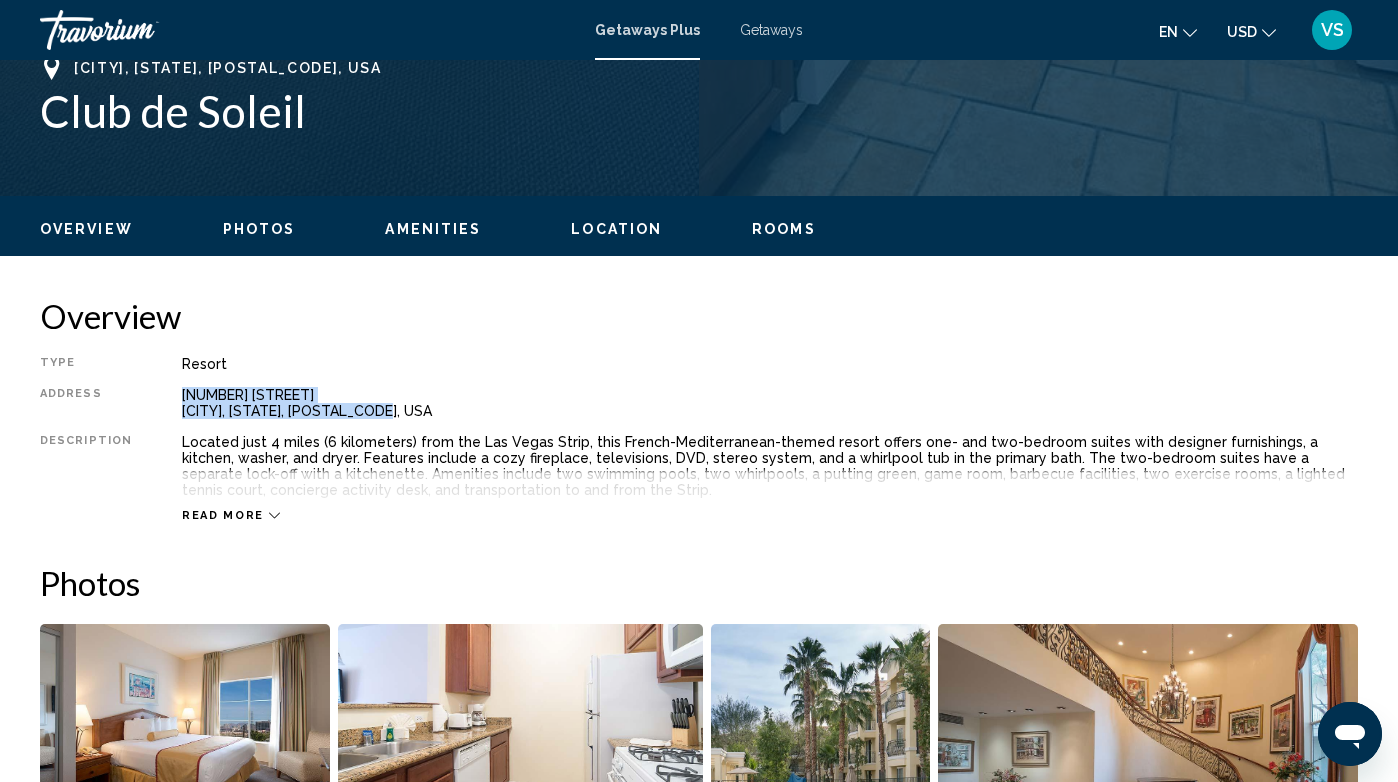 drag, startPoint x: 377, startPoint y: 410, endPoint x: 179, endPoint y: 400, distance: 198.25237 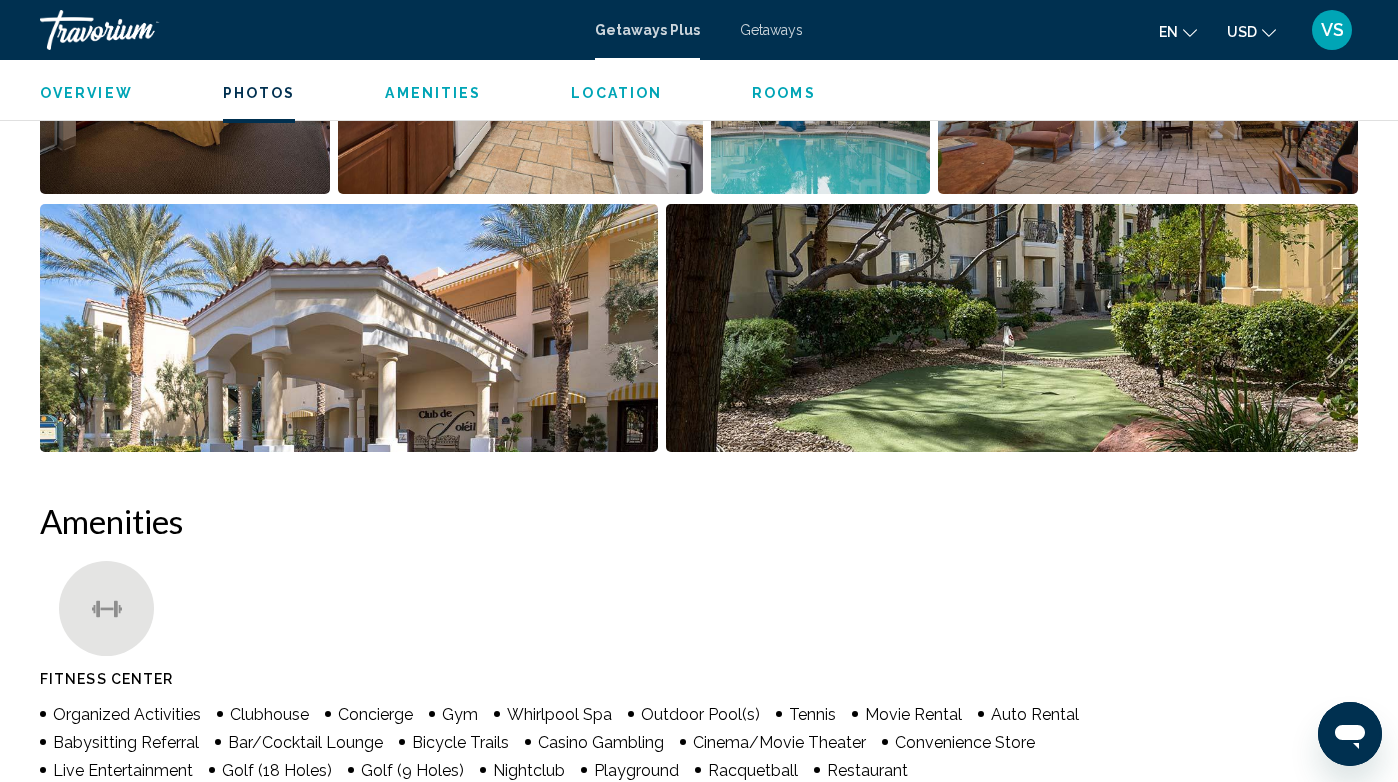 scroll, scrollTop: 1494, scrollLeft: 0, axis: vertical 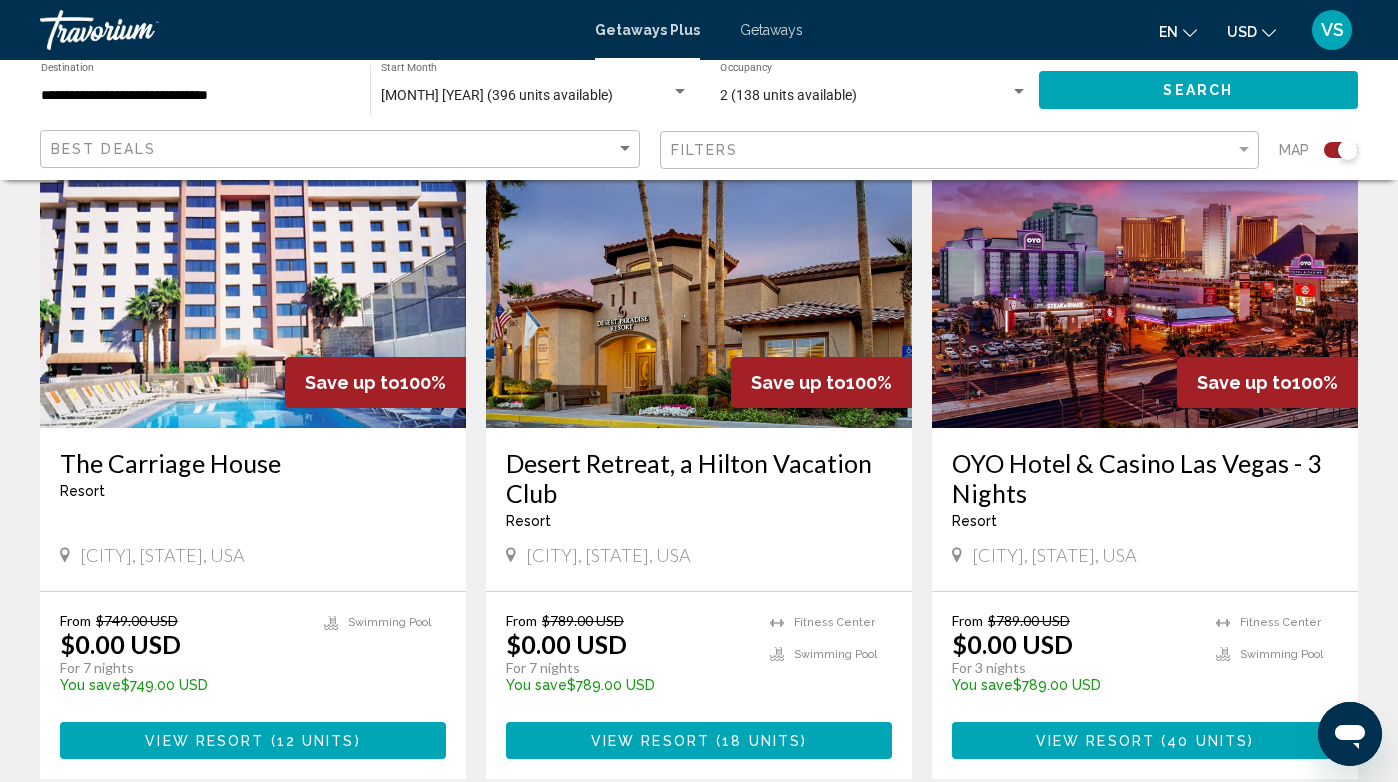 click at bounding box center [1145, 268] 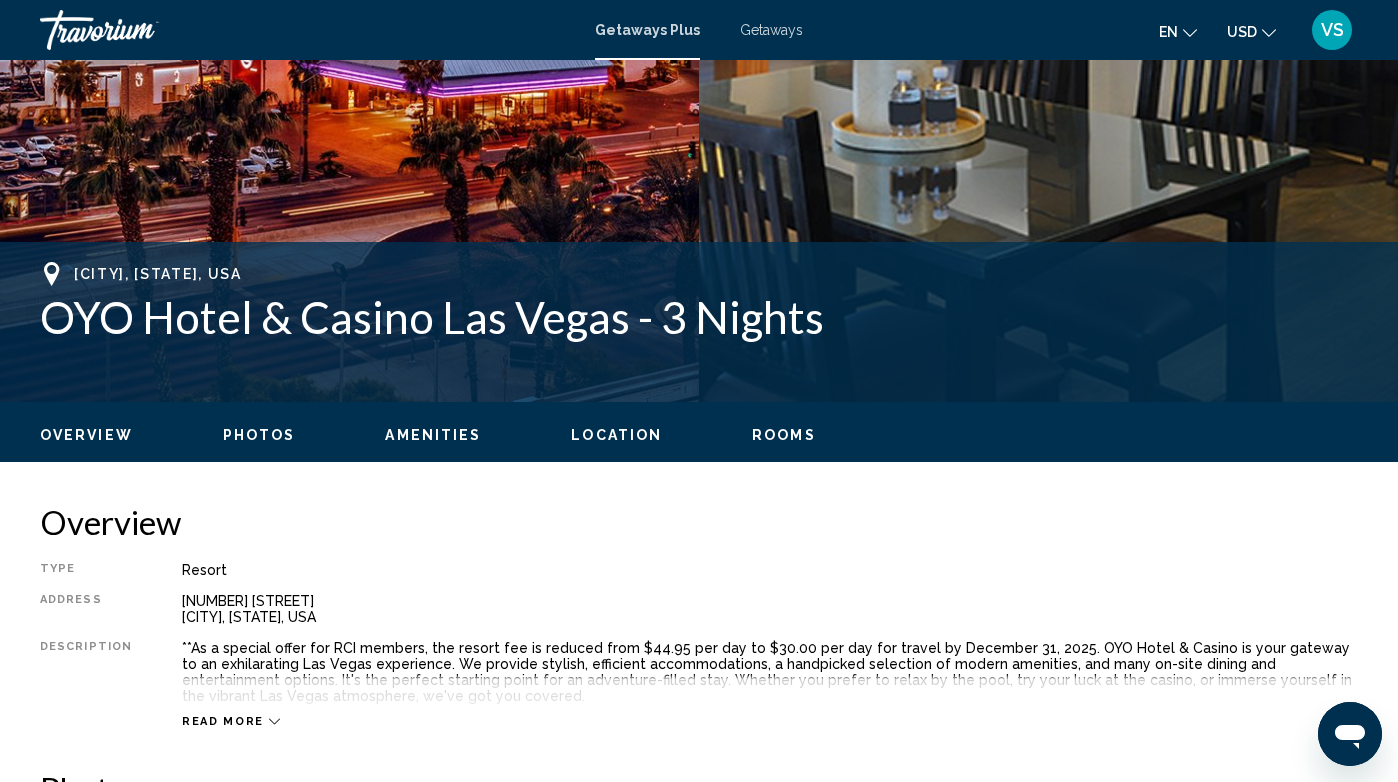 scroll, scrollTop: 623, scrollLeft: 0, axis: vertical 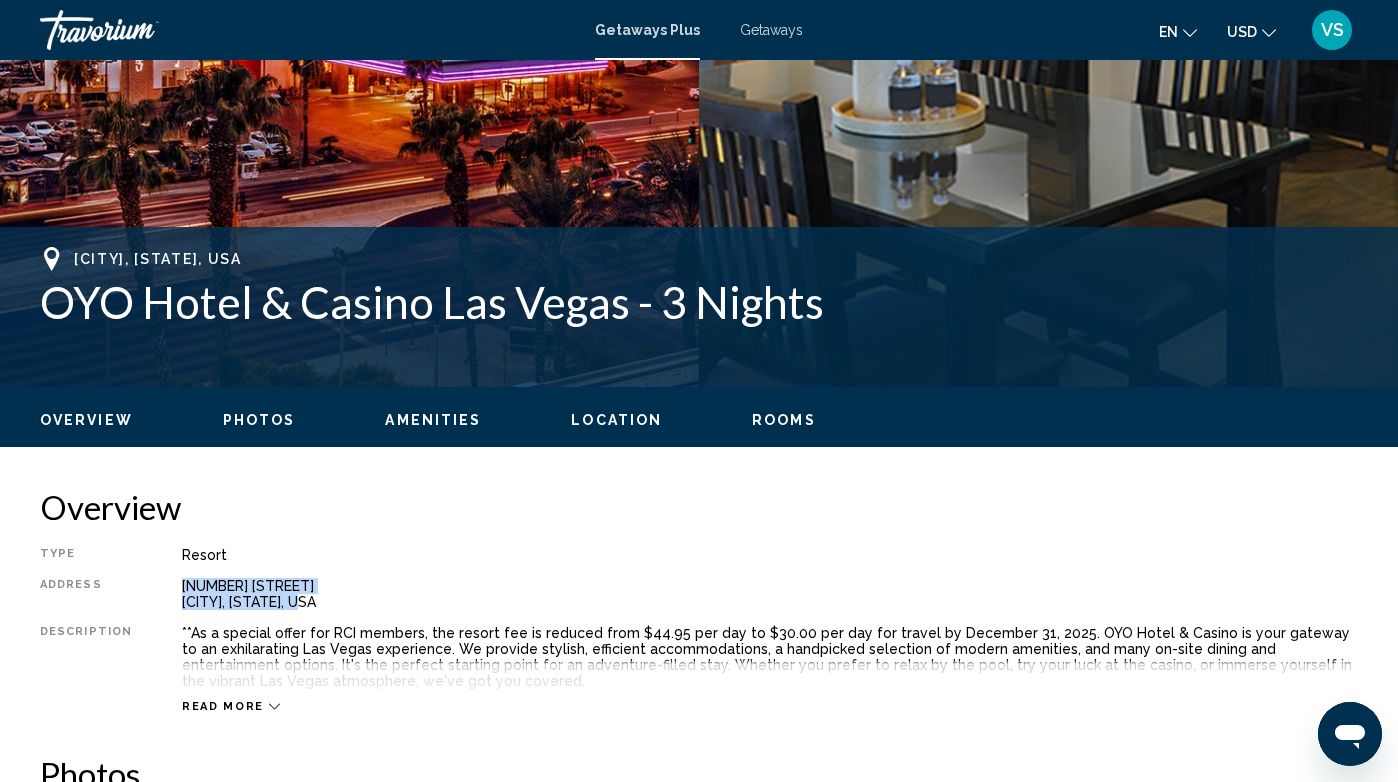 drag, startPoint x: 302, startPoint y: 601, endPoint x: 177, endPoint y: 587, distance: 125.781555 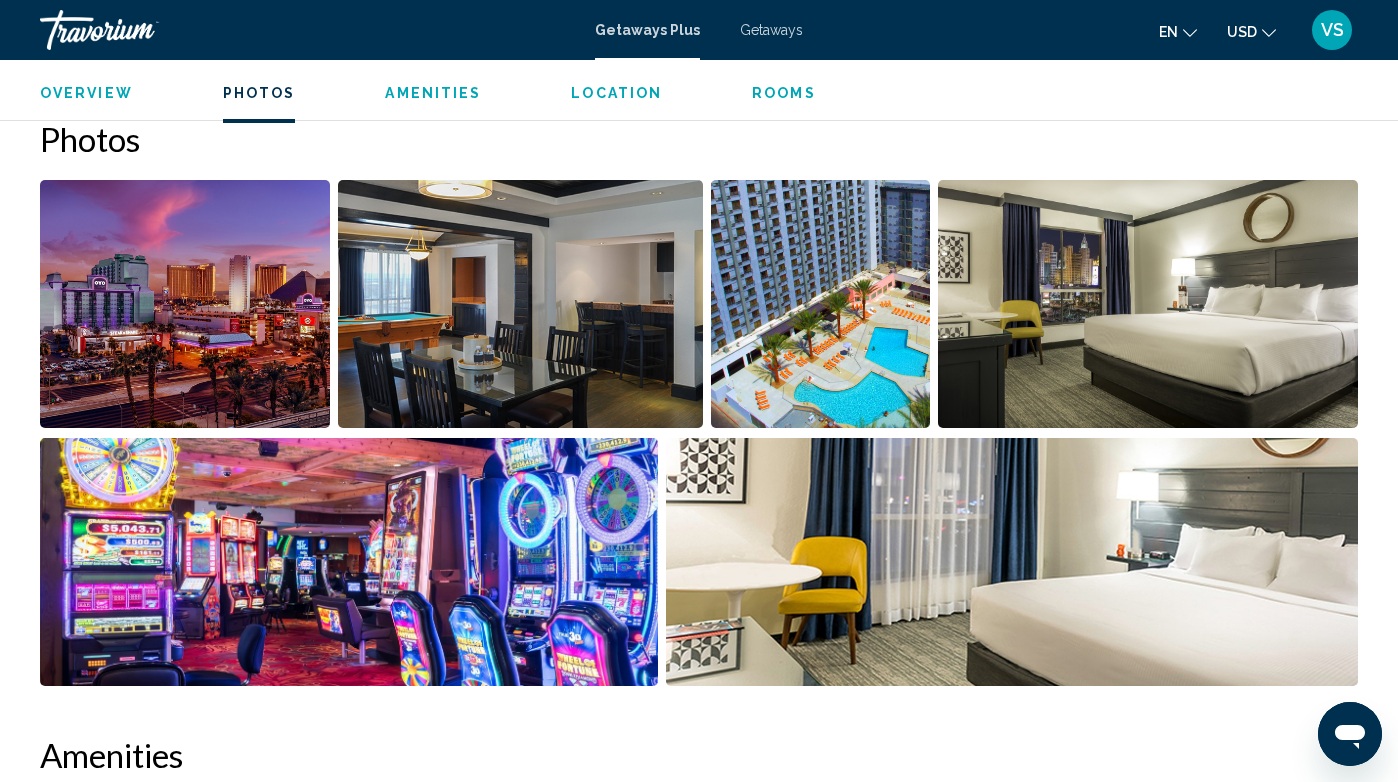 scroll, scrollTop: 1276, scrollLeft: 0, axis: vertical 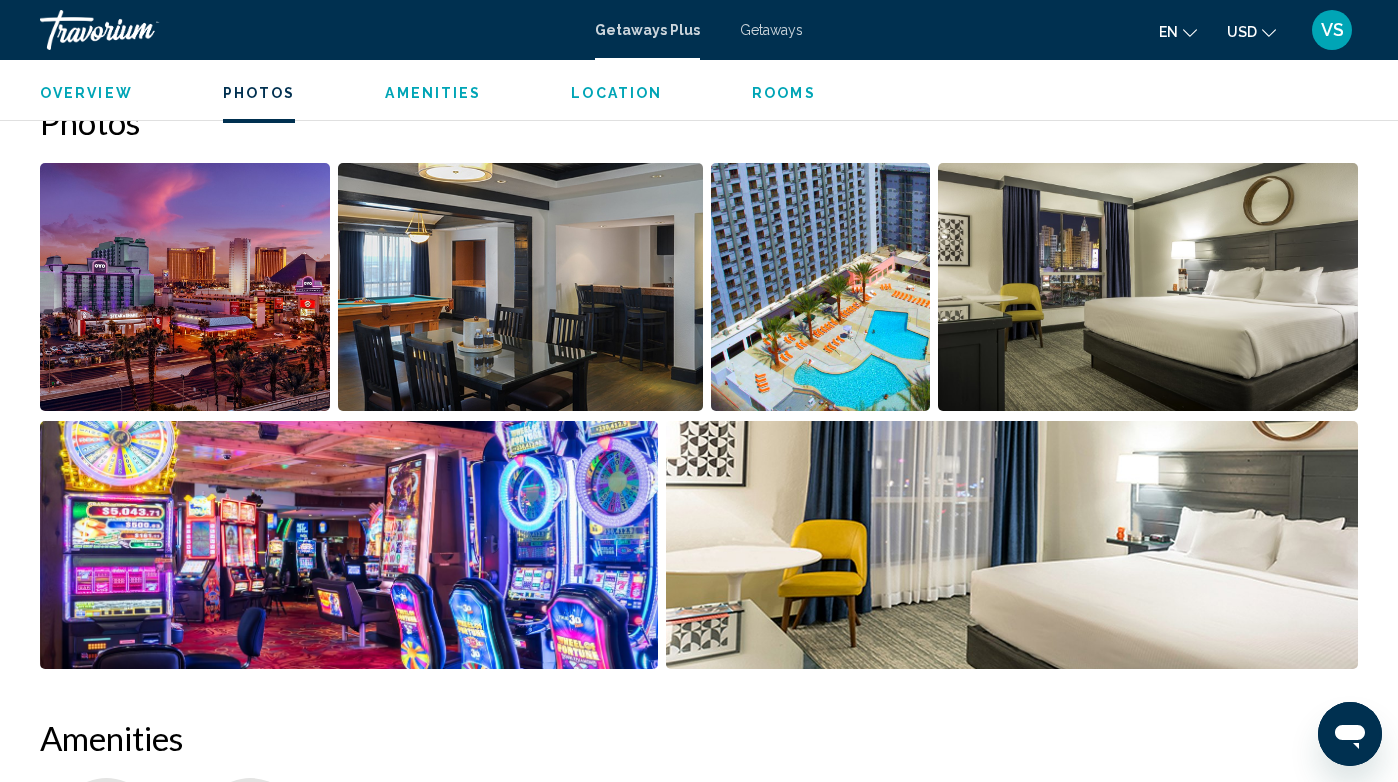 click at bounding box center (821, 287) 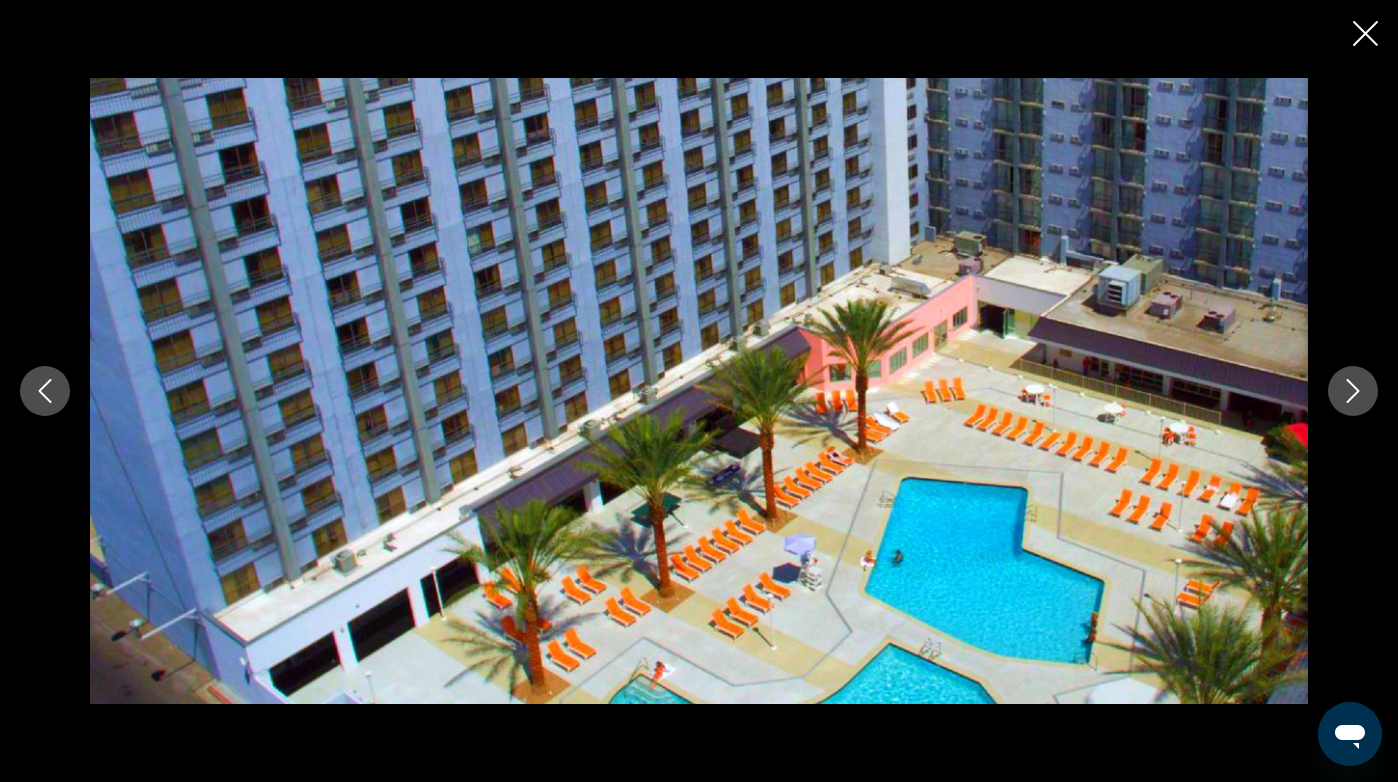 click at bounding box center [1353, 391] 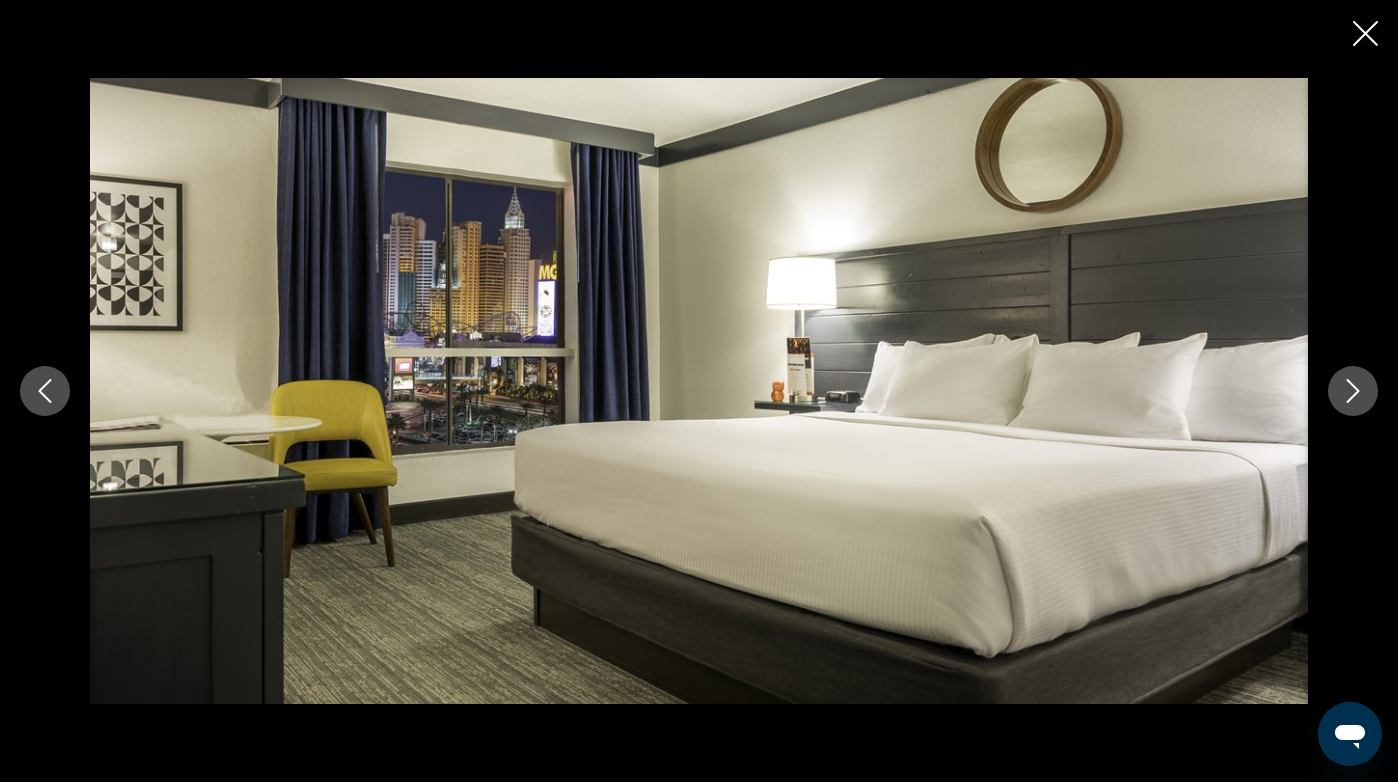 click at bounding box center (1353, 391) 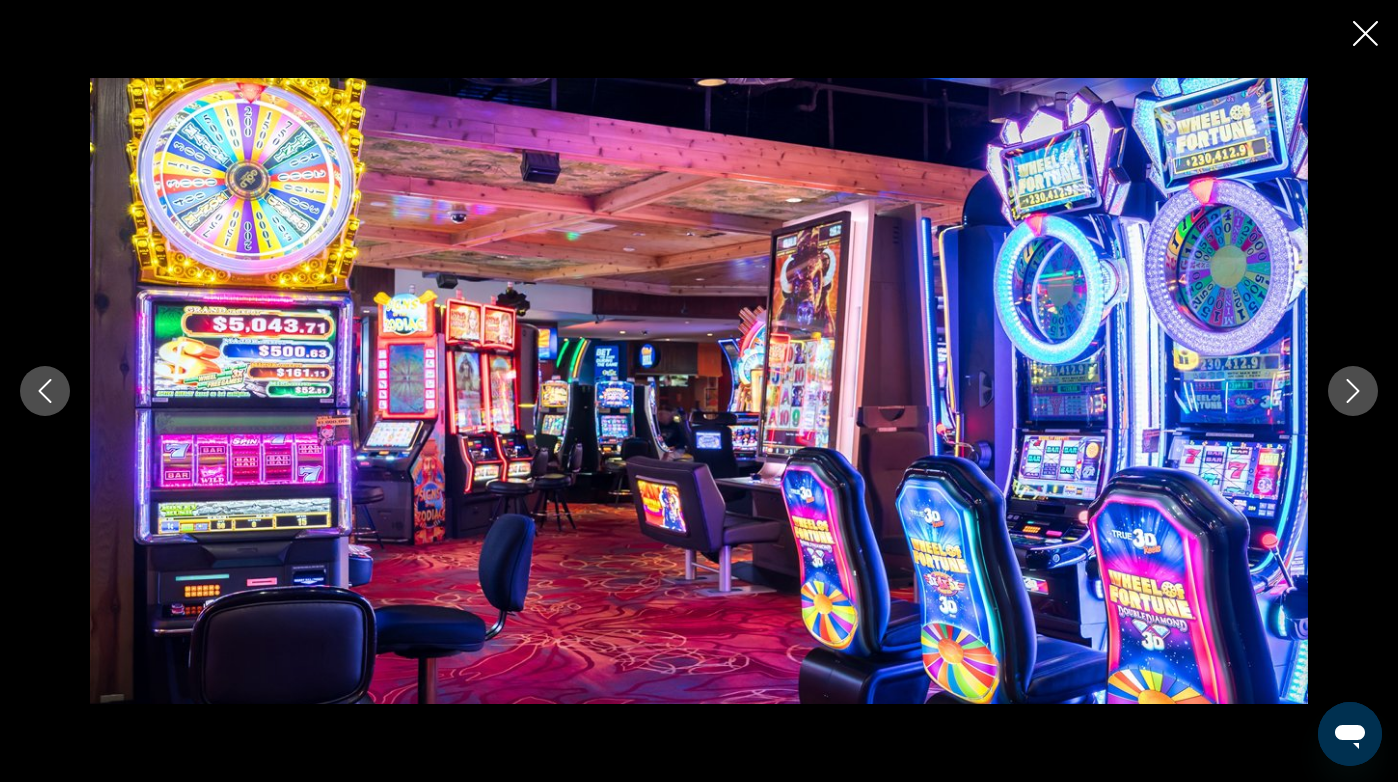 click at bounding box center (1353, 391) 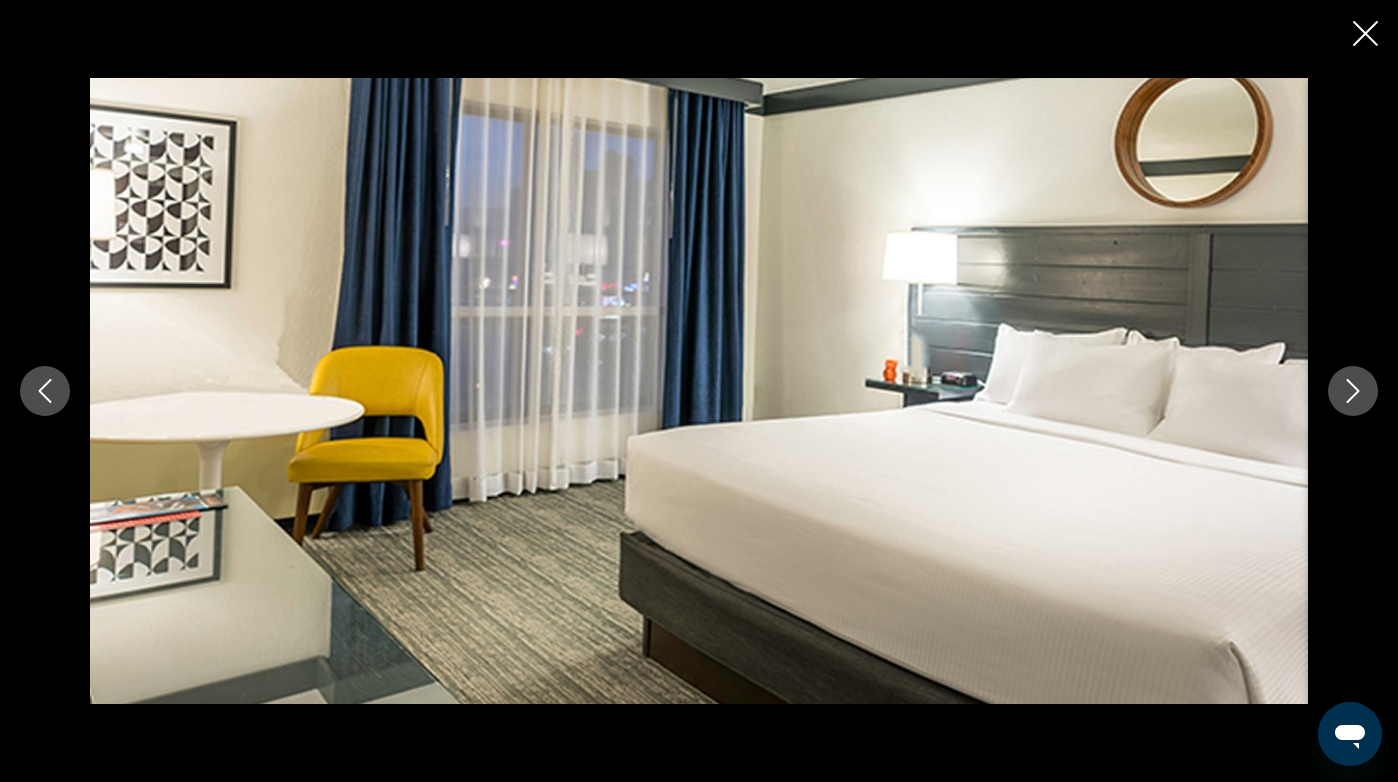 click at bounding box center [1353, 391] 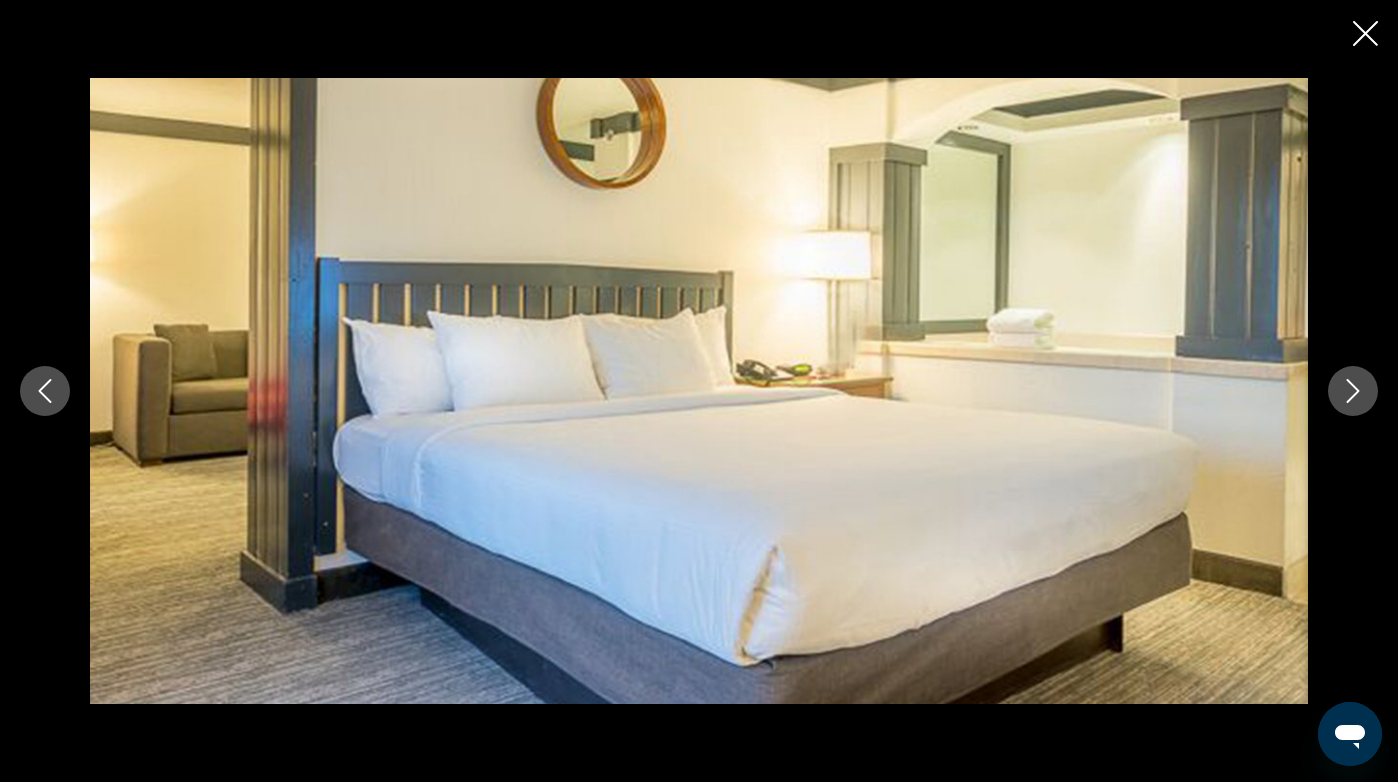 click at bounding box center (1353, 391) 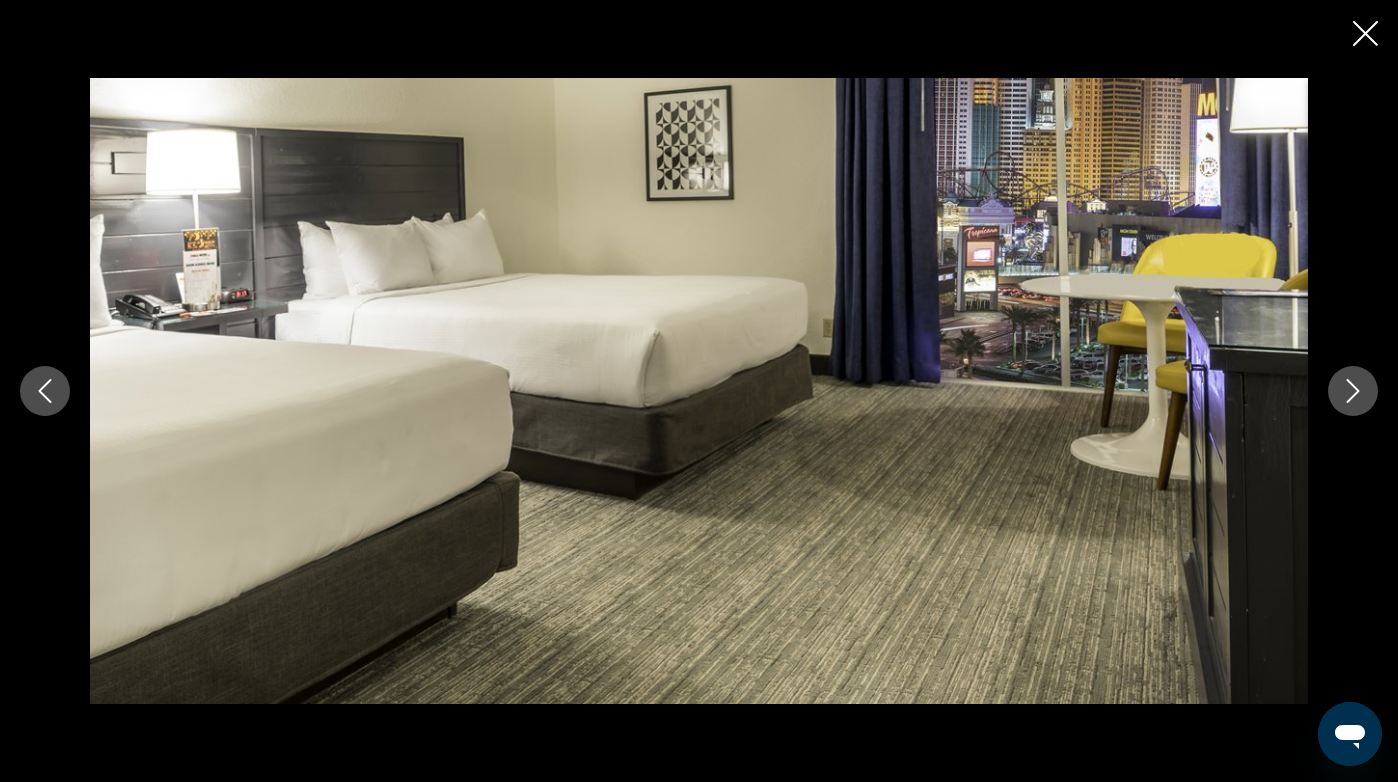 click at bounding box center (1353, 391) 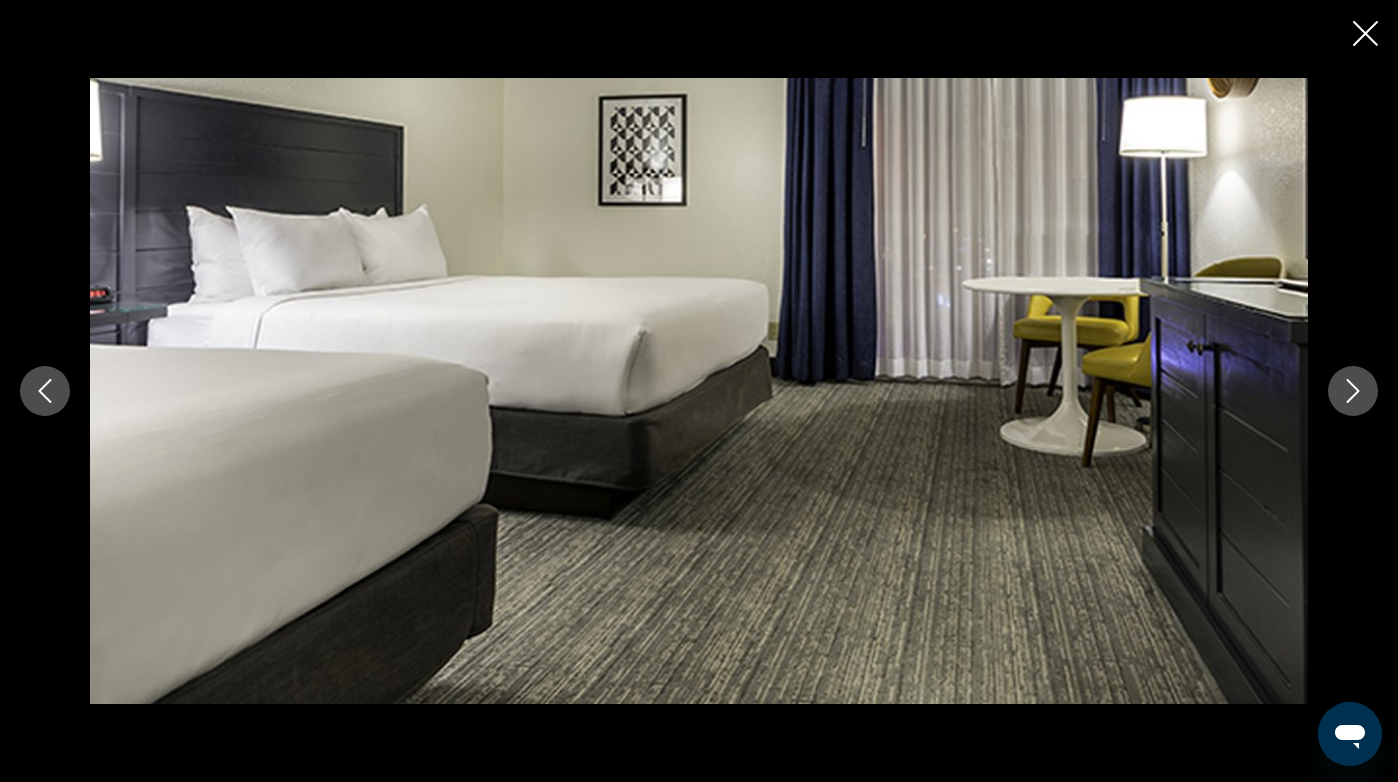 click at bounding box center [1353, 391] 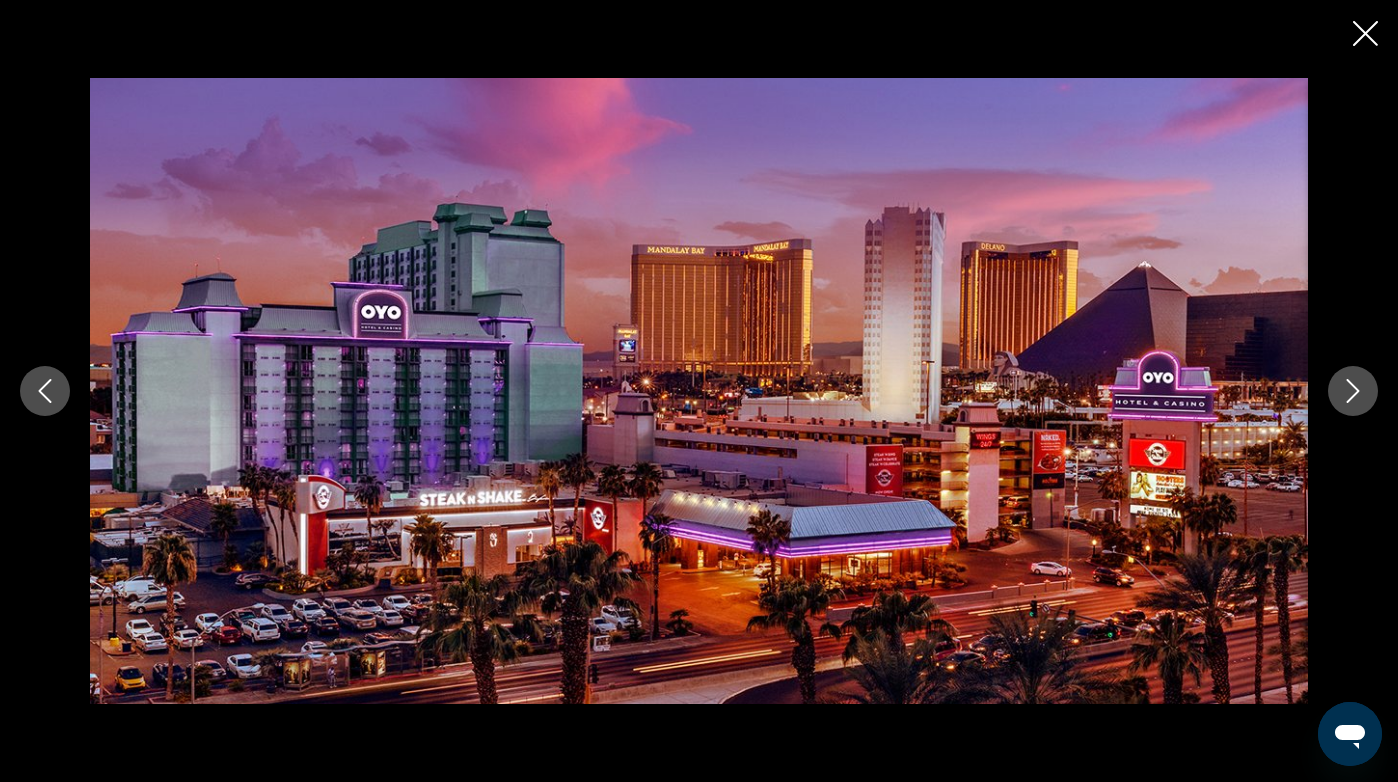 click 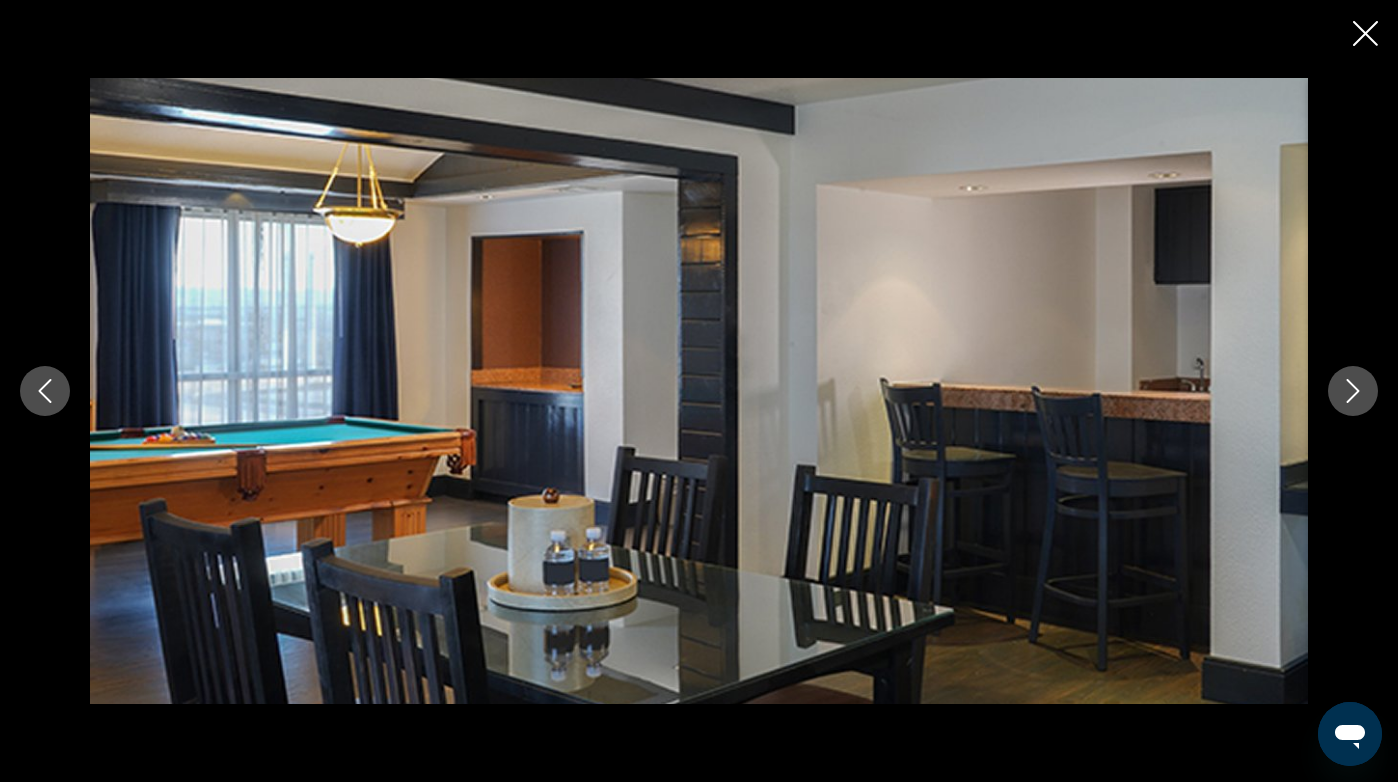click 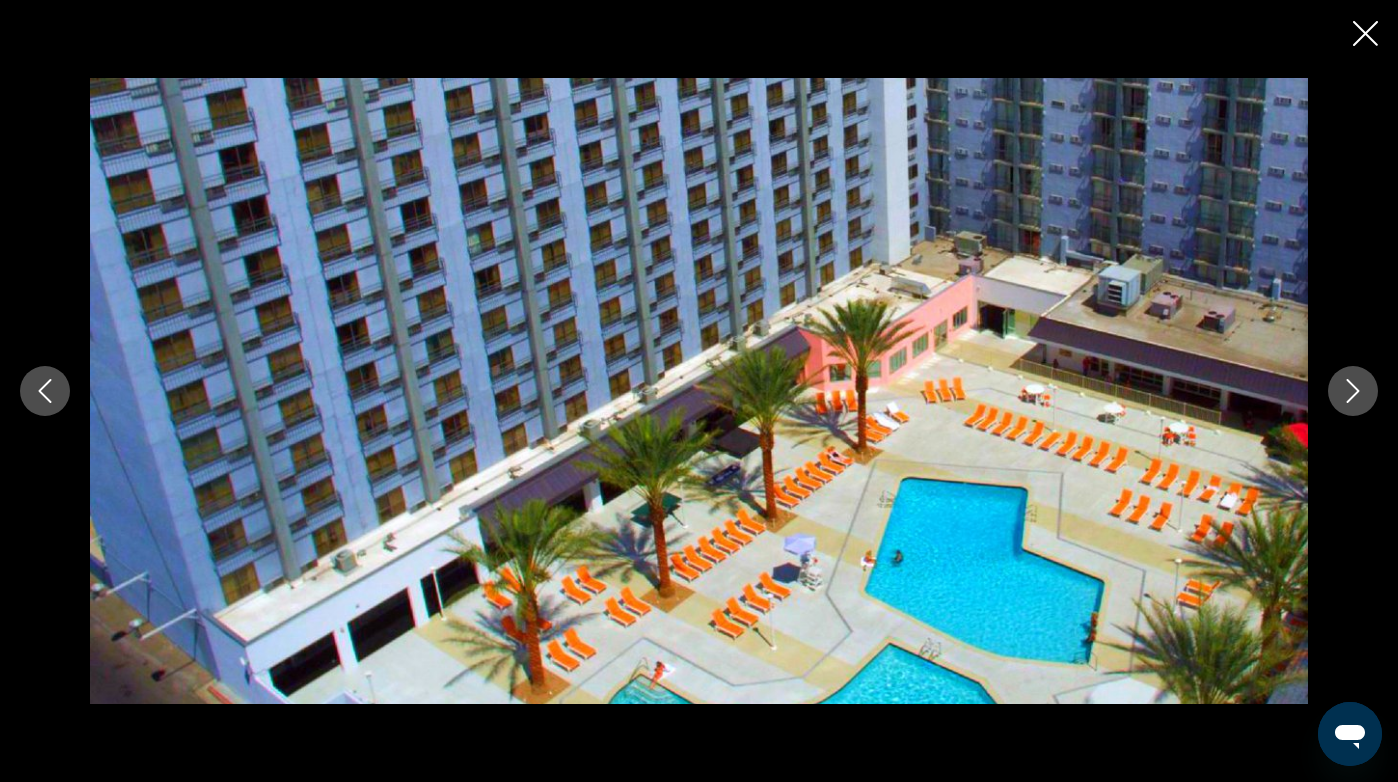 click 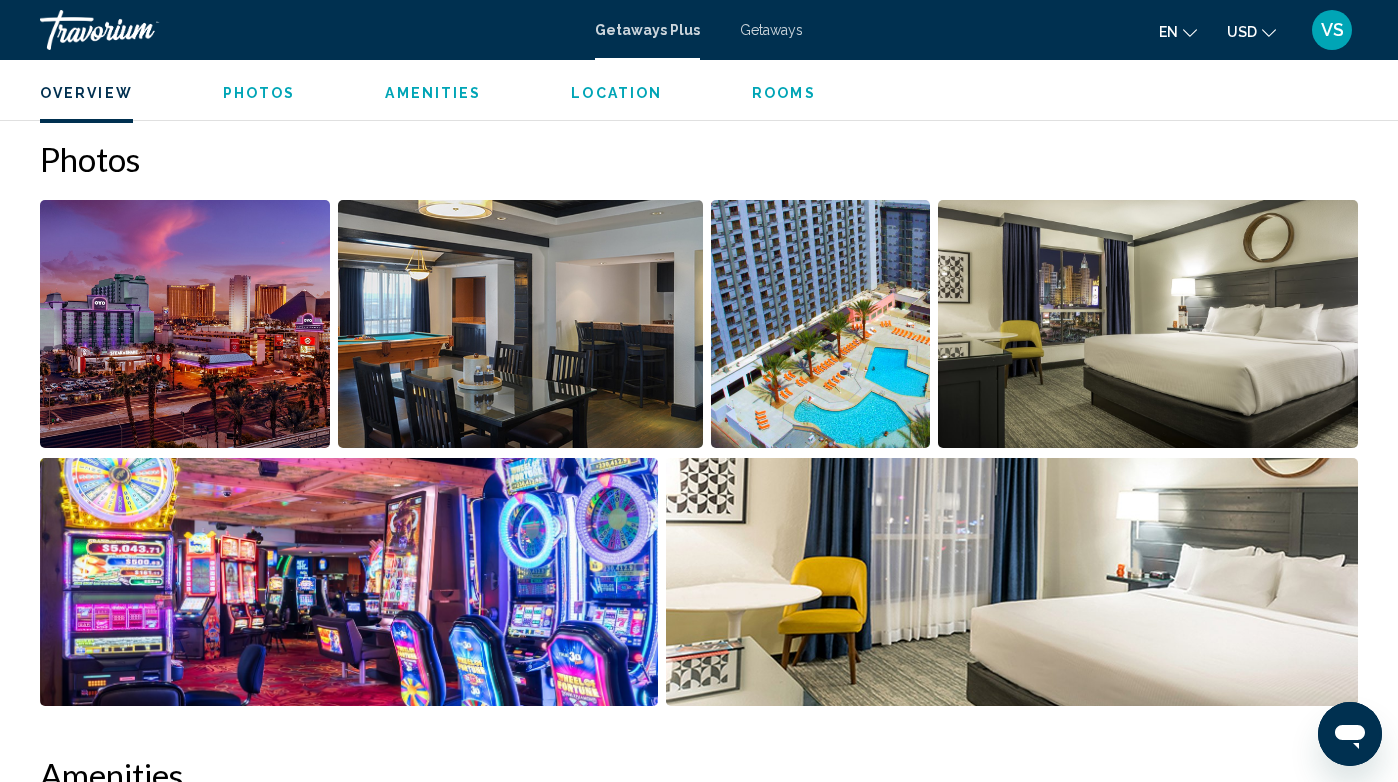 scroll, scrollTop: 1215, scrollLeft: 0, axis: vertical 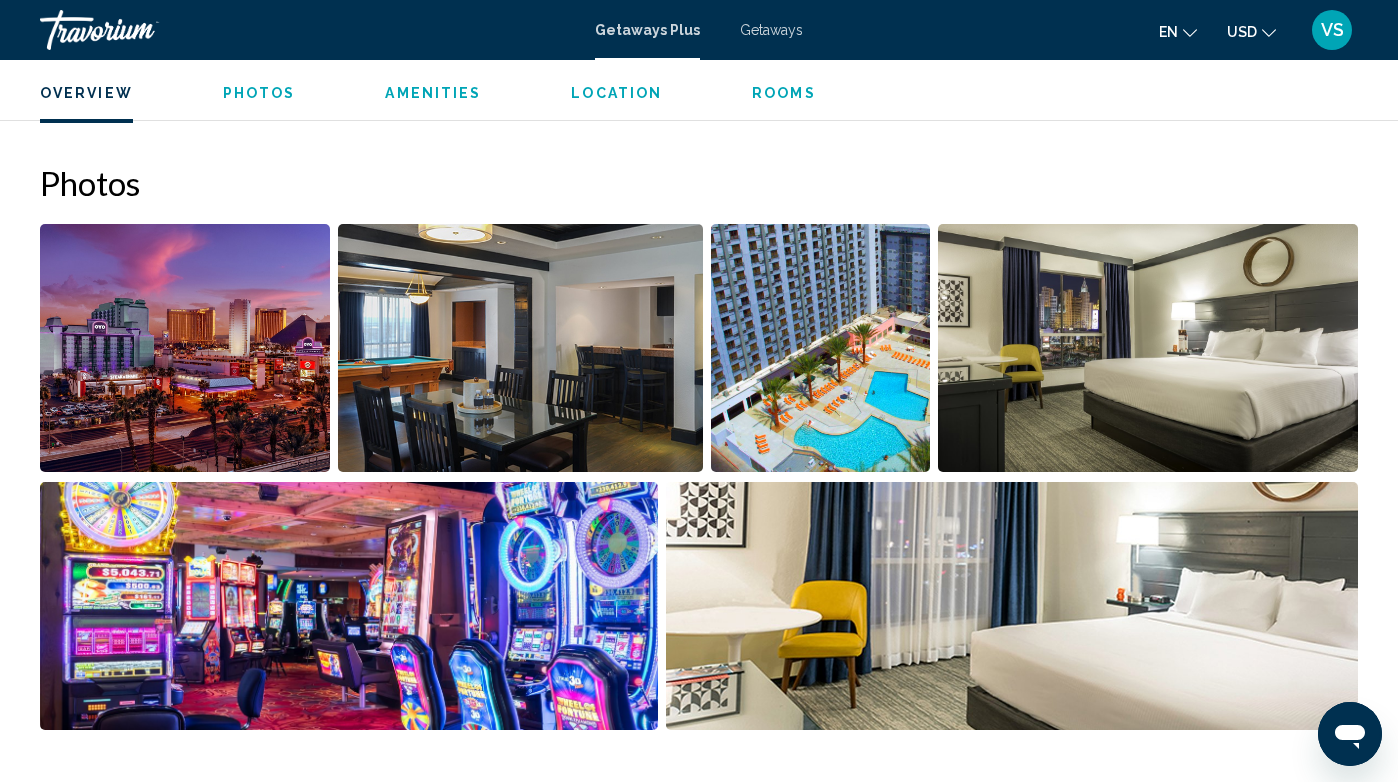 click at bounding box center (520, 348) 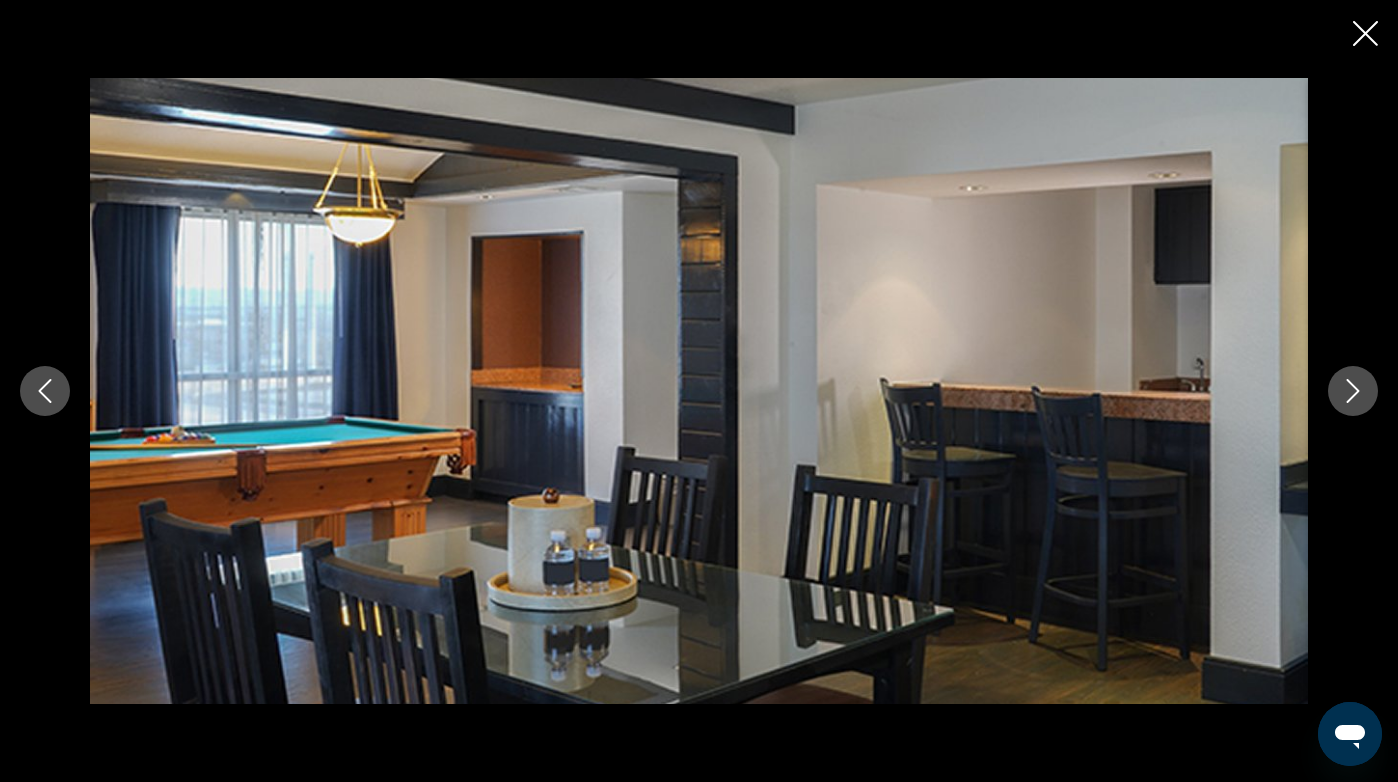 click 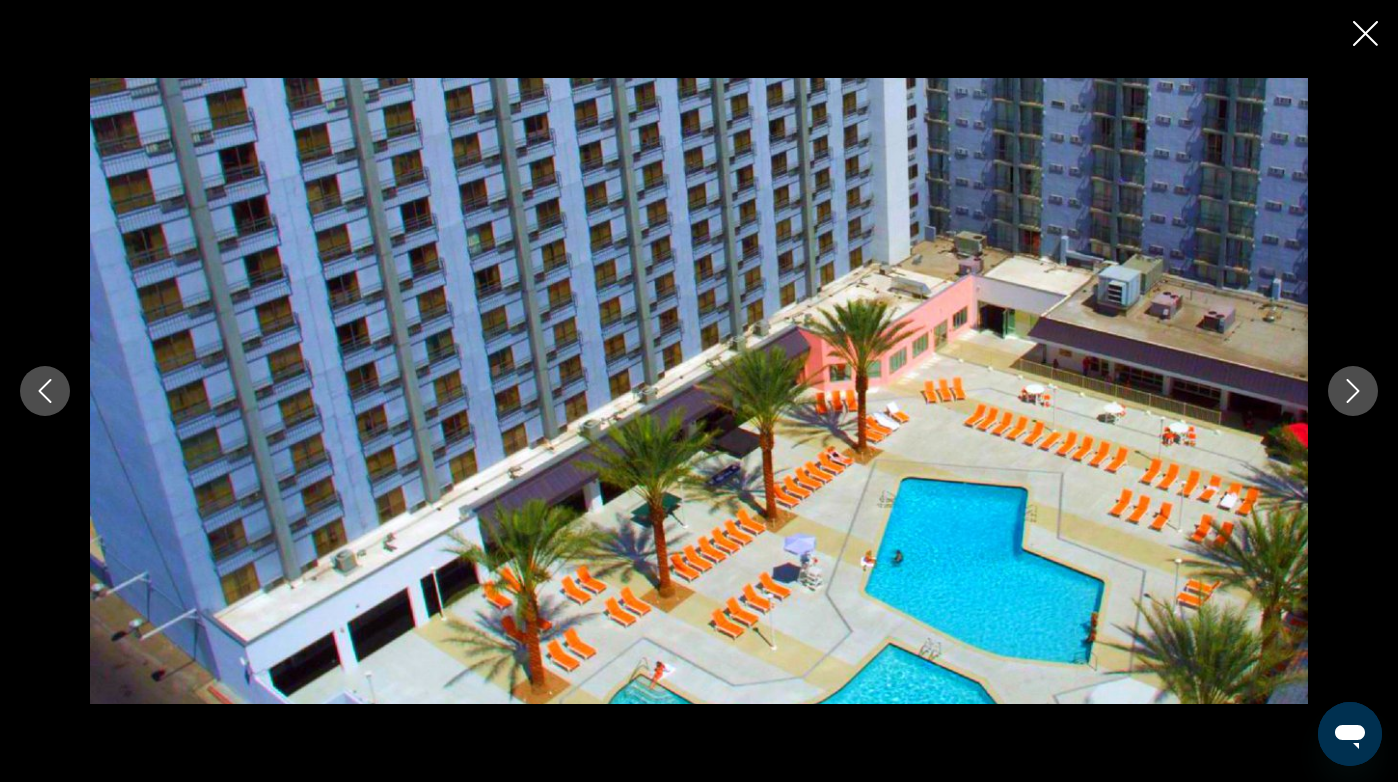 click 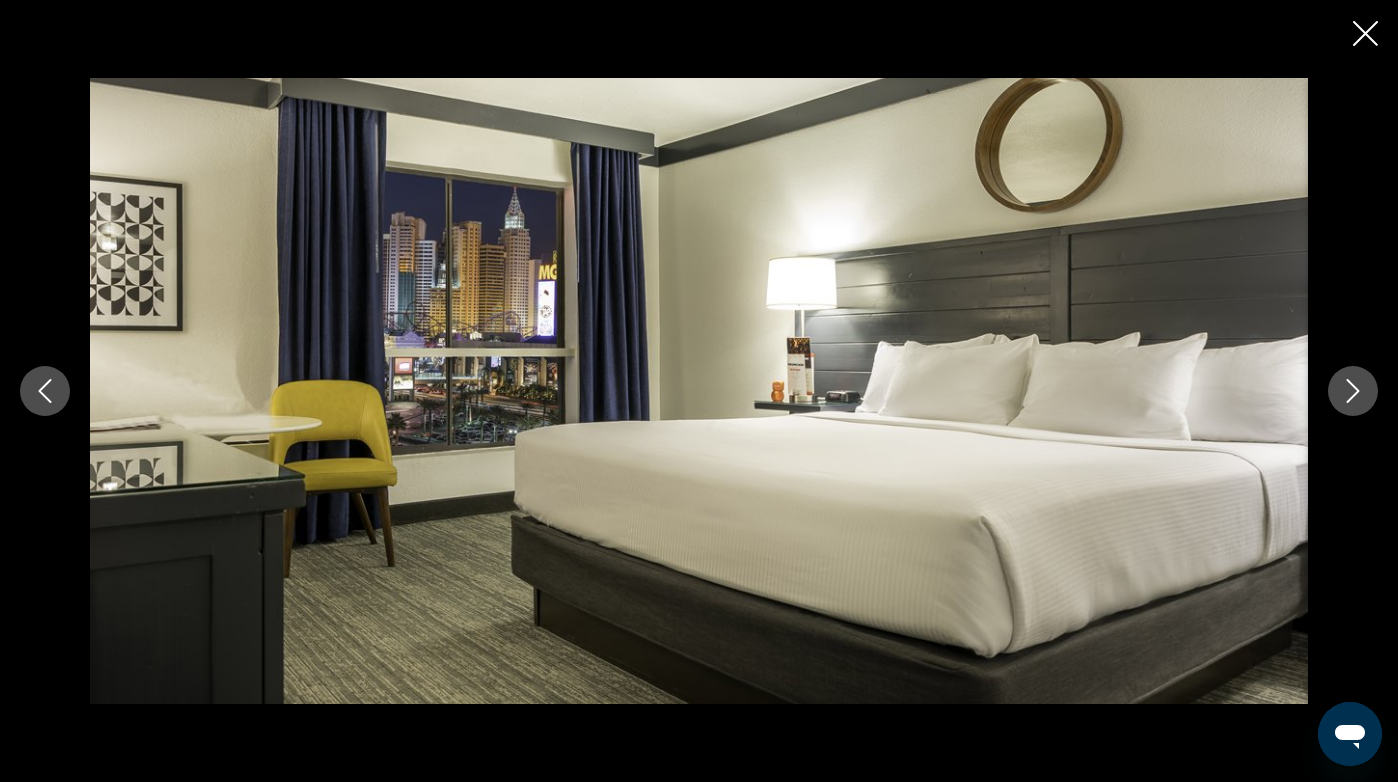 click 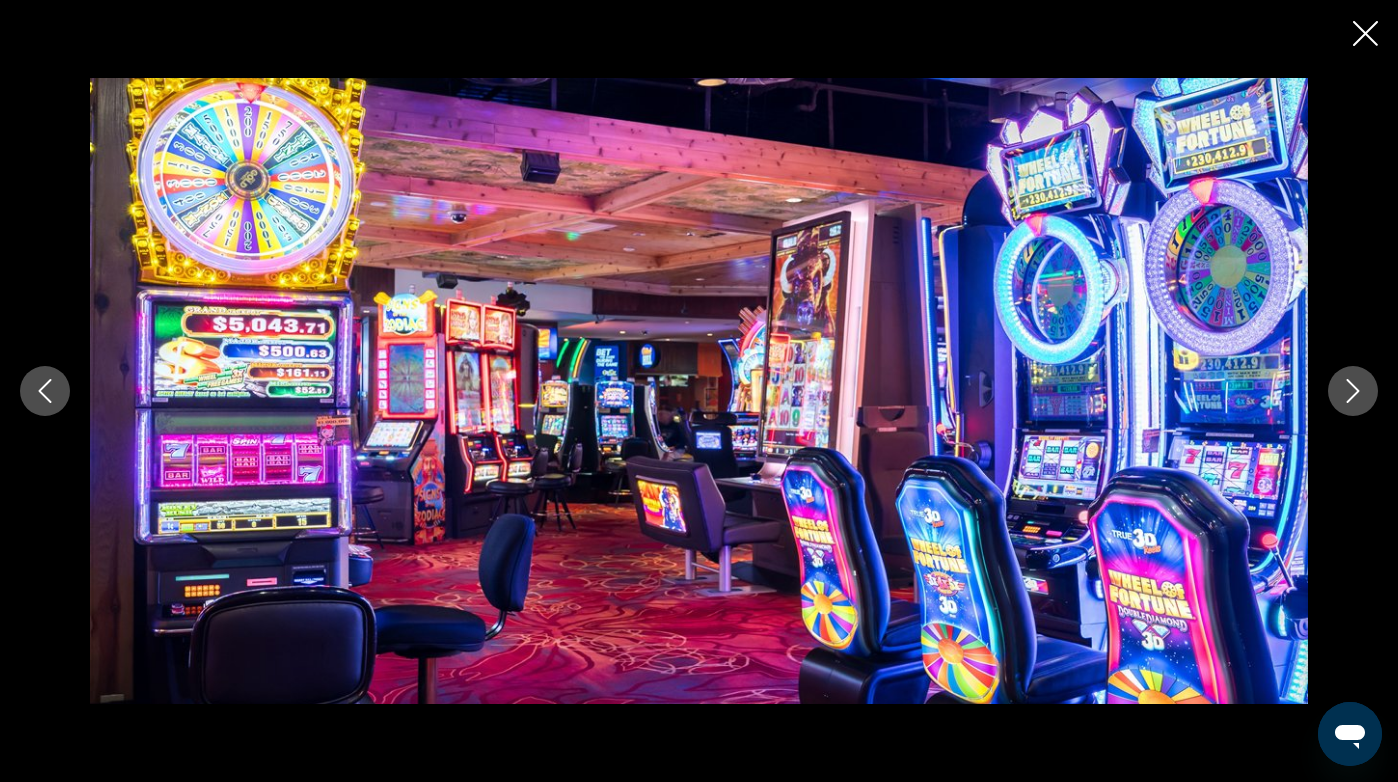 click 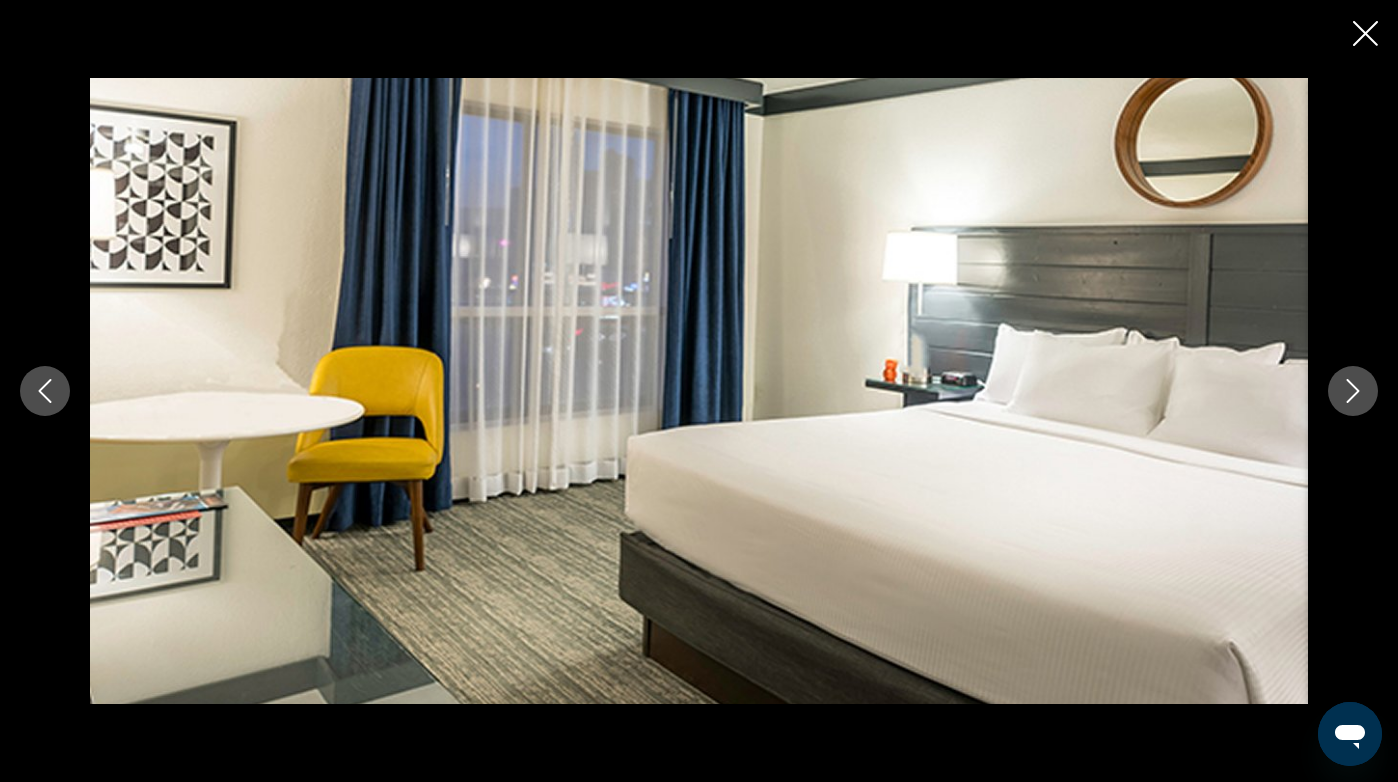 click 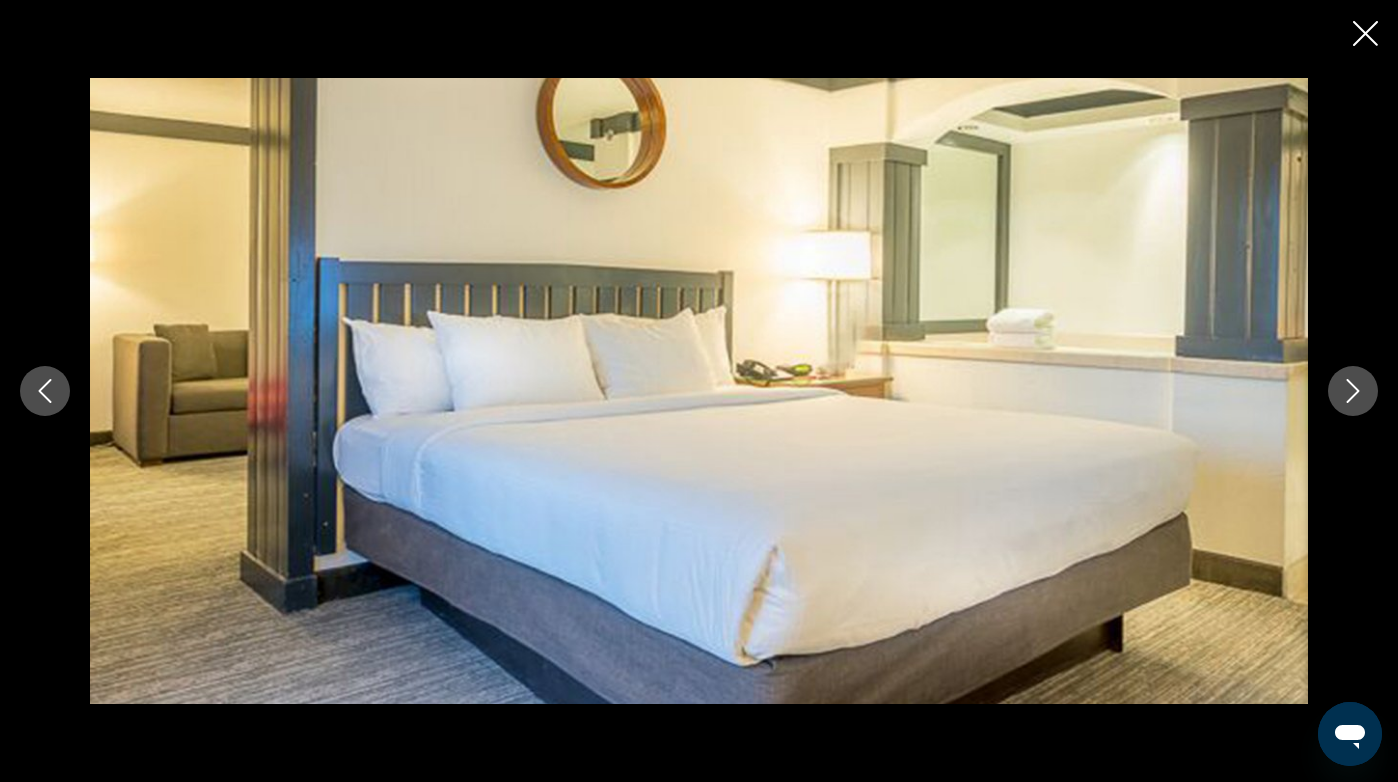 click 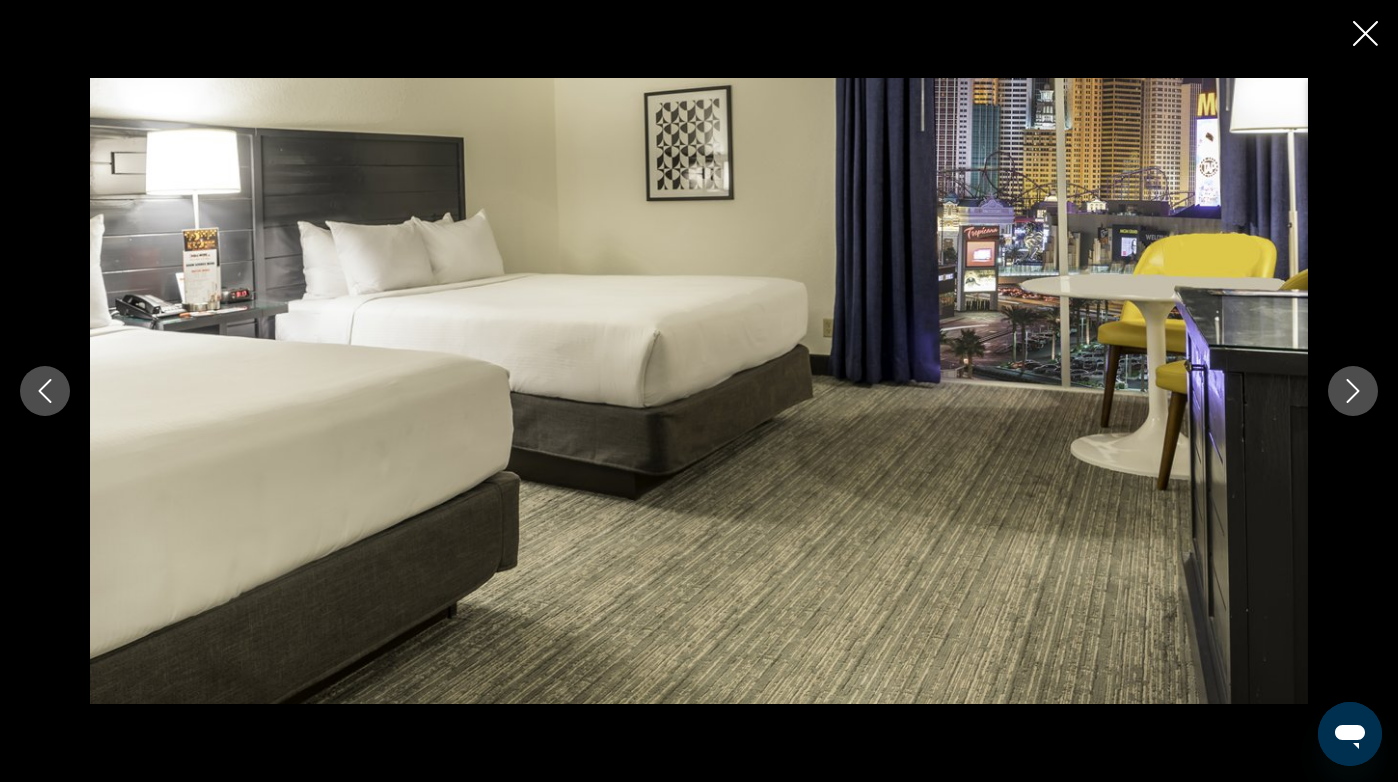 click 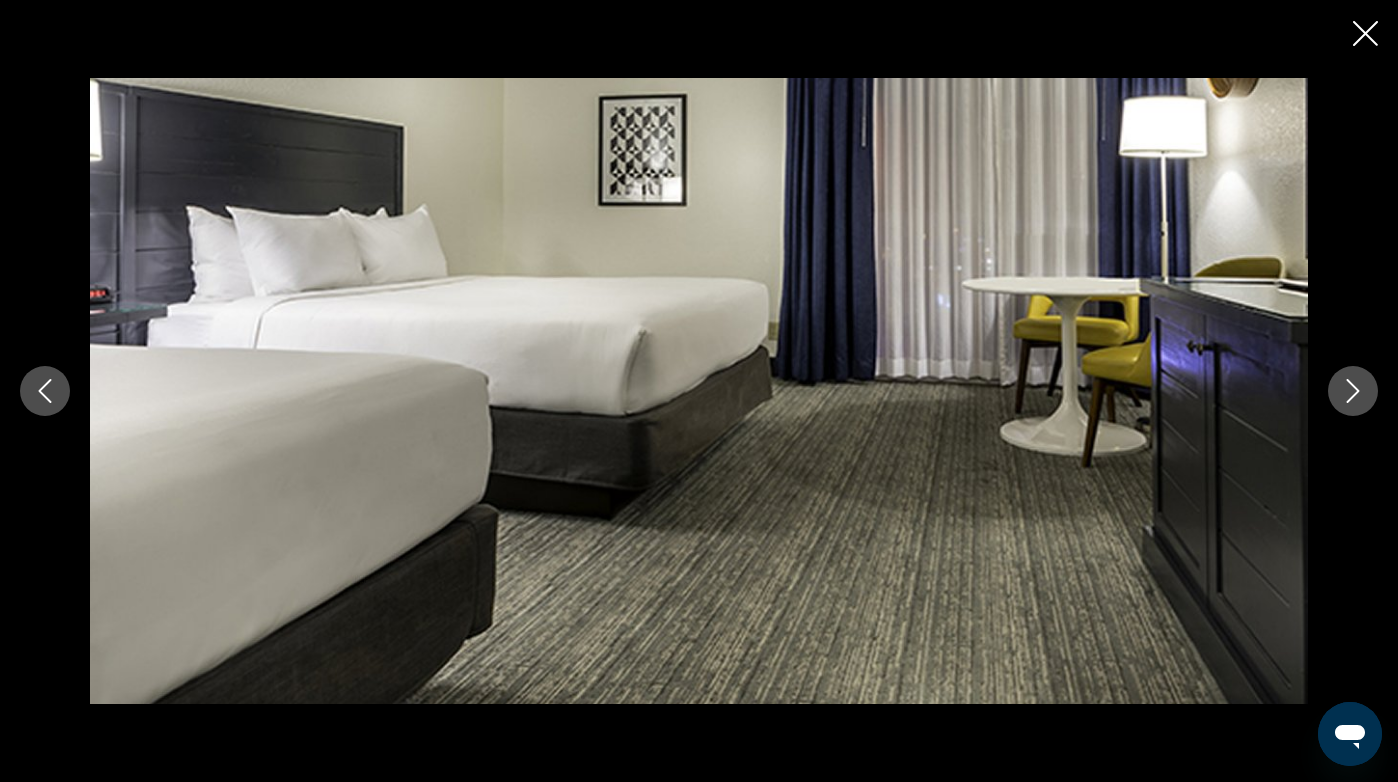 click 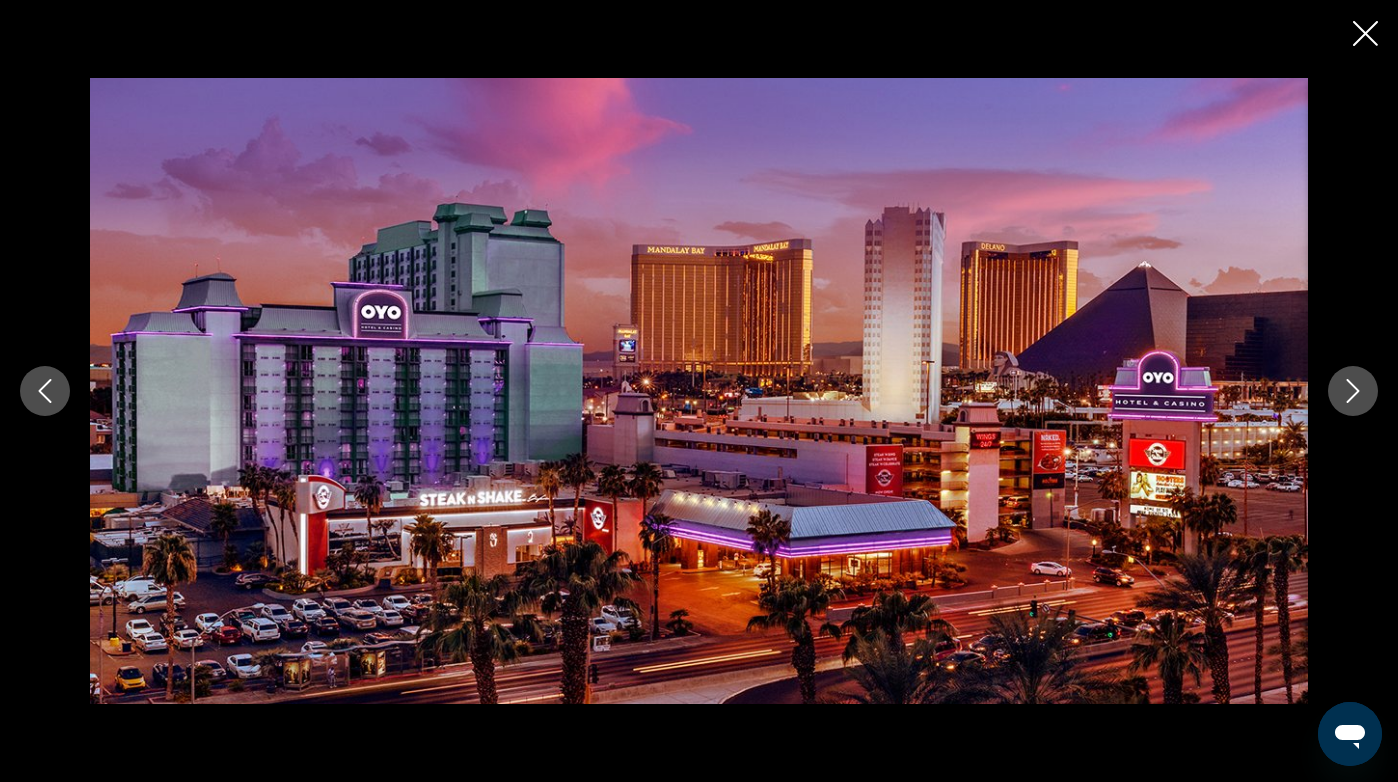 click 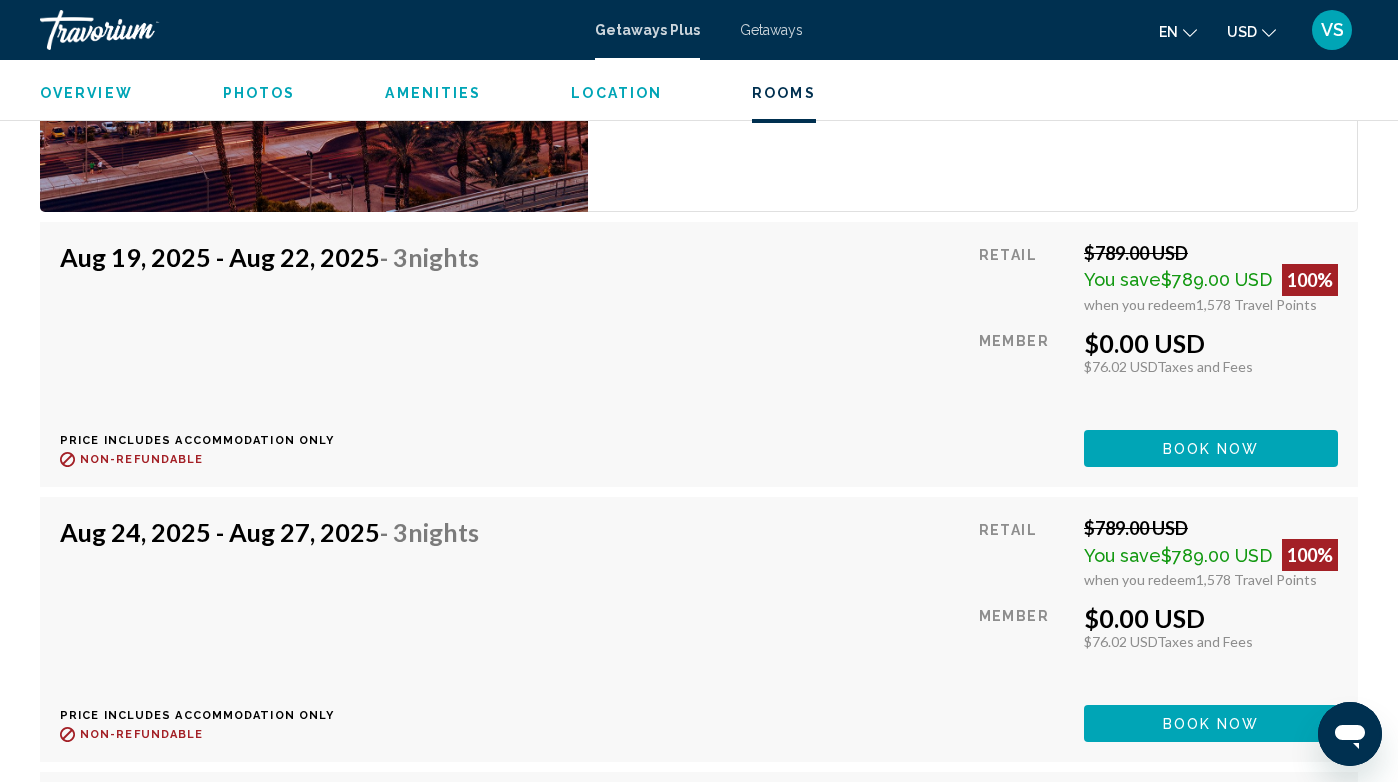 scroll, scrollTop: 3854, scrollLeft: 0, axis: vertical 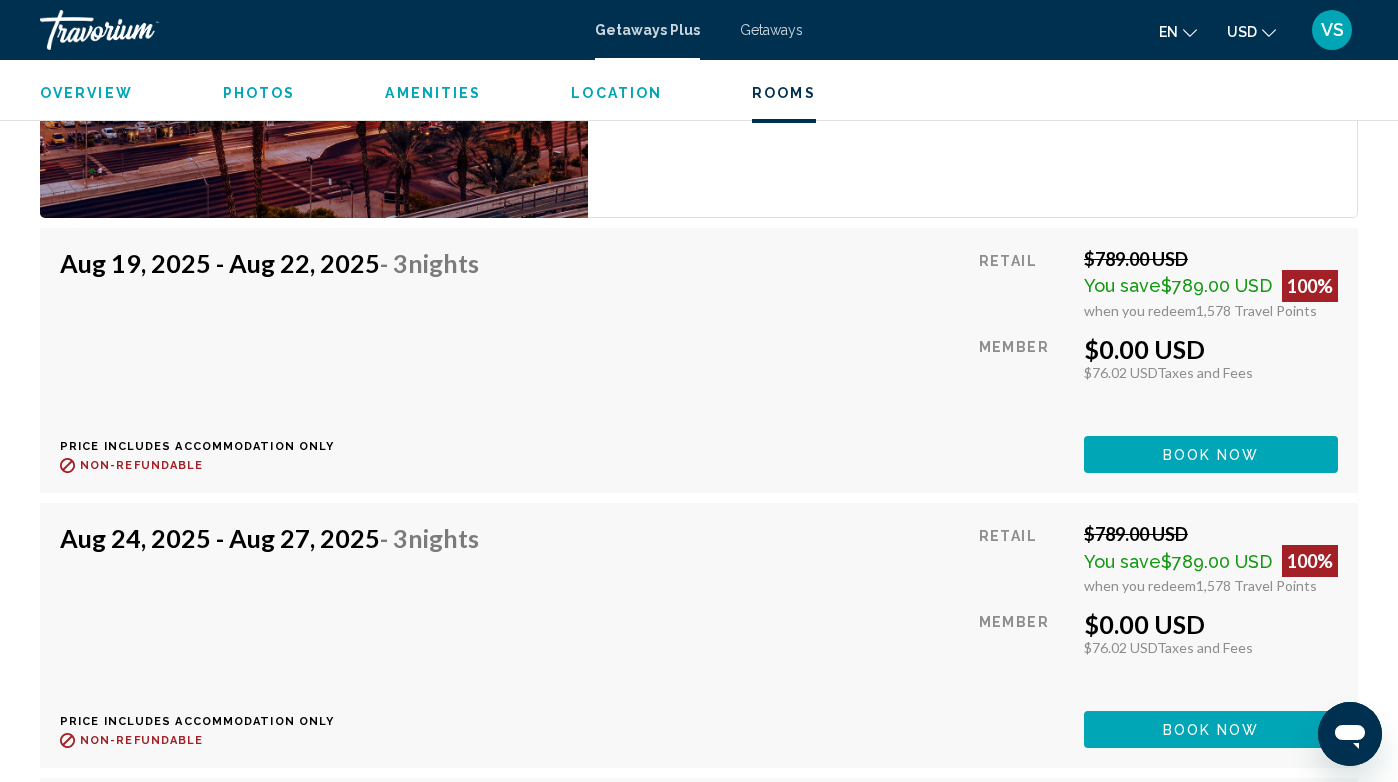 click on "Book now" at bounding box center [1211, 455] 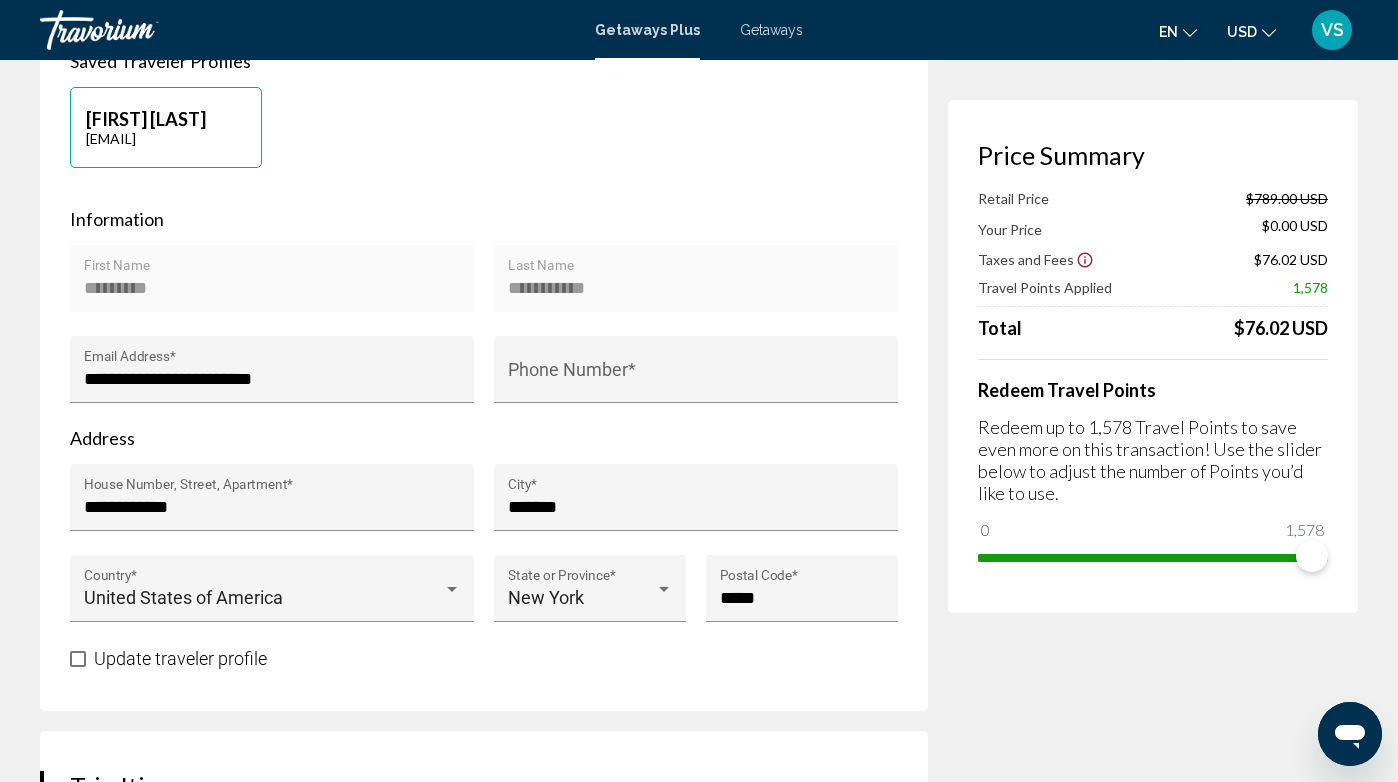 scroll, scrollTop: 239, scrollLeft: 0, axis: vertical 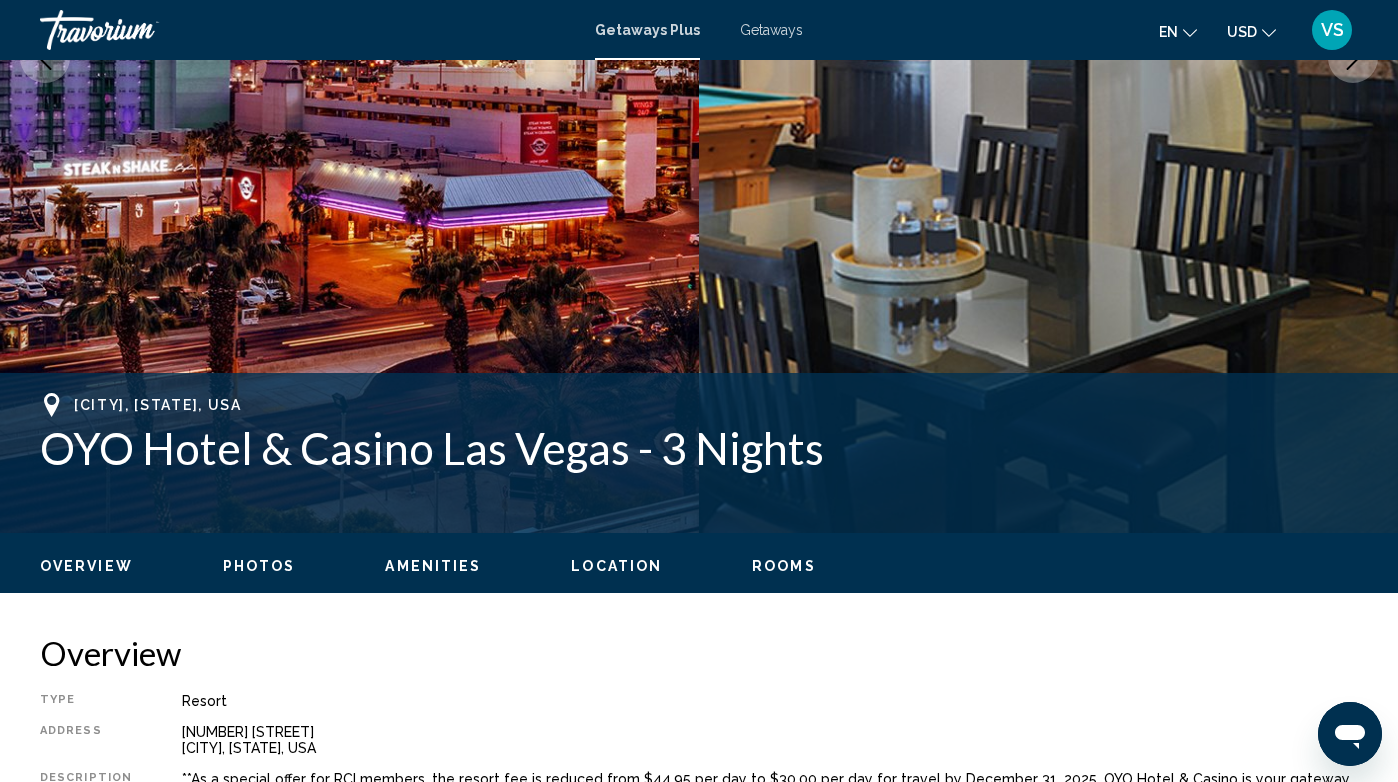 click on "Photos" at bounding box center (259, 566) 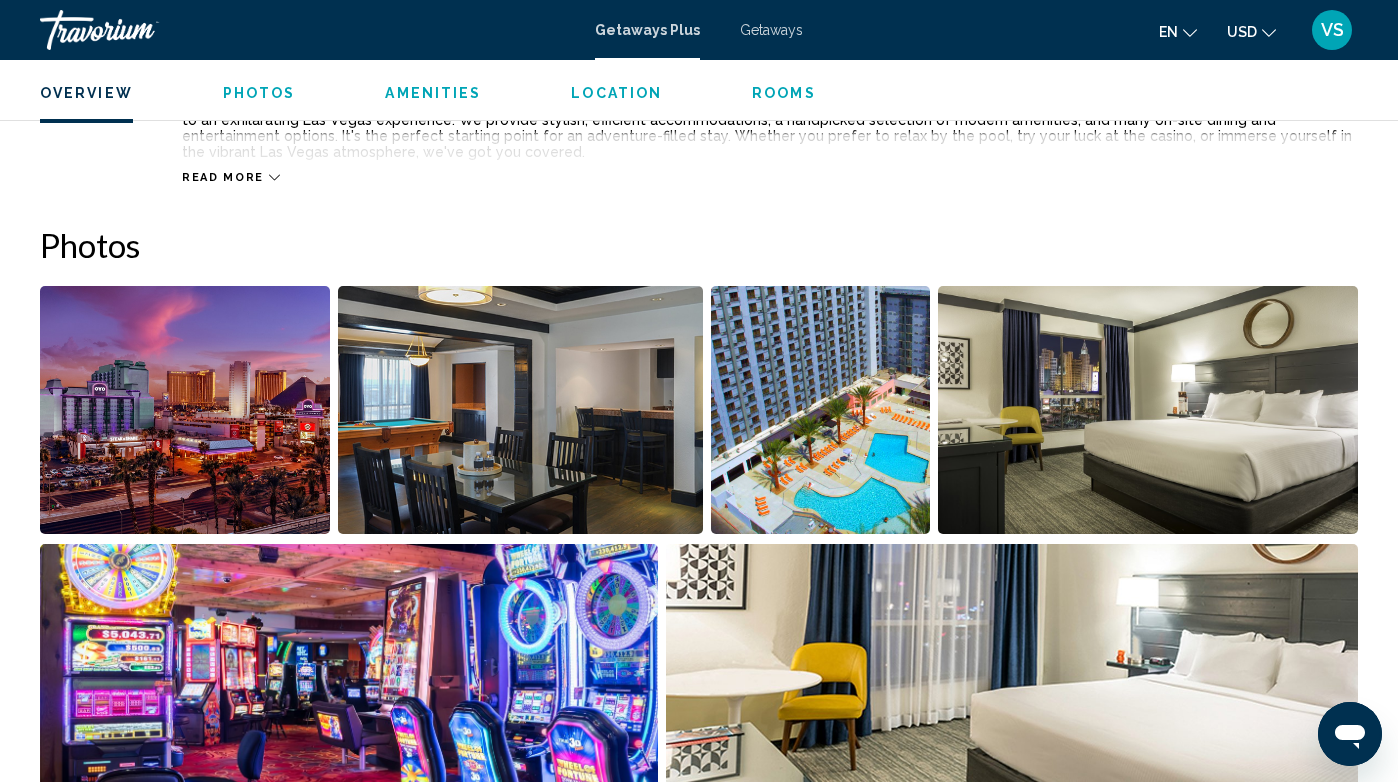 scroll, scrollTop: 1074, scrollLeft: 0, axis: vertical 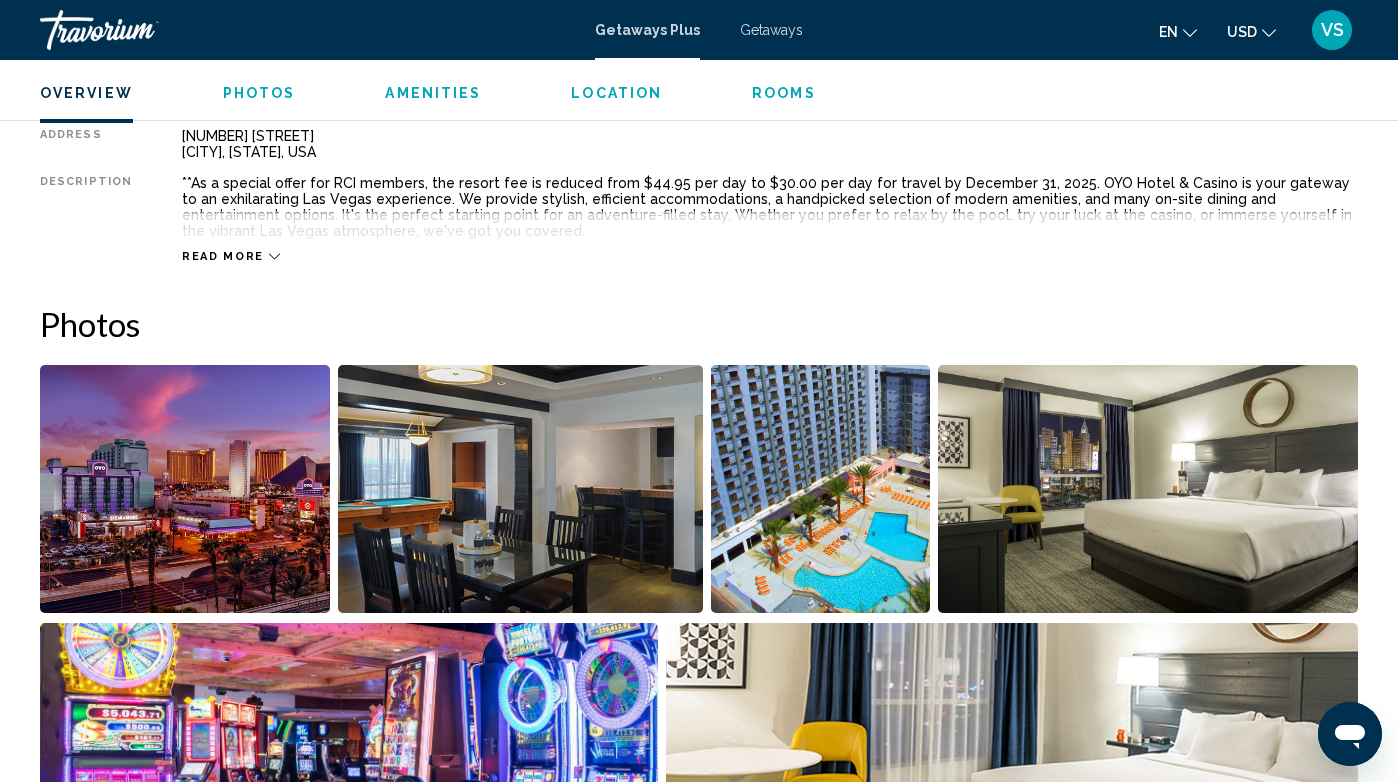 click on "Rooms" at bounding box center (784, 93) 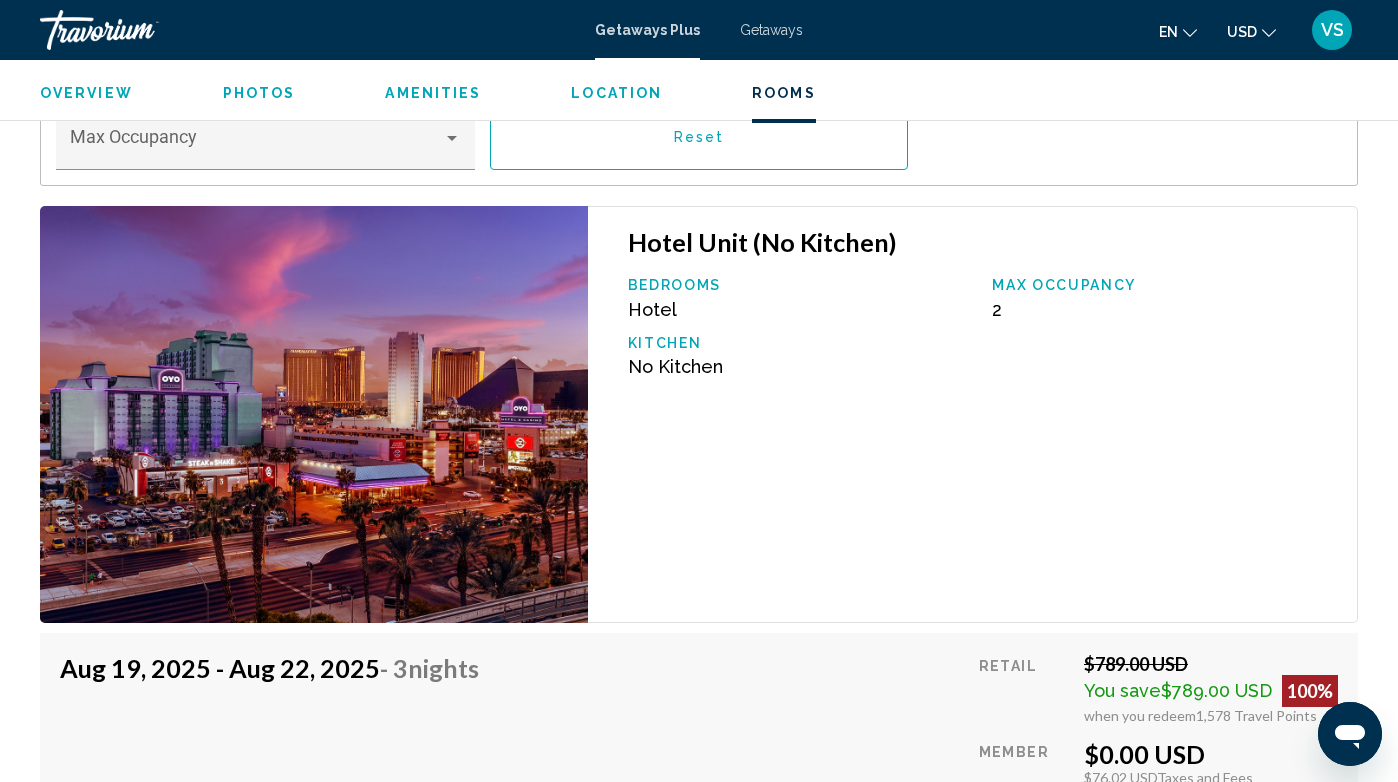 scroll, scrollTop: 3370, scrollLeft: 0, axis: vertical 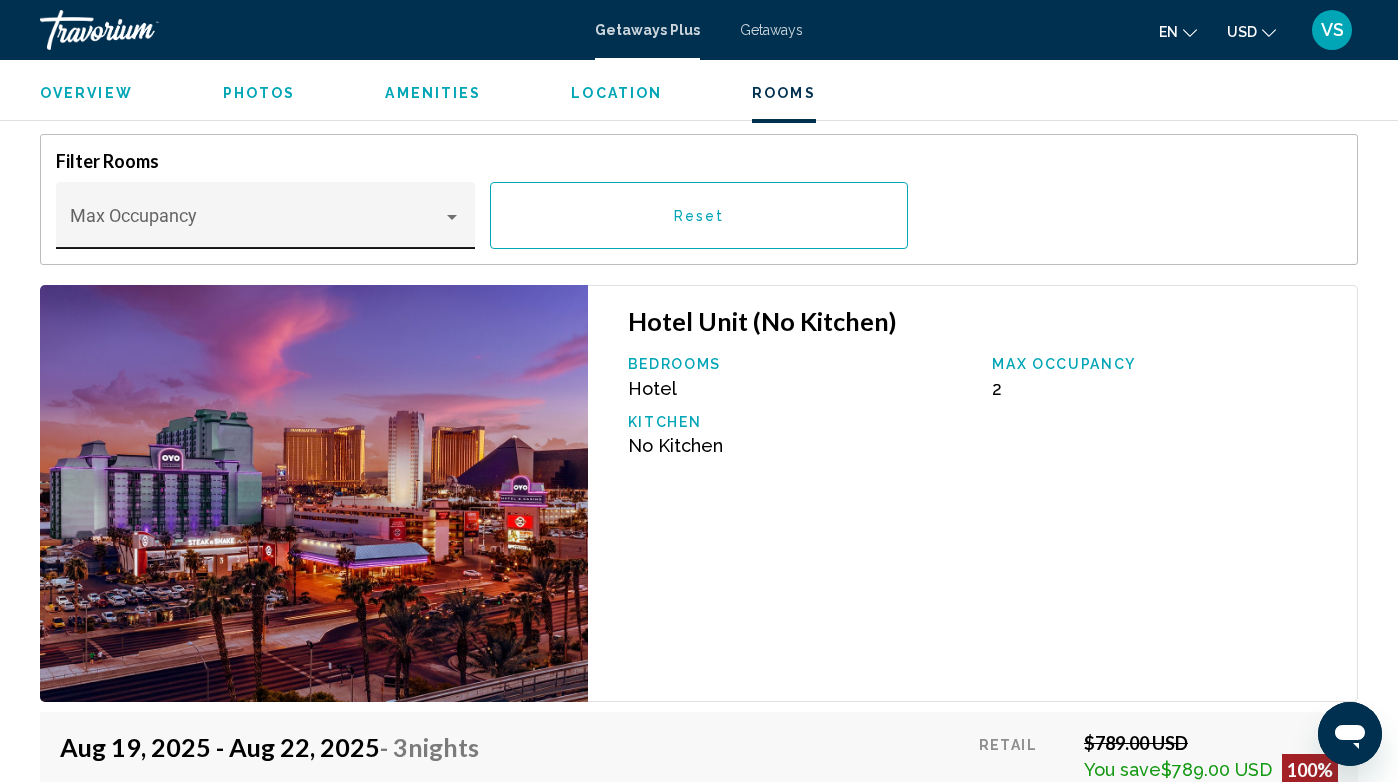 click at bounding box center (257, 225) 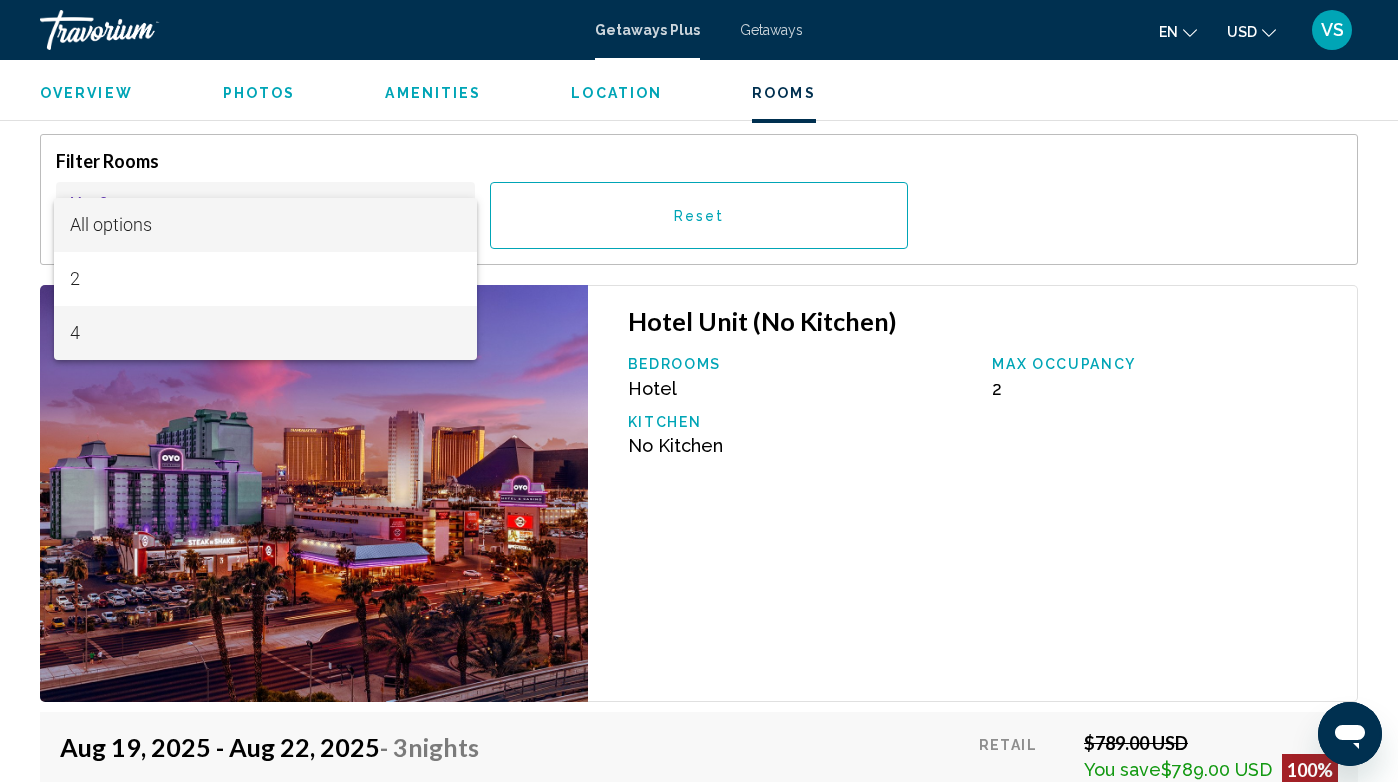 click on "4" at bounding box center (266, 333) 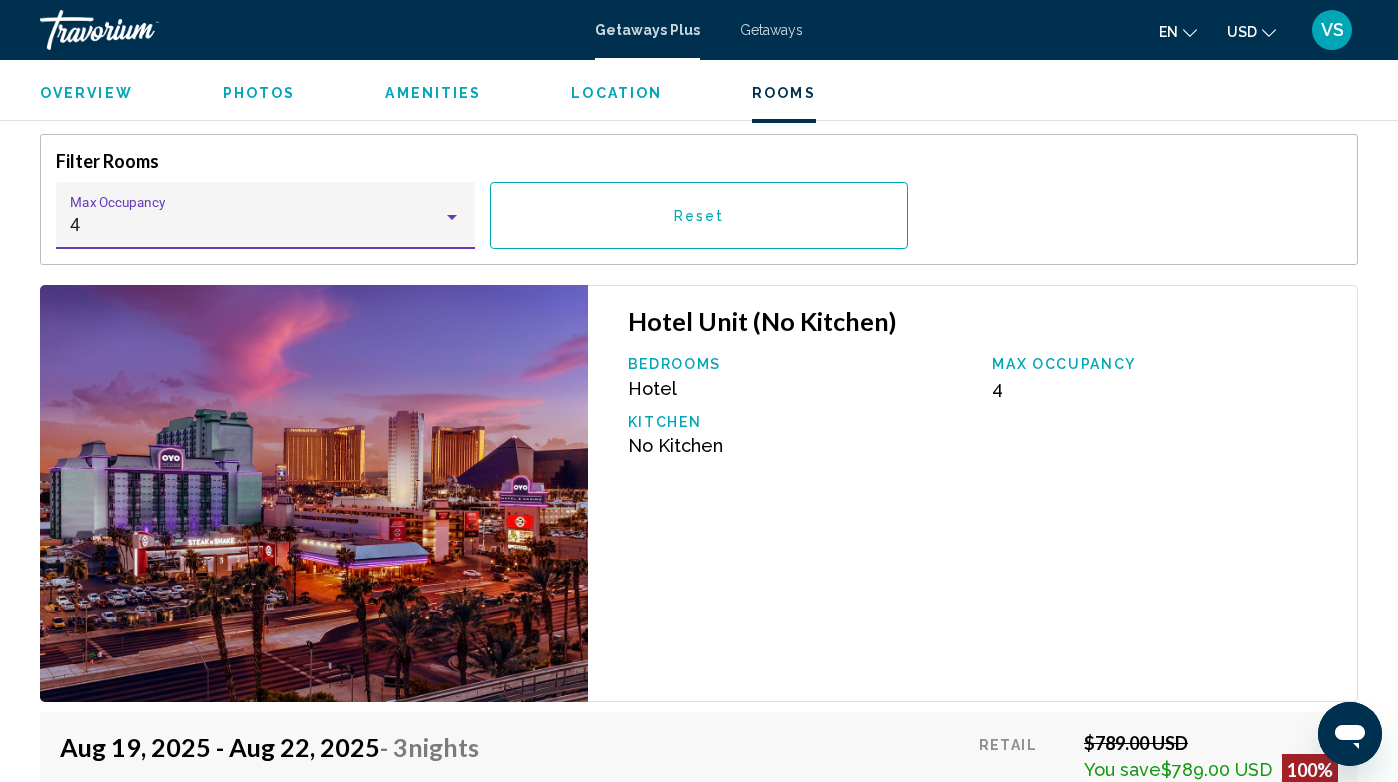 click on "Reset" at bounding box center (699, 215) 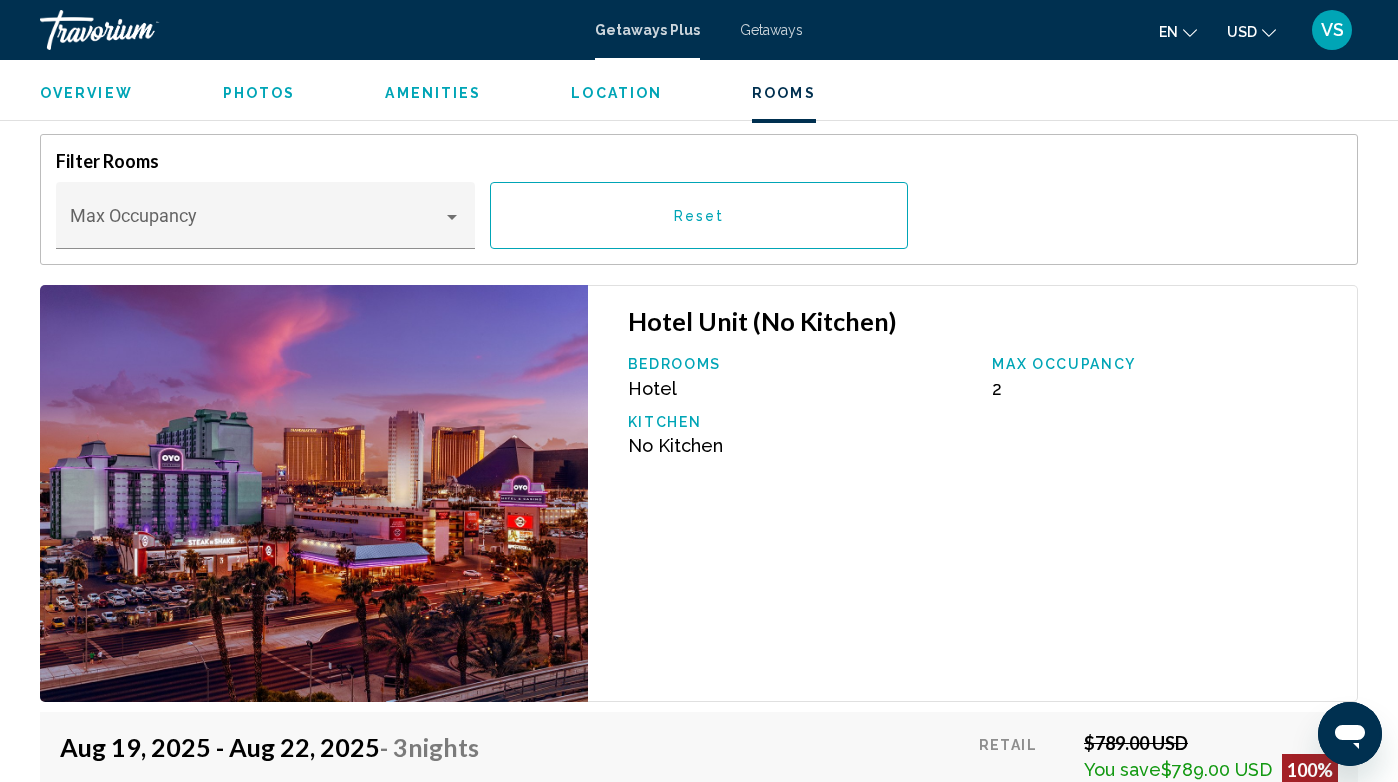 click on "Reset" at bounding box center (699, 215) 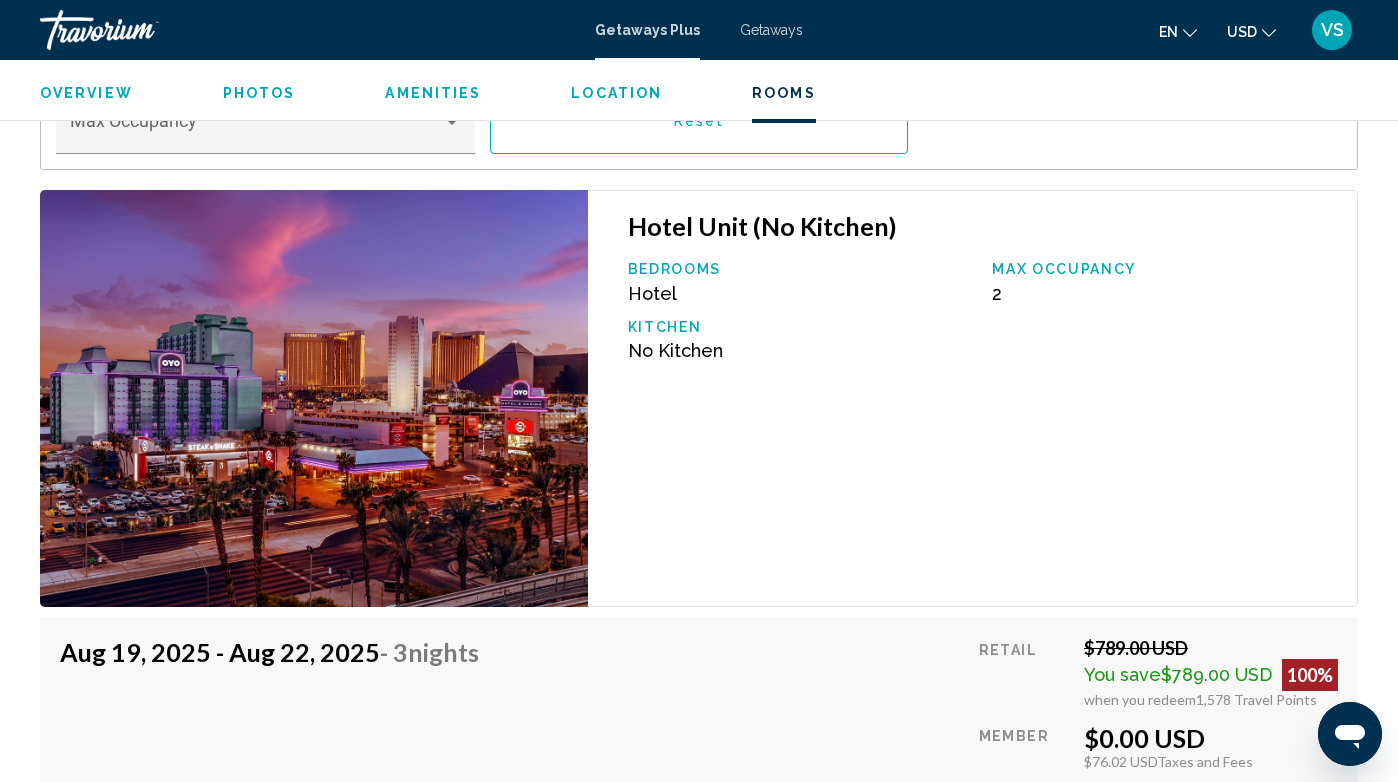 scroll, scrollTop: 3469, scrollLeft: 0, axis: vertical 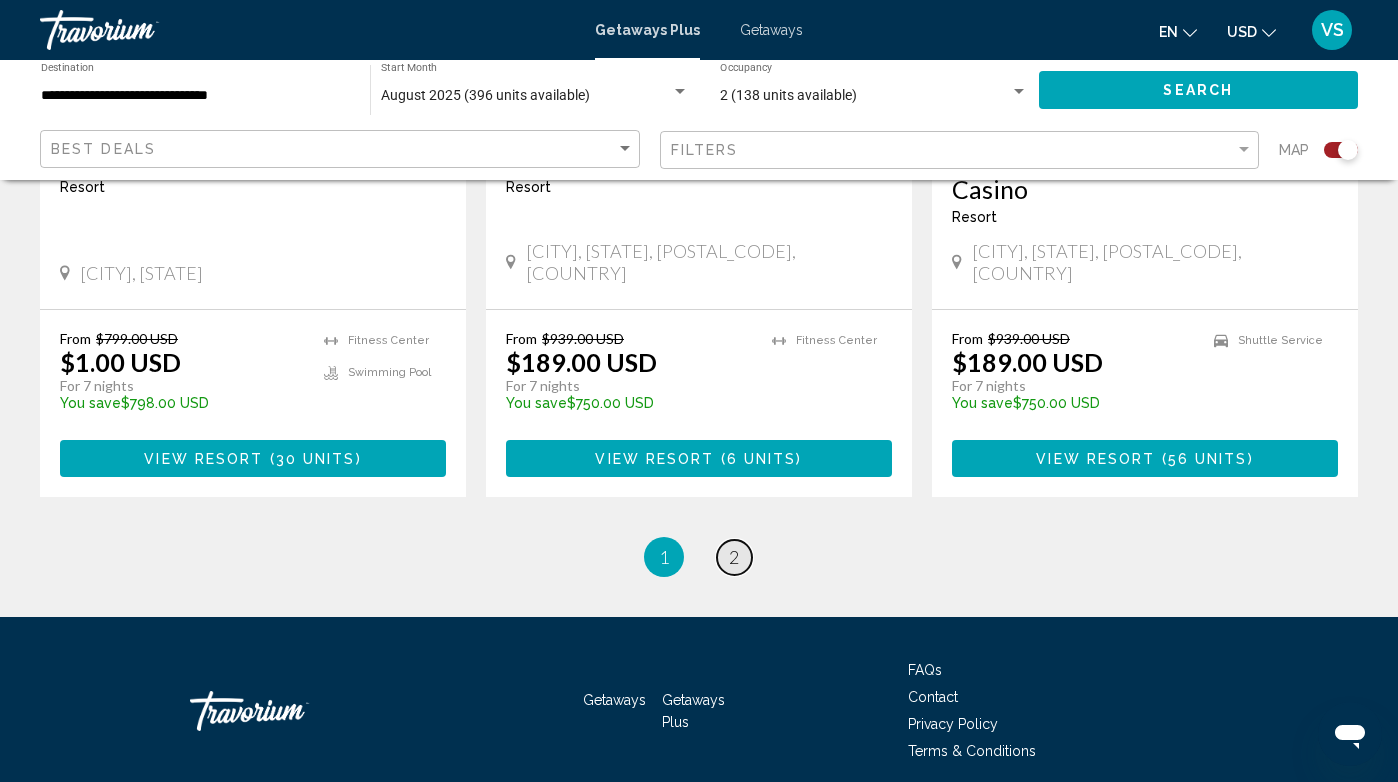 click on "2" at bounding box center (734, 557) 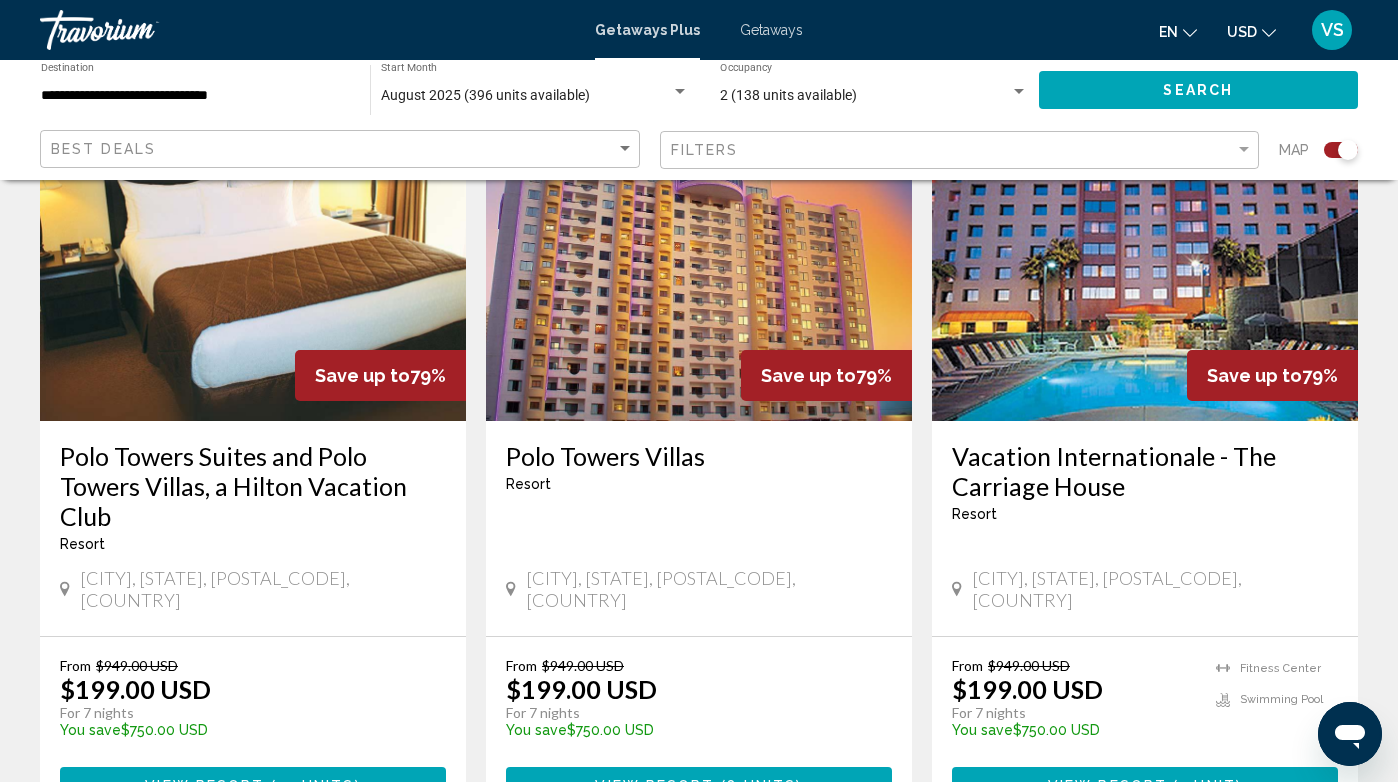 scroll, scrollTop: 1524, scrollLeft: 0, axis: vertical 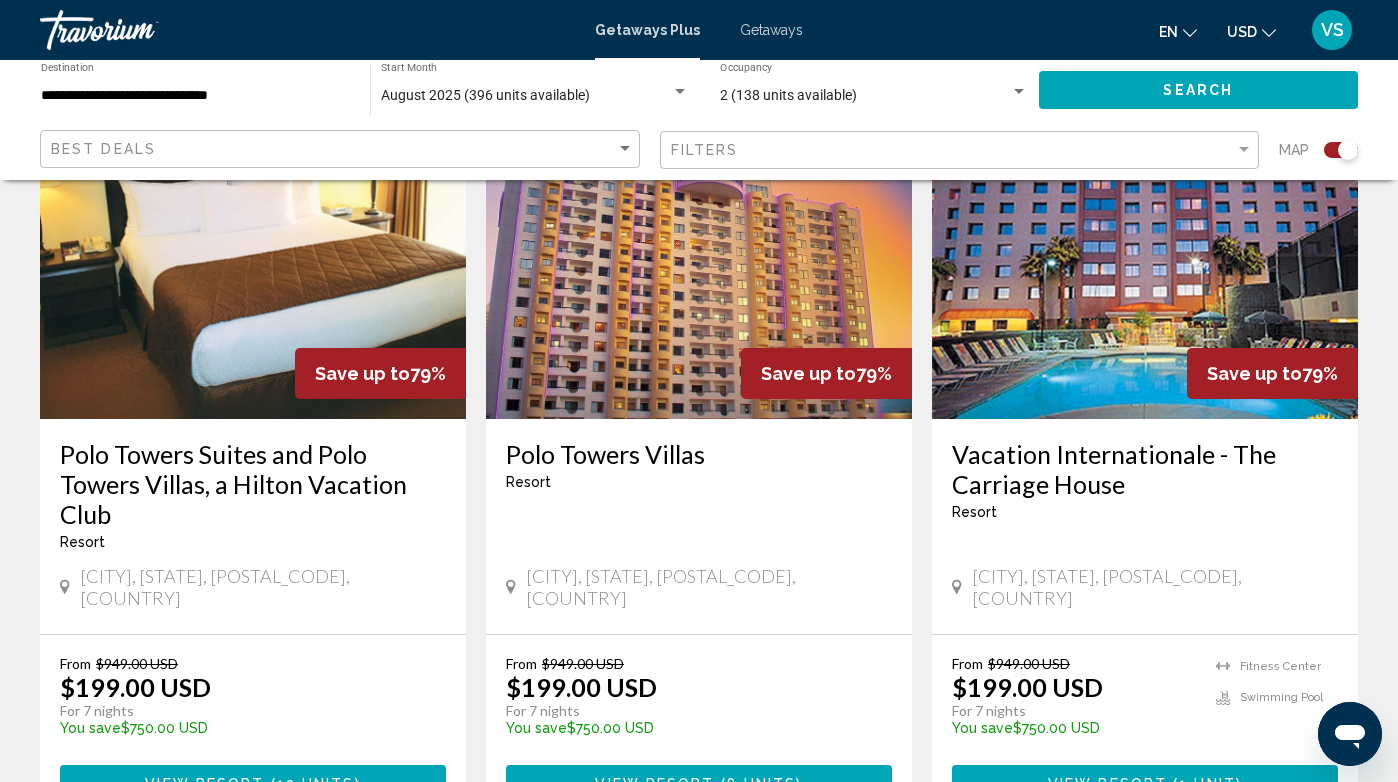 click at bounding box center [699, 259] 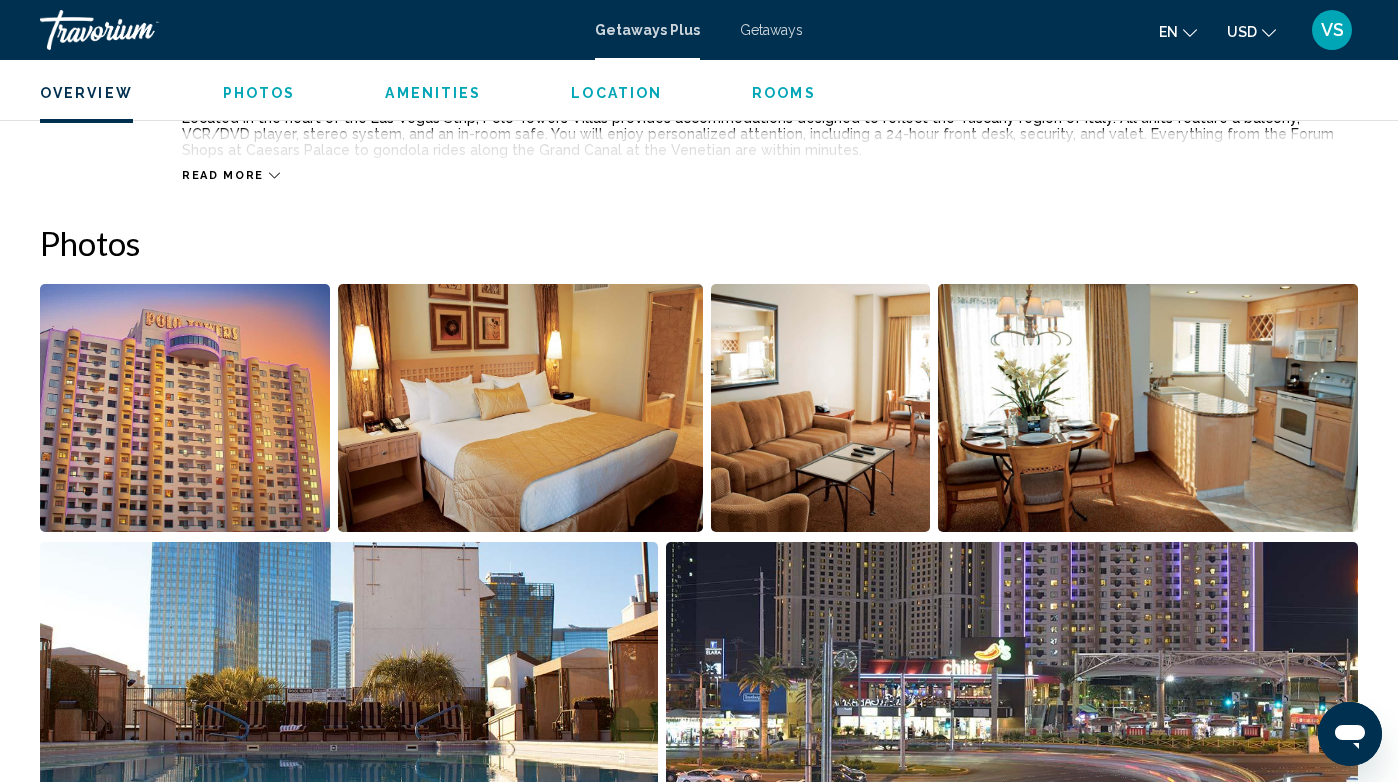 scroll, scrollTop: 1137, scrollLeft: 0, axis: vertical 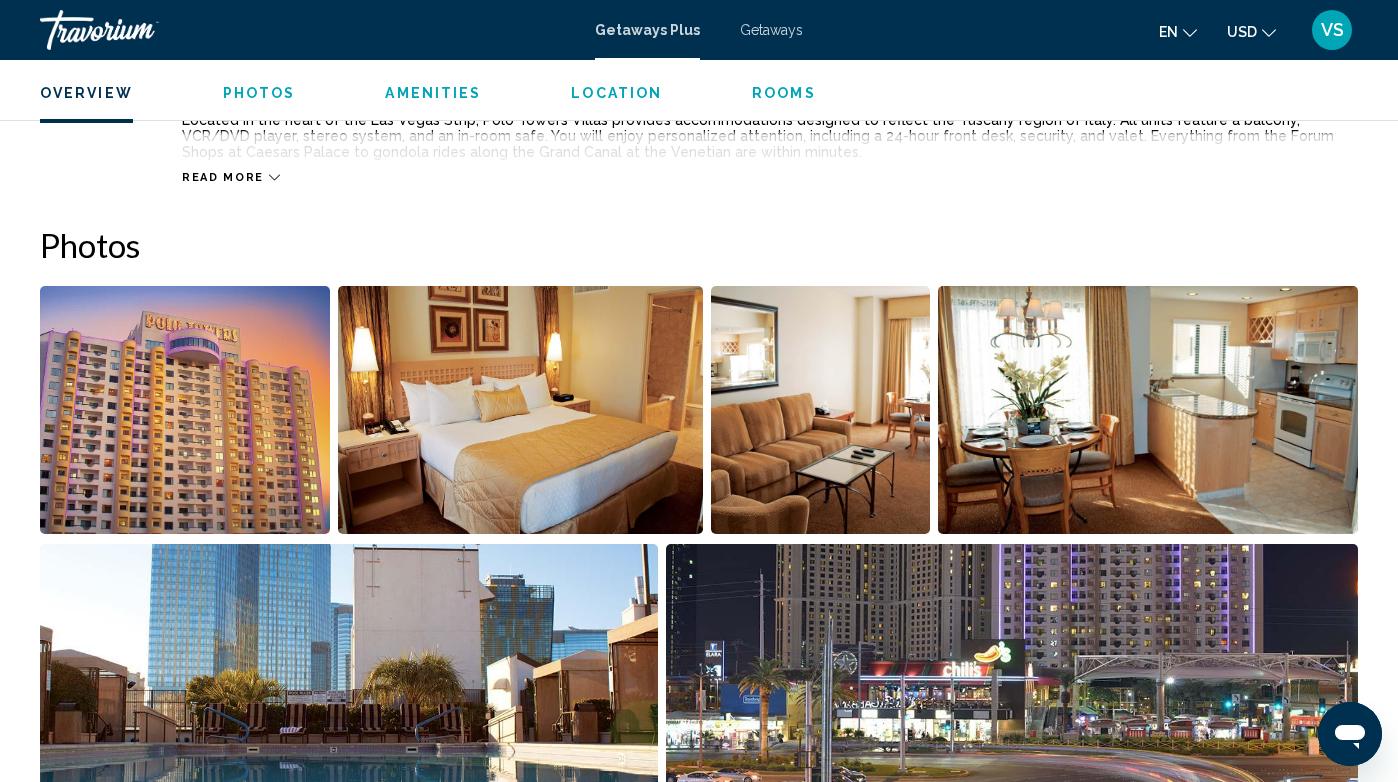 click on "Rooms" at bounding box center (784, 93) 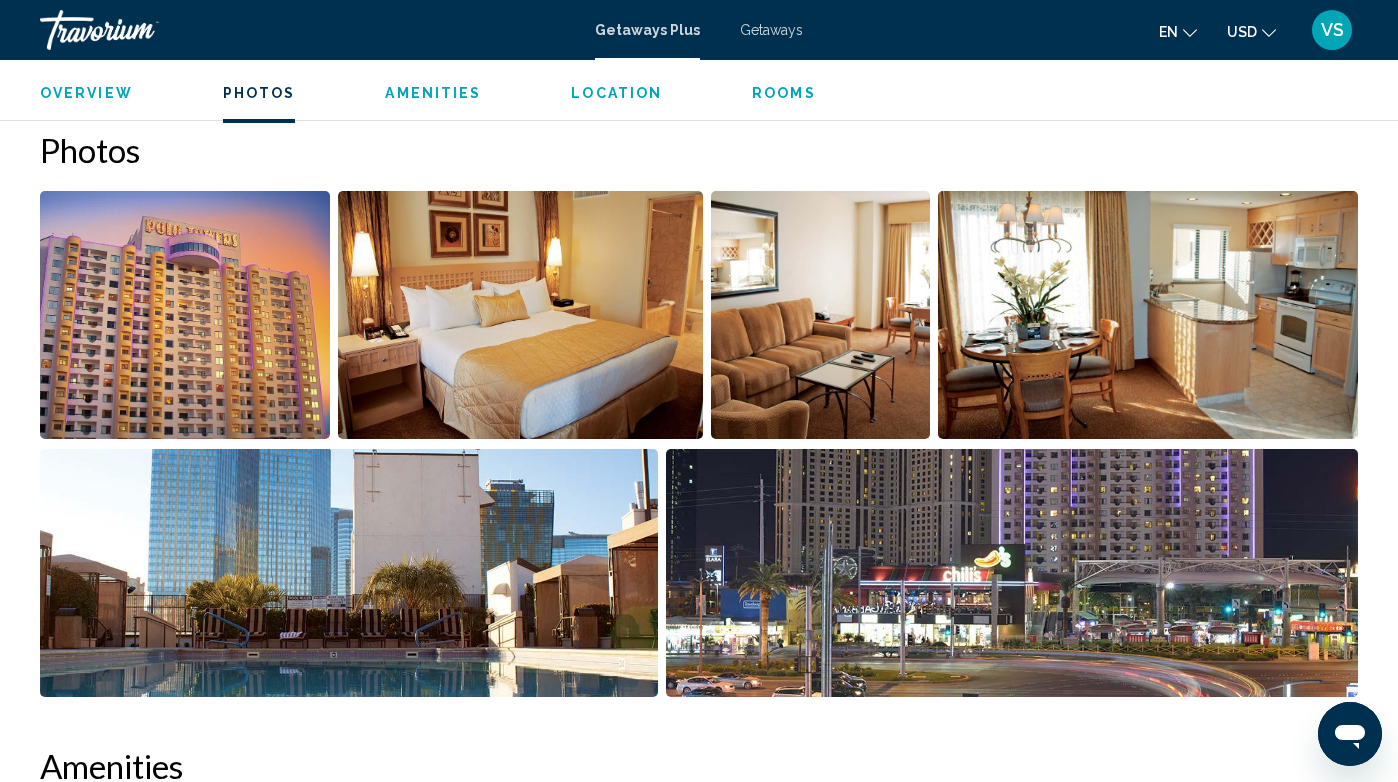 scroll, scrollTop: 1215, scrollLeft: 0, axis: vertical 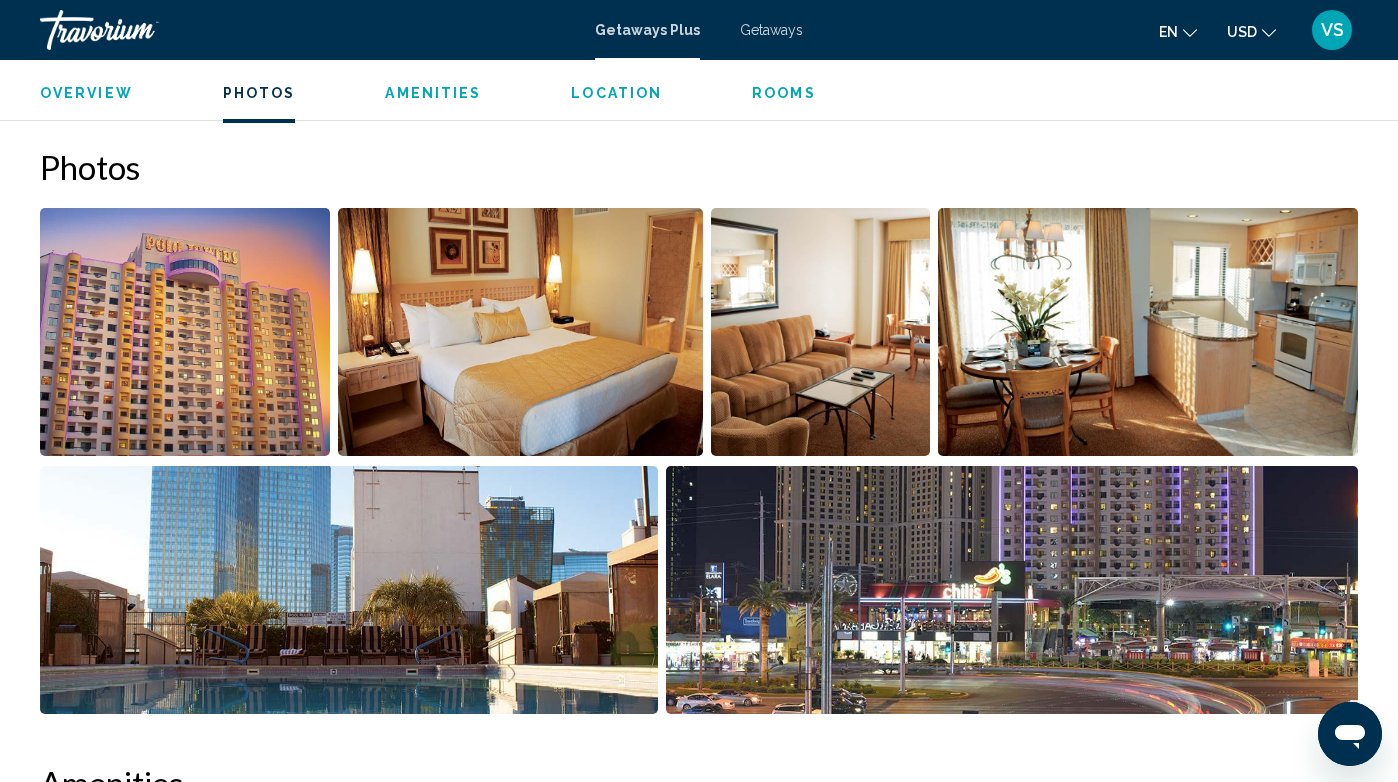 click at bounding box center (520, 332) 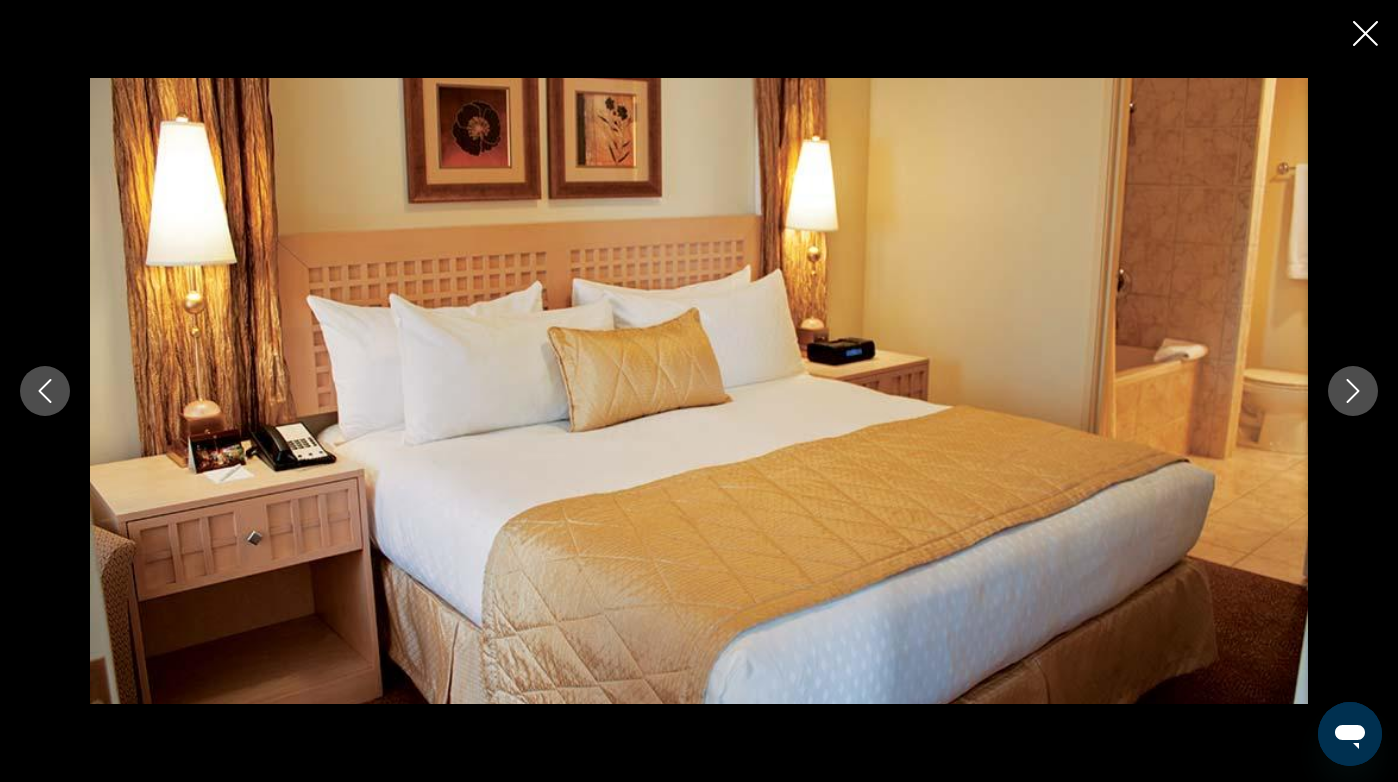 click 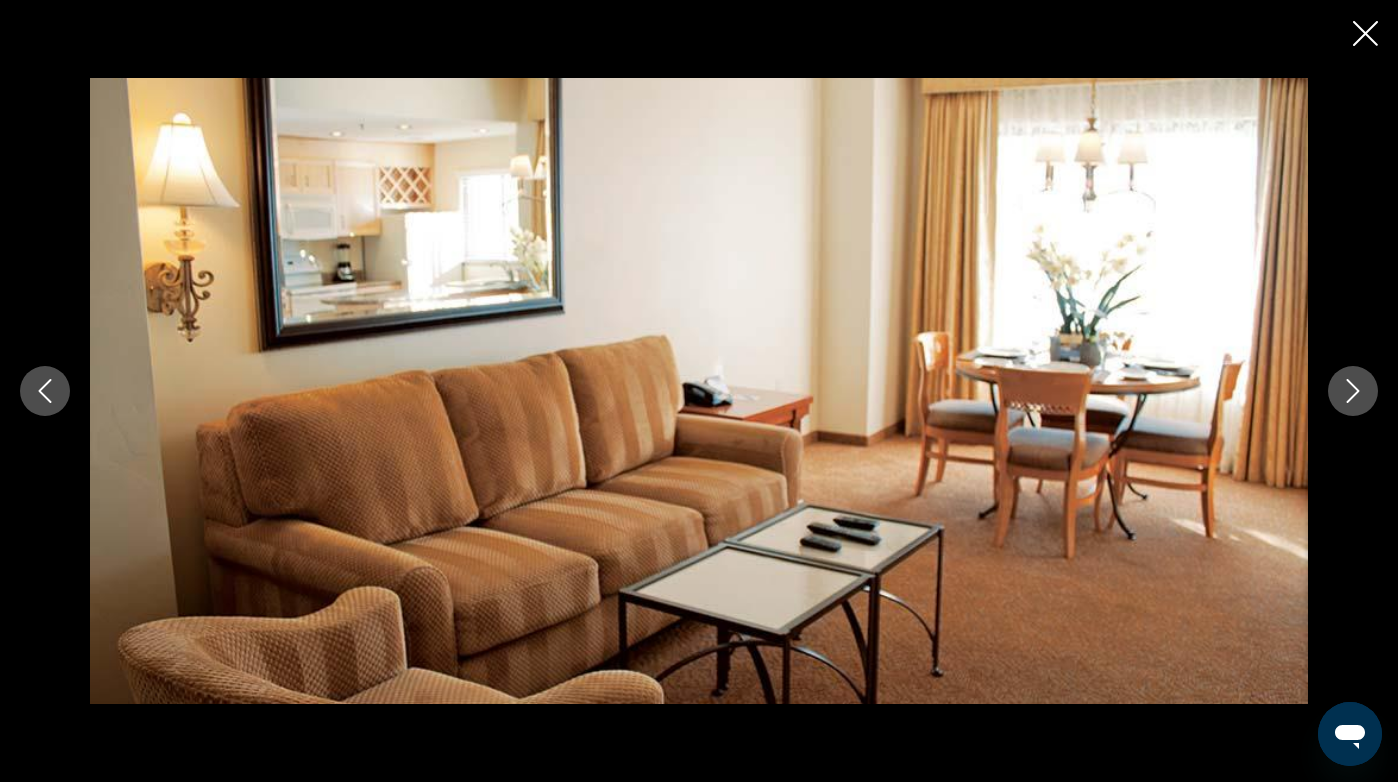 click 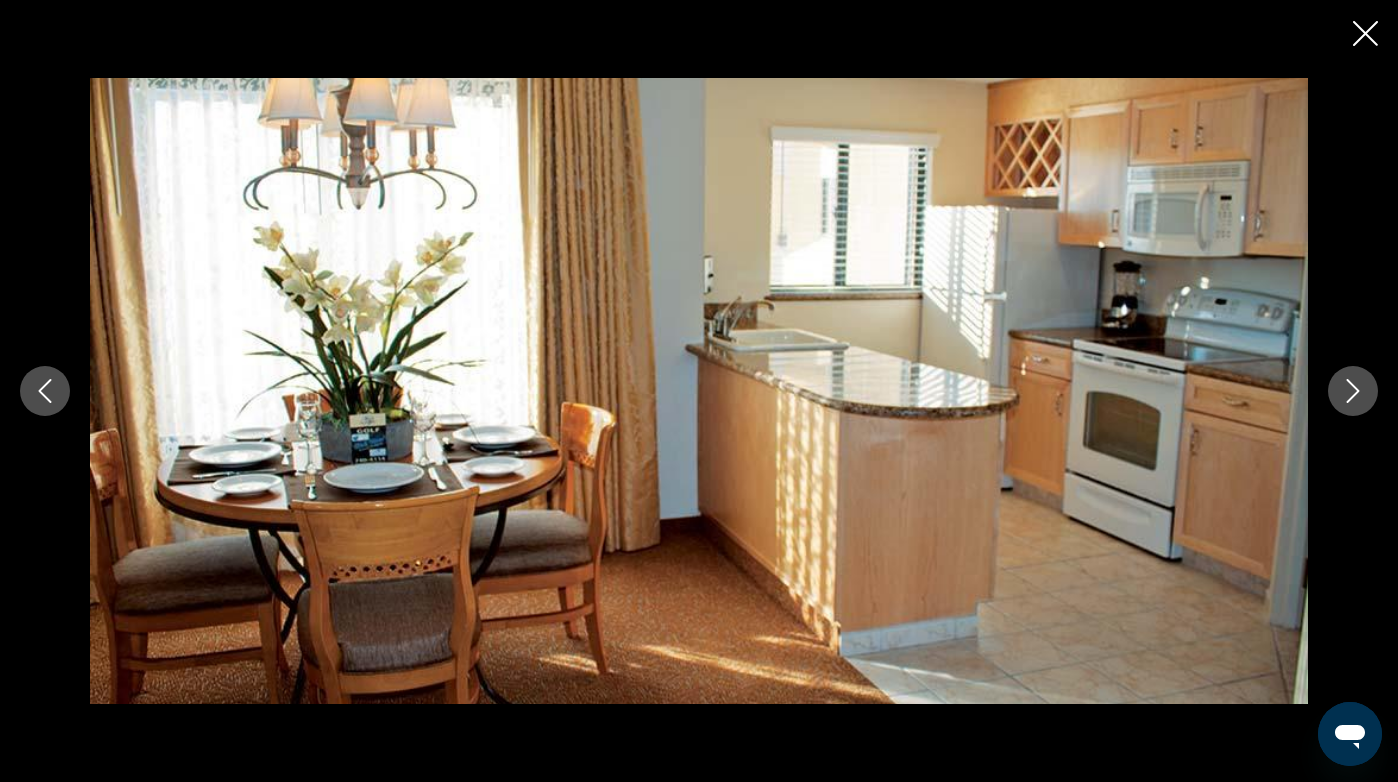 click 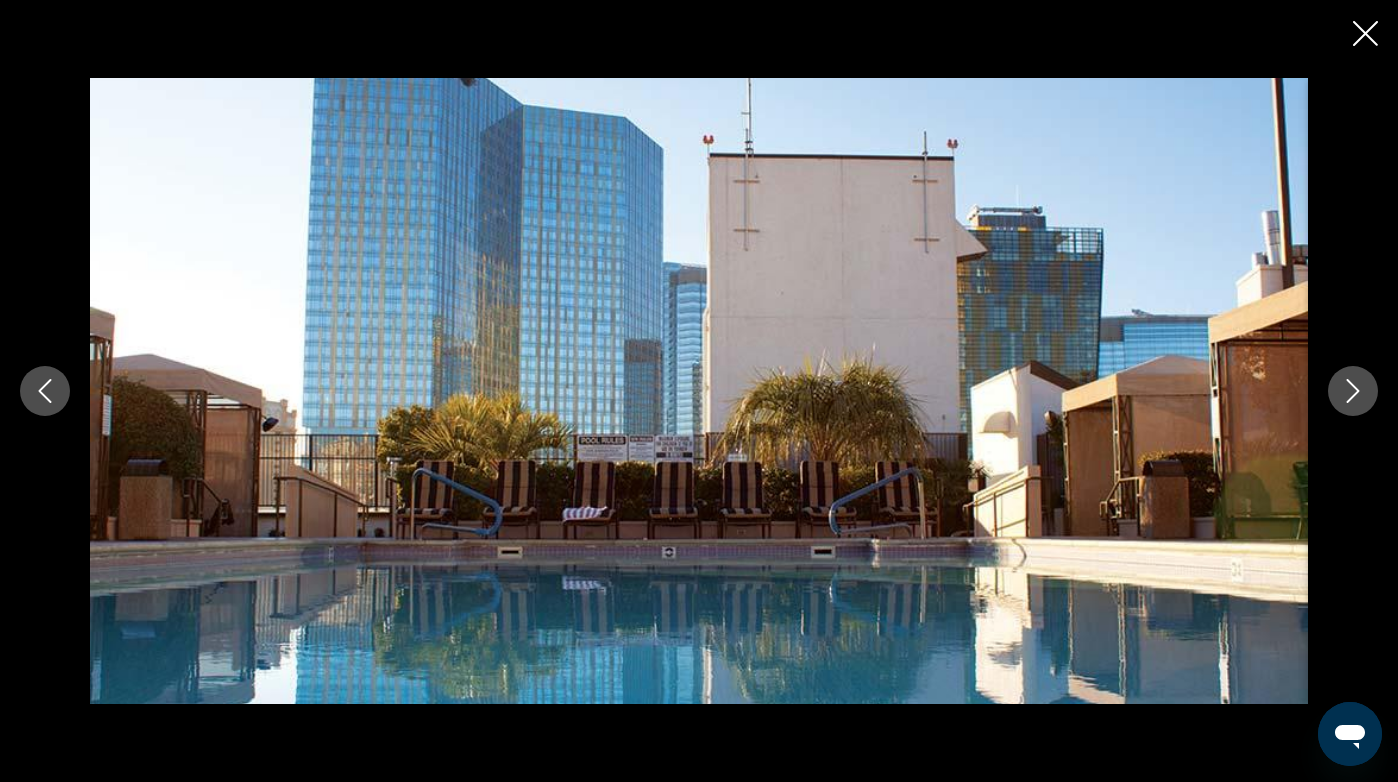 click 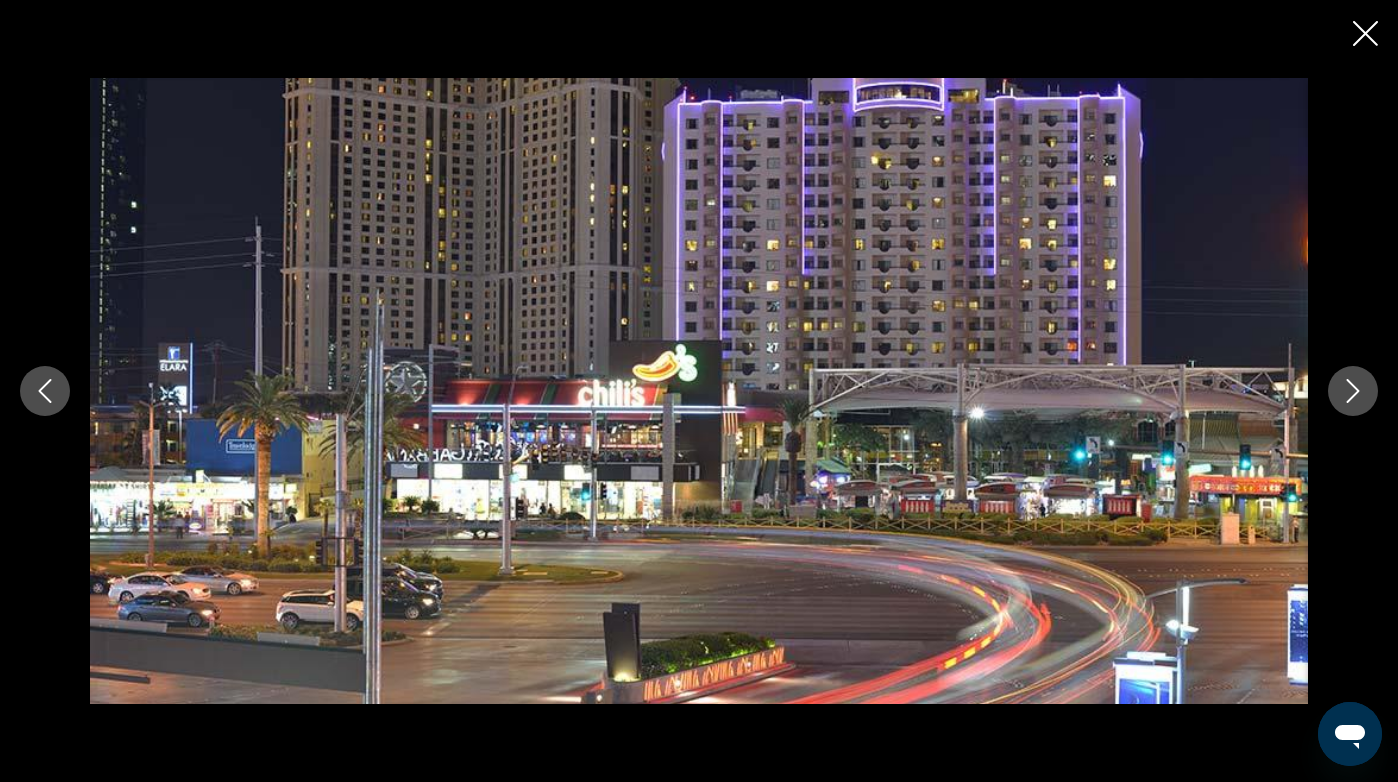 click 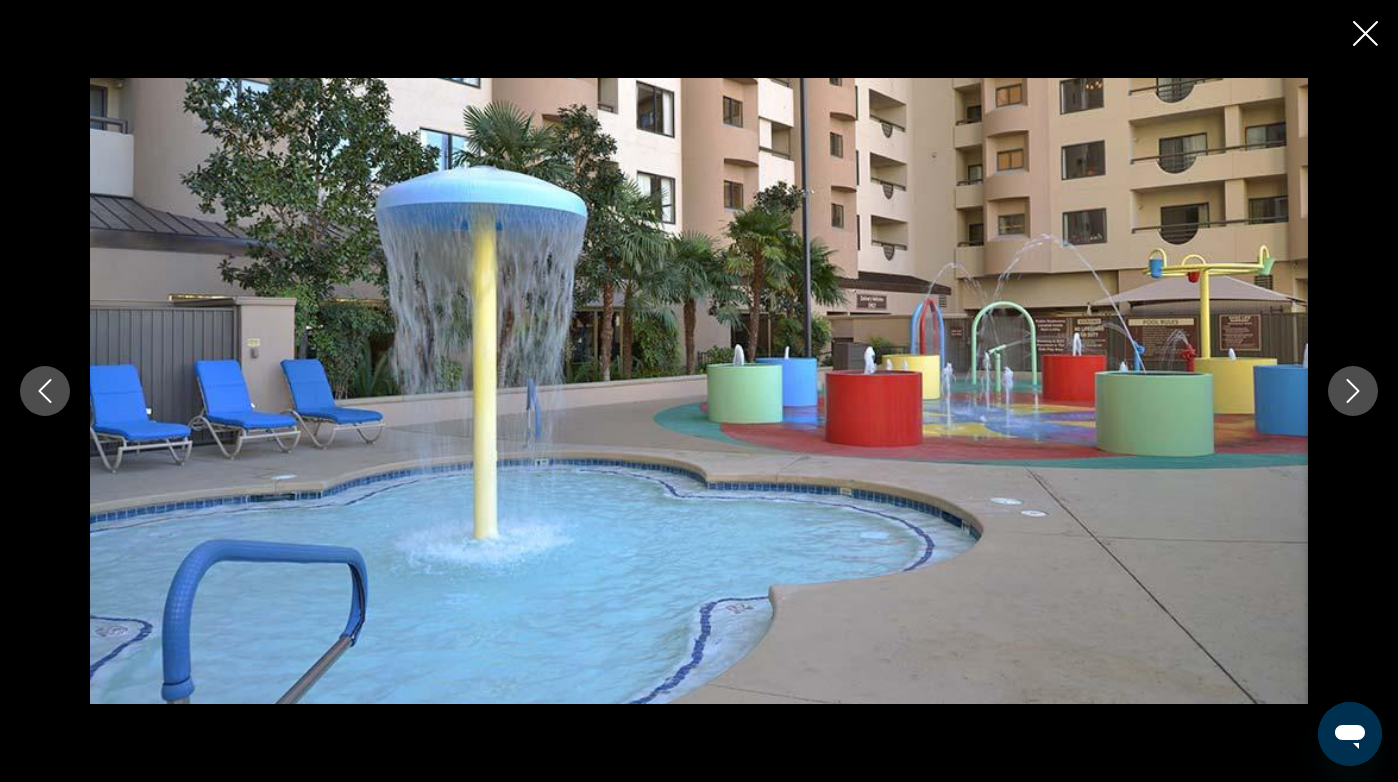 click 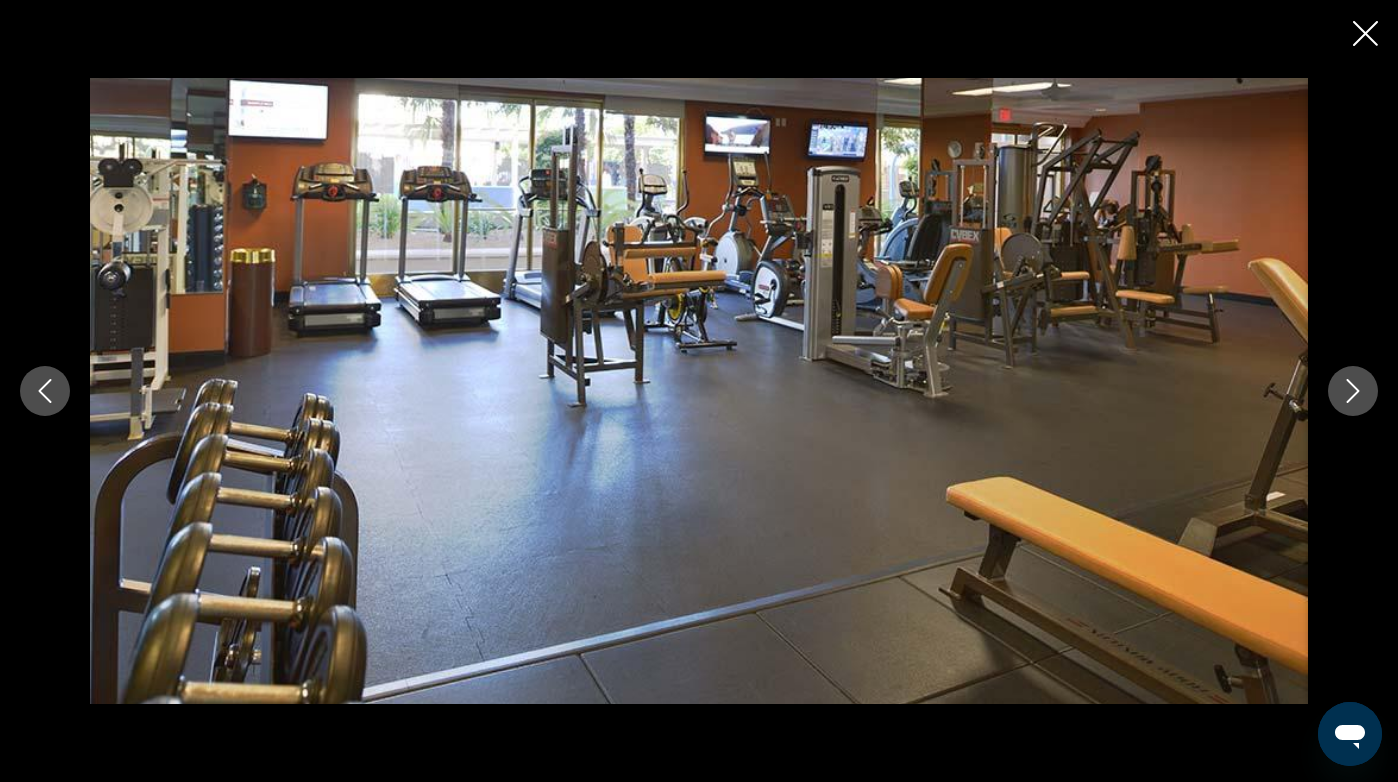 click 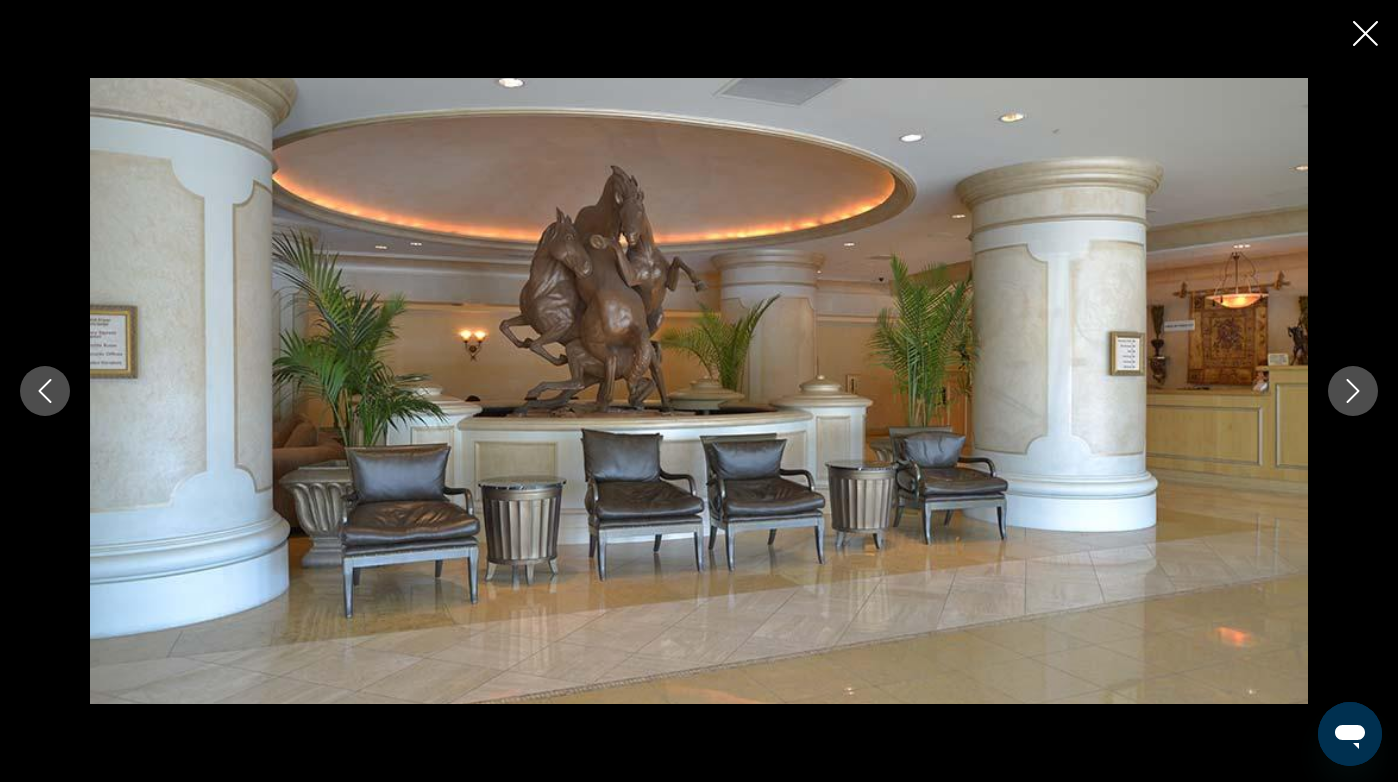 click 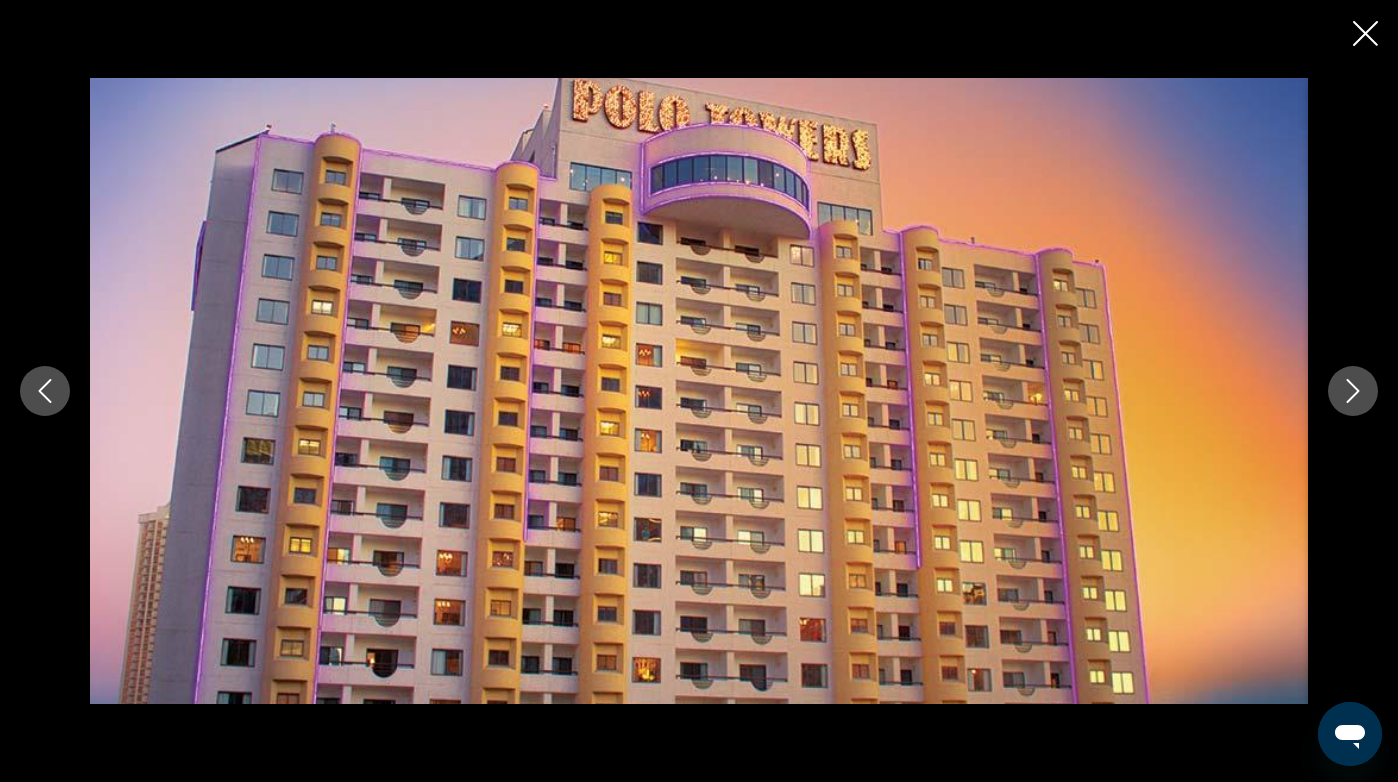 click 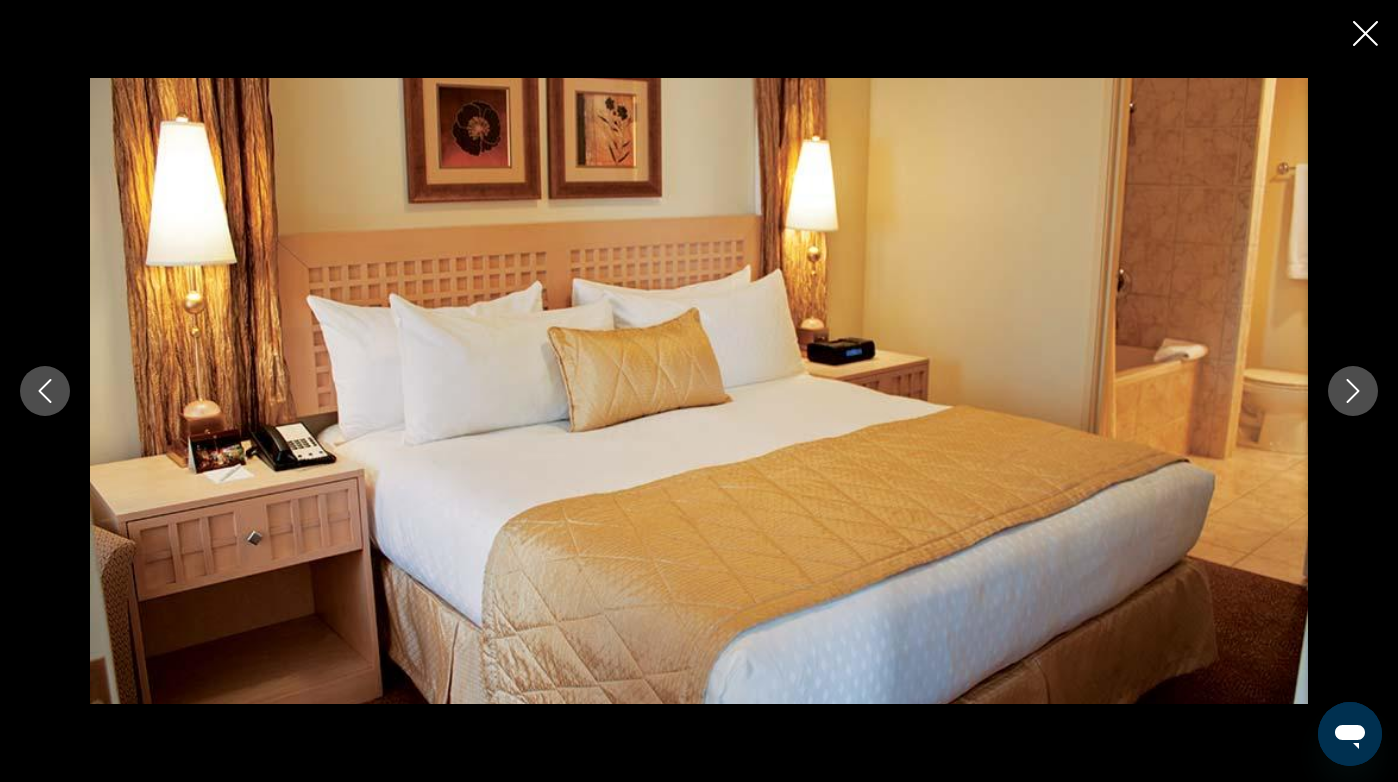 click 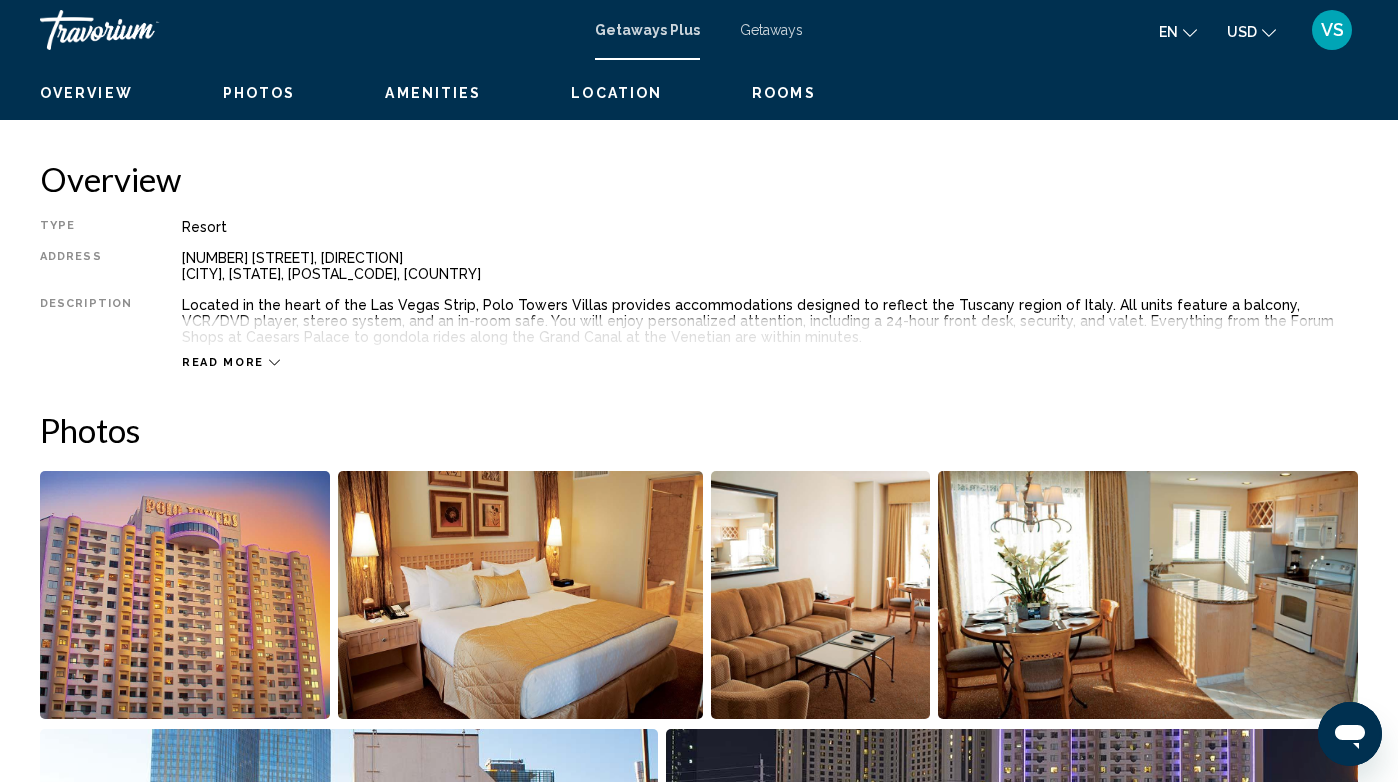 scroll, scrollTop: 940, scrollLeft: 0, axis: vertical 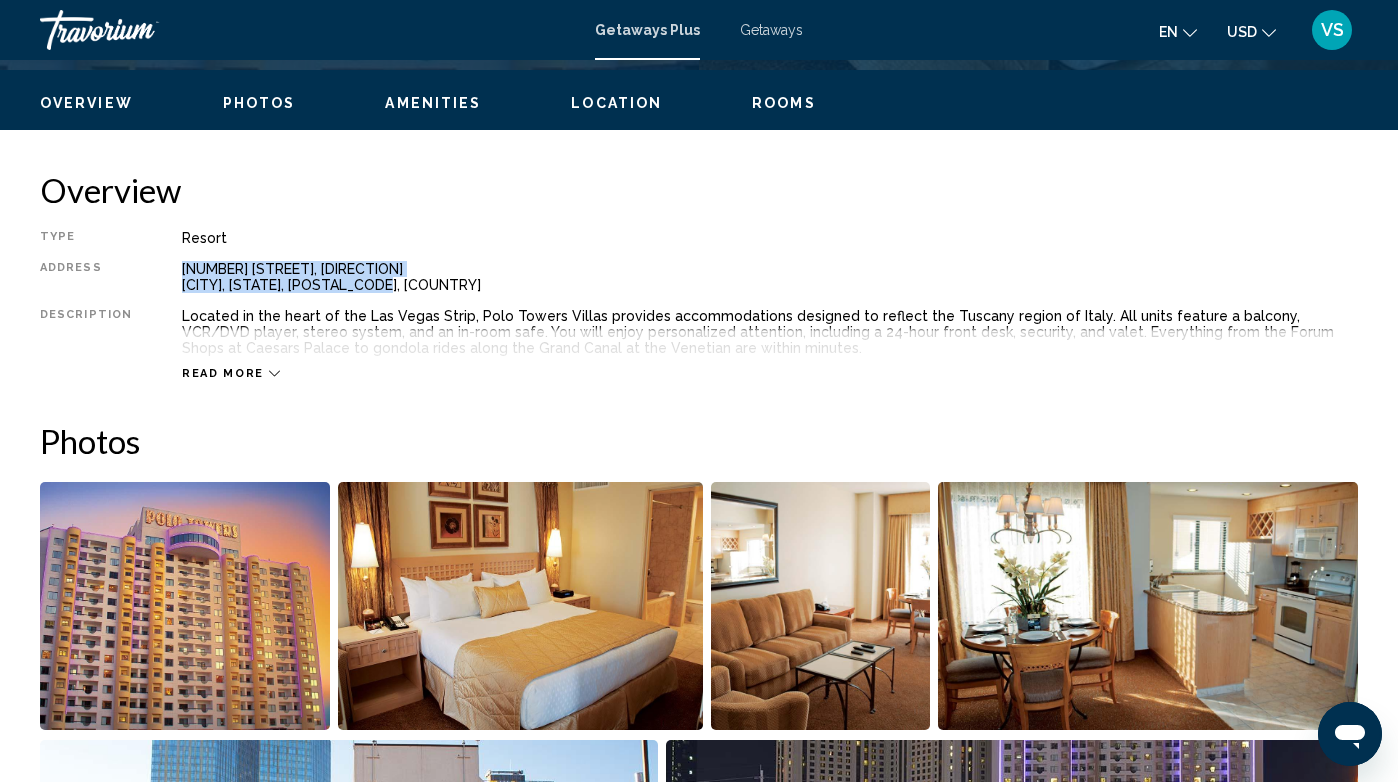 drag, startPoint x: 378, startPoint y: 285, endPoint x: 175, endPoint y: 264, distance: 204.08331 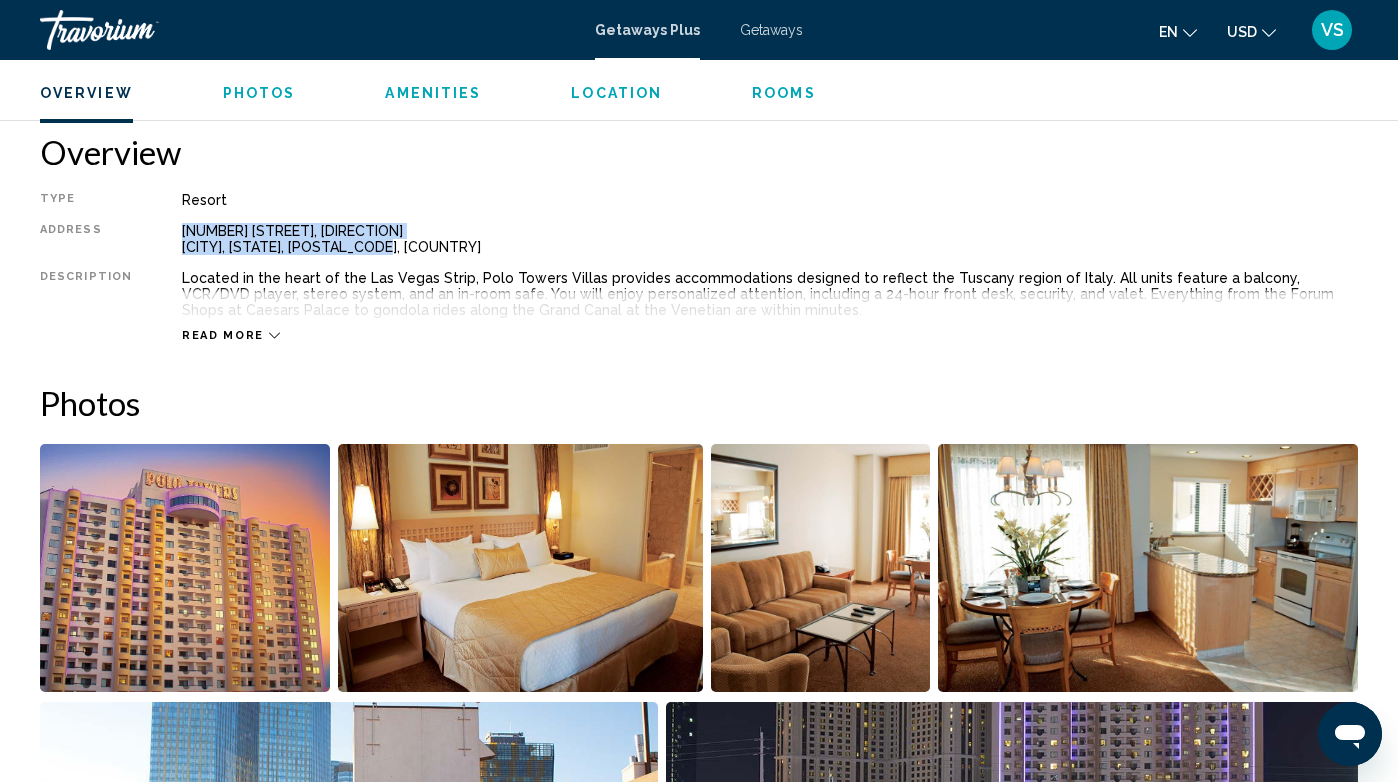 scroll, scrollTop: 983, scrollLeft: 0, axis: vertical 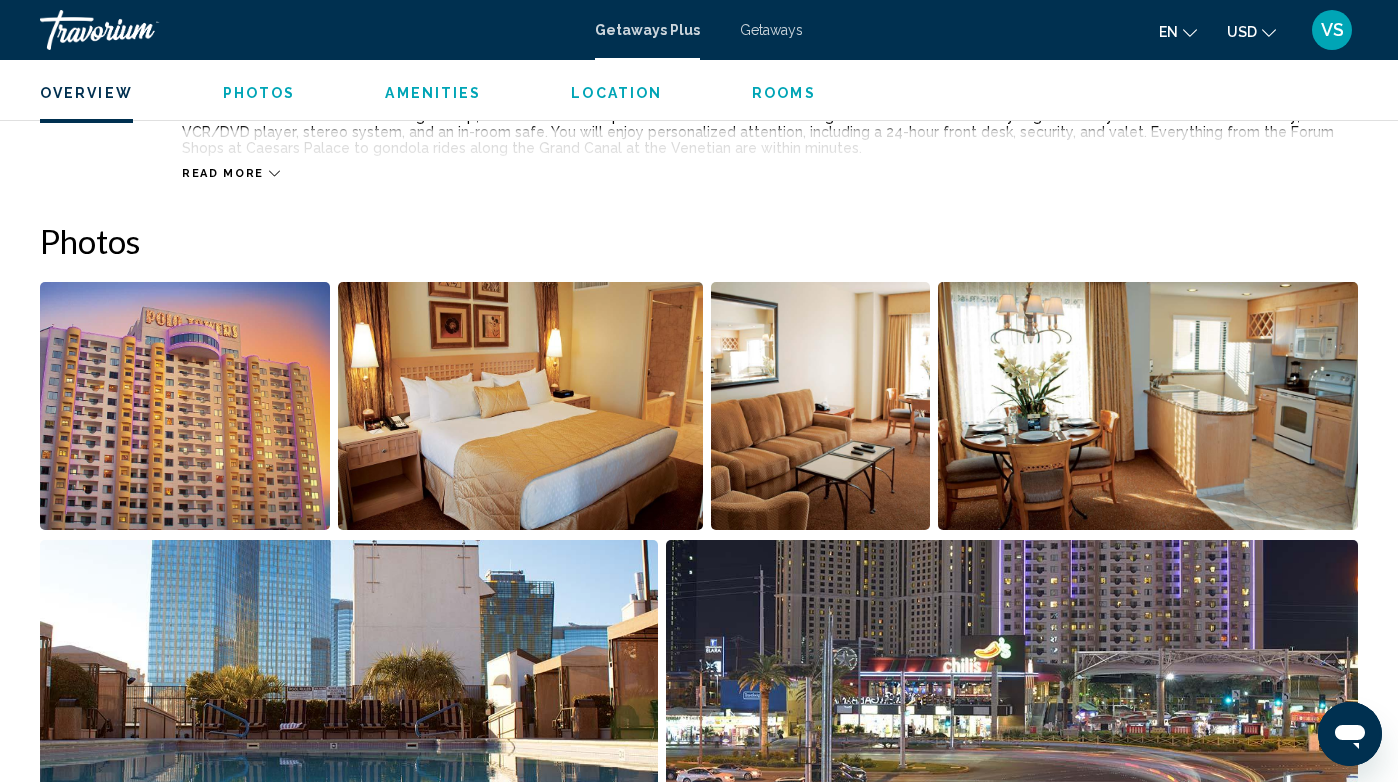 click at bounding box center (1148, 406) 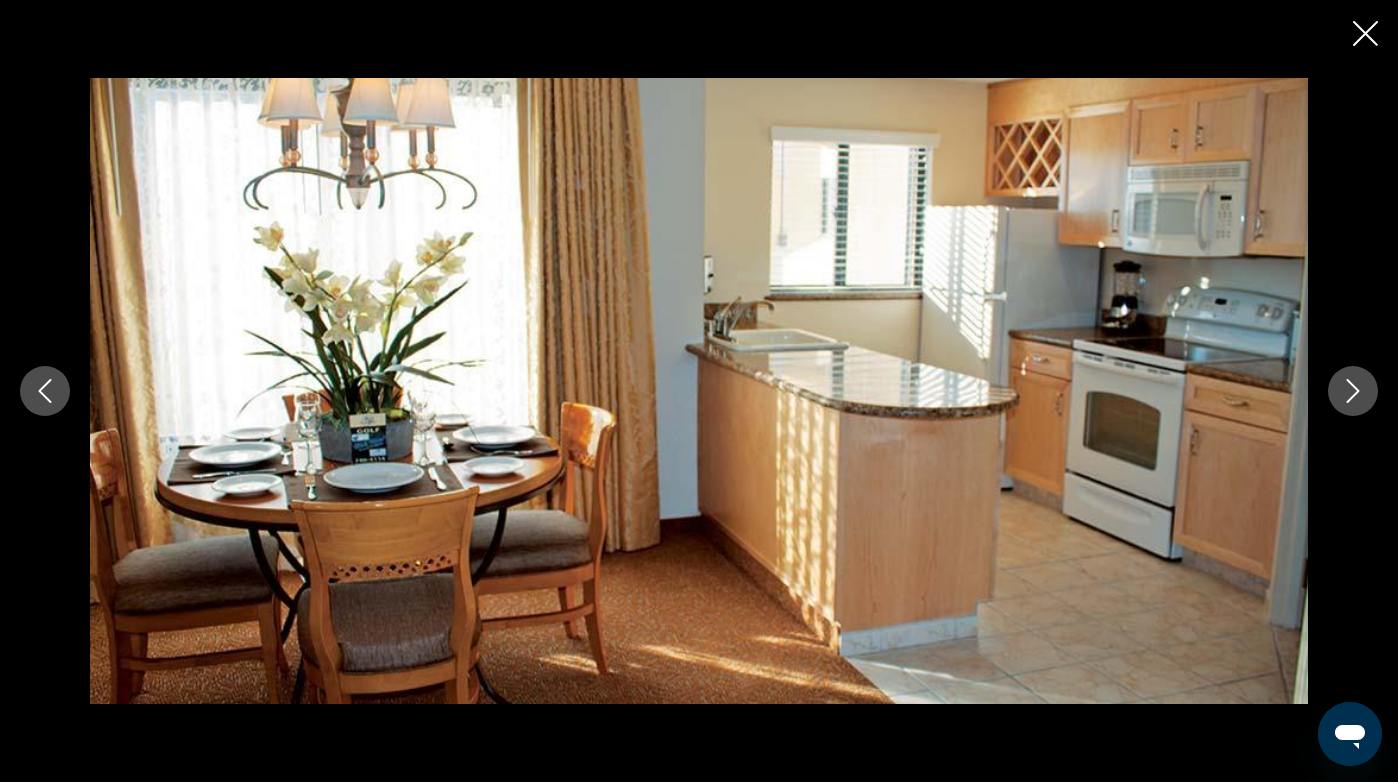 scroll, scrollTop: 1288, scrollLeft: 0, axis: vertical 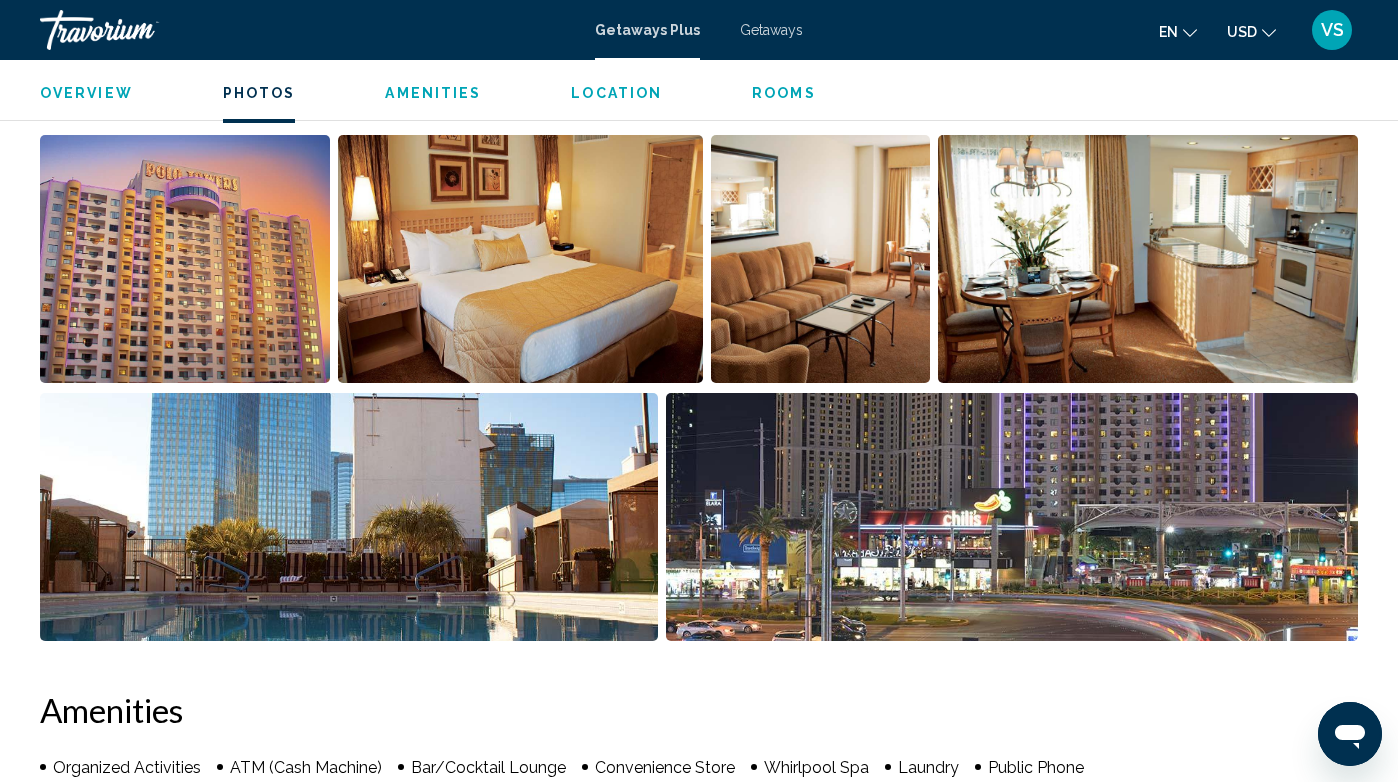 click at bounding box center [520, 259] 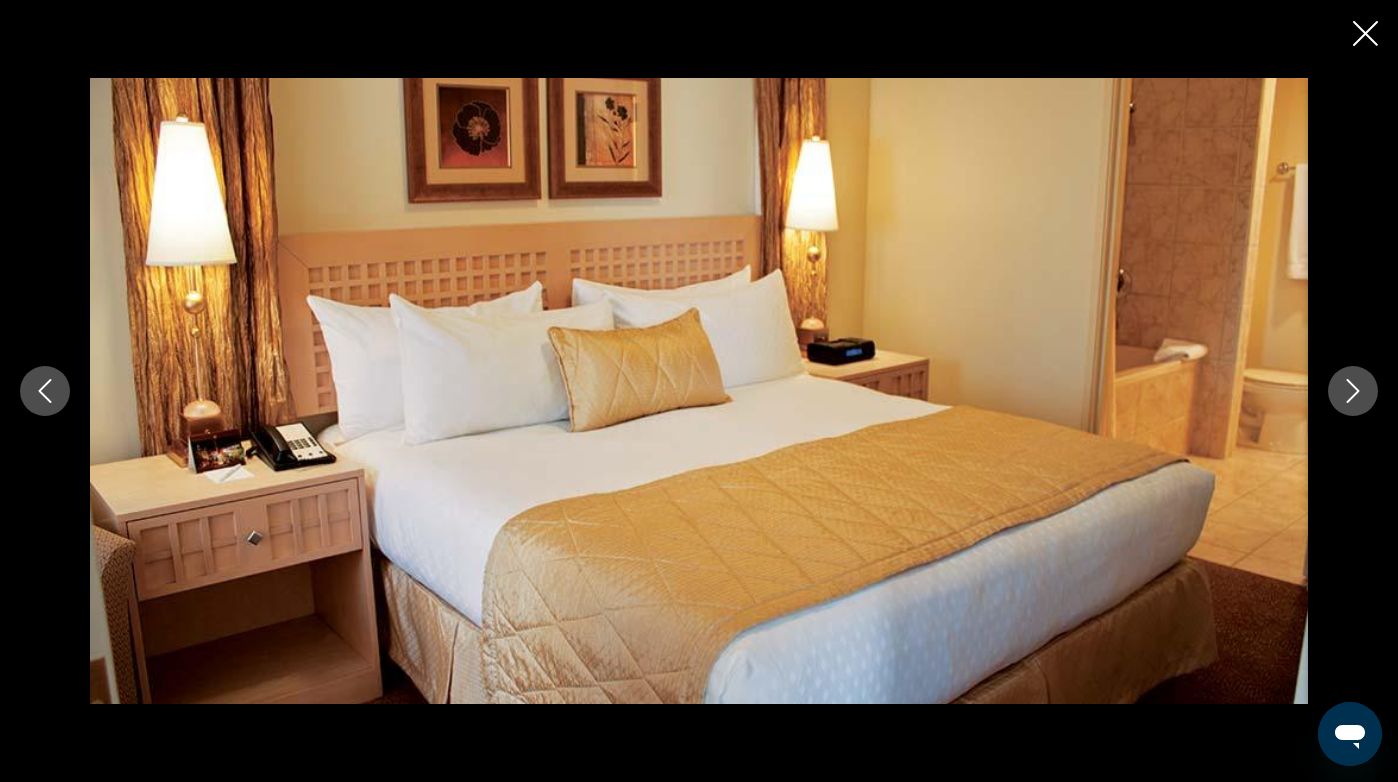 click 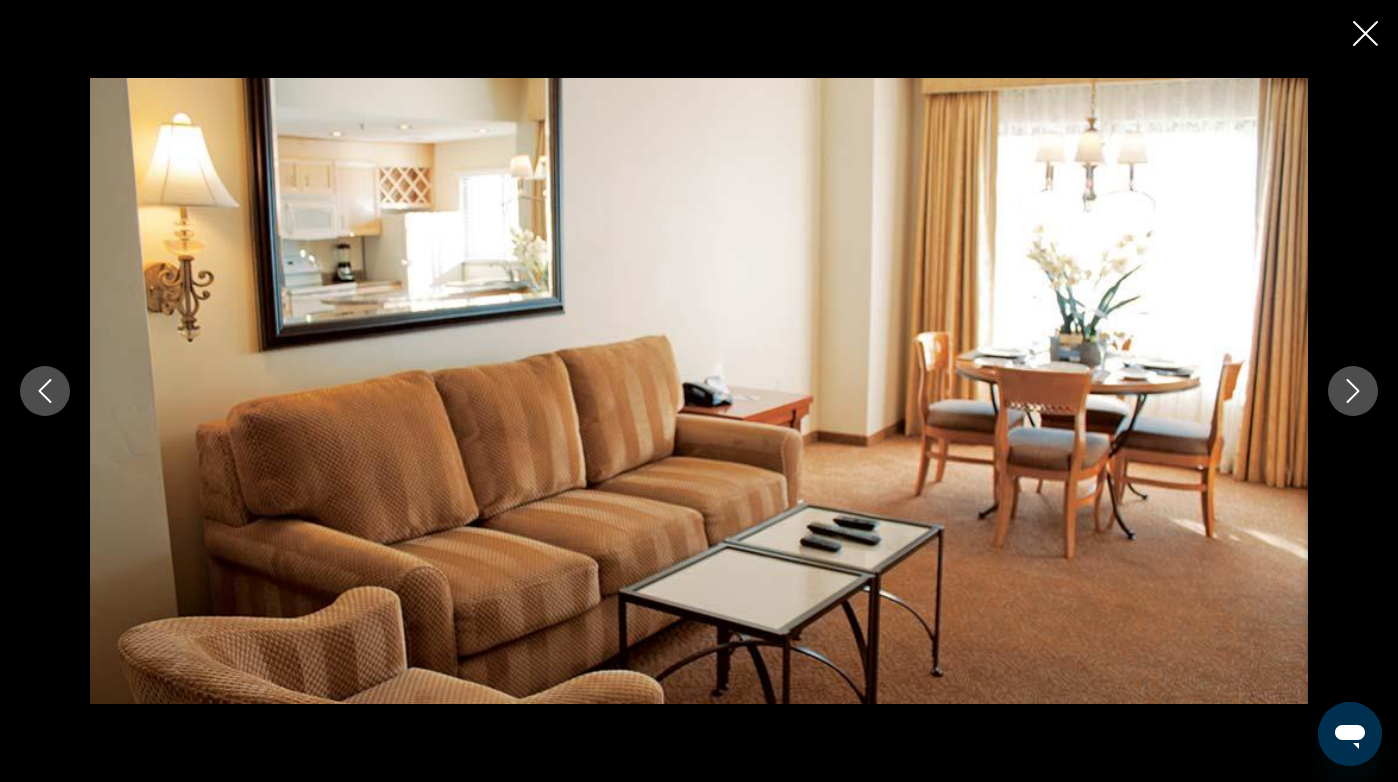 click 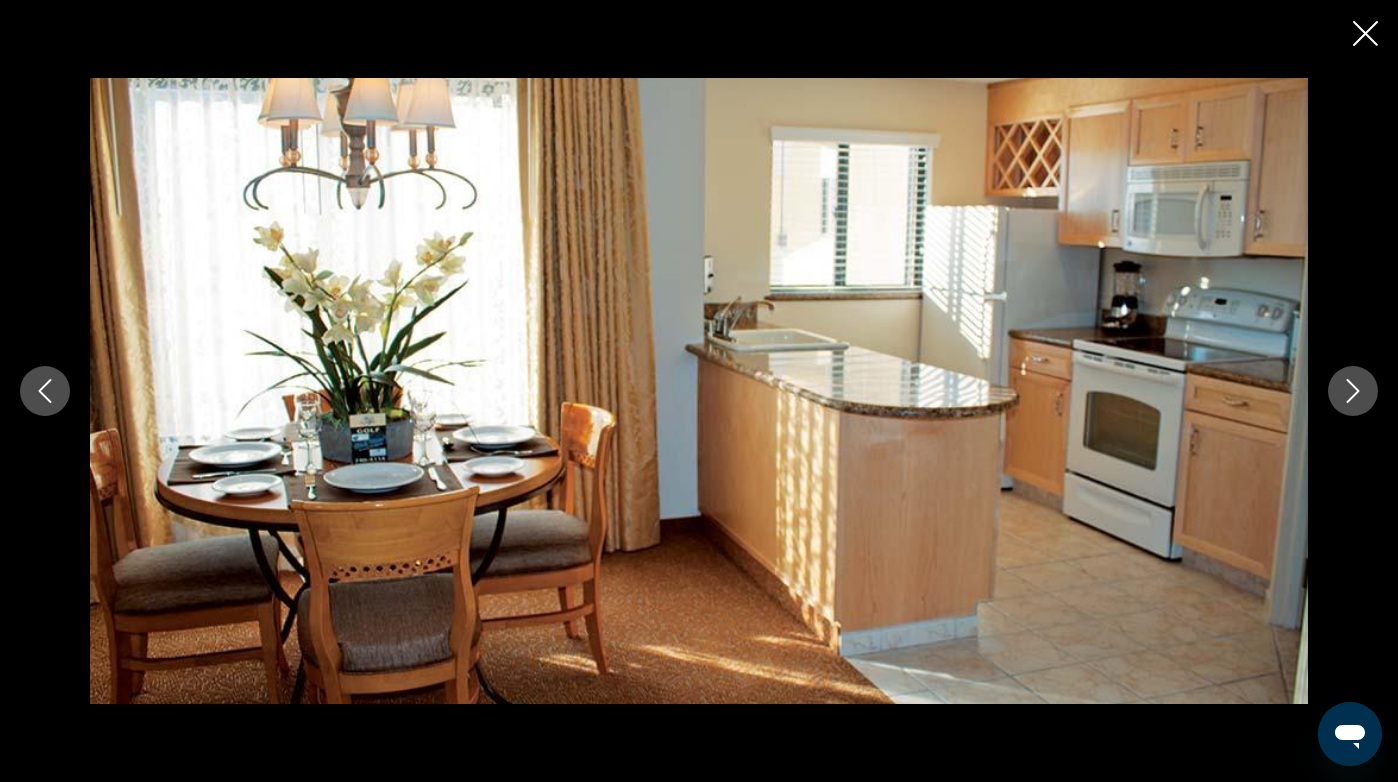 click 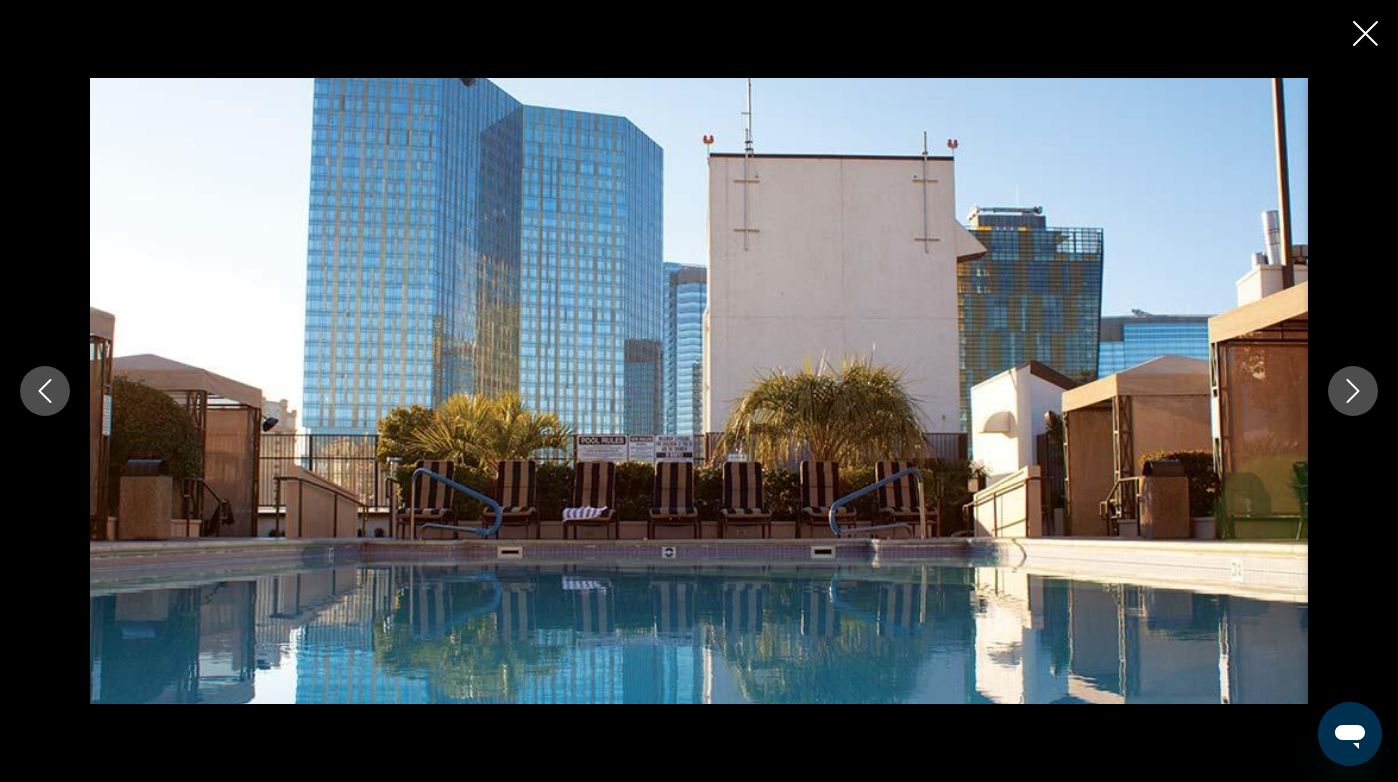 click 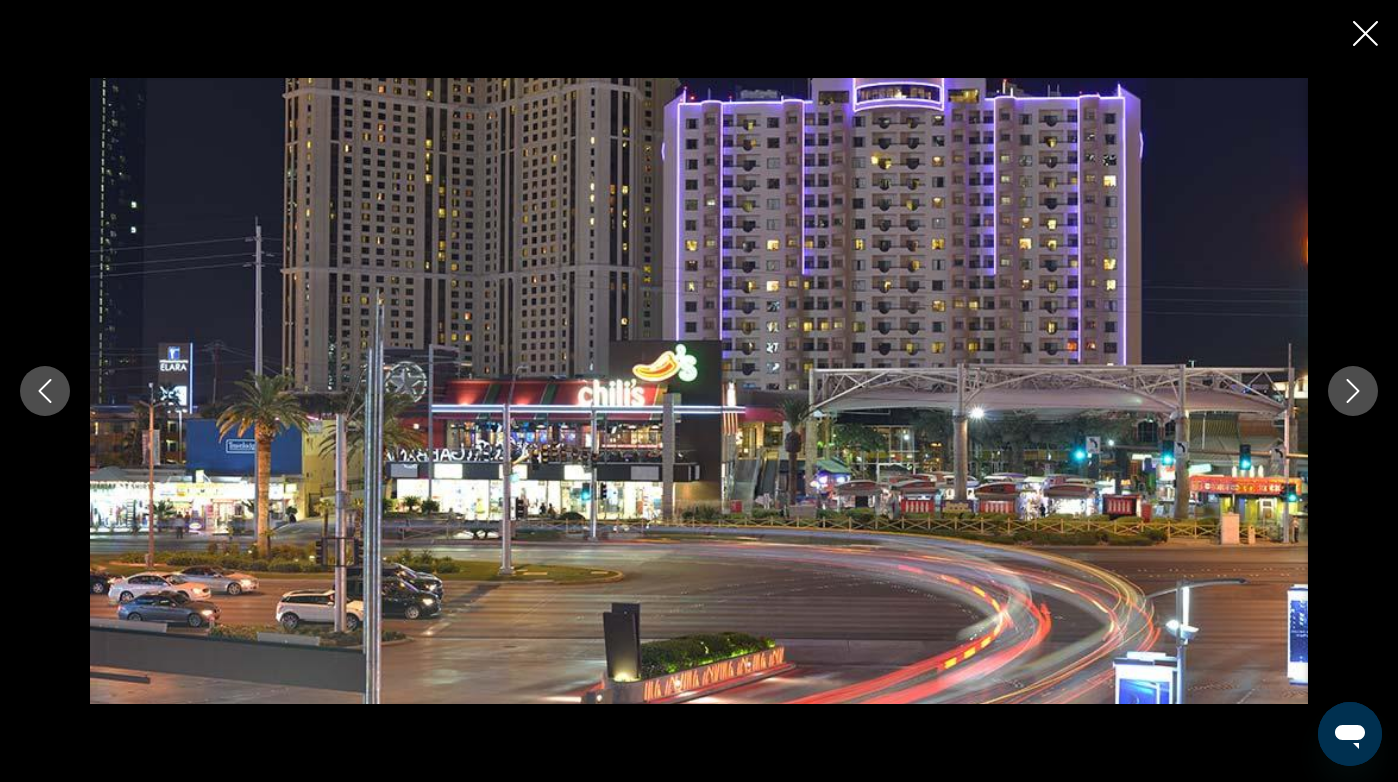 click 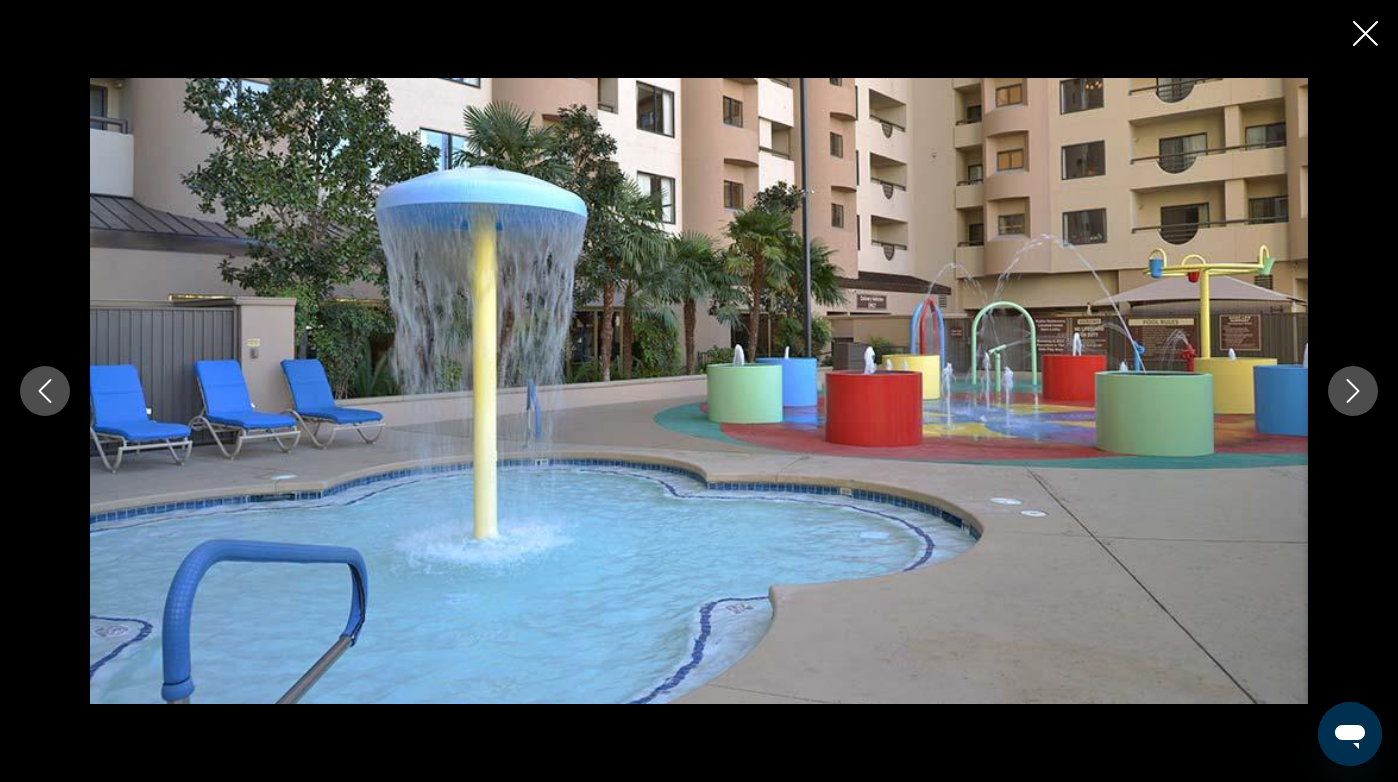 click 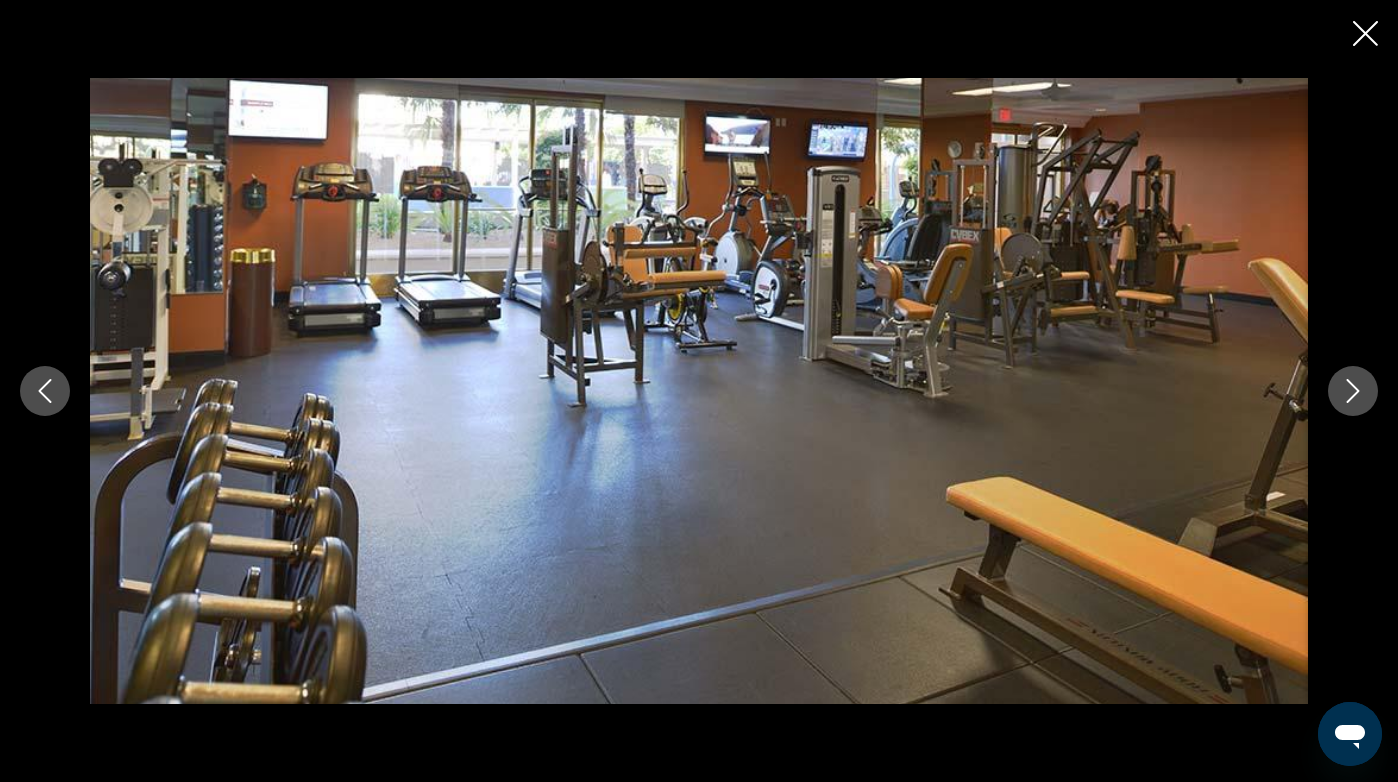 click 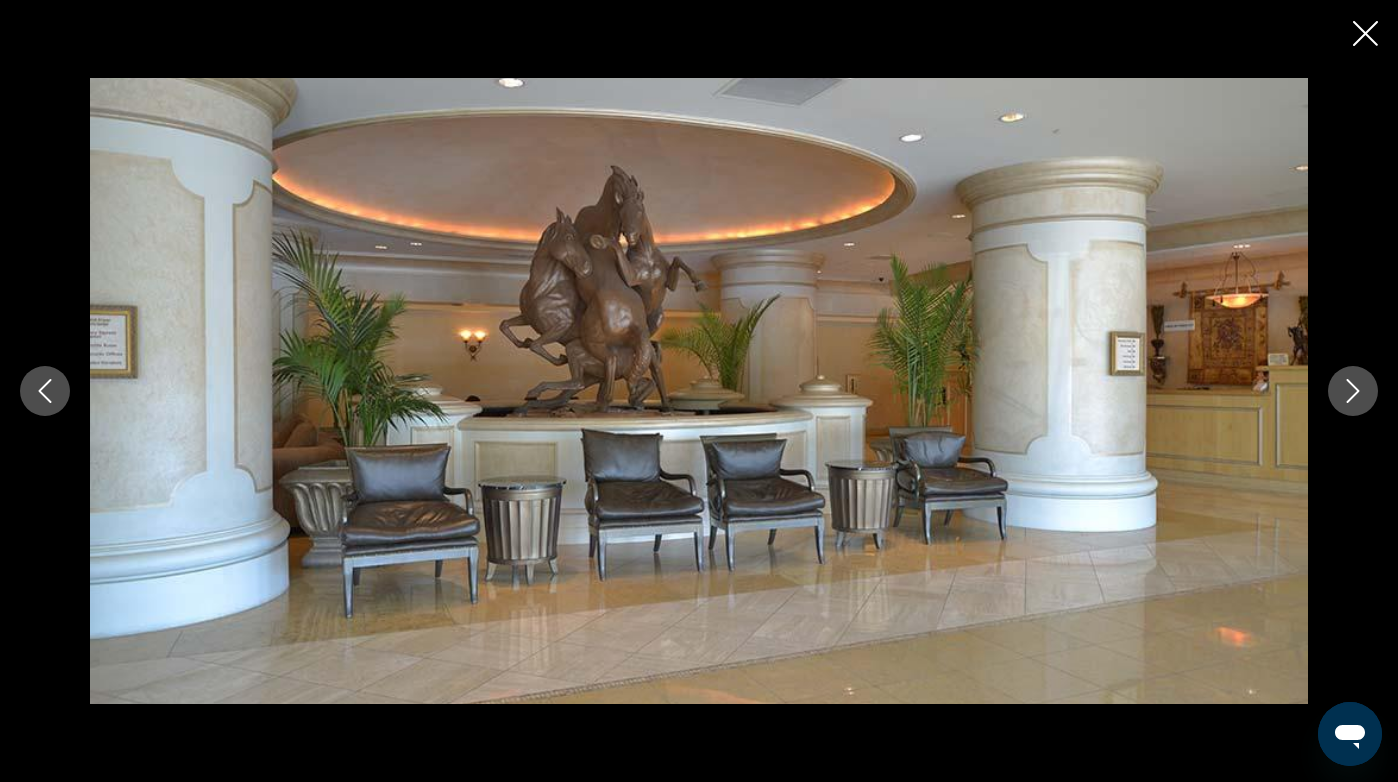 click 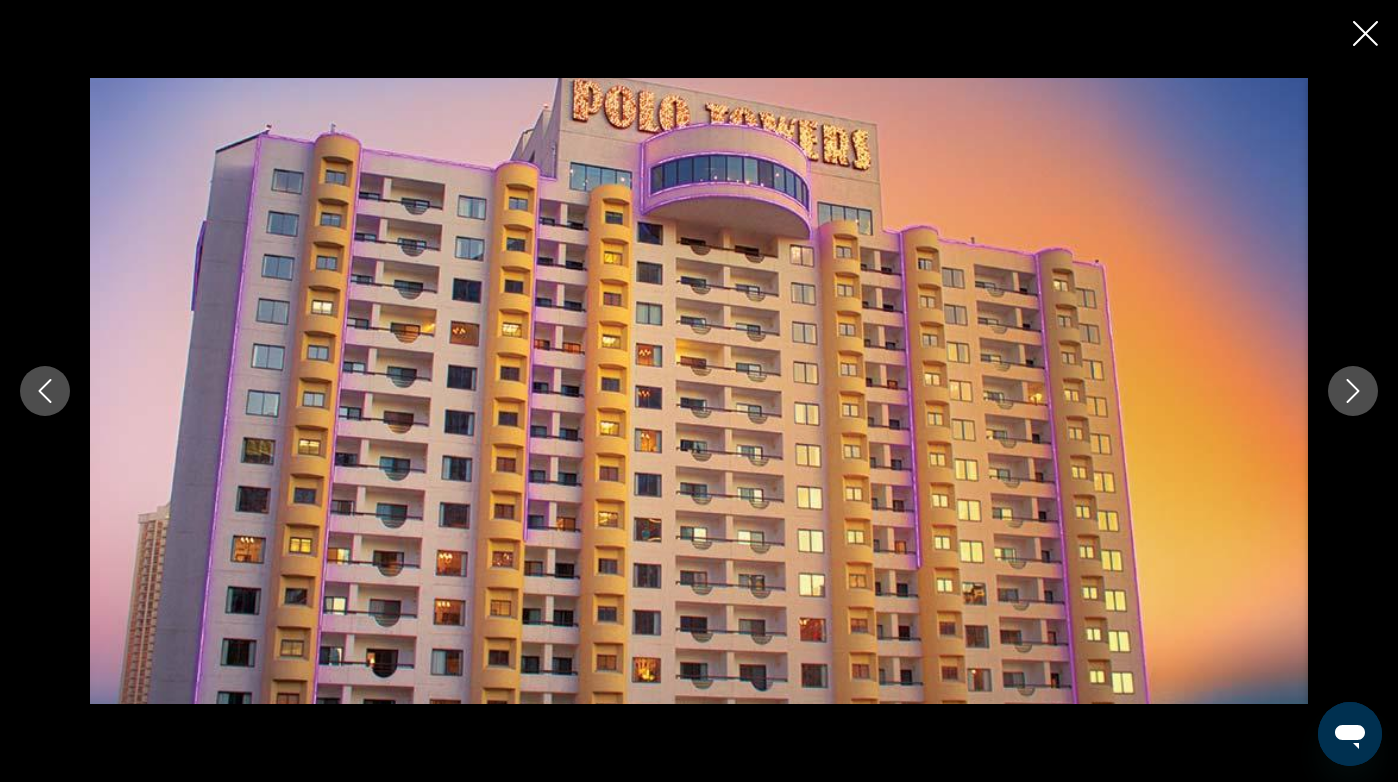 click 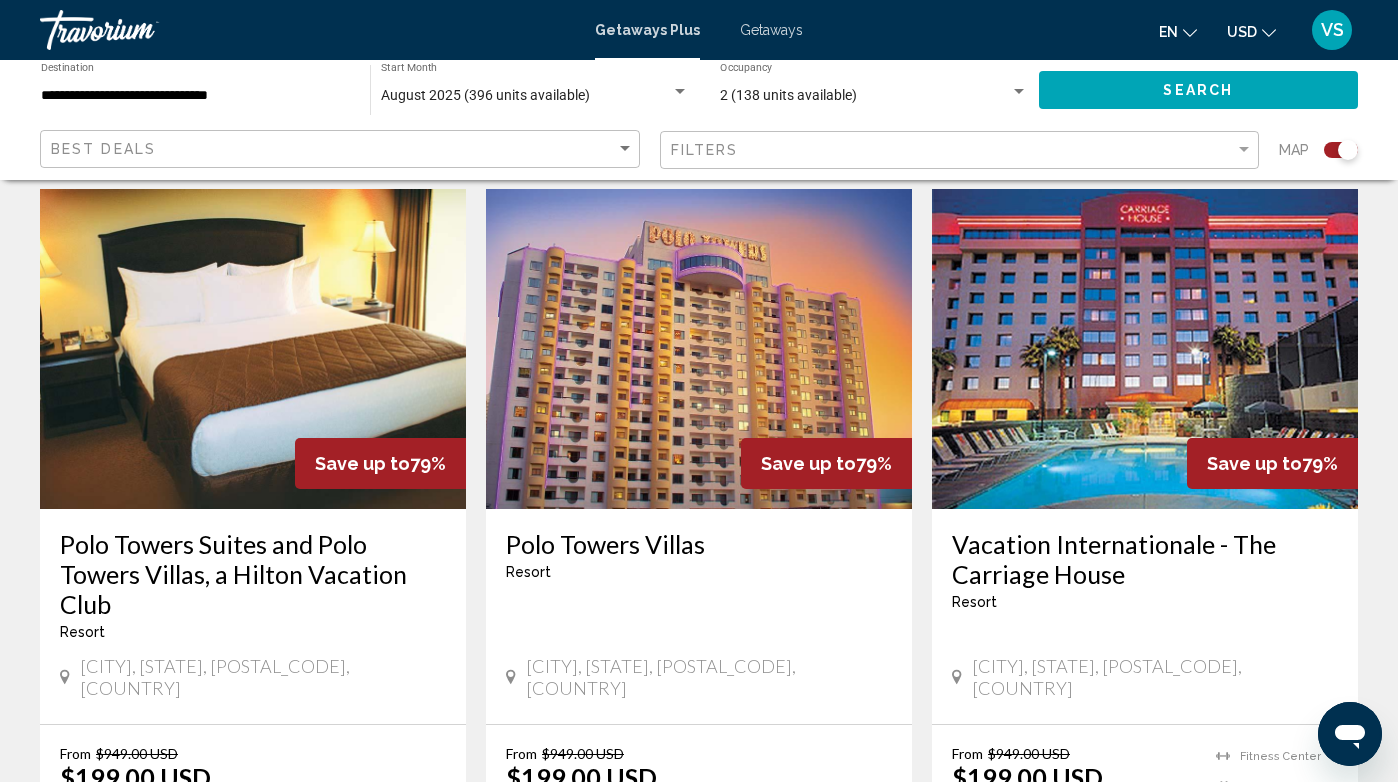 scroll, scrollTop: 1428, scrollLeft: 0, axis: vertical 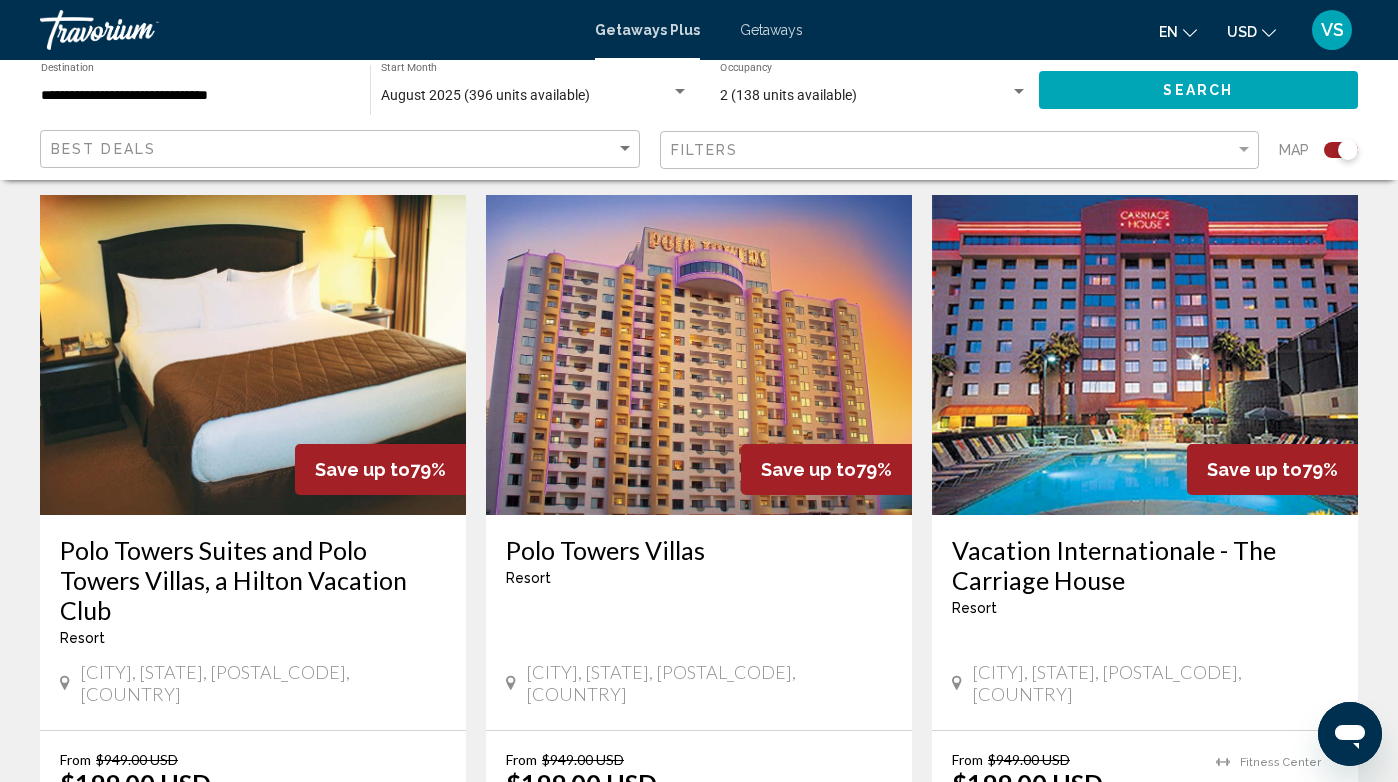 click at bounding box center [253, 355] 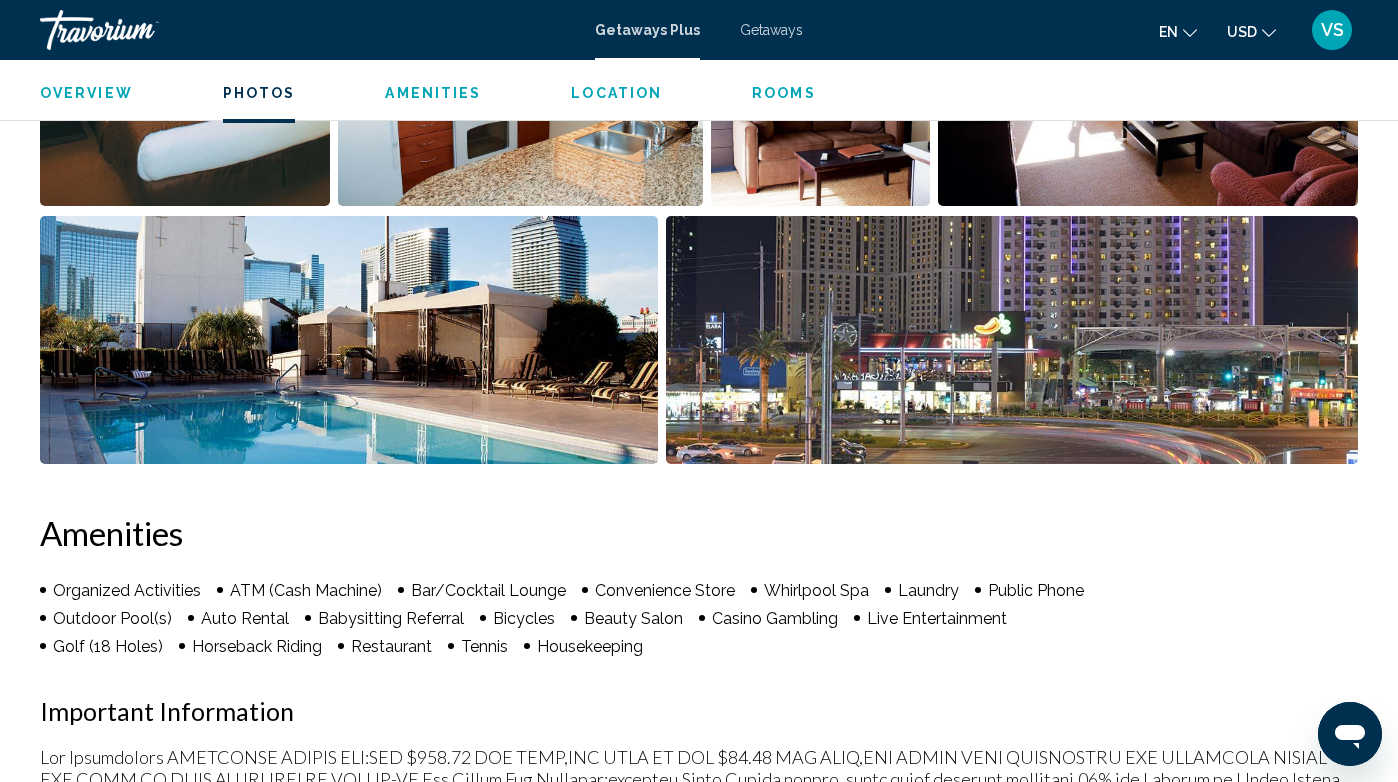 scroll, scrollTop: 1403, scrollLeft: 0, axis: vertical 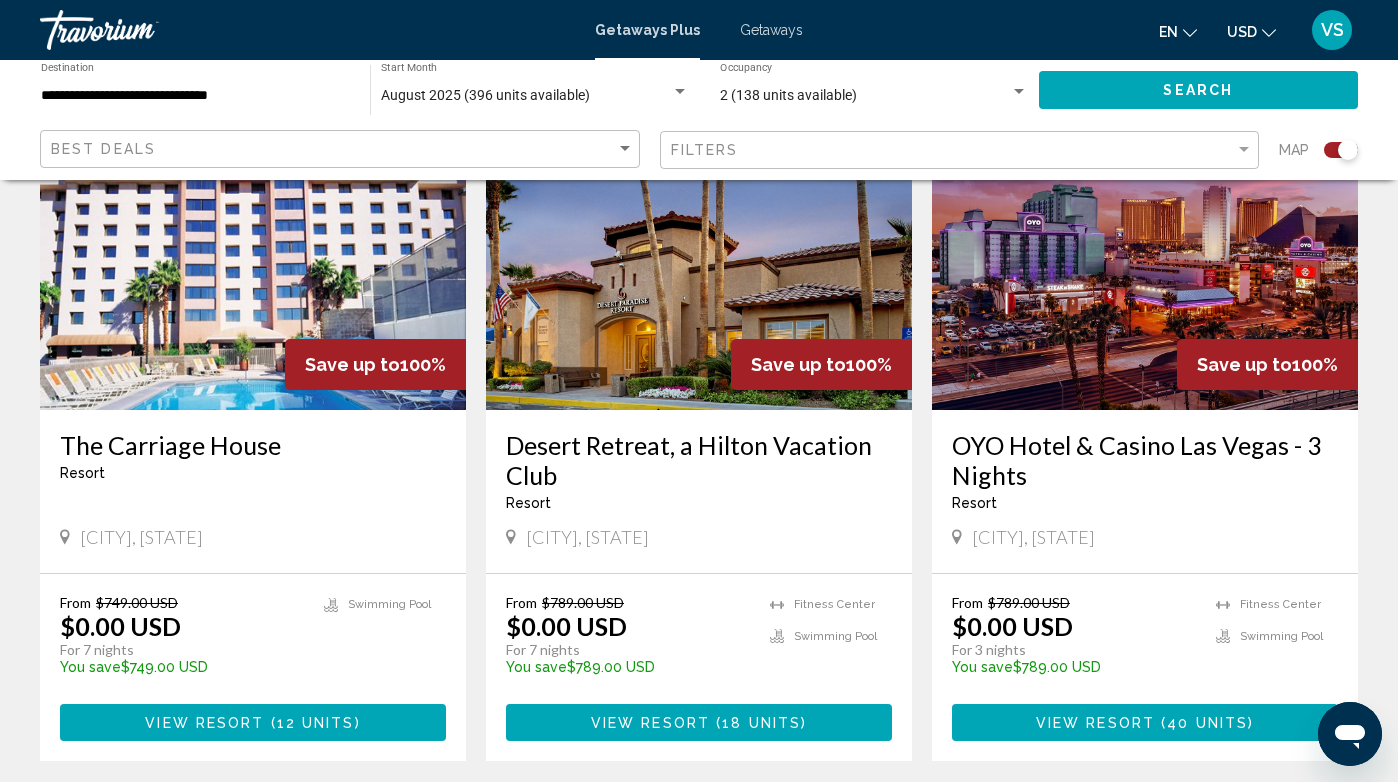 click at bounding box center (1145, 250) 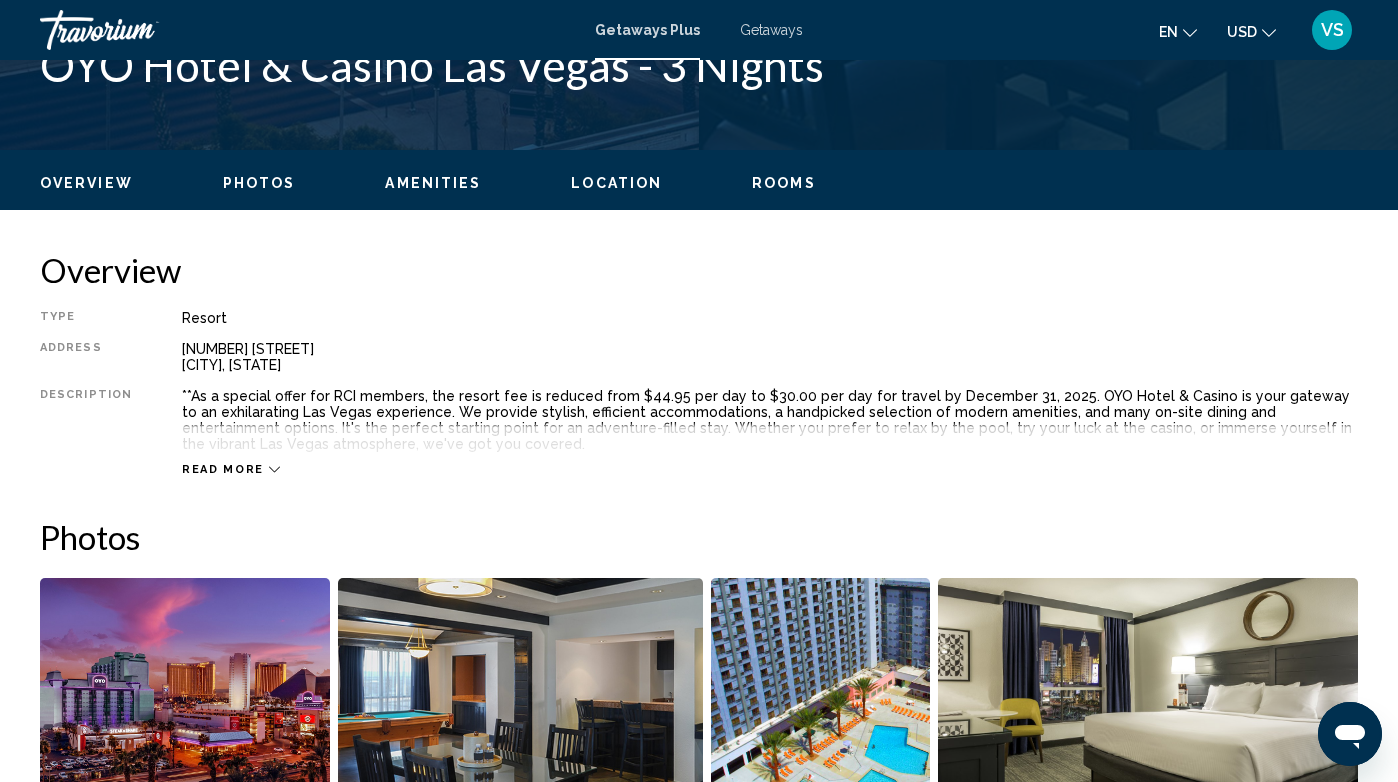 scroll, scrollTop: 867, scrollLeft: 0, axis: vertical 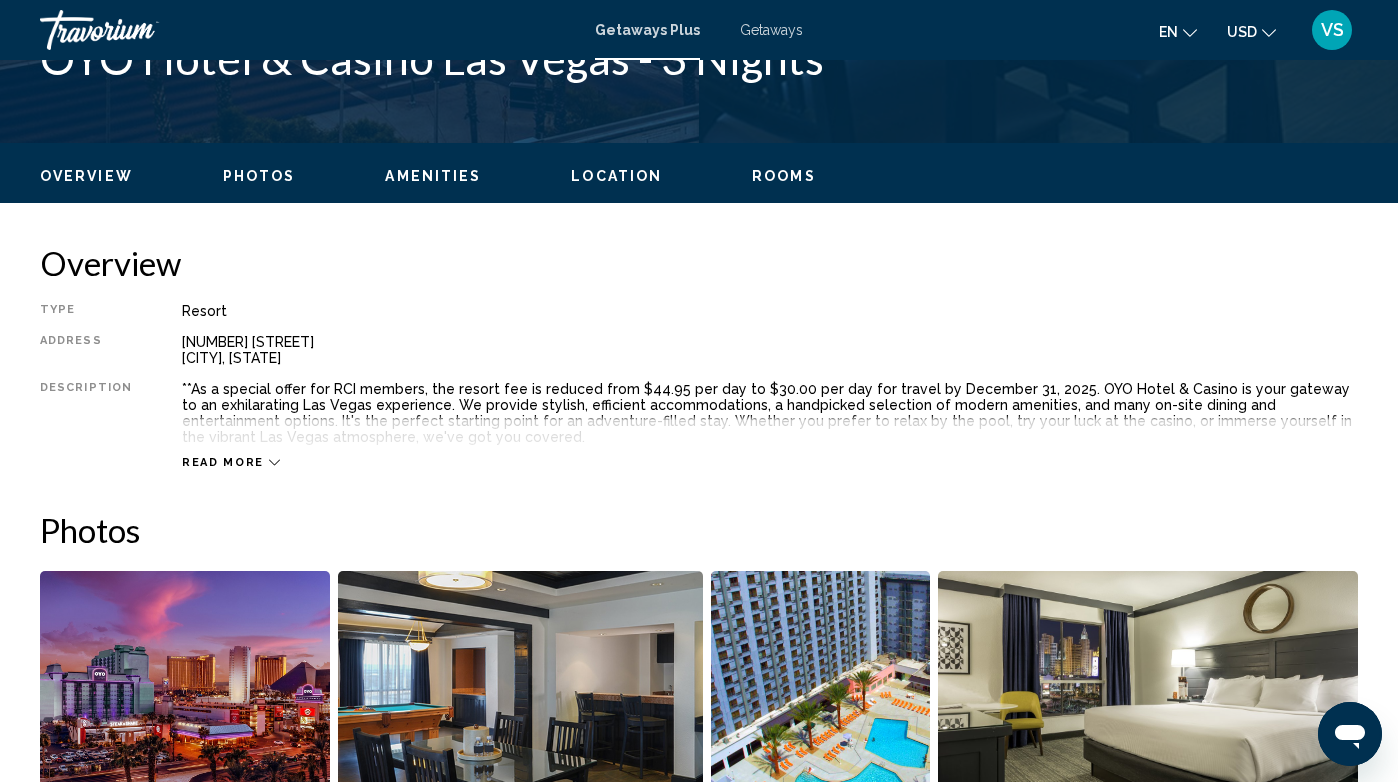click on "Read more" at bounding box center [770, 442] 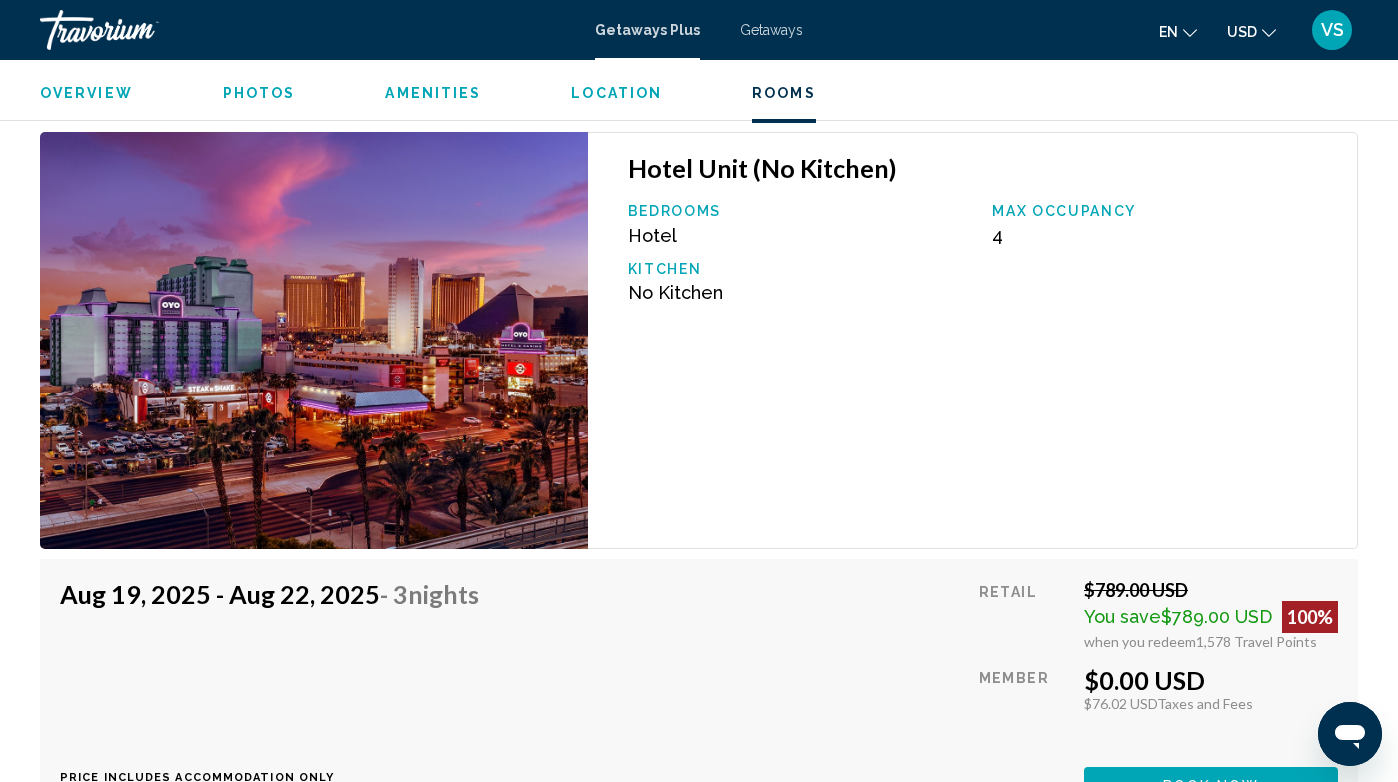 scroll, scrollTop: 5398, scrollLeft: 0, axis: vertical 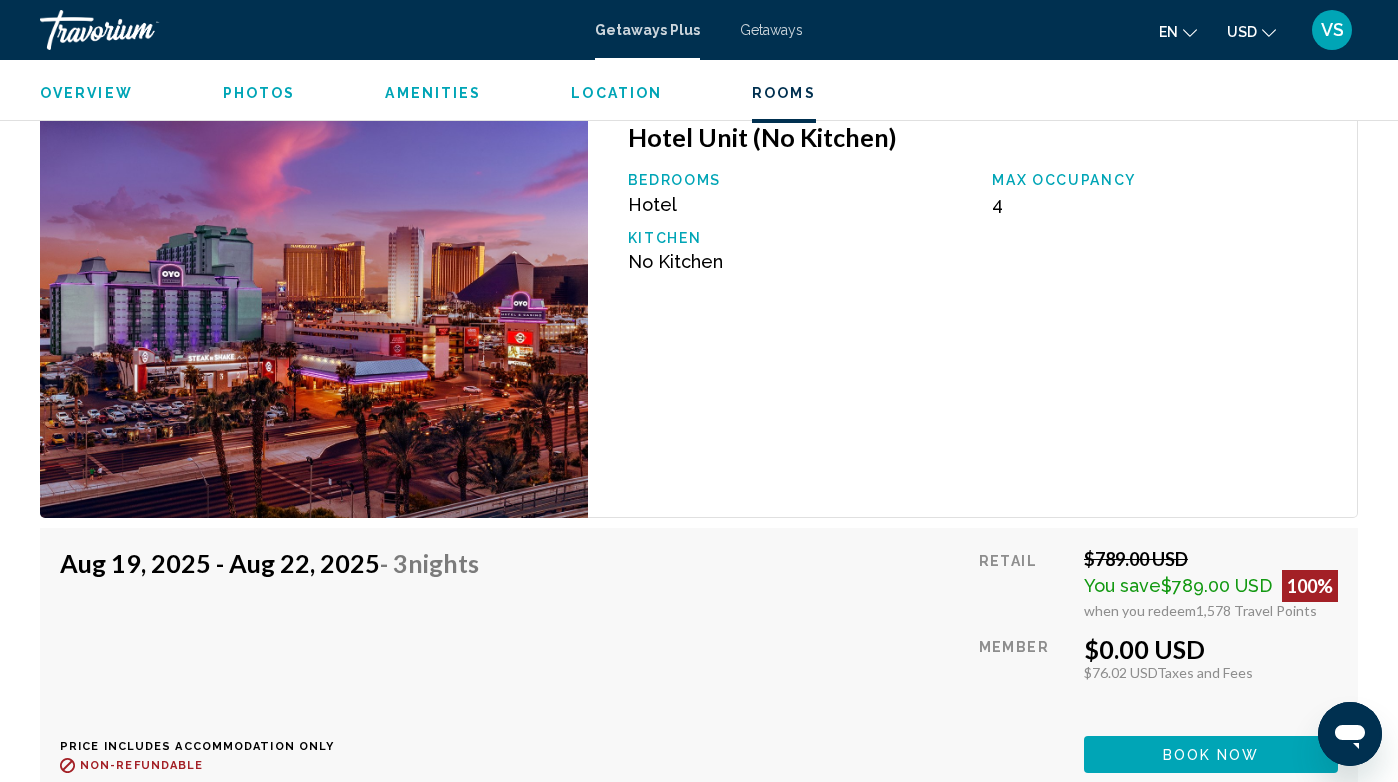 click on "Hotel Unit (No Kitchen) Bedrooms Hotel Max Occupancy 4 Kitchen No Kitchen" at bounding box center [973, -1535] 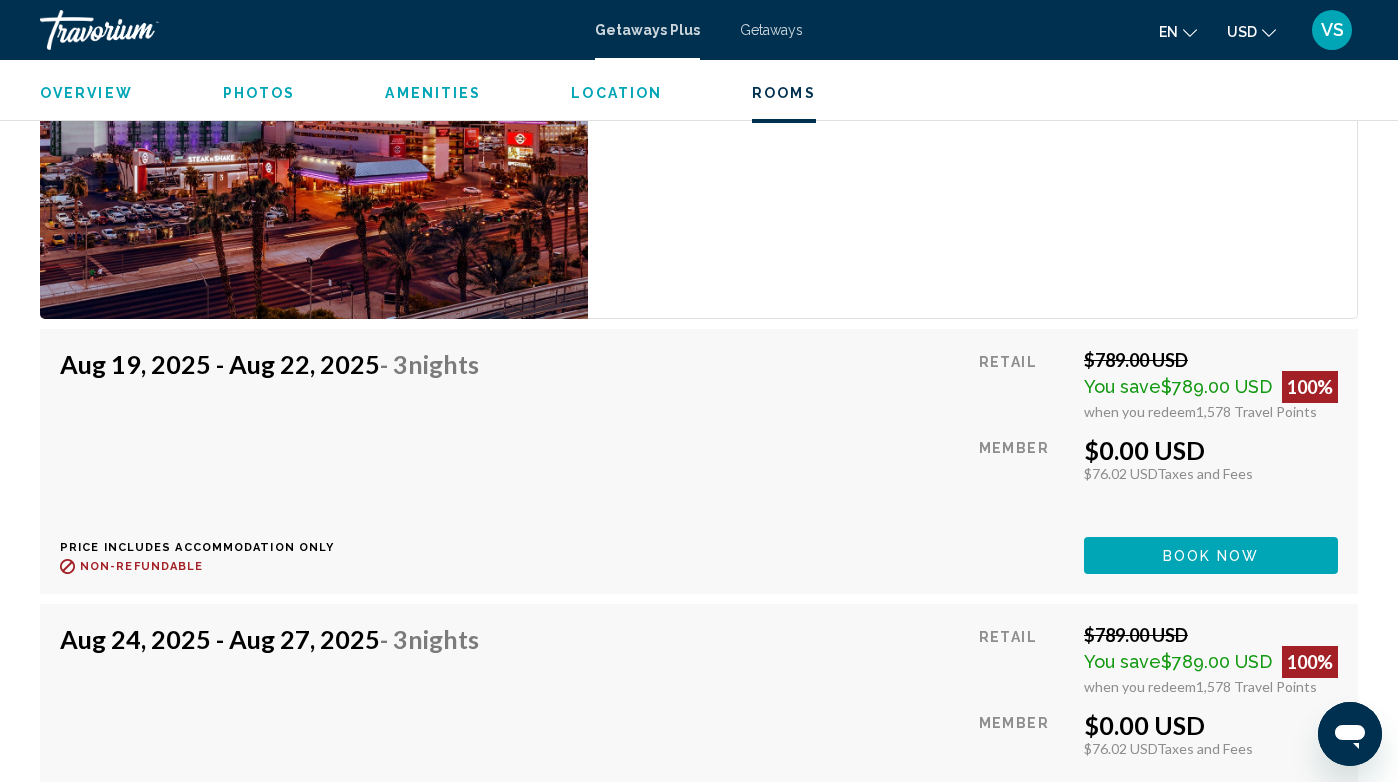 scroll, scrollTop: 5604, scrollLeft: 0, axis: vertical 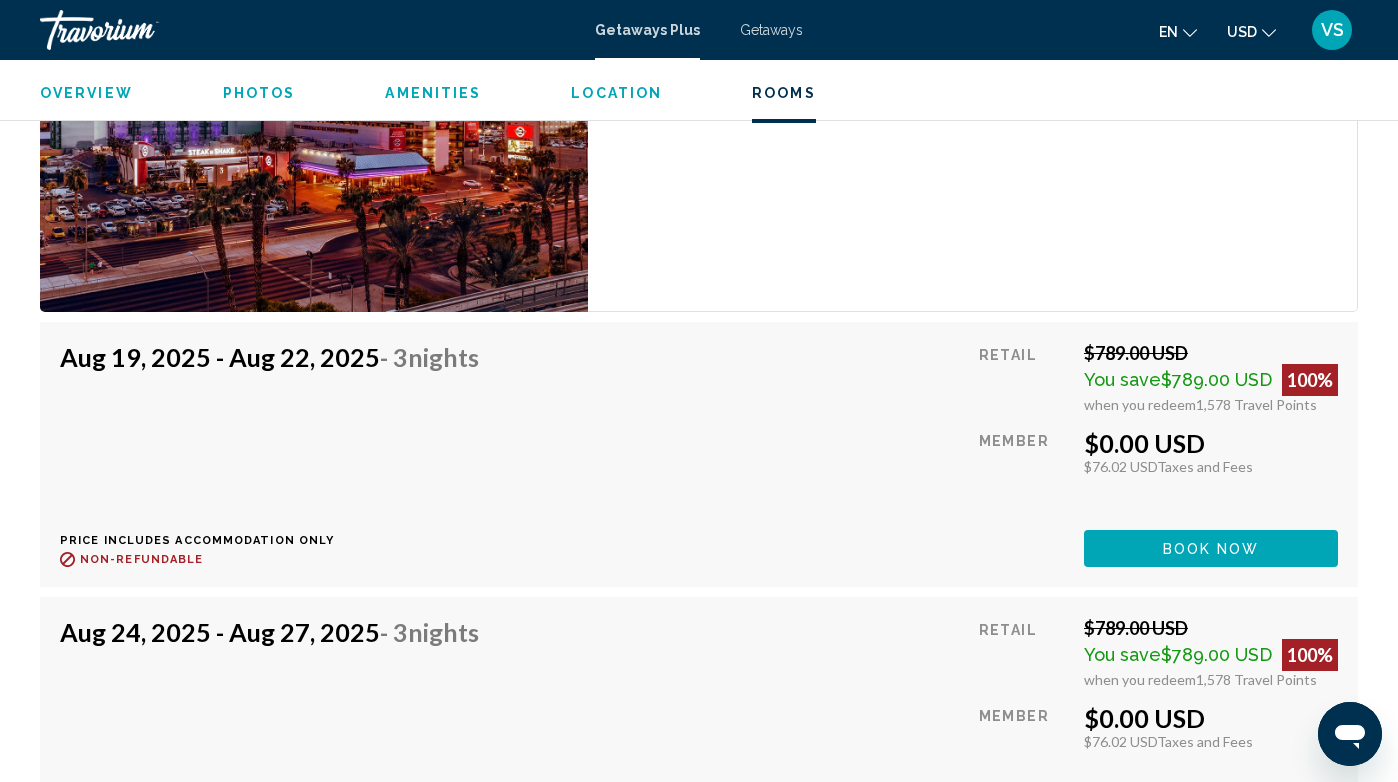click on "Book now" at bounding box center [1211, -1295] 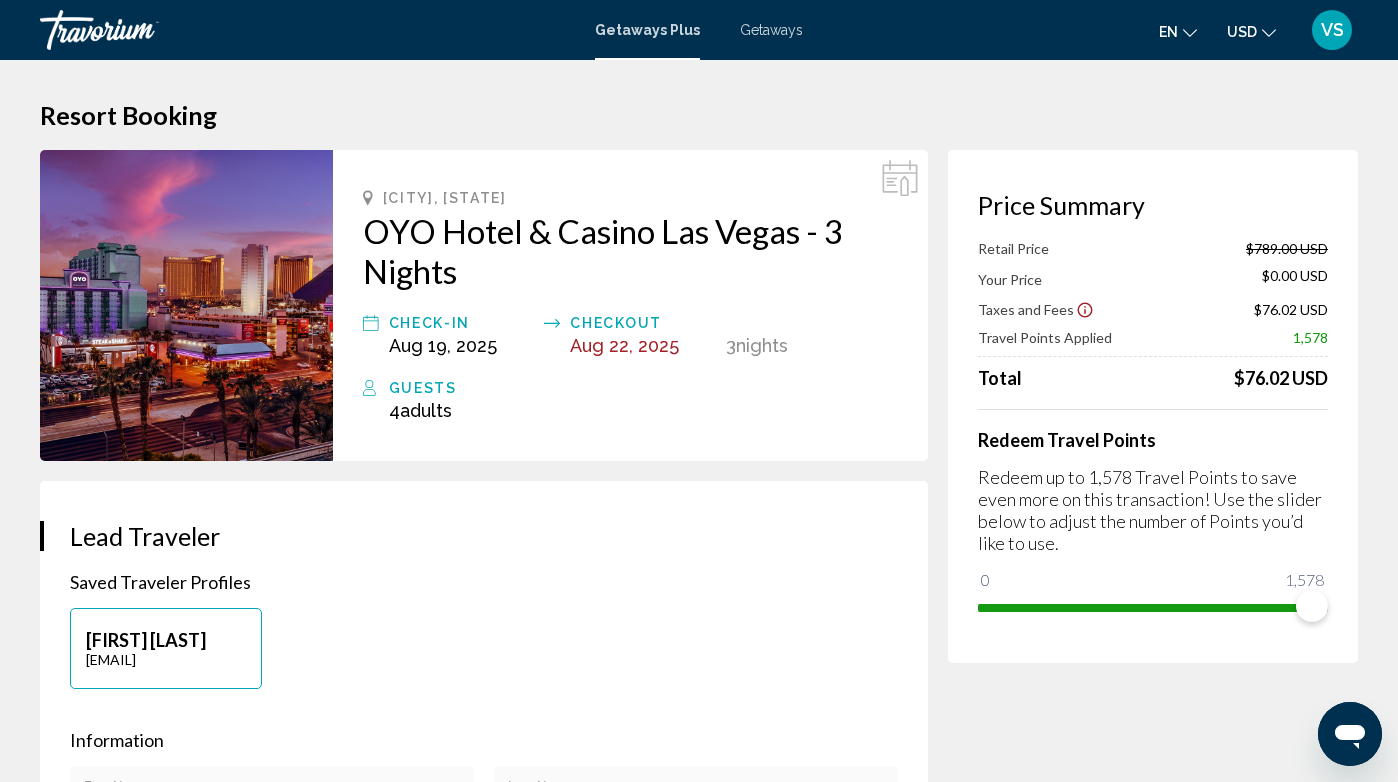 scroll, scrollTop: 1, scrollLeft: 0, axis: vertical 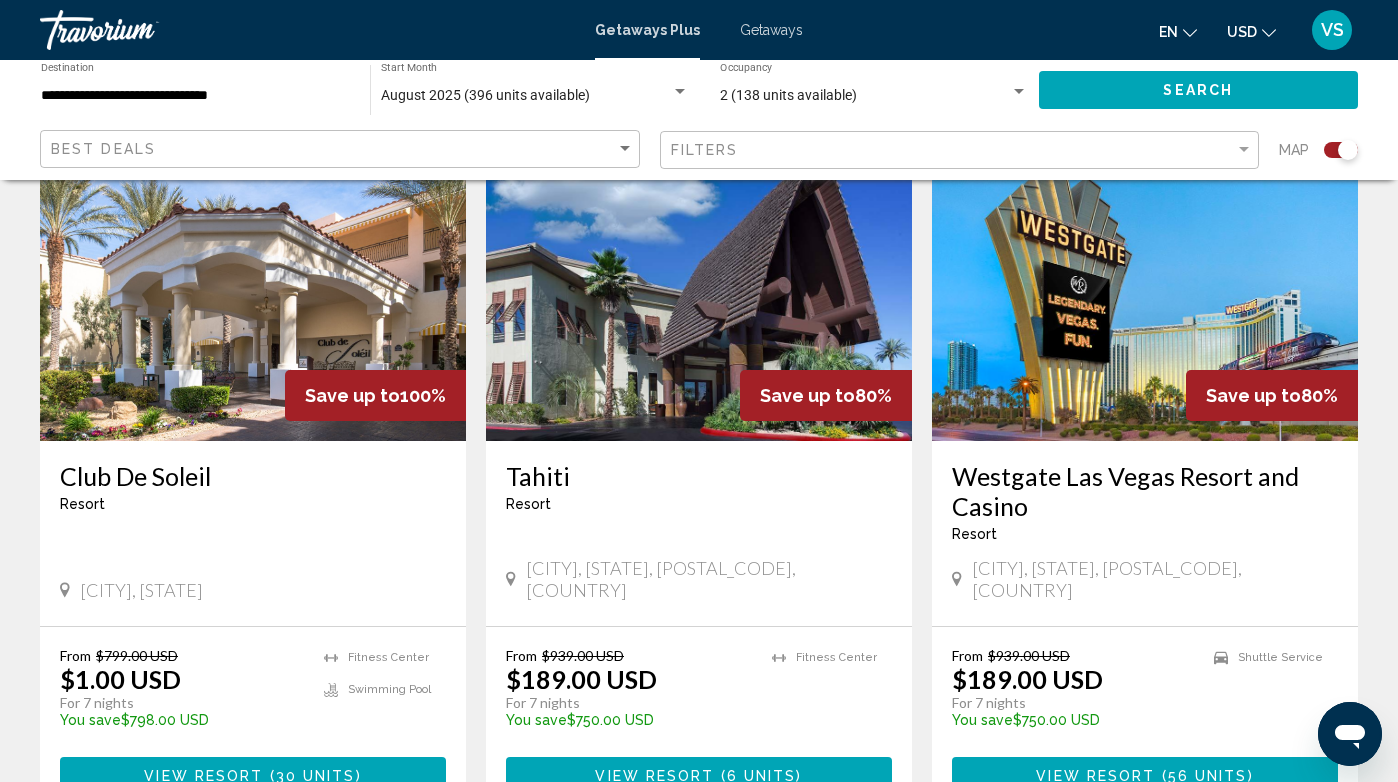 click at bounding box center (699, 281) 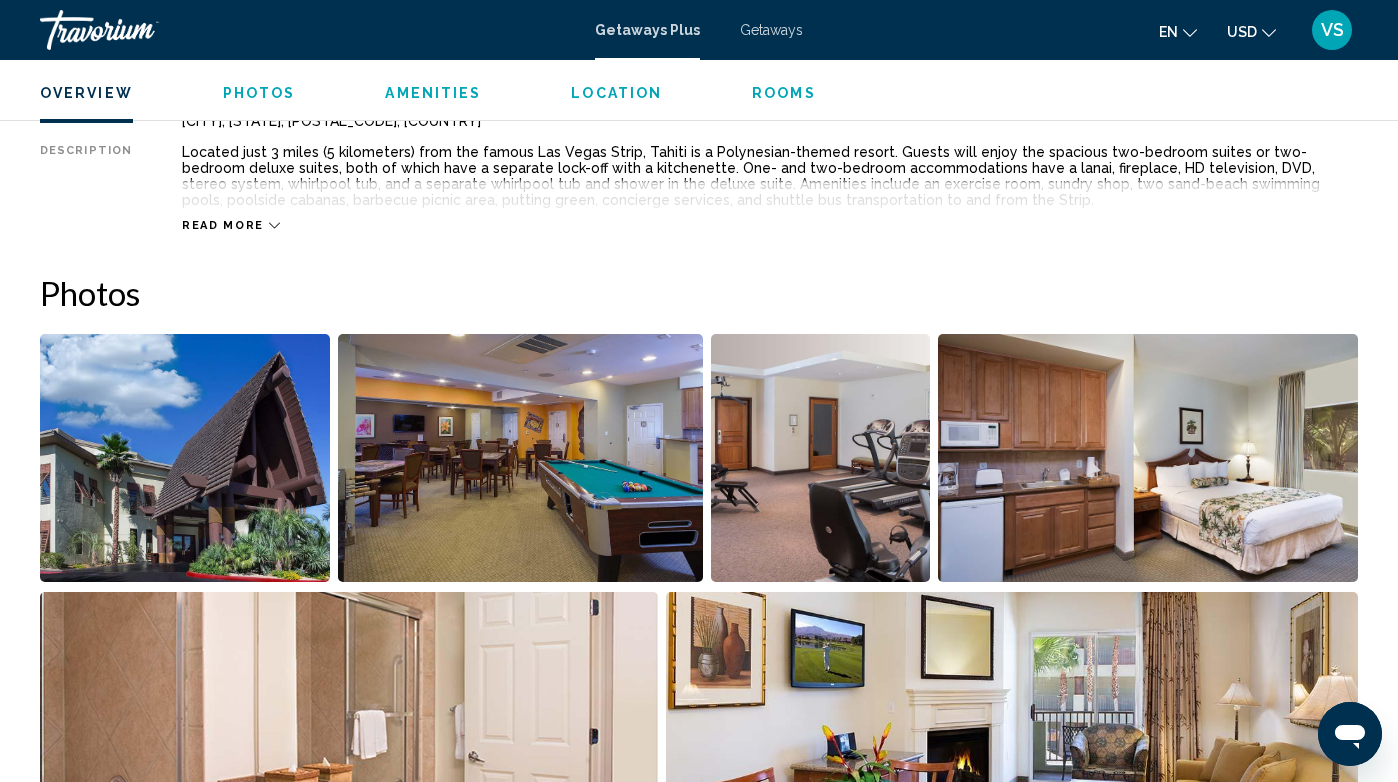 scroll, scrollTop: 1094, scrollLeft: 0, axis: vertical 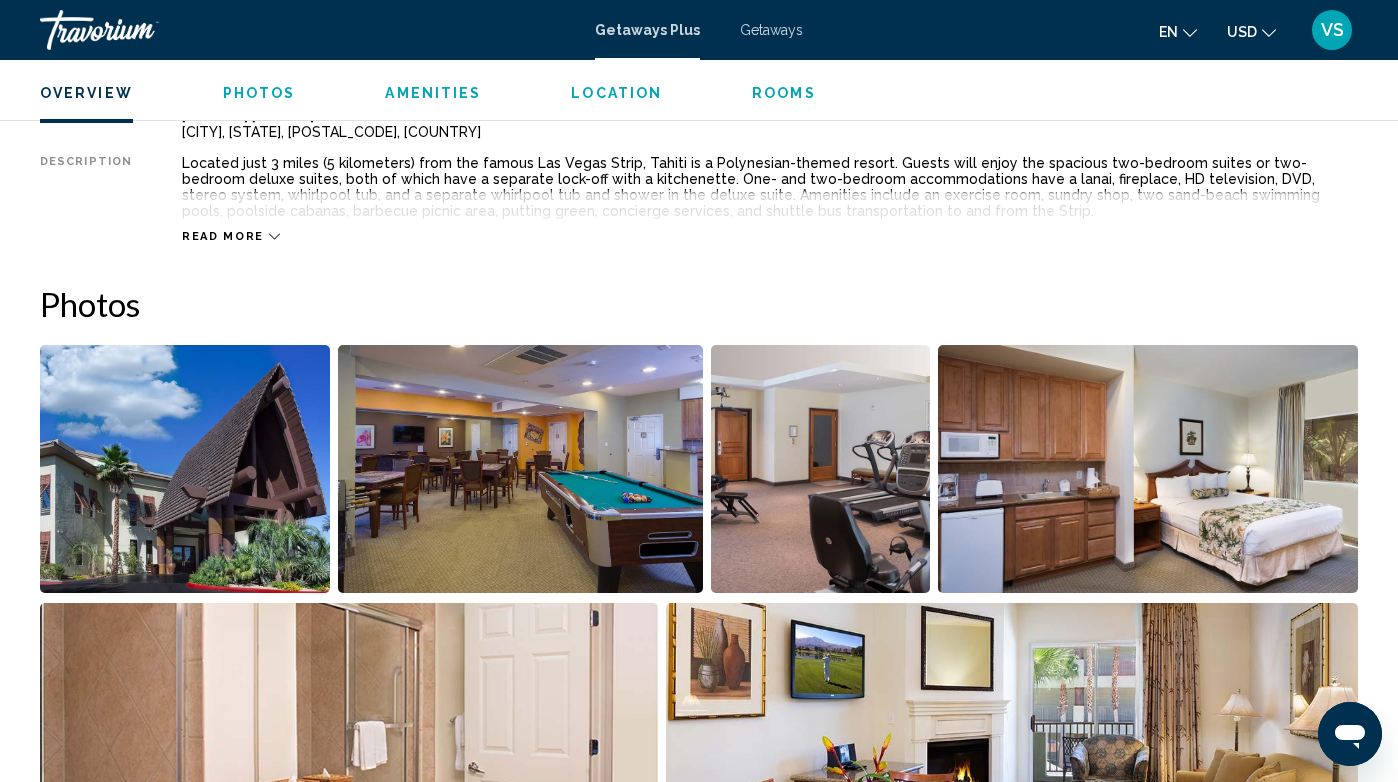 click at bounding box center [520, 469] 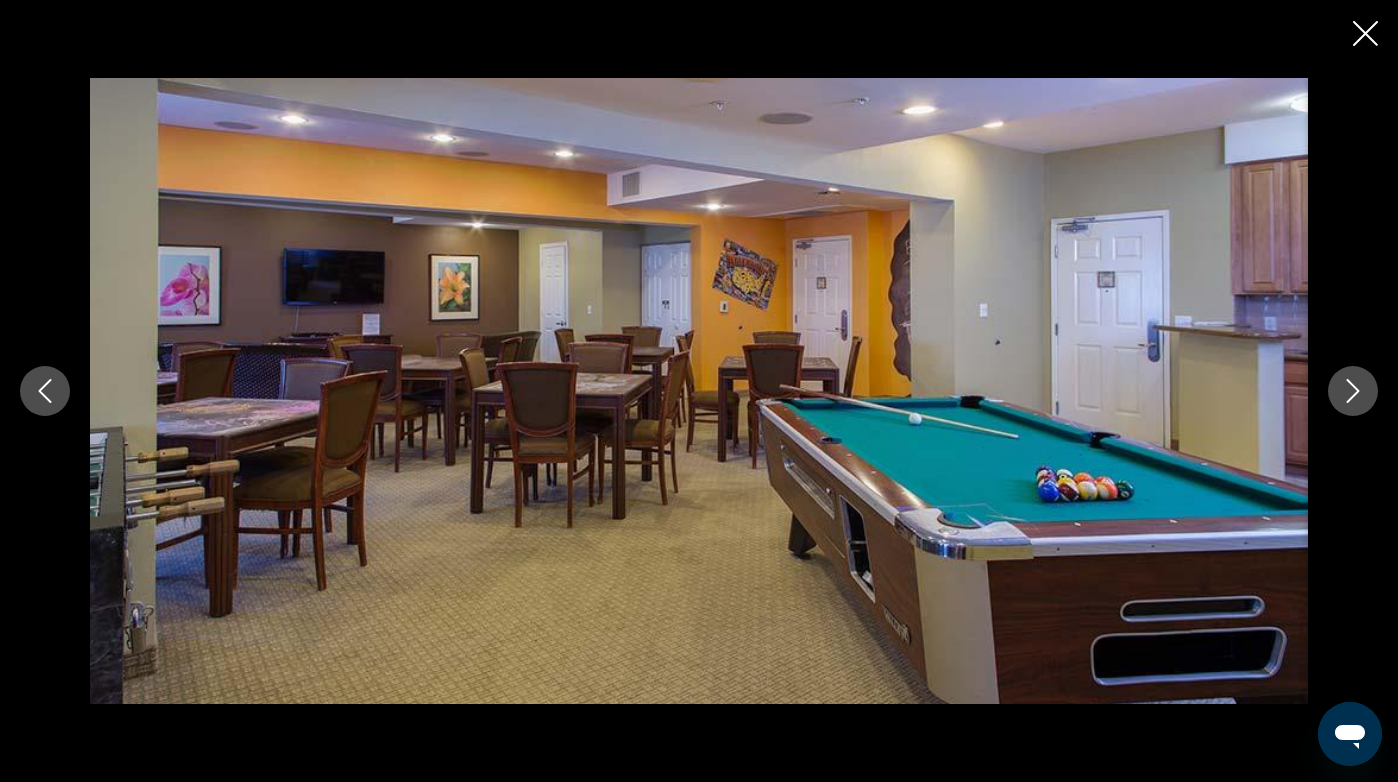 click 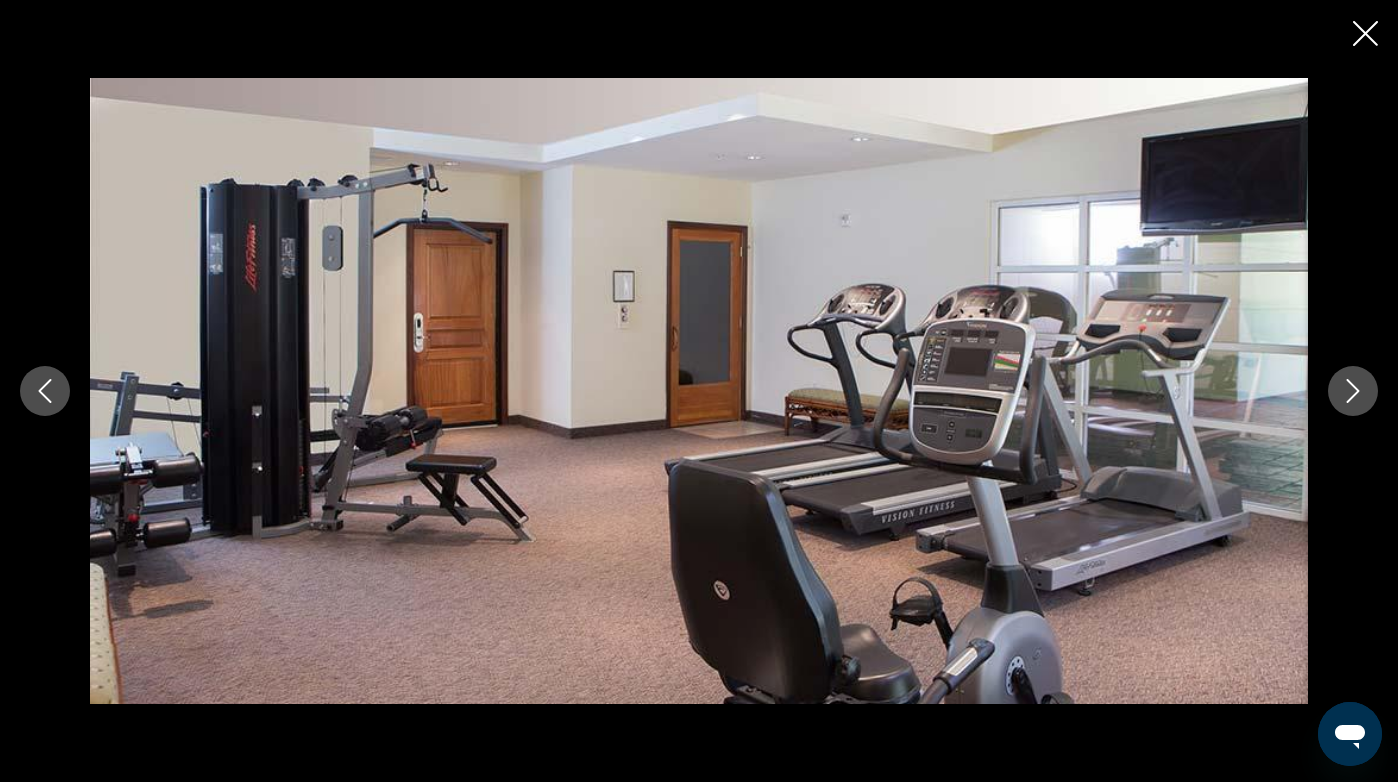click 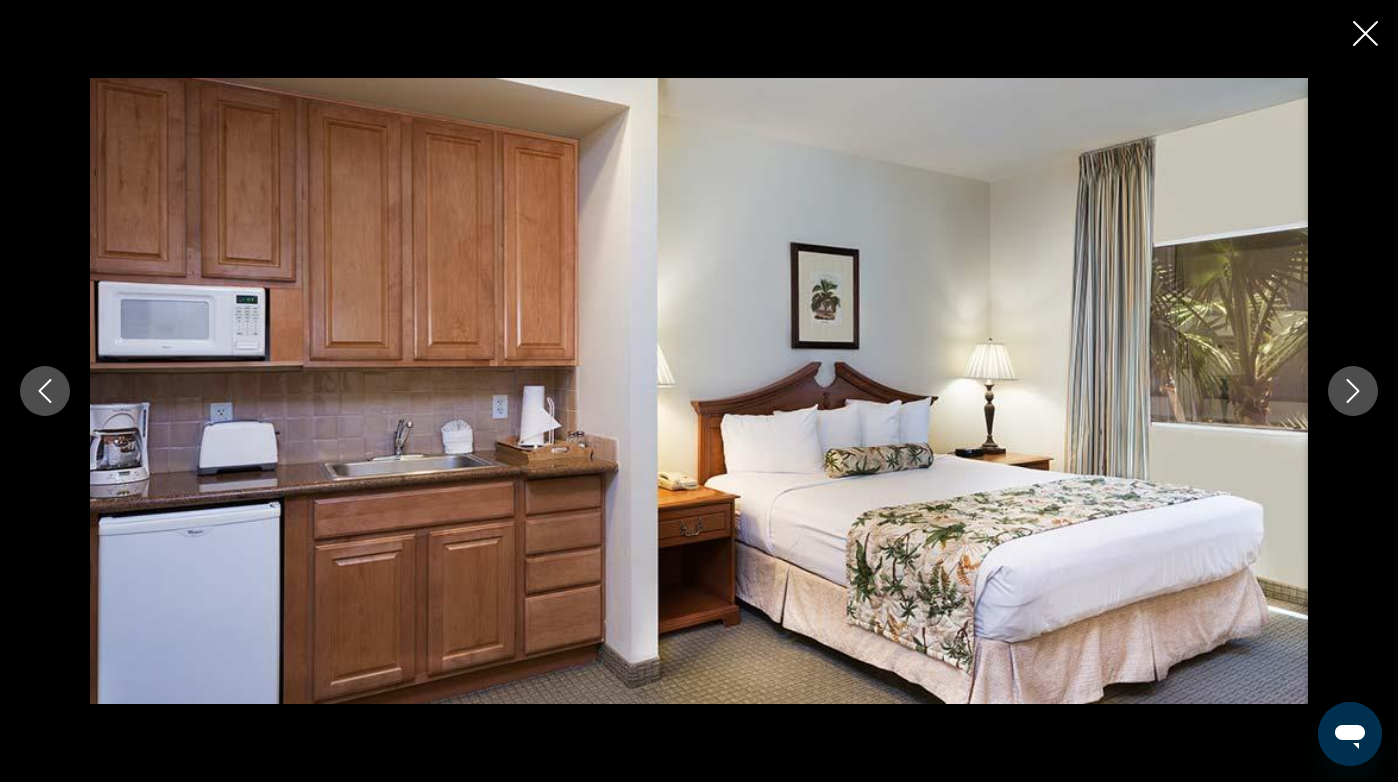 click 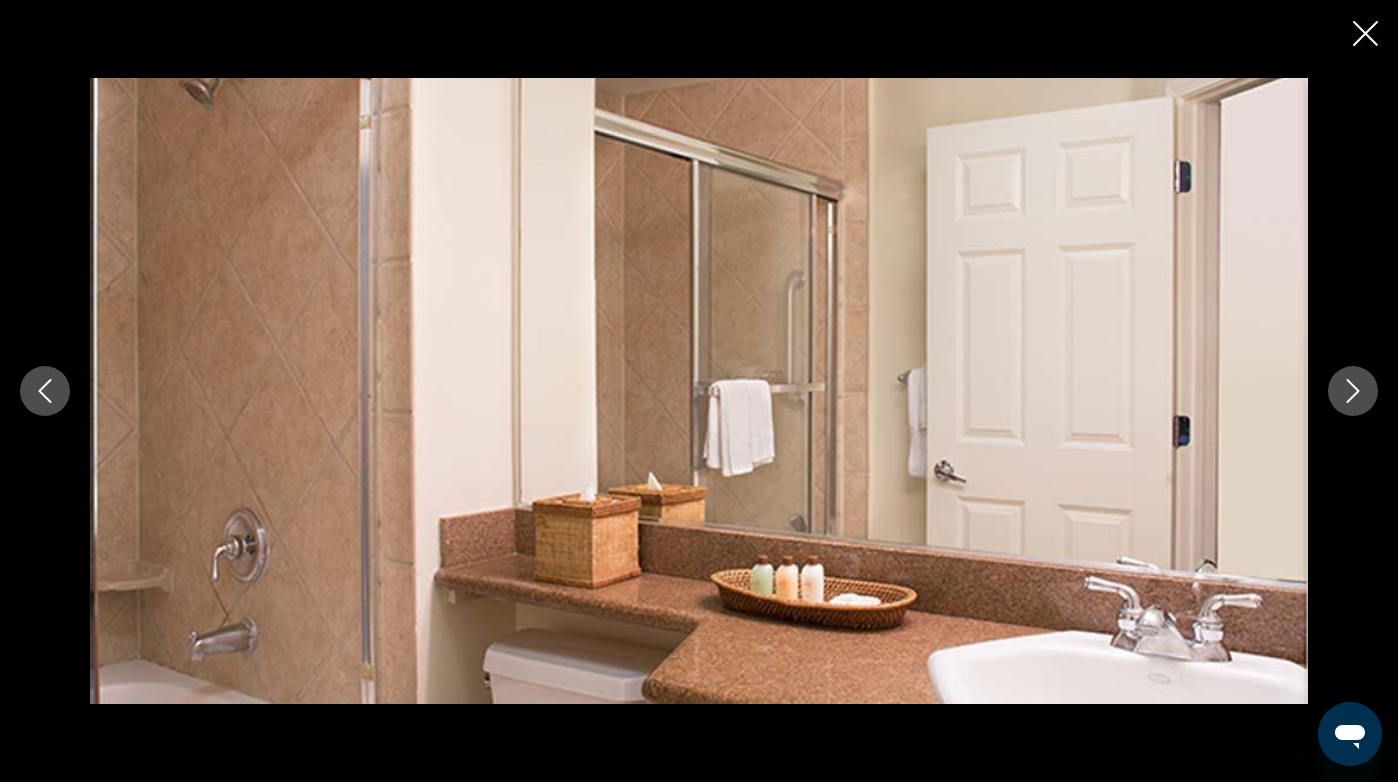 click 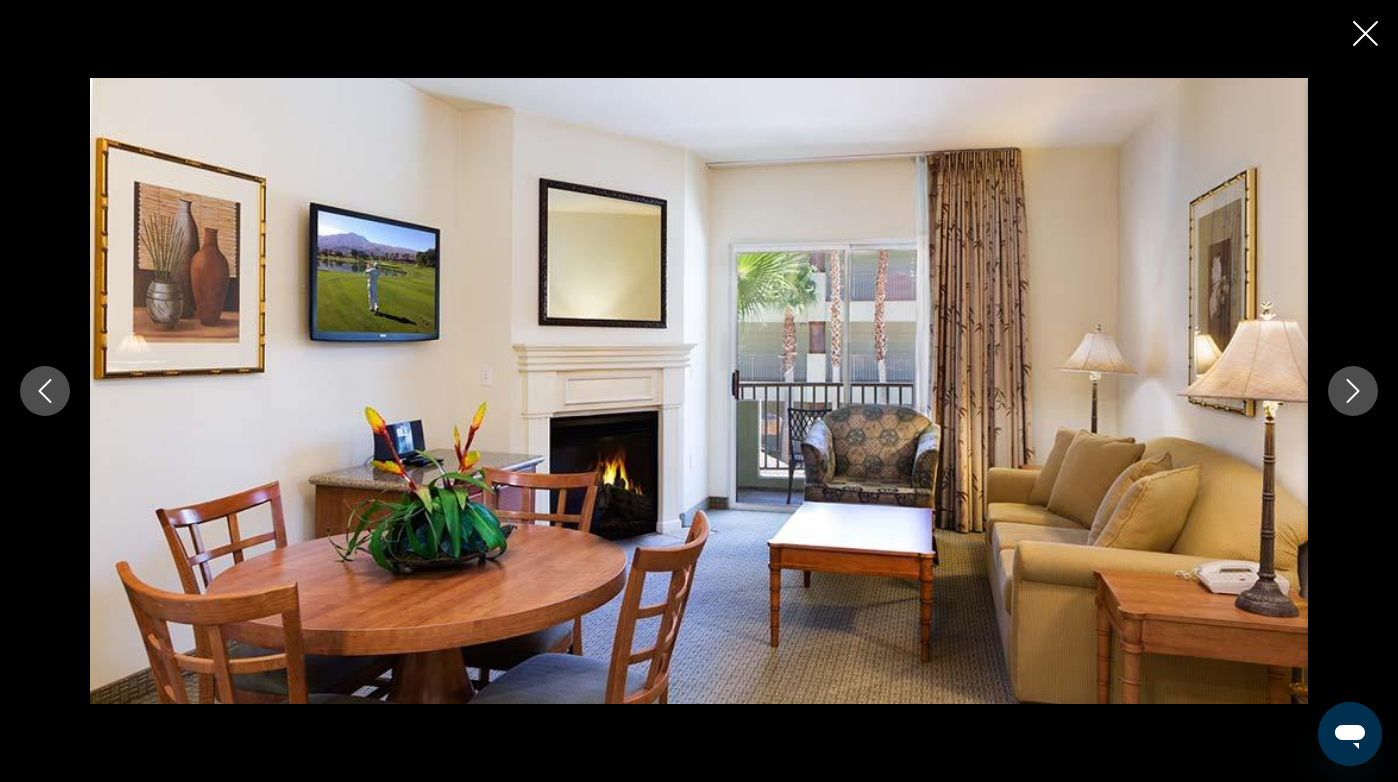 click 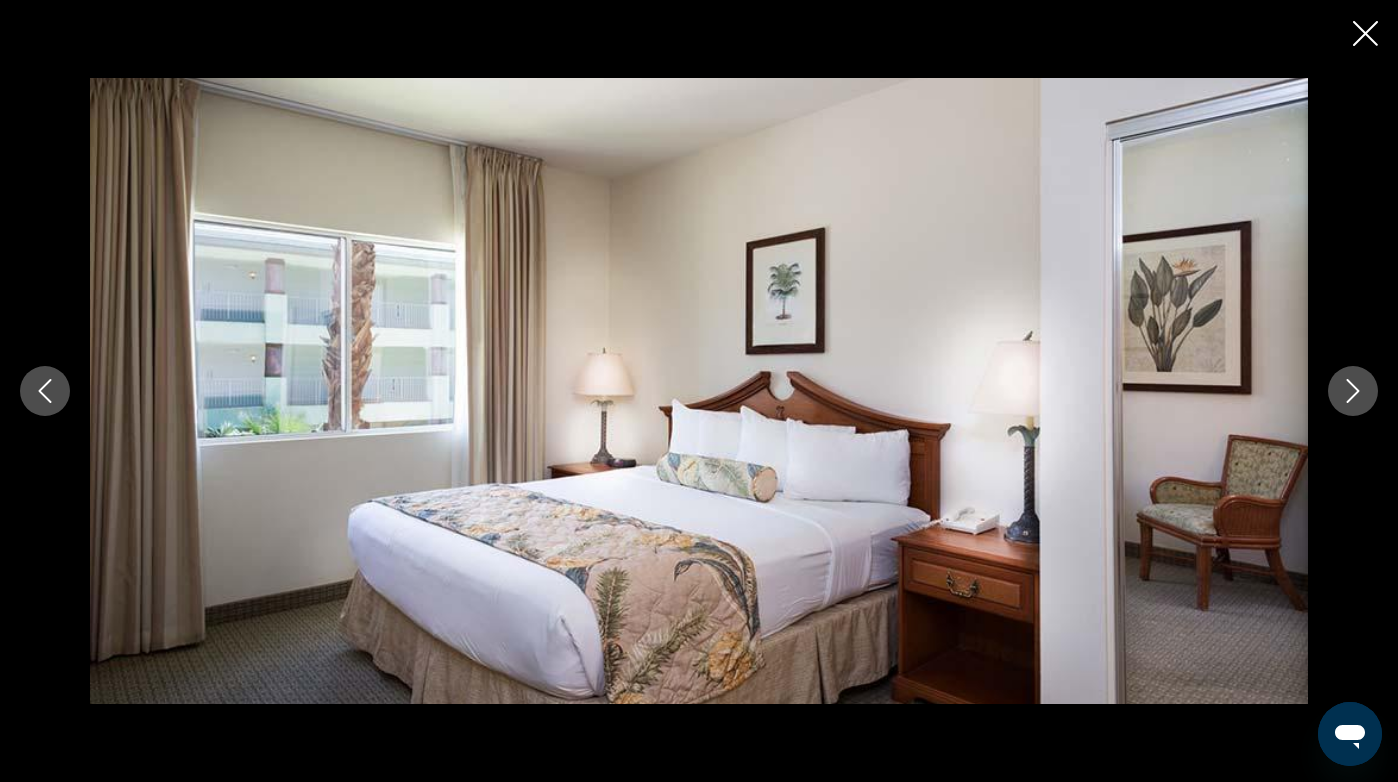 click 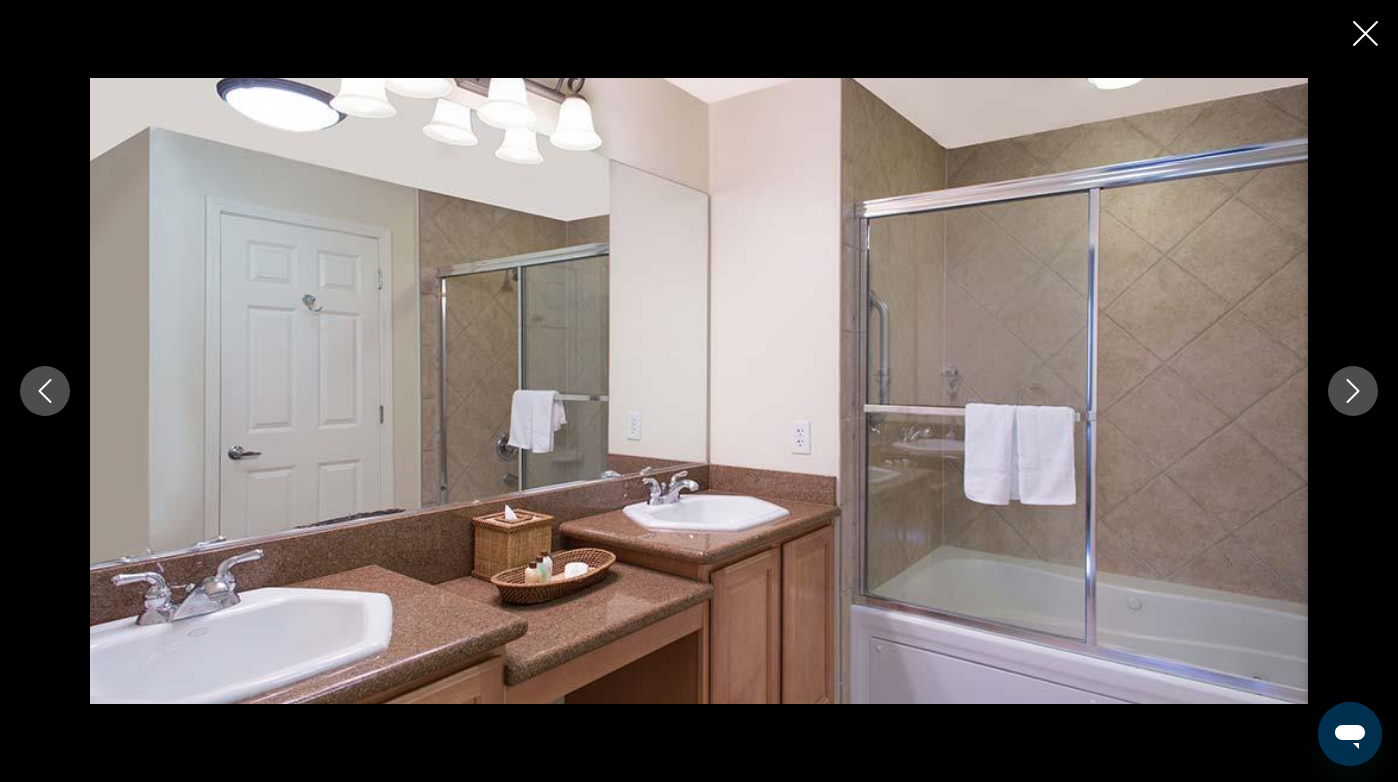 click 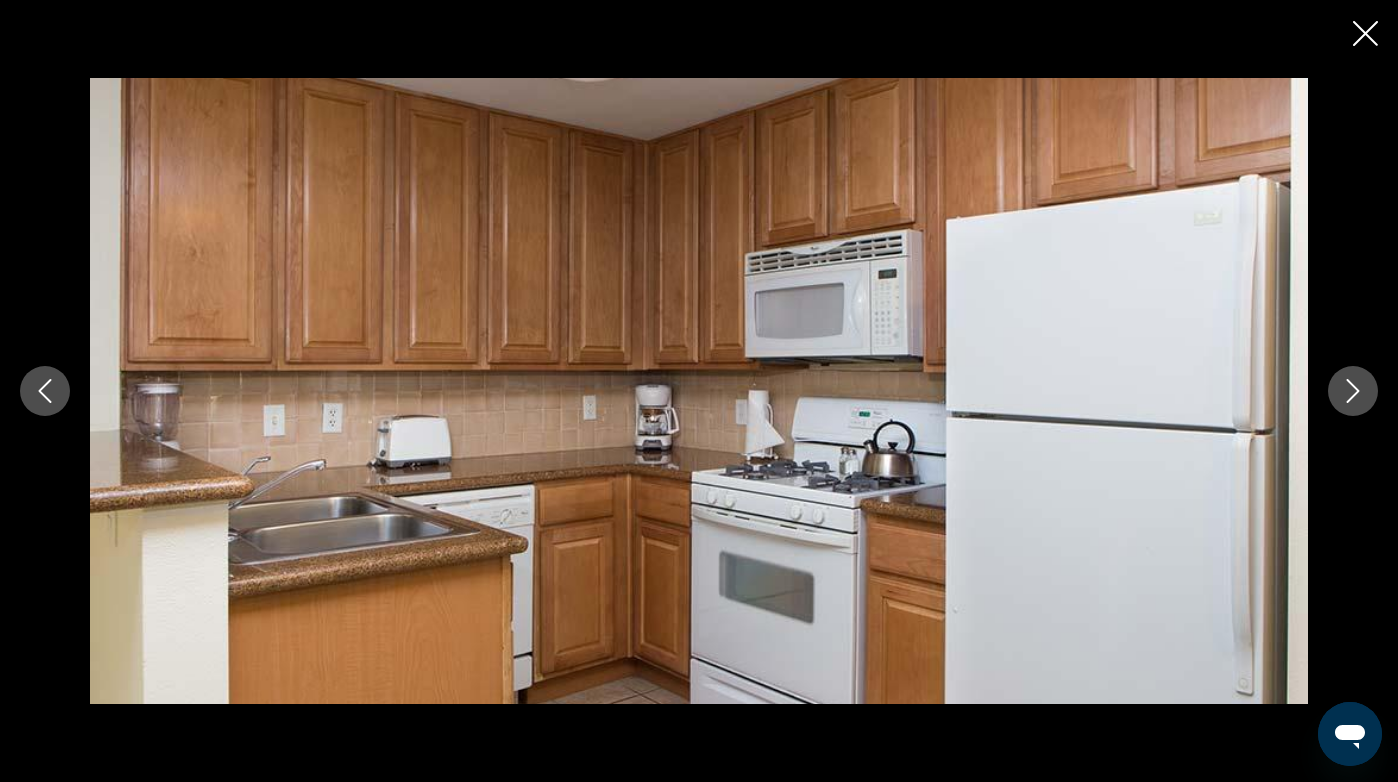 click 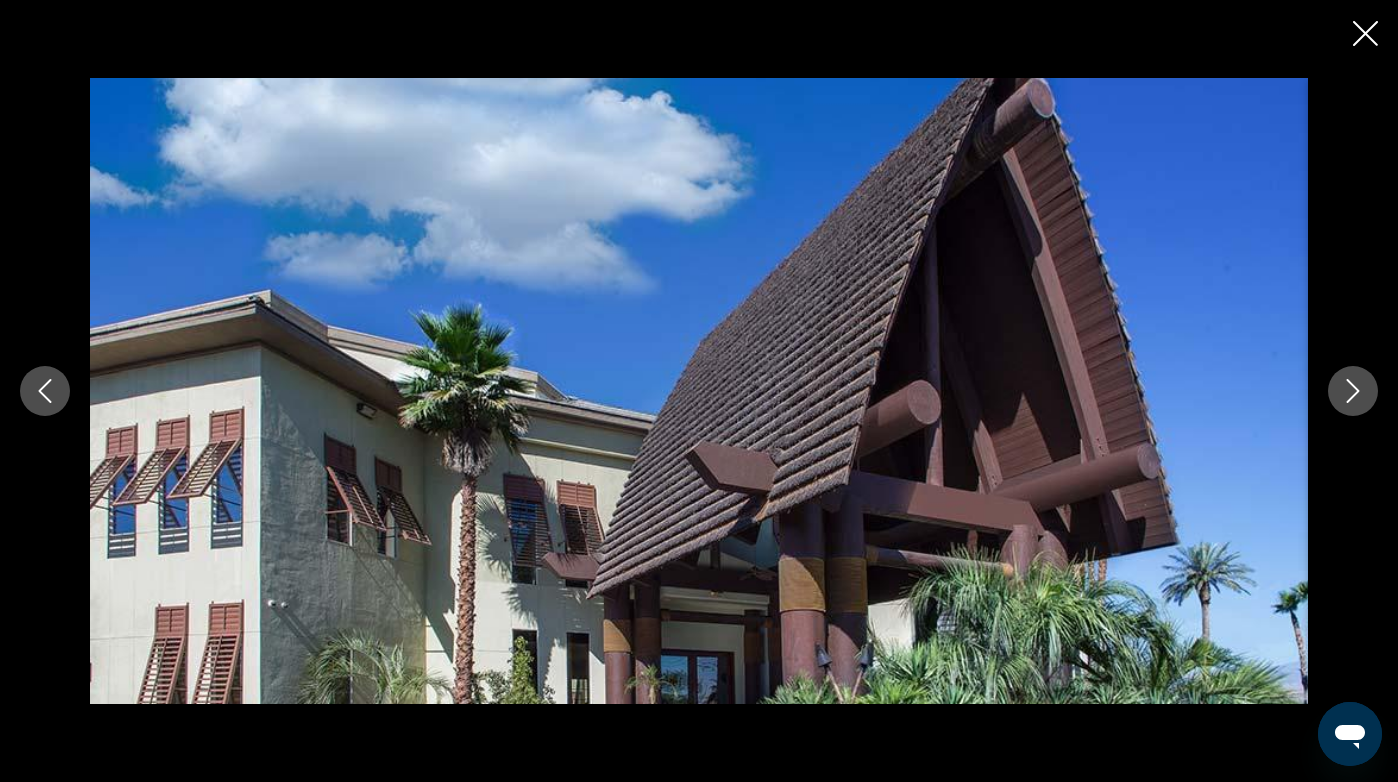 click 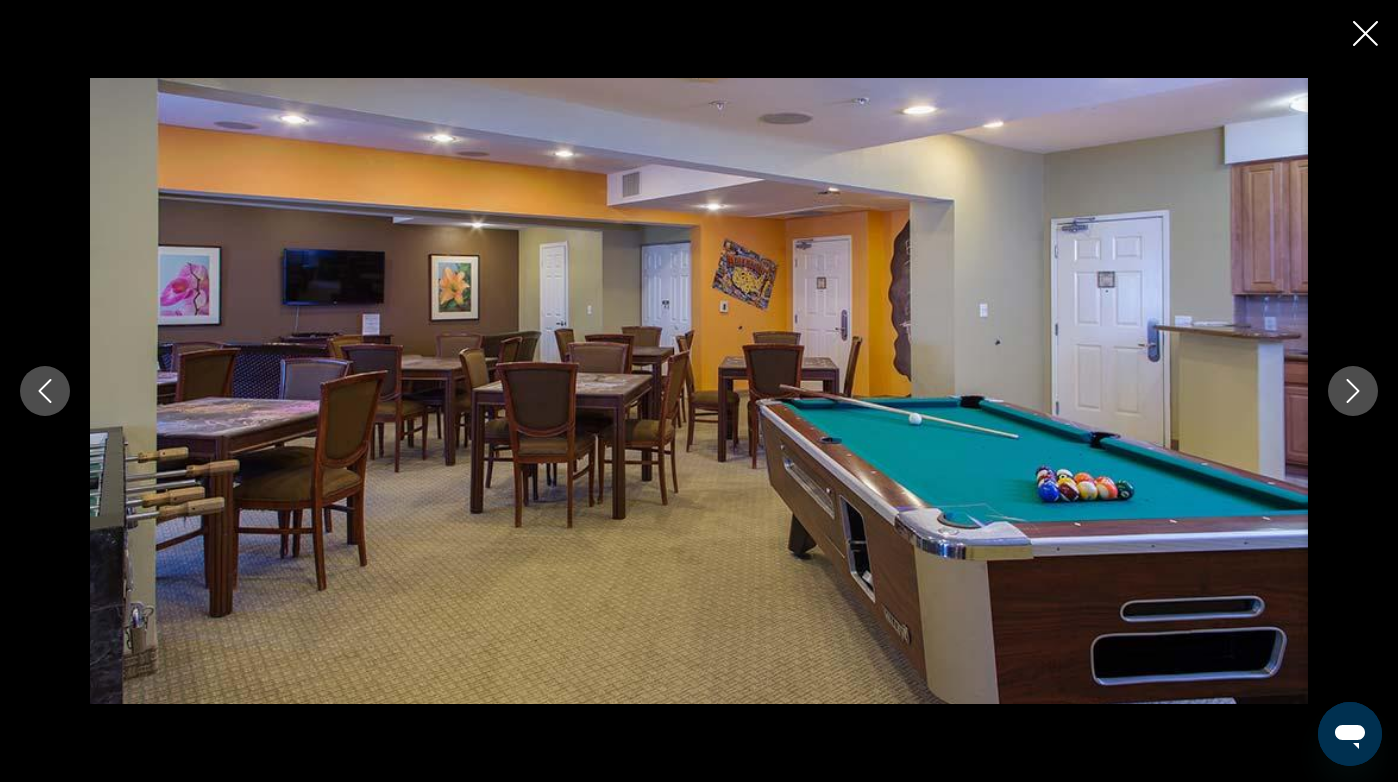 click 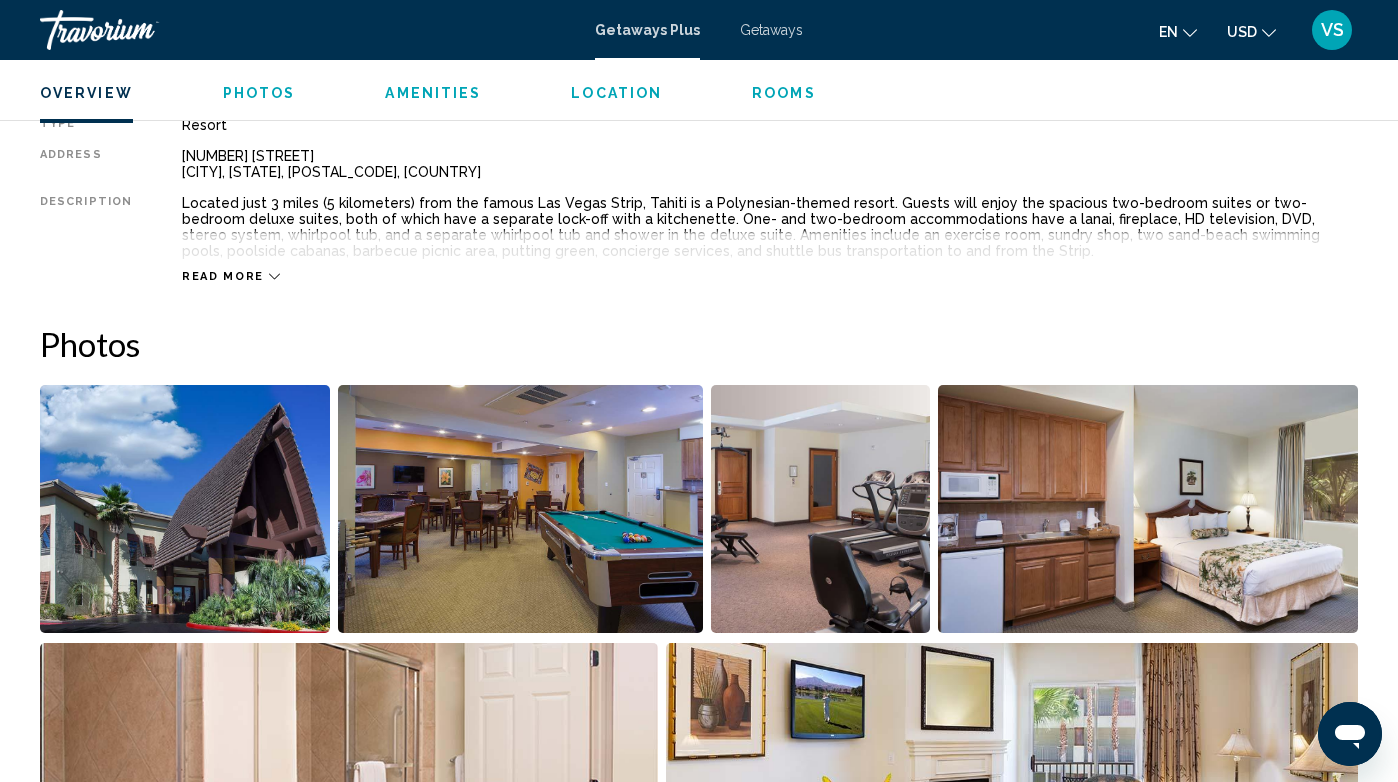scroll, scrollTop: 962, scrollLeft: 0, axis: vertical 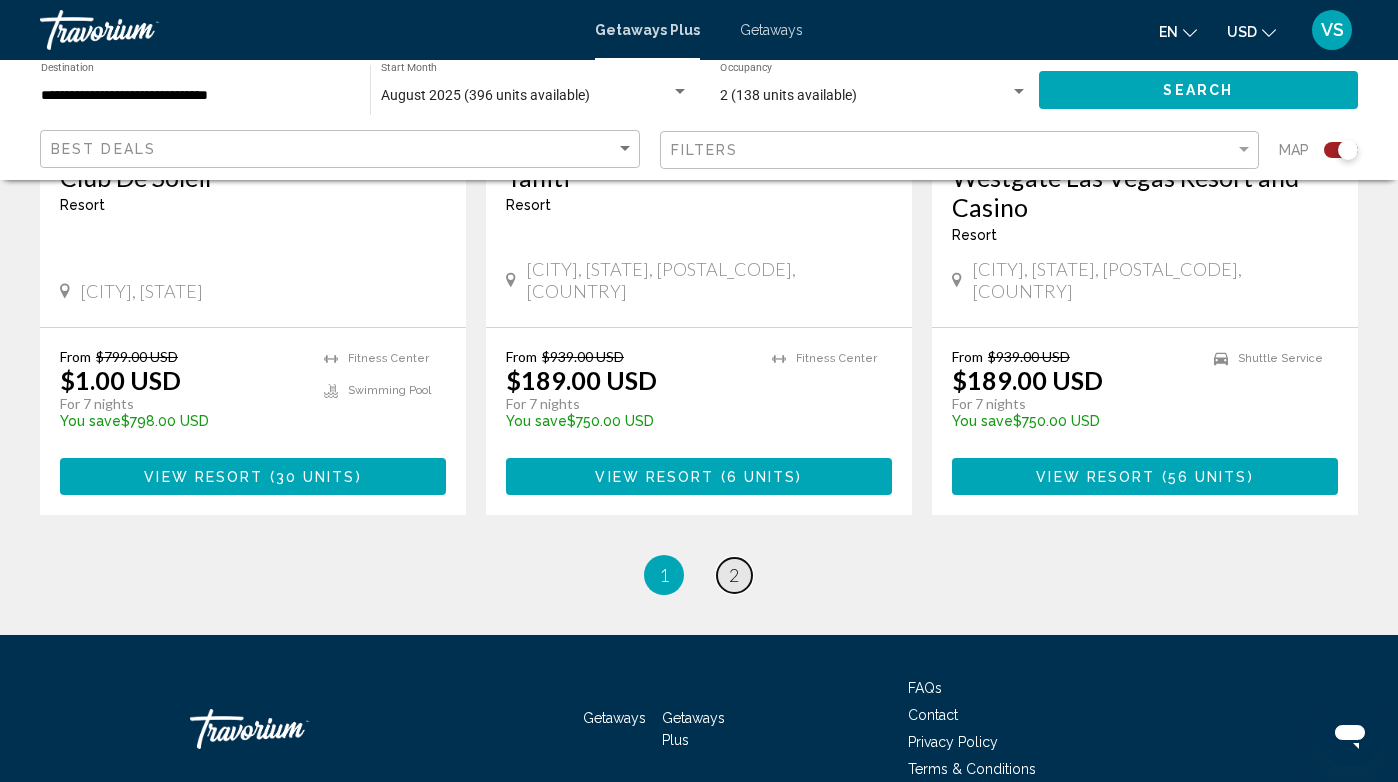 click on "2" at bounding box center [734, 575] 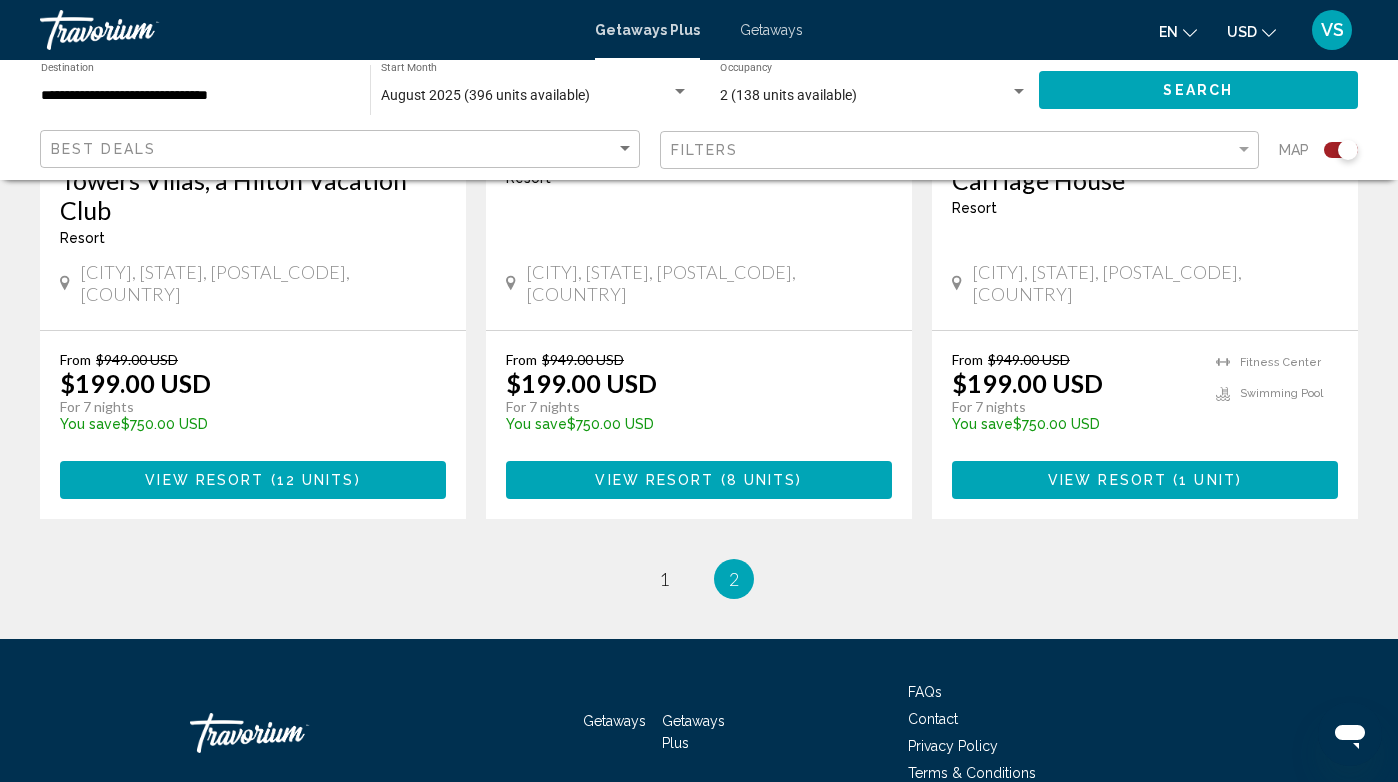 scroll, scrollTop: 1884, scrollLeft: 0, axis: vertical 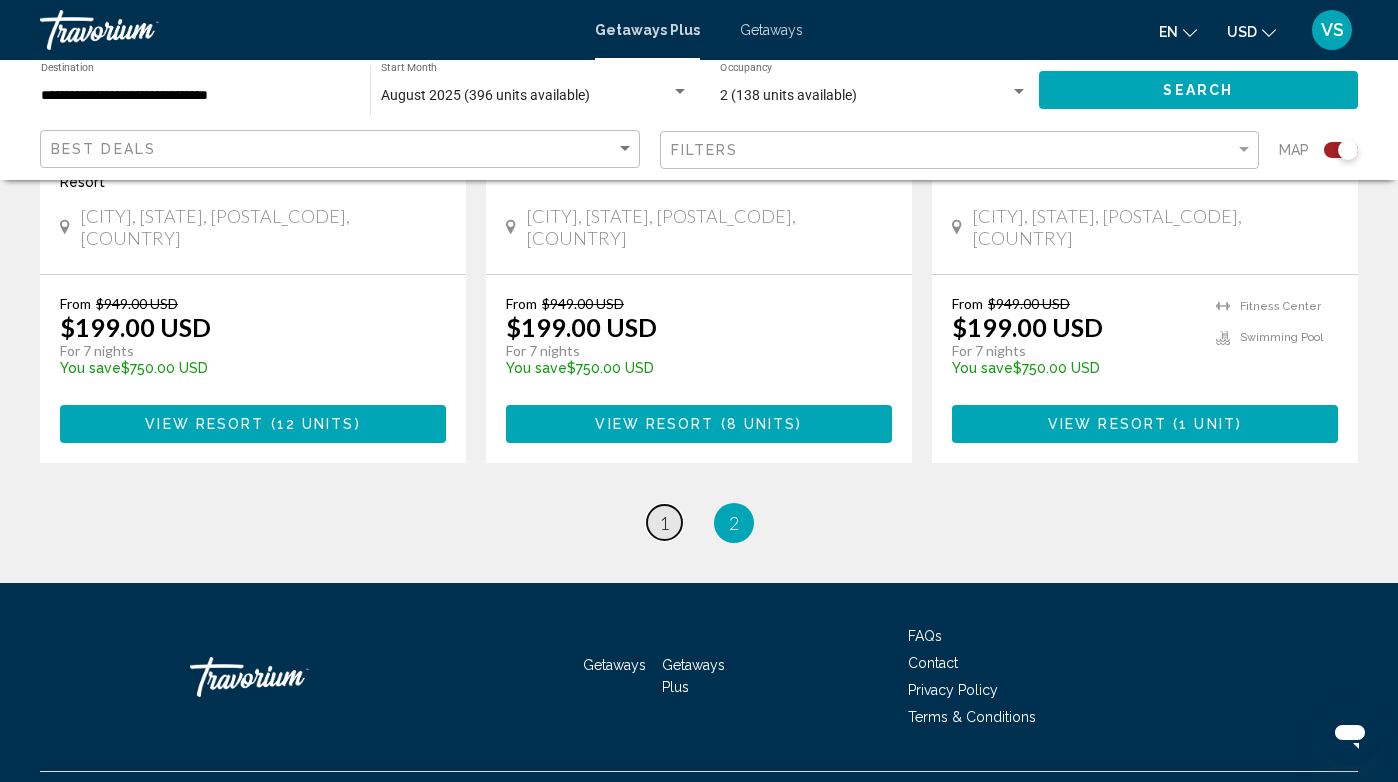 click on "1" at bounding box center (664, 523) 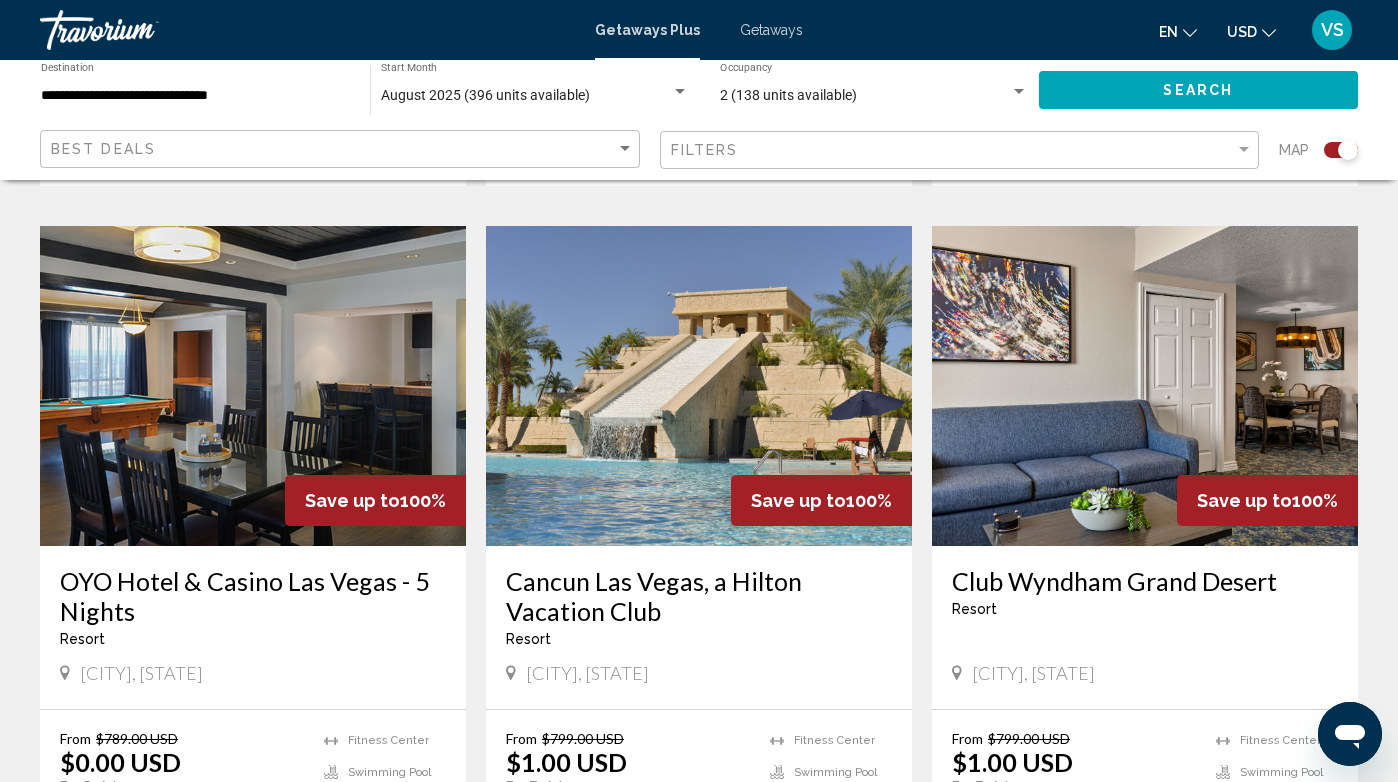 scroll, scrollTop: 2106, scrollLeft: 0, axis: vertical 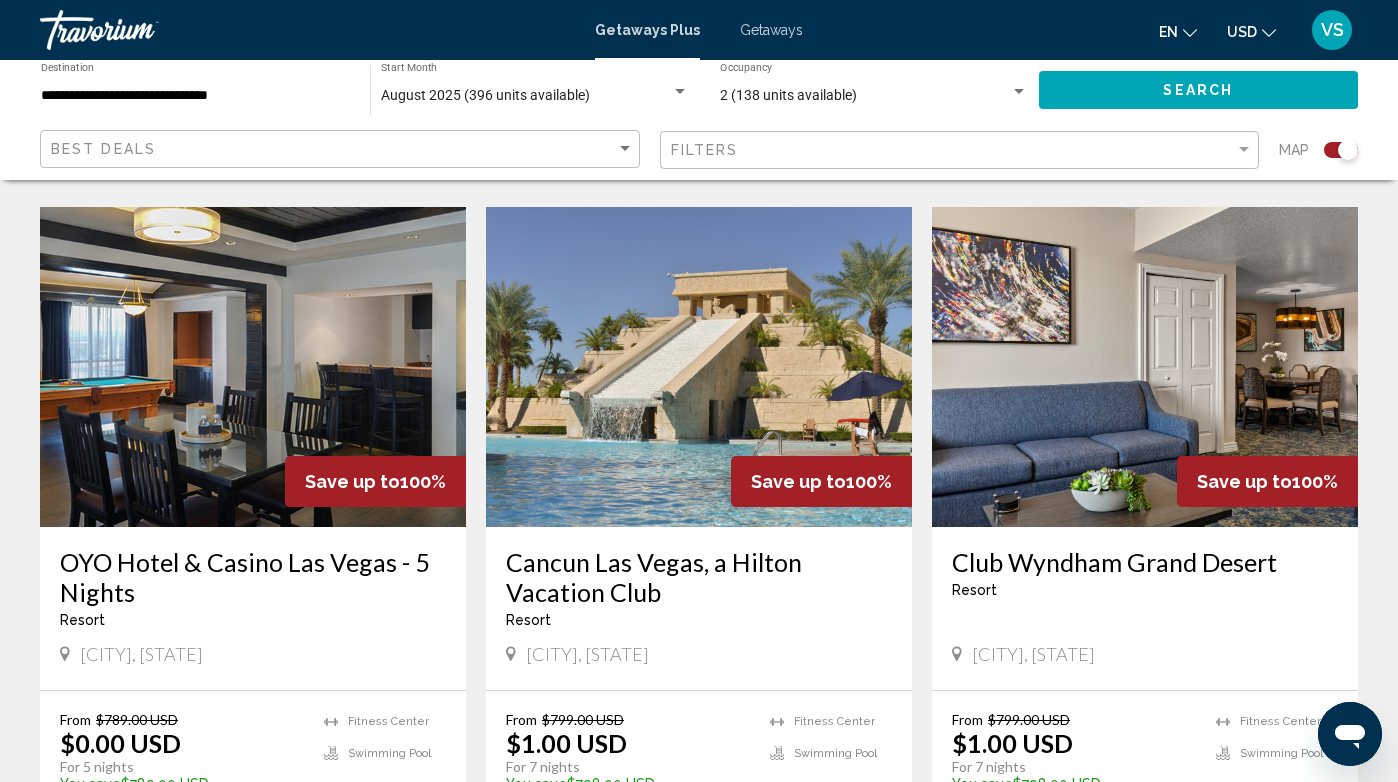 click at bounding box center (699, 367) 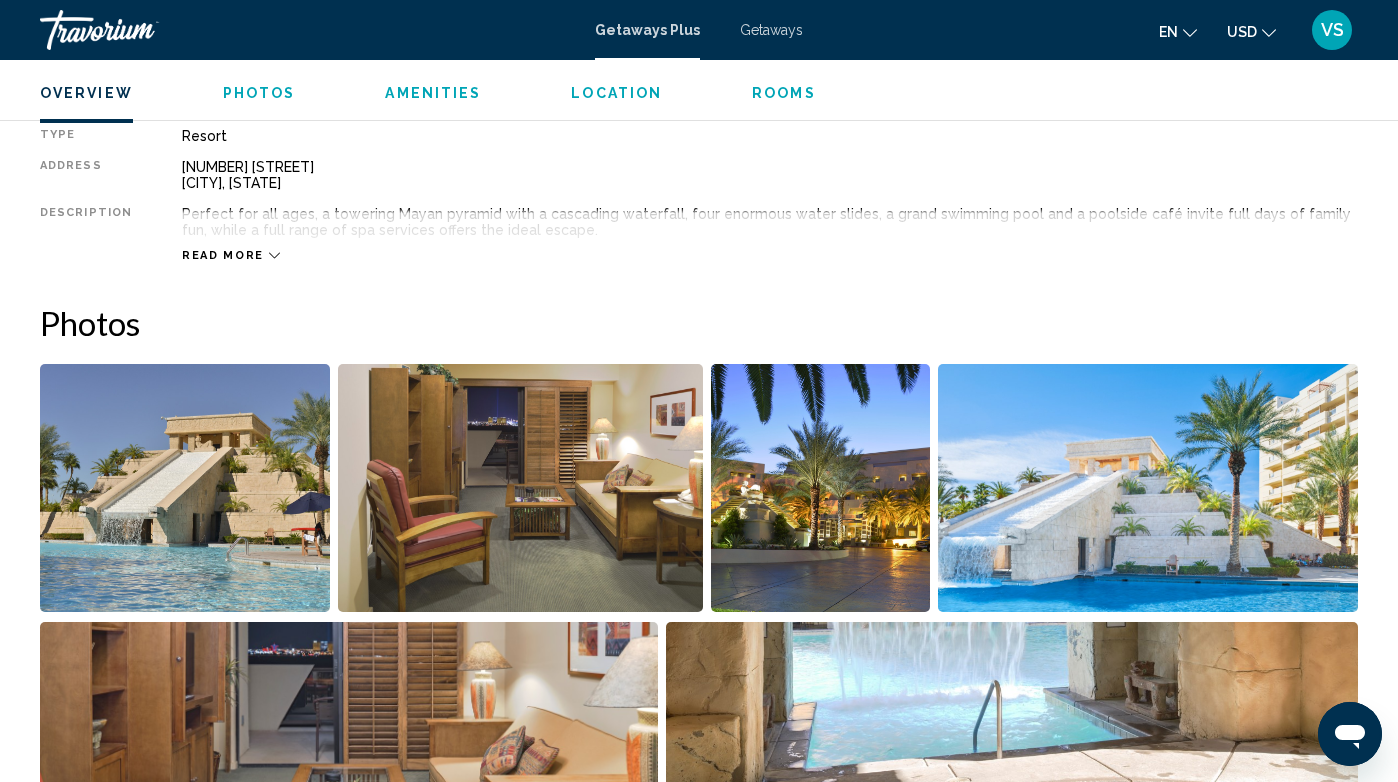 scroll, scrollTop: 1026, scrollLeft: 0, axis: vertical 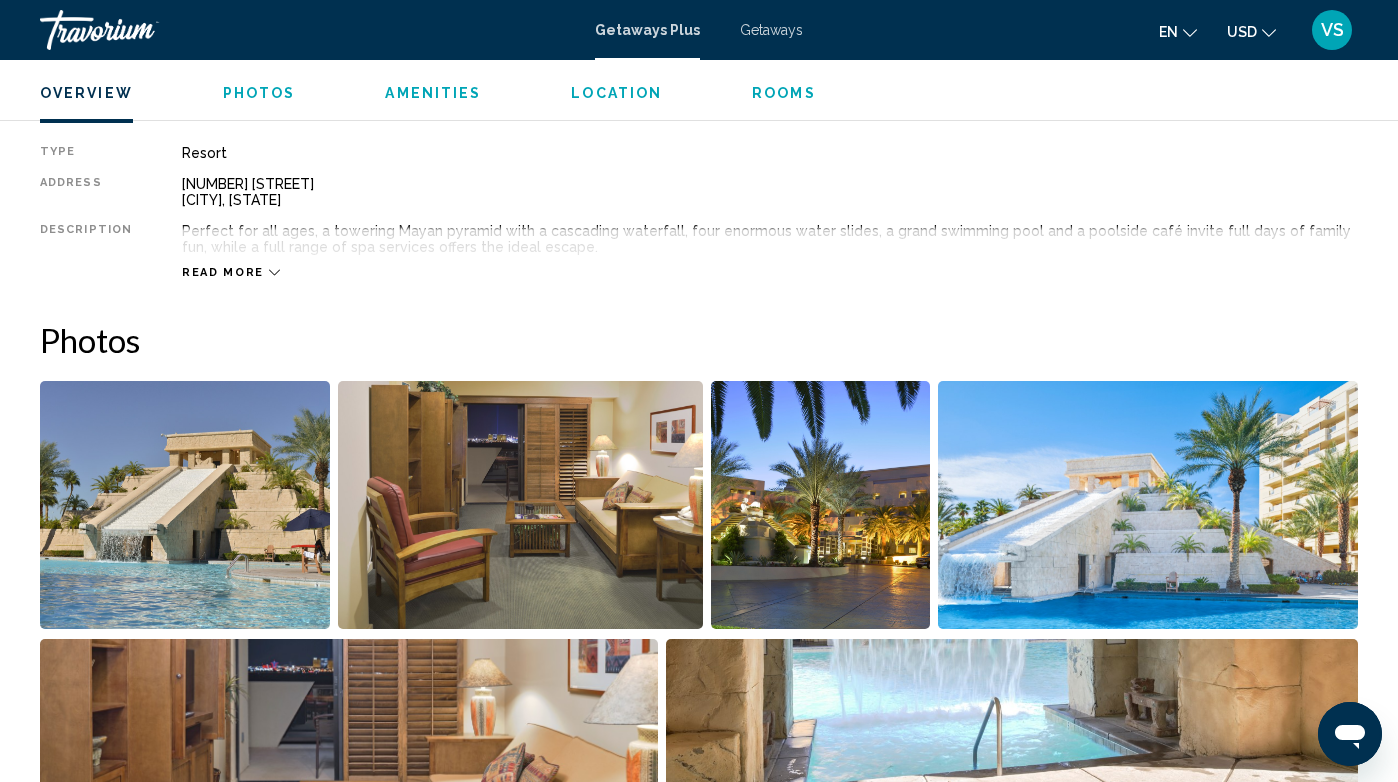 click 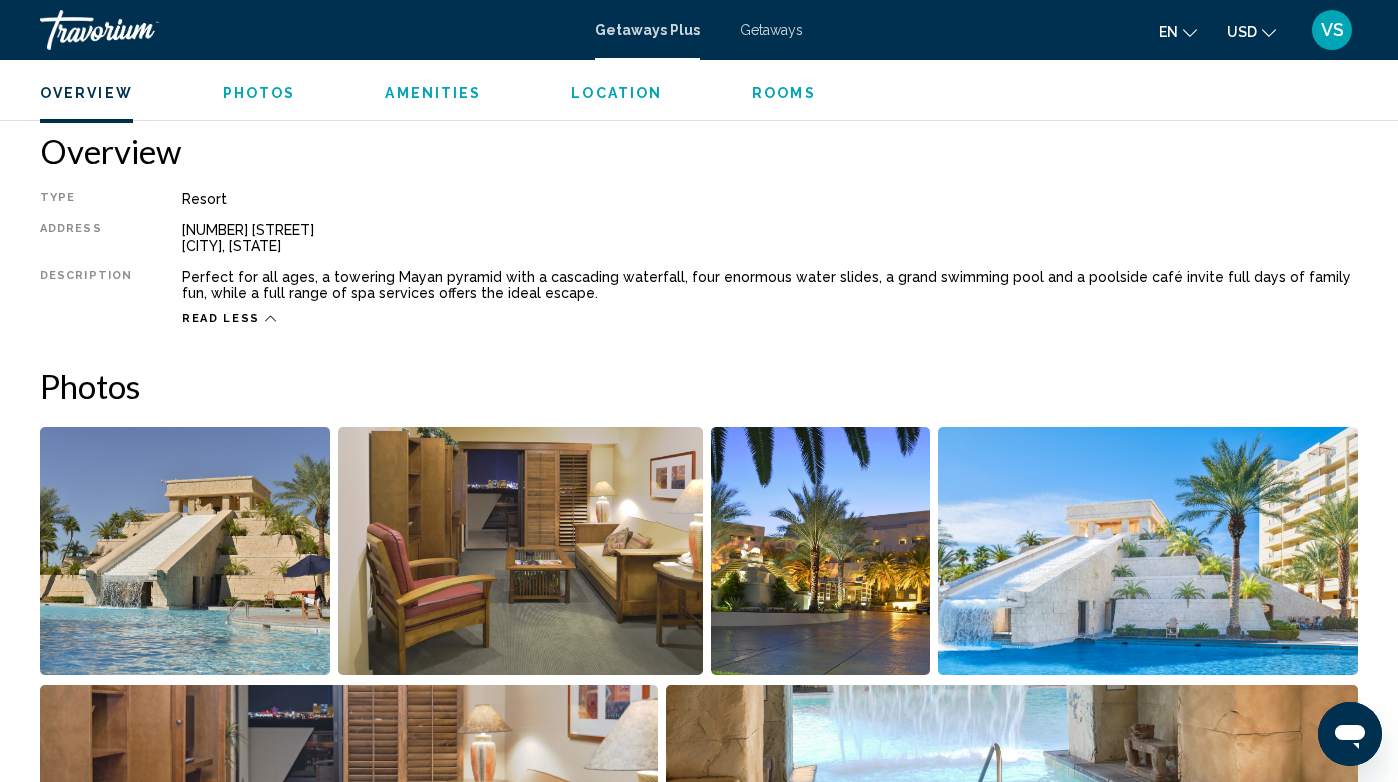 scroll, scrollTop: 969, scrollLeft: 0, axis: vertical 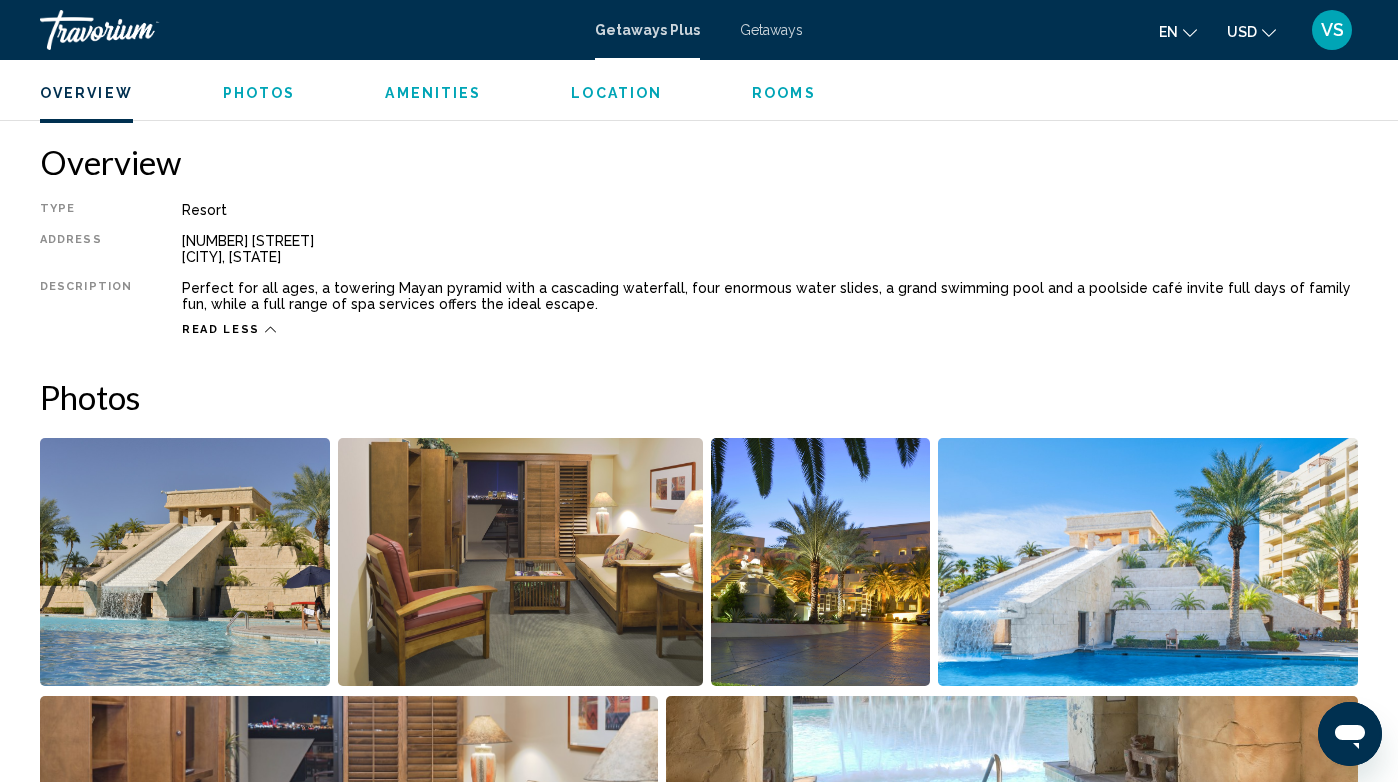 drag, startPoint x: 305, startPoint y: 252, endPoint x: 178, endPoint y: 241, distance: 127.47549 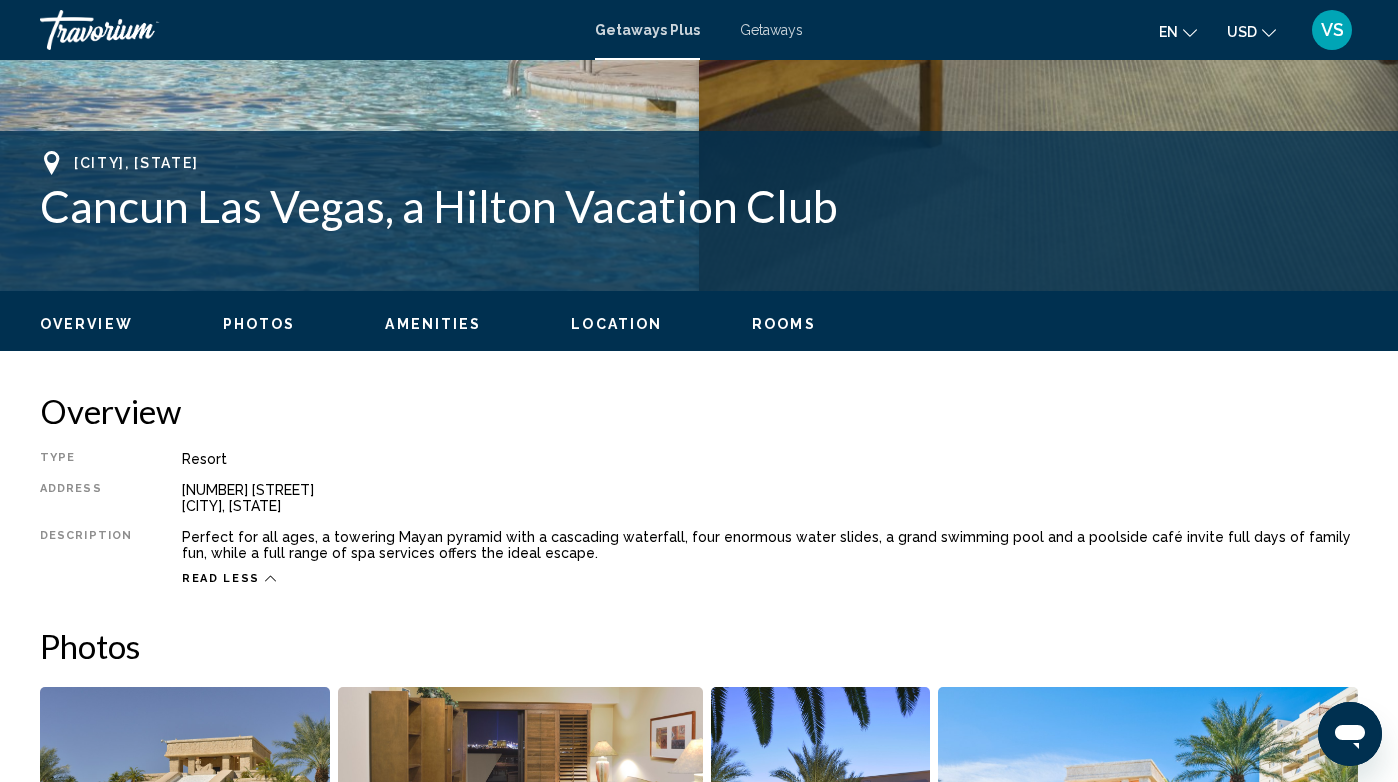scroll, scrollTop: 722, scrollLeft: 0, axis: vertical 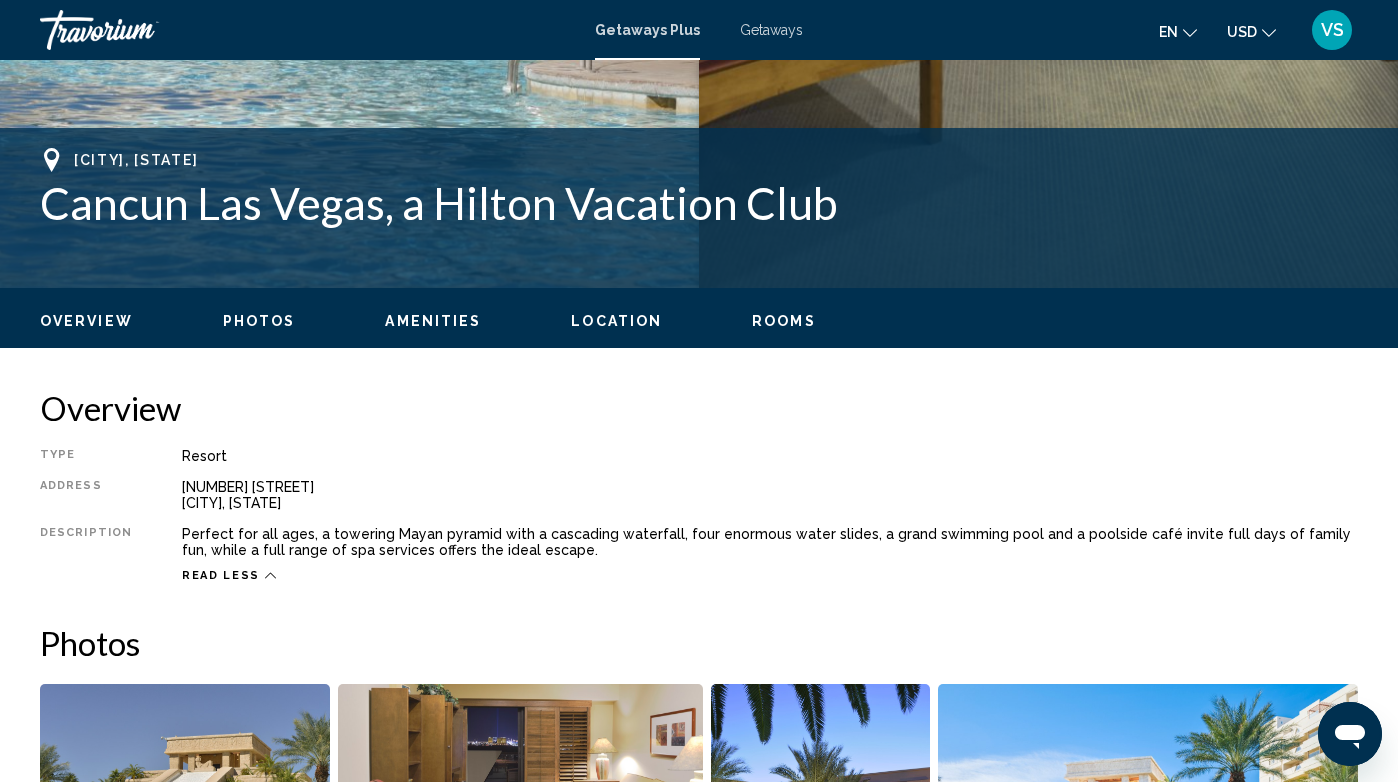 click on "Overview
Photos
Amenities
Location
Rooms
Search" 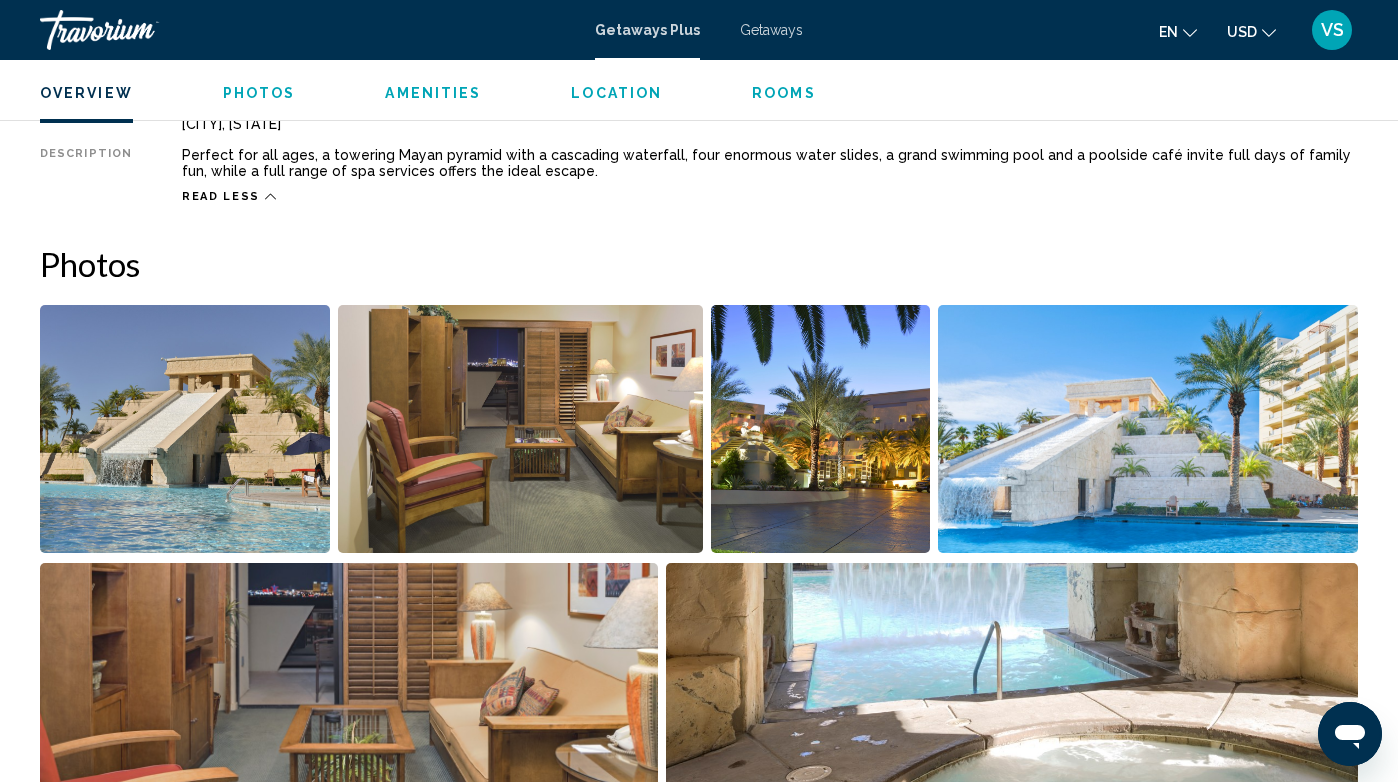 scroll, scrollTop: 1079, scrollLeft: 0, axis: vertical 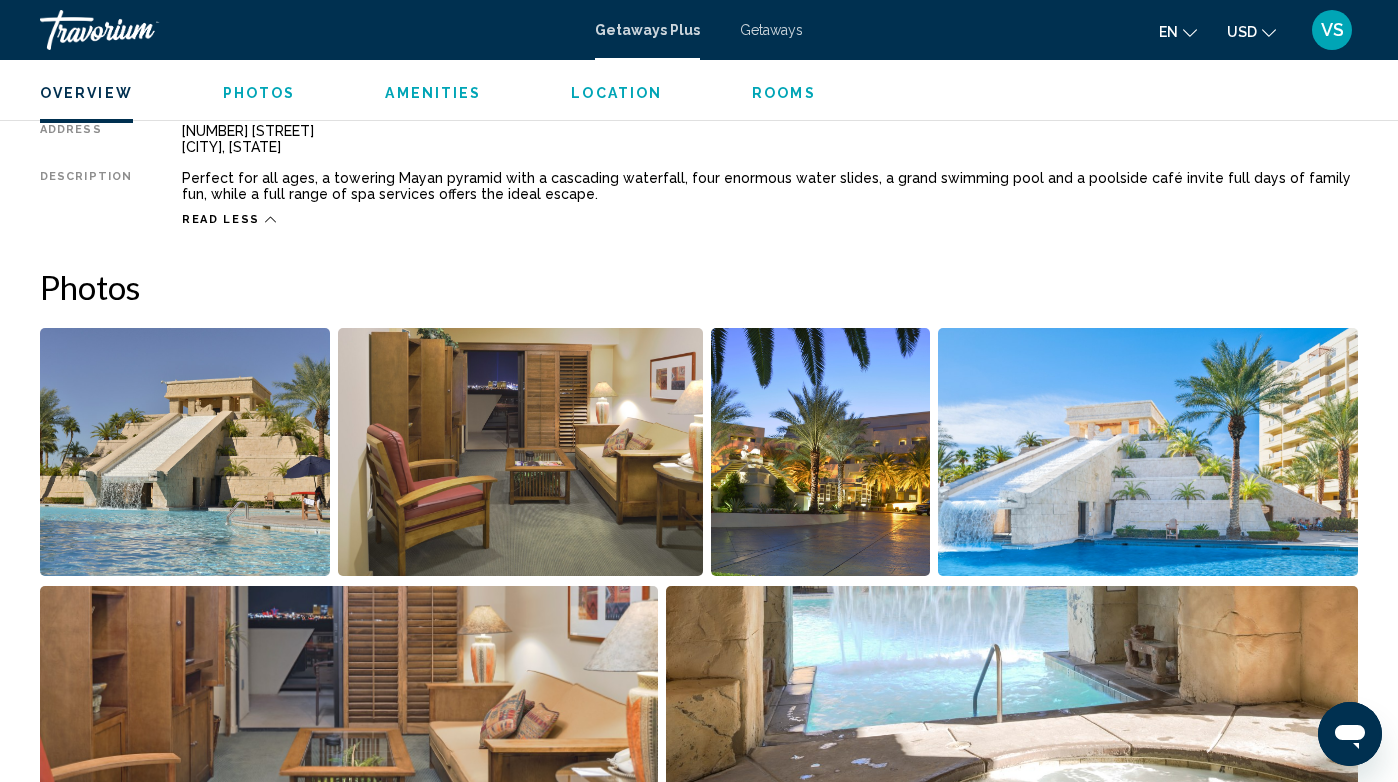 click at bounding box center (185, 452) 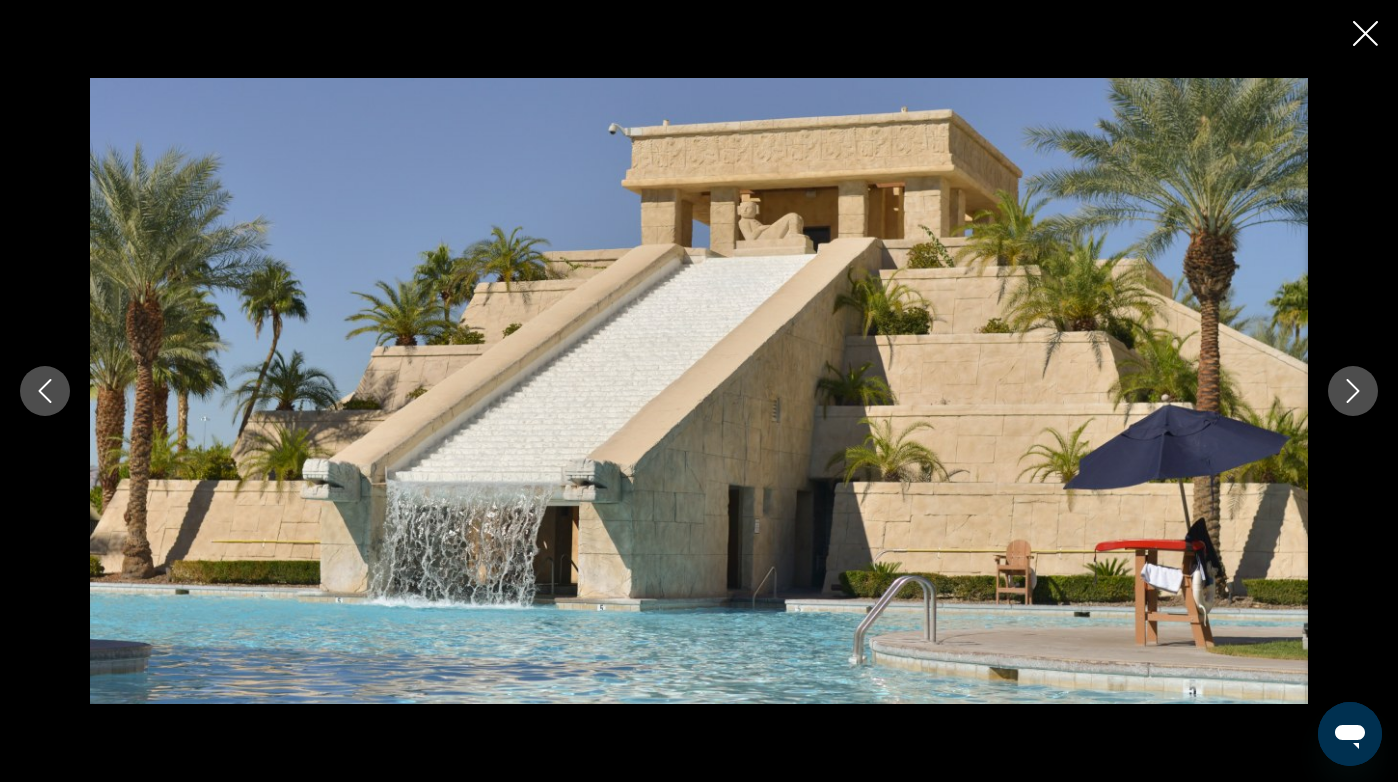 click 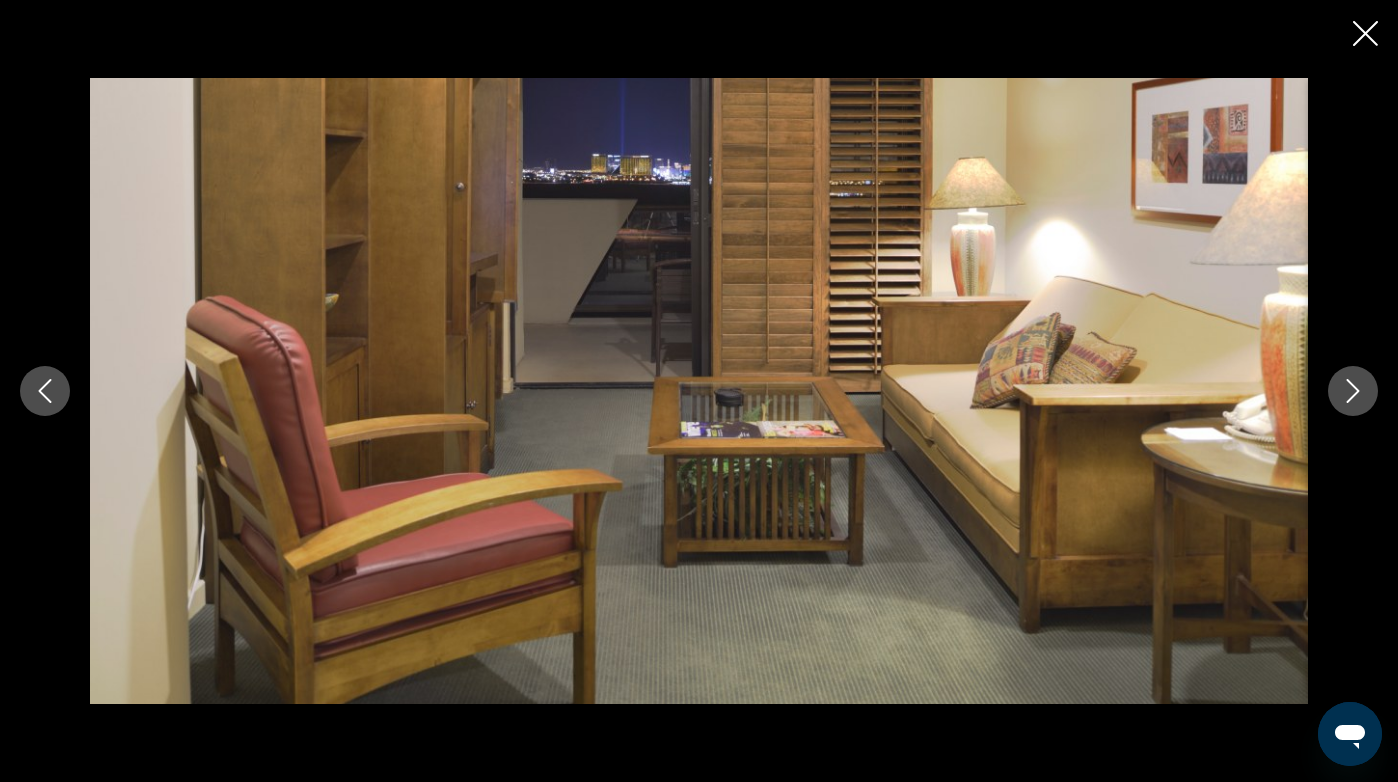 click 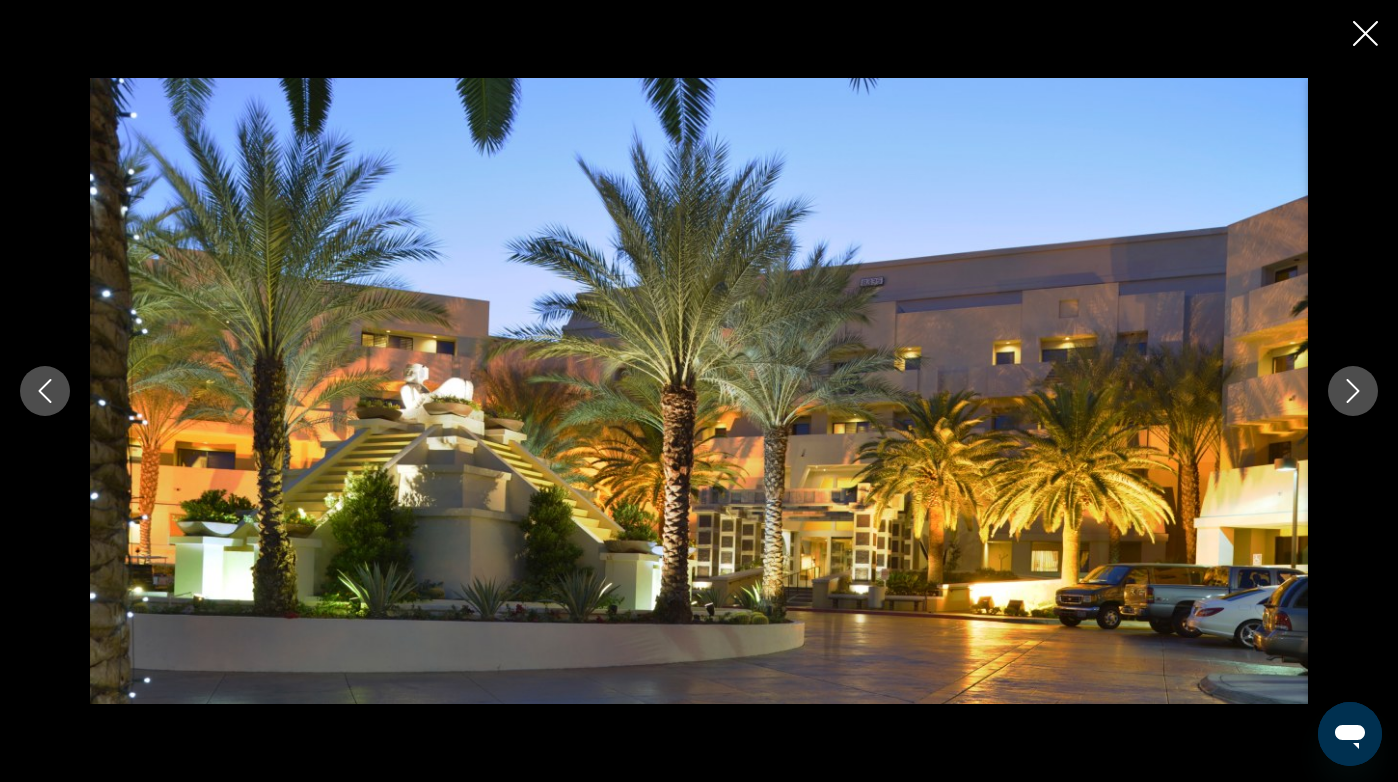 click 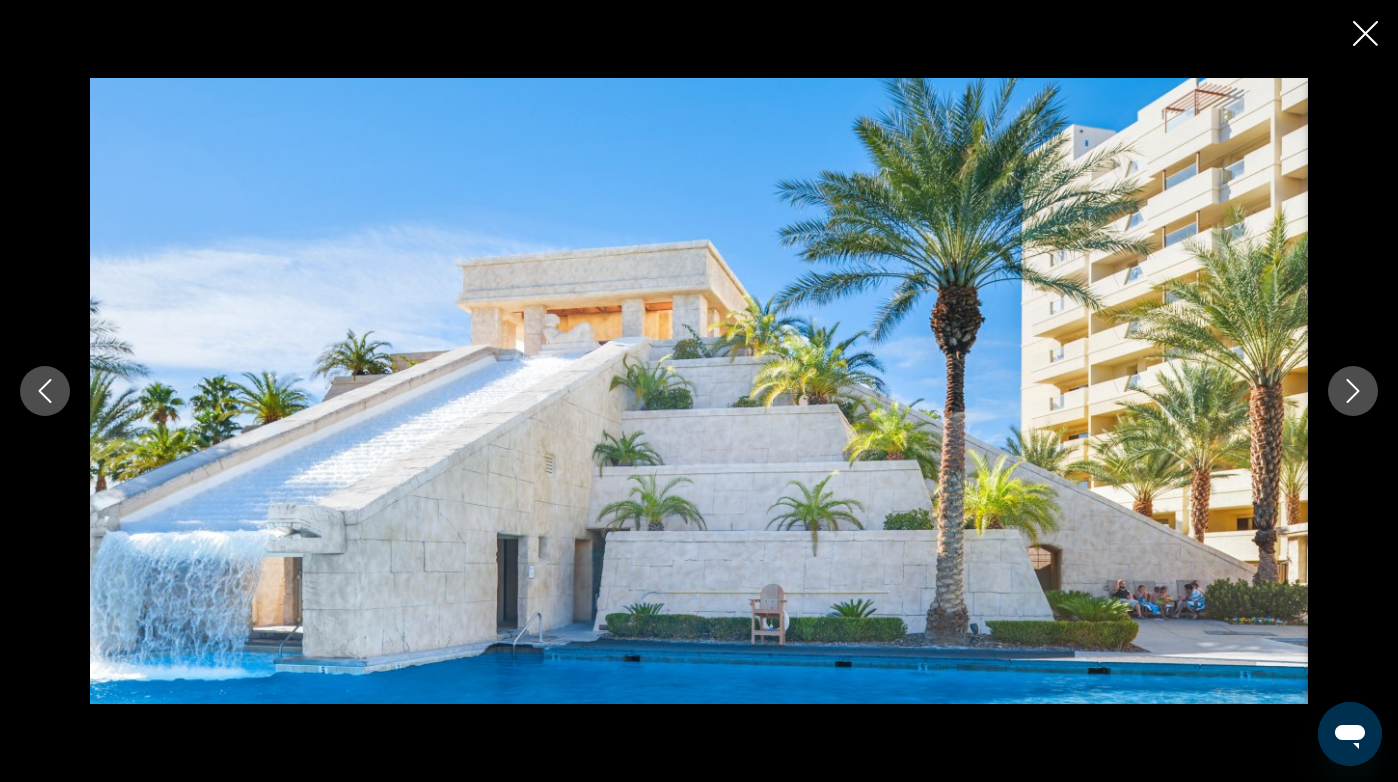 click 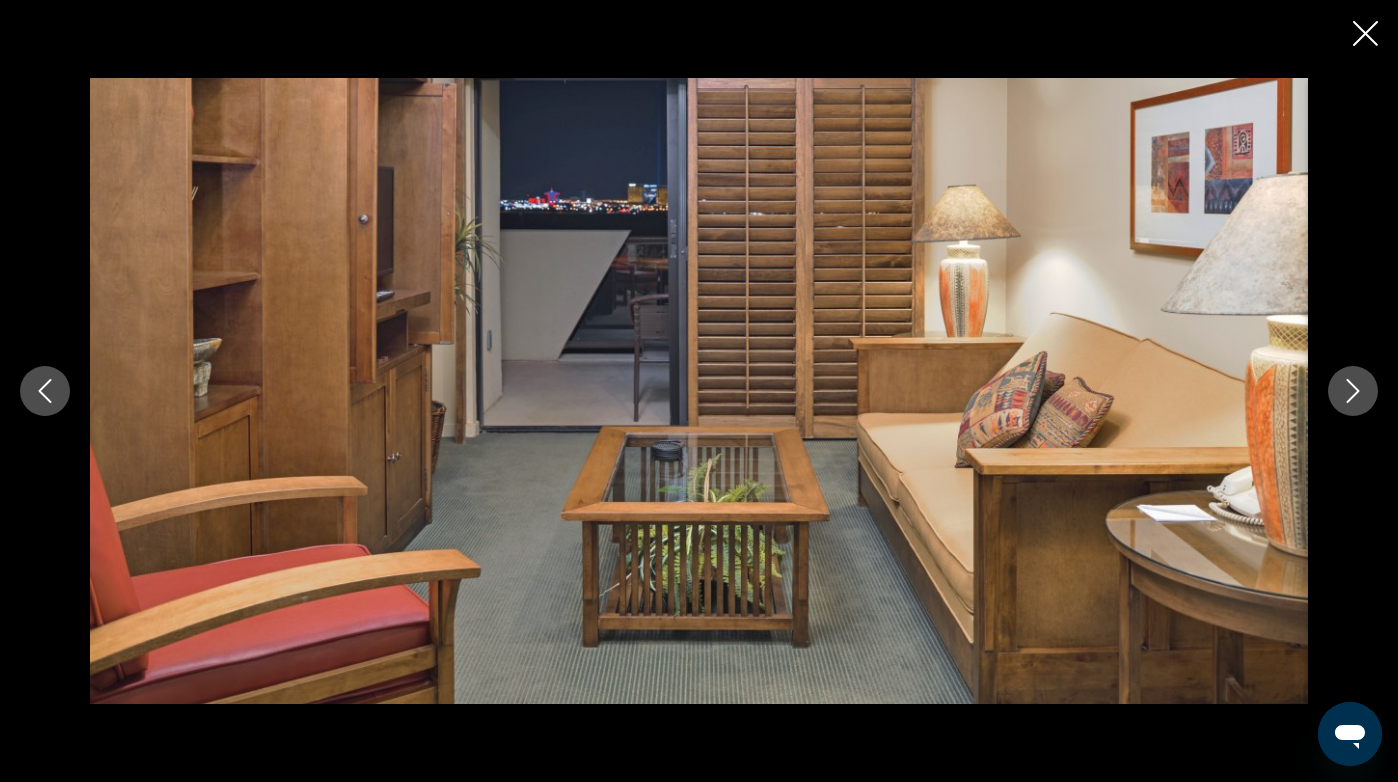 click 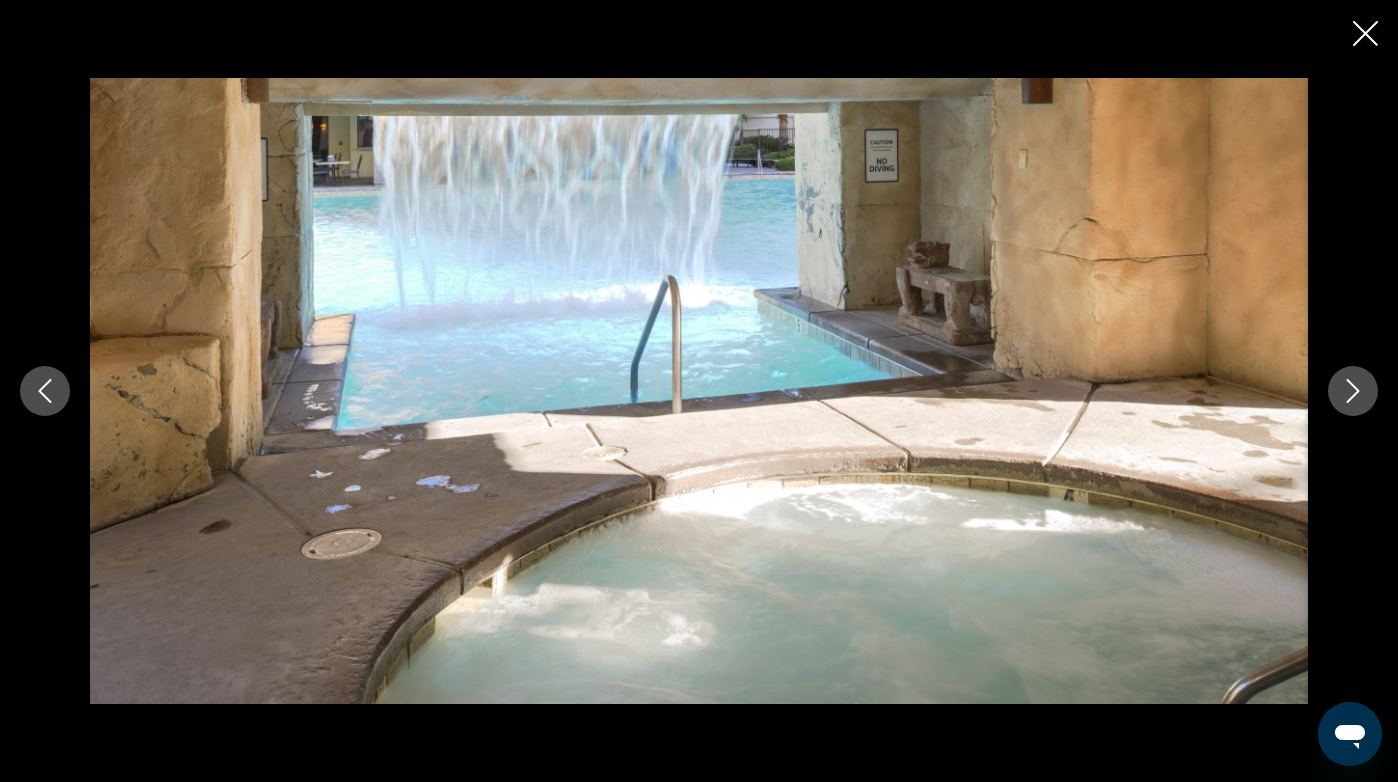 click 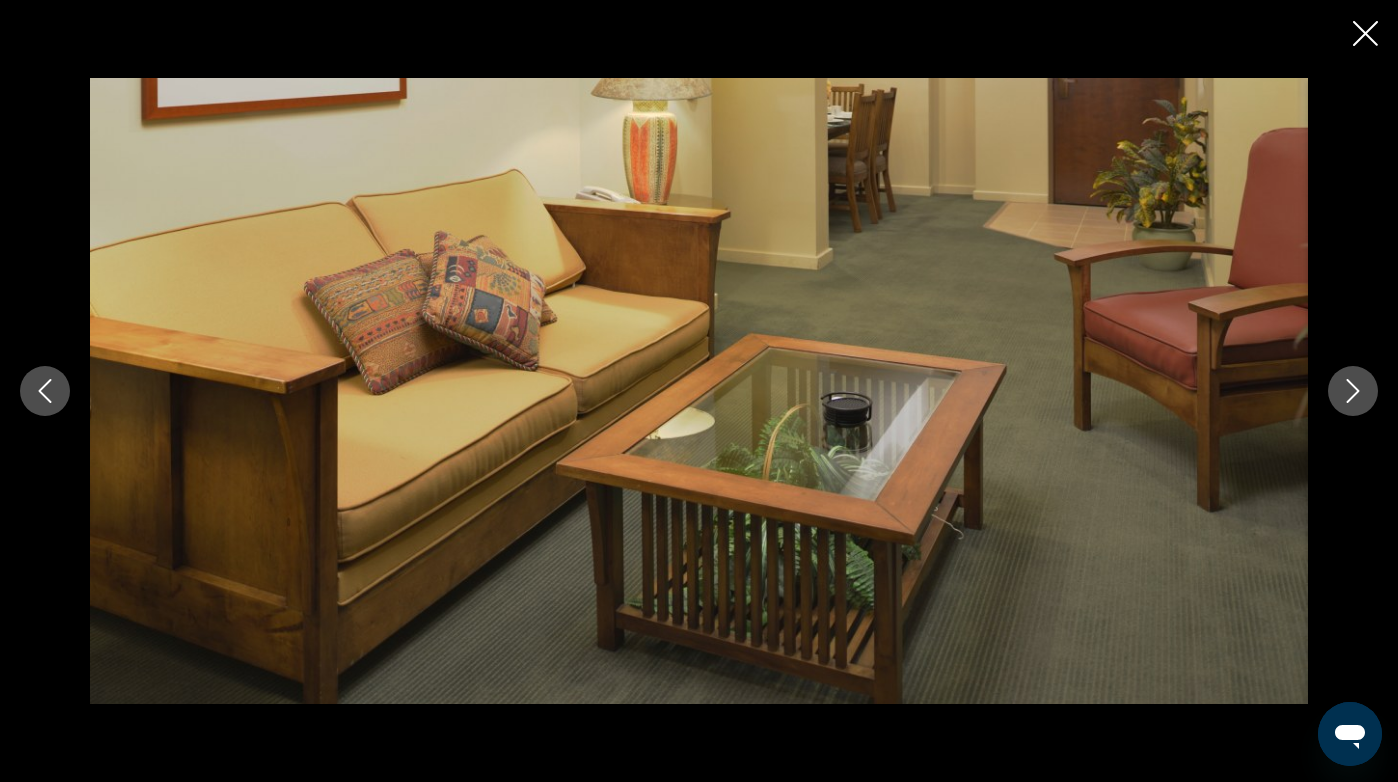 click 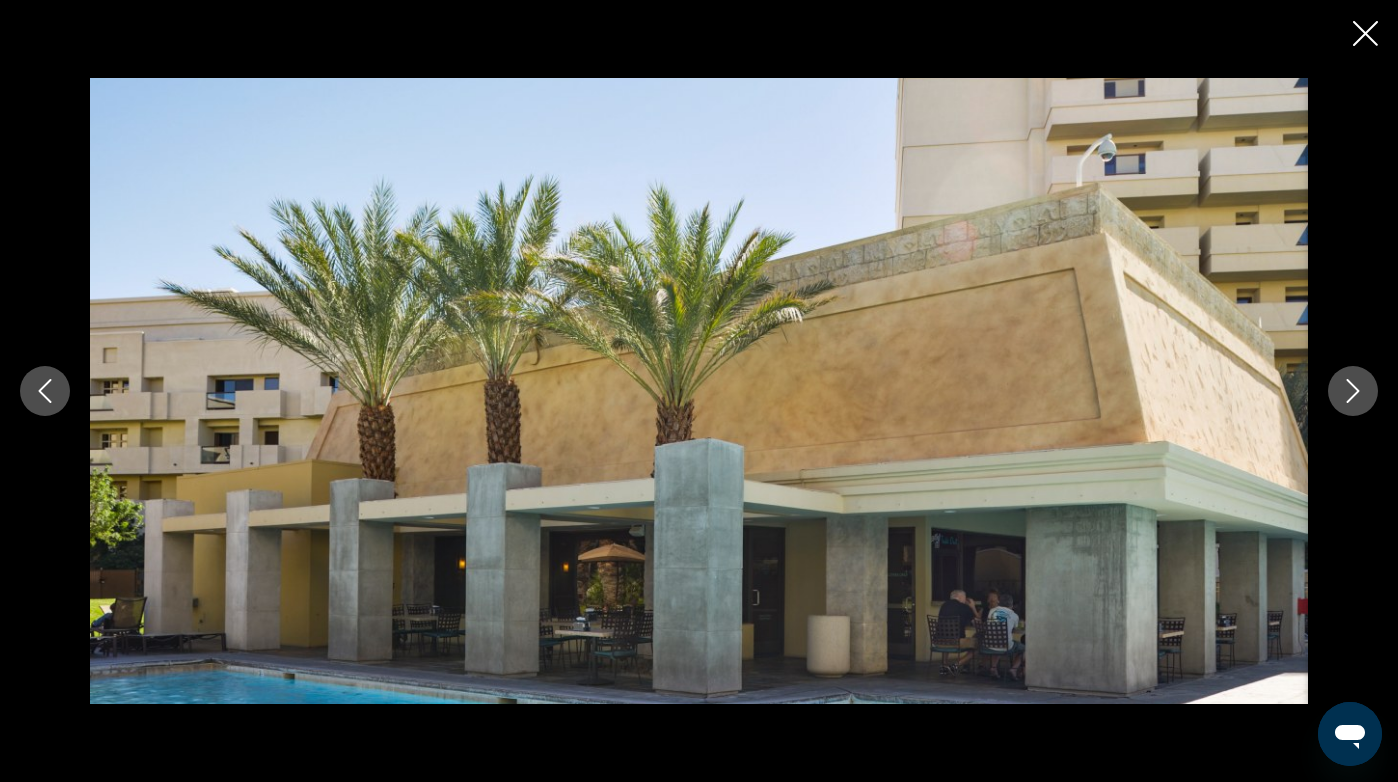 click 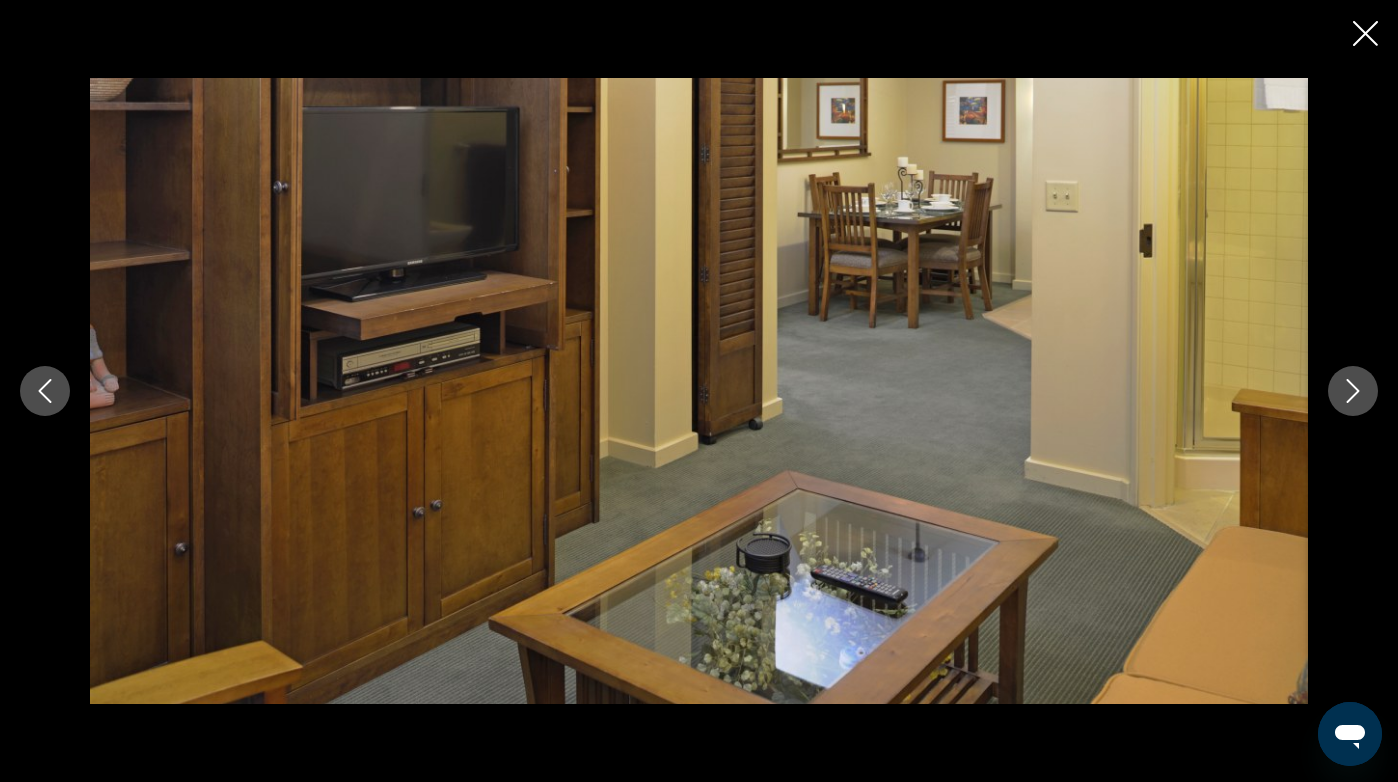 click 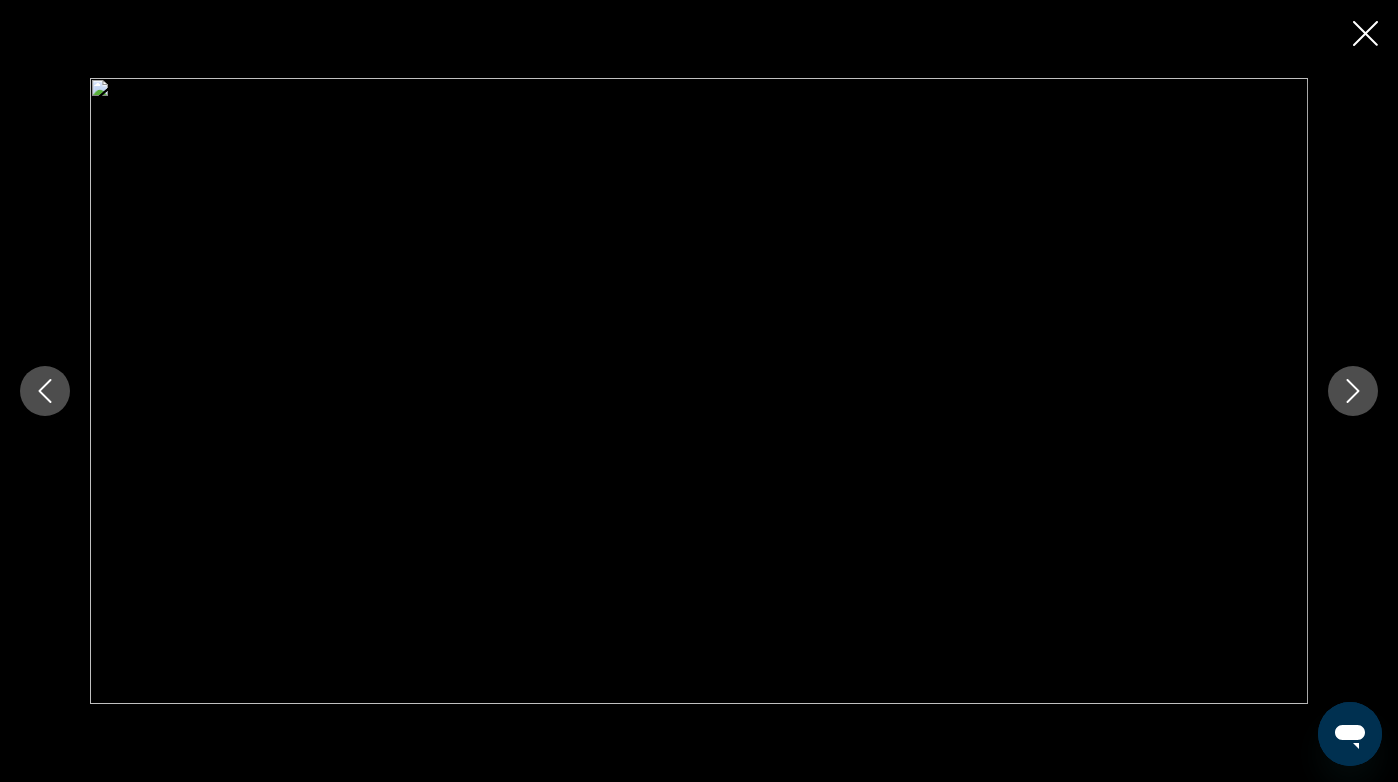 click 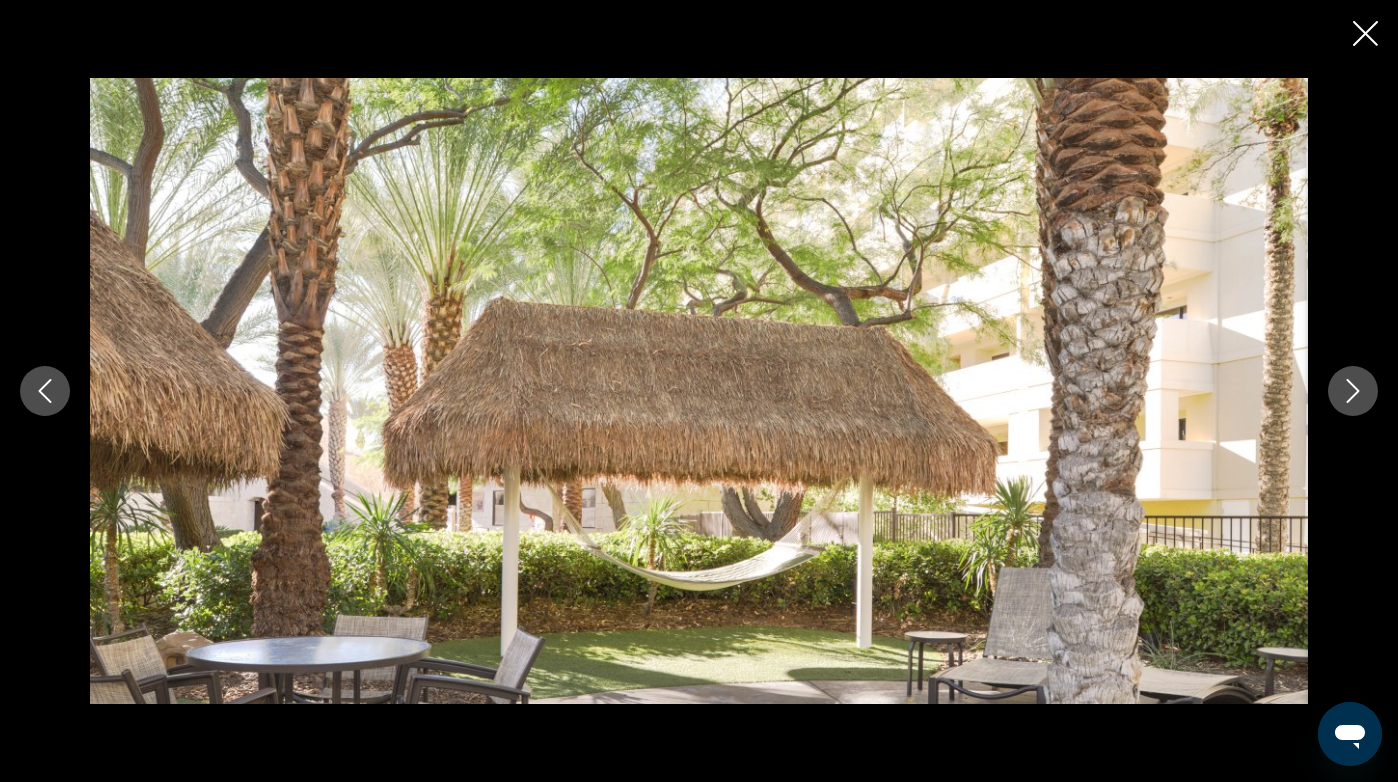click 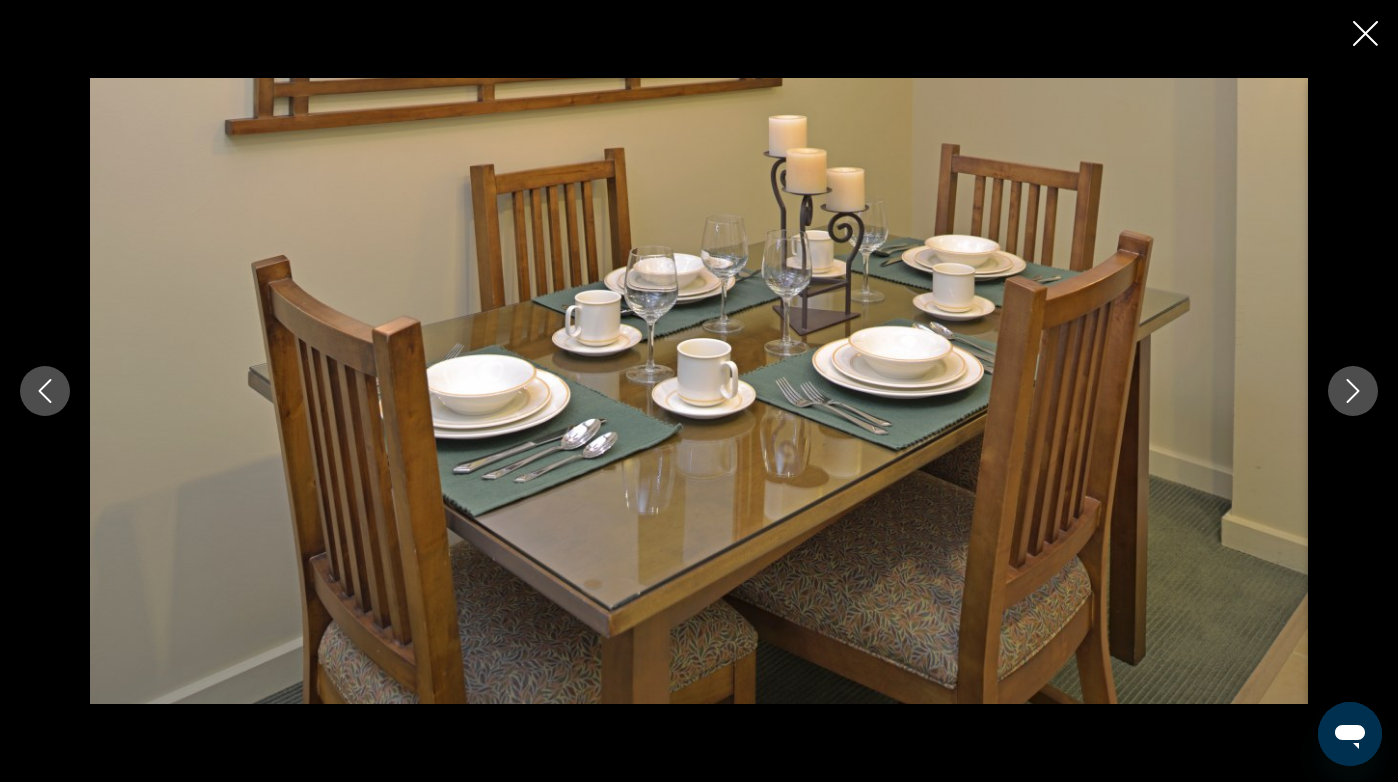 click 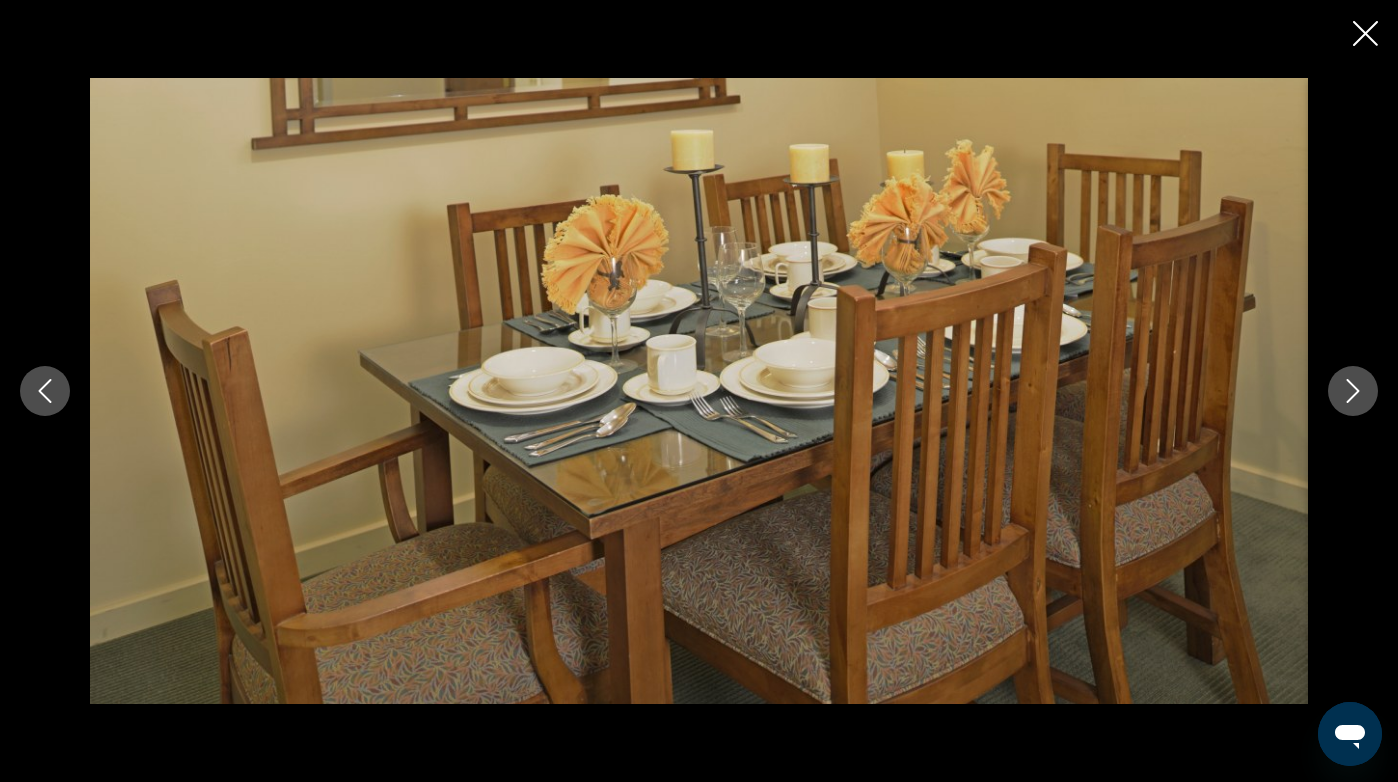 click 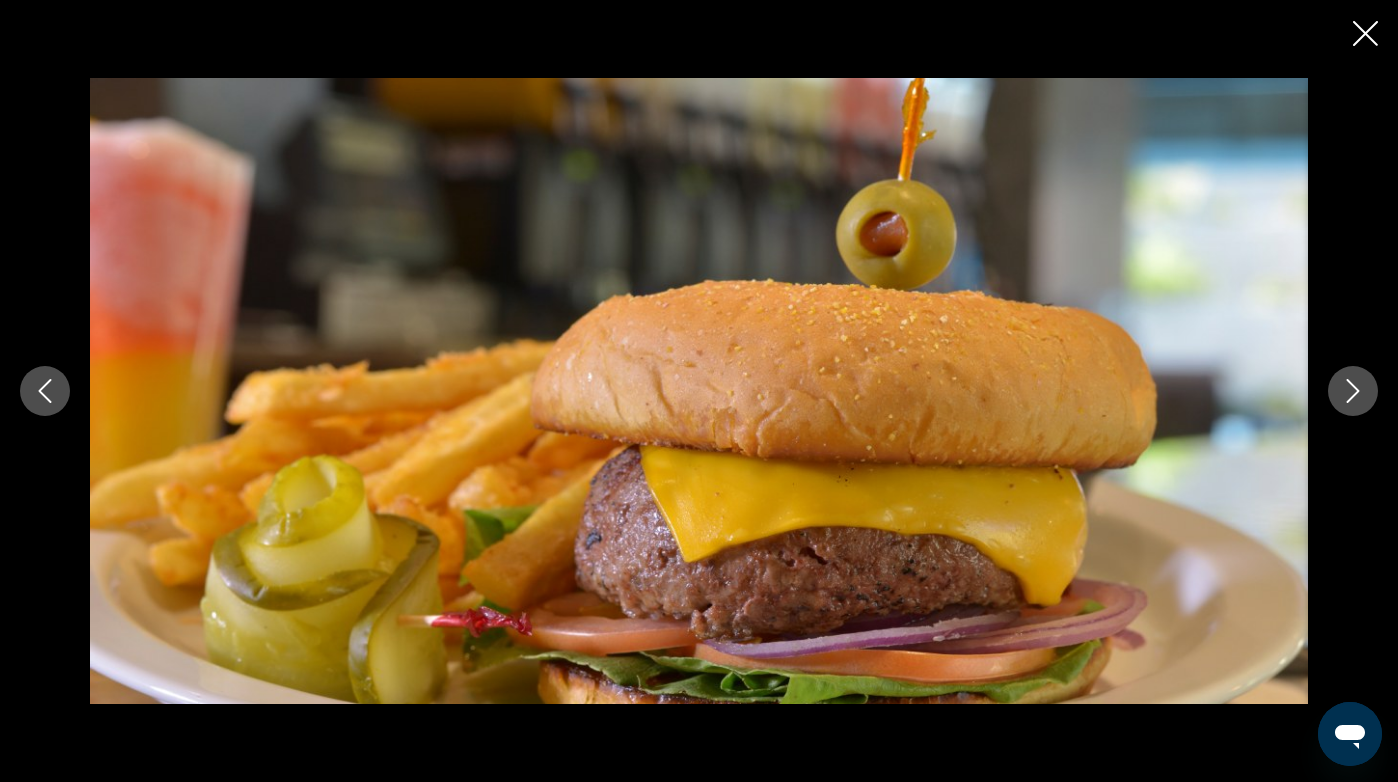 click 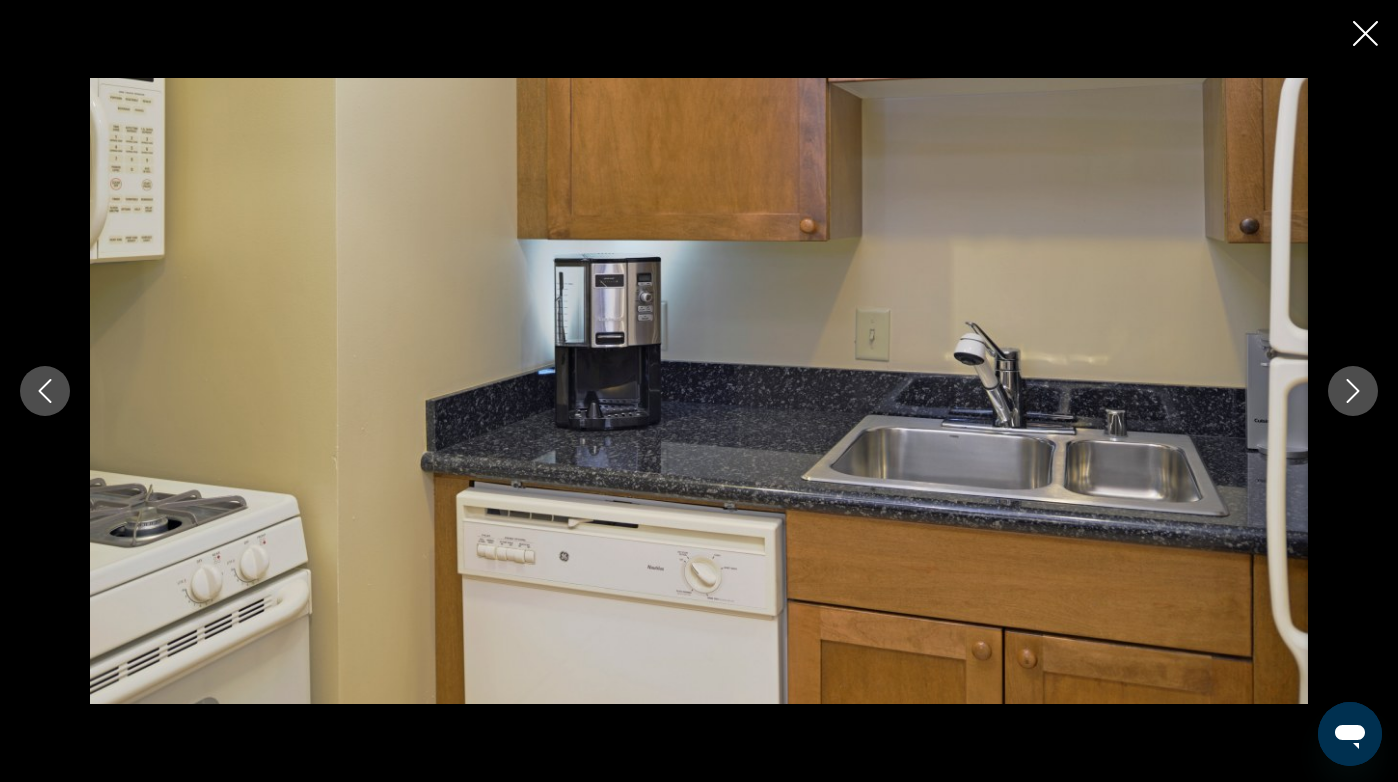 click 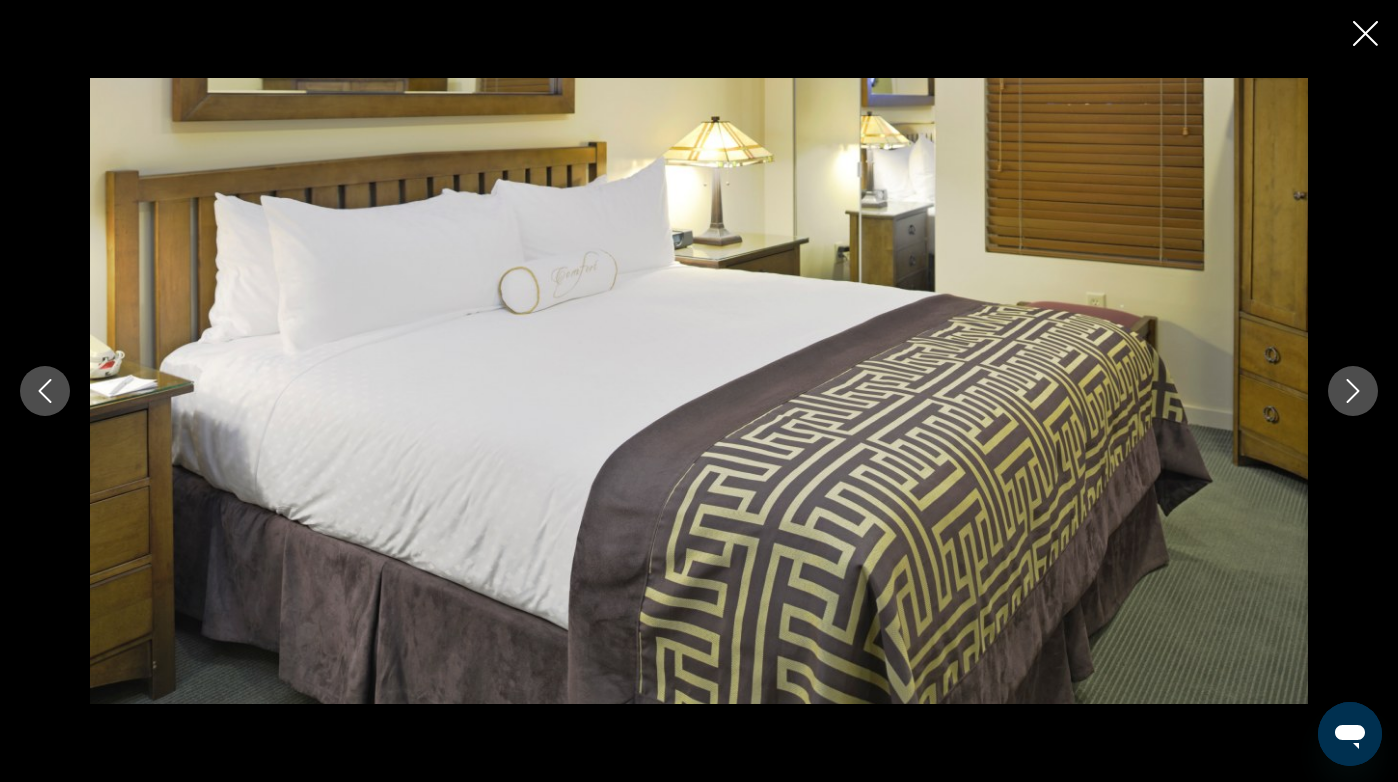 click 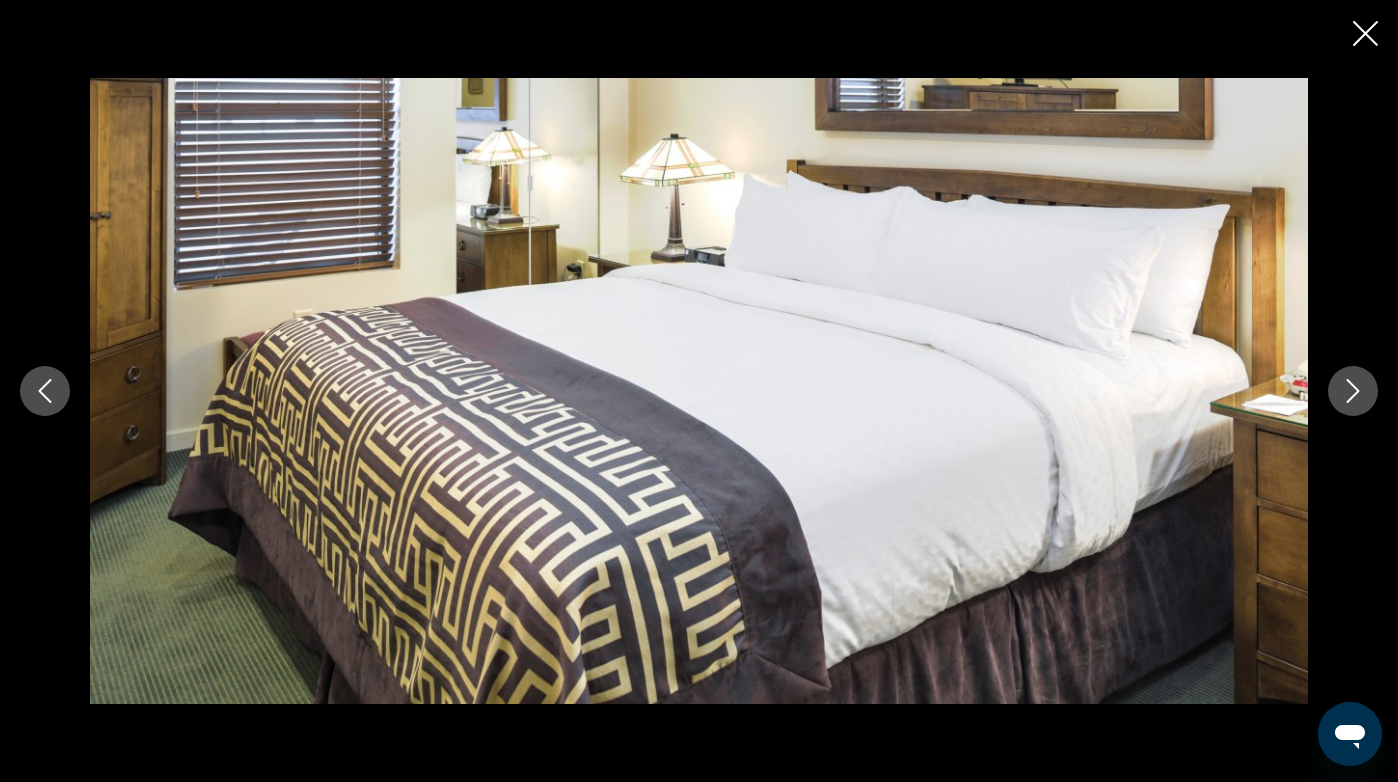 click 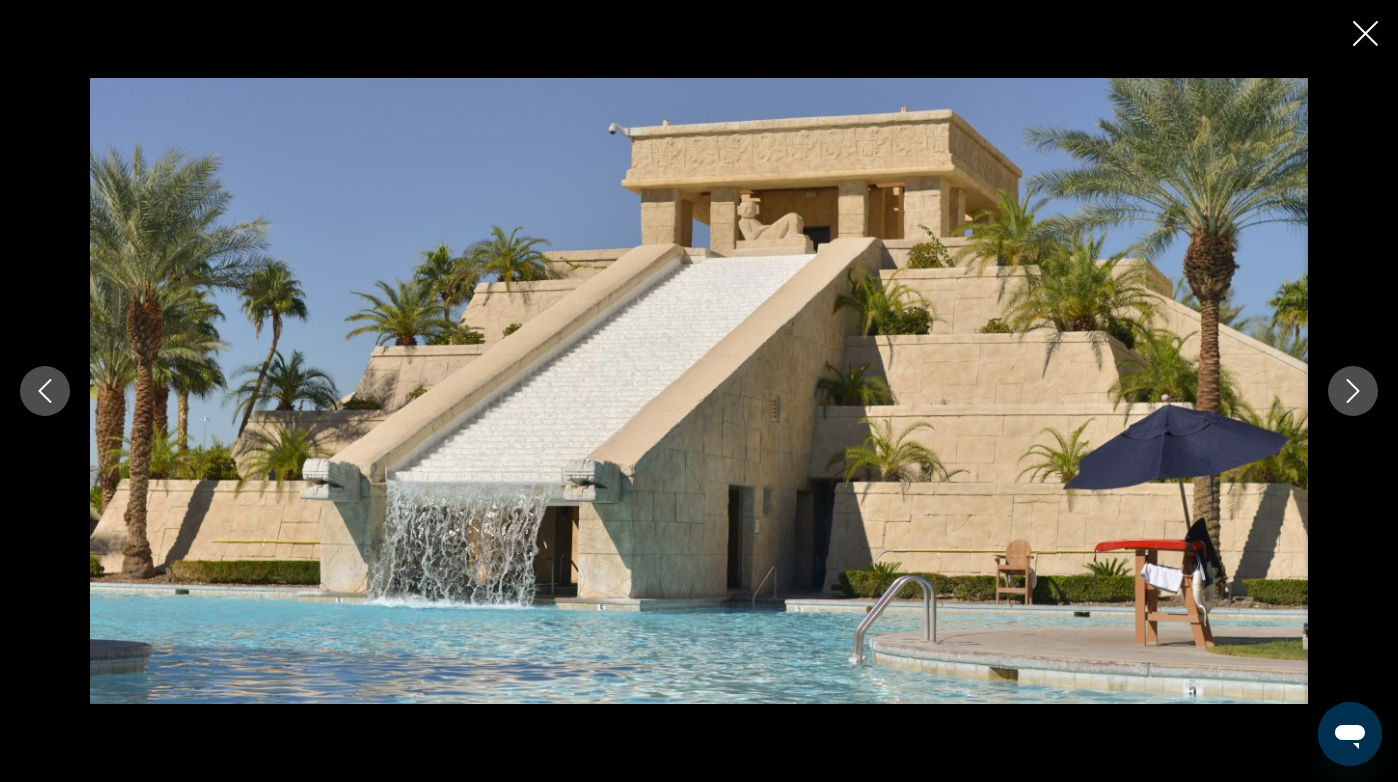 click 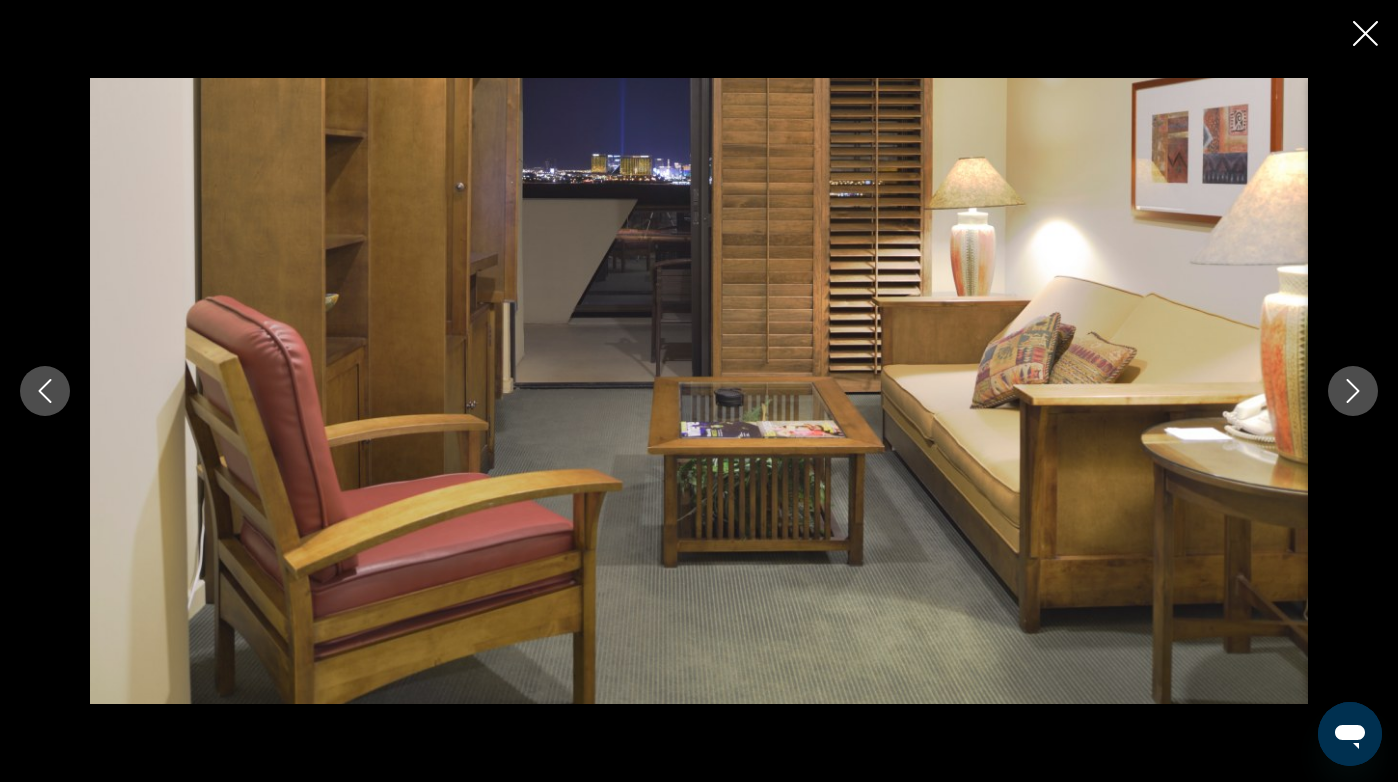 click 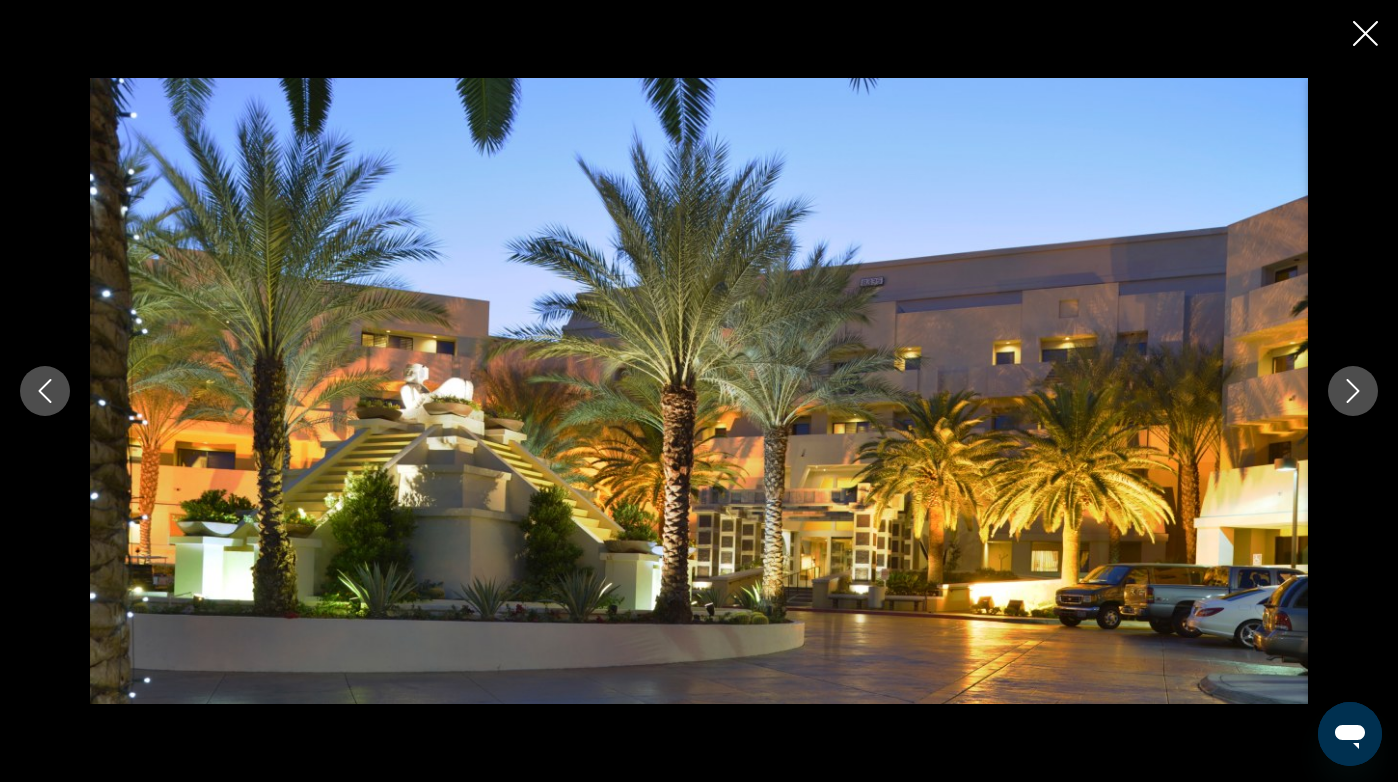 click 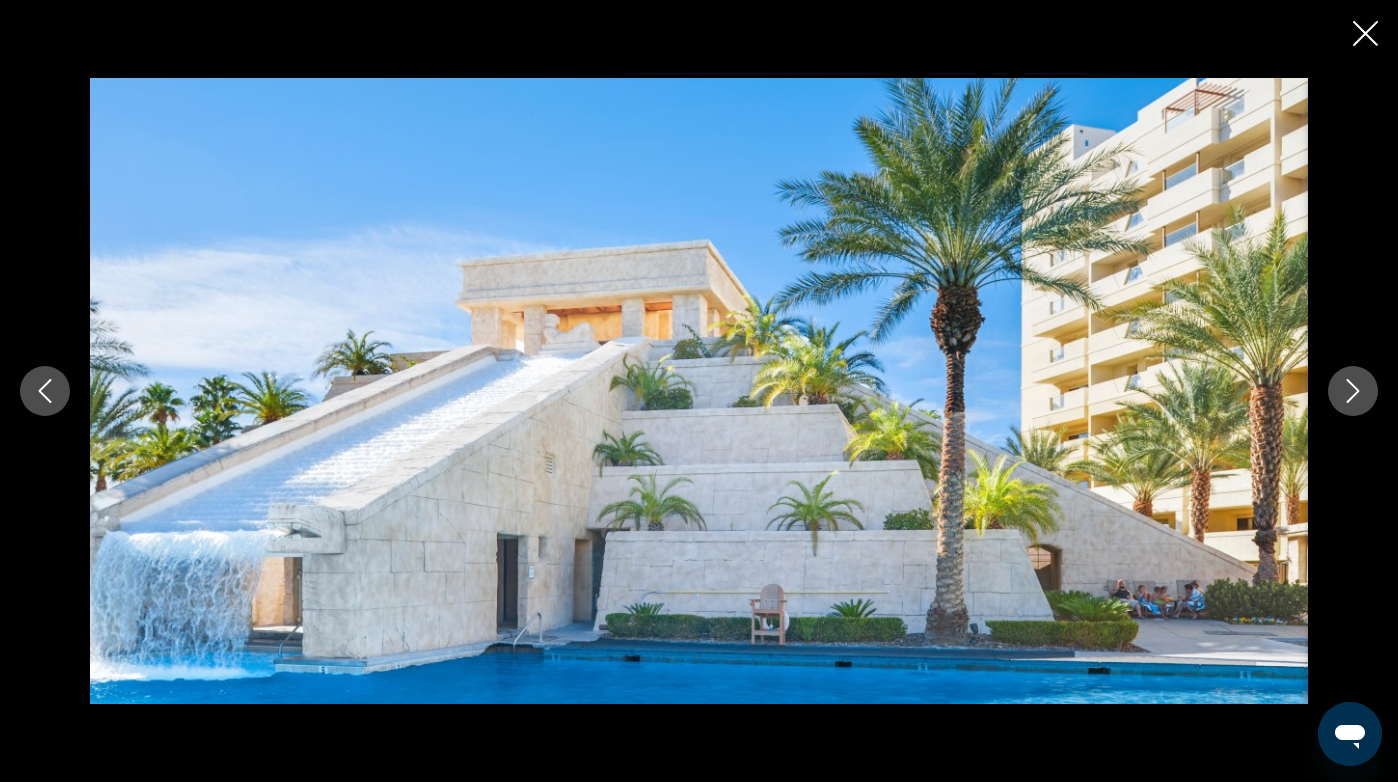 click 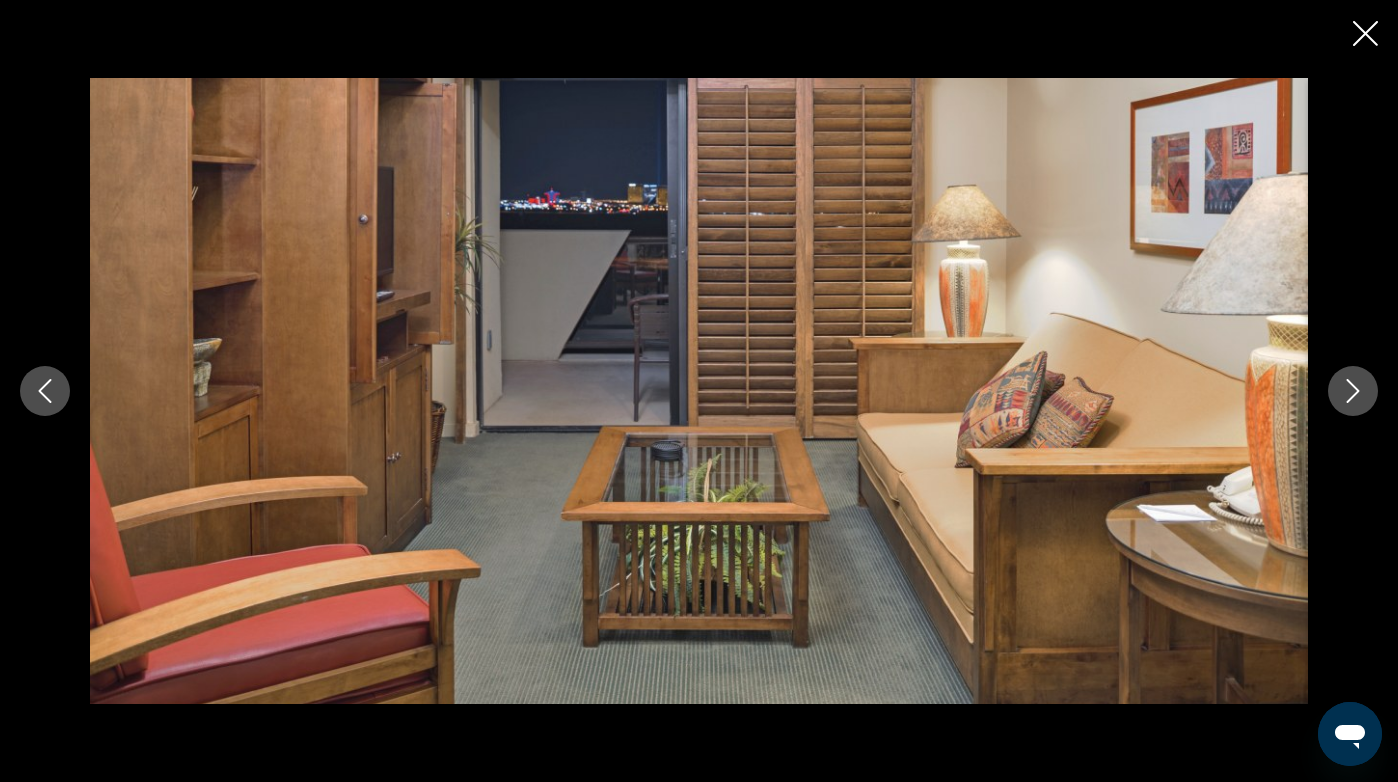 click 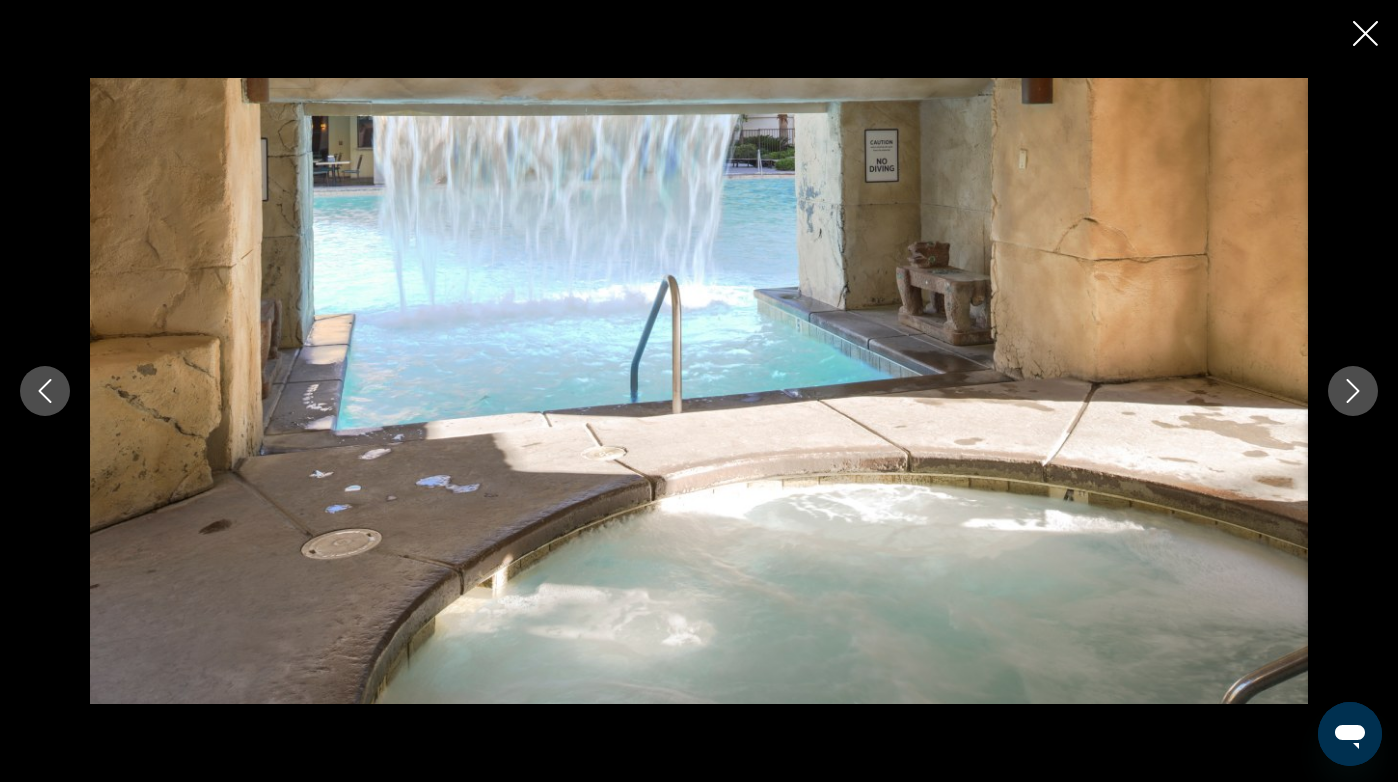 click 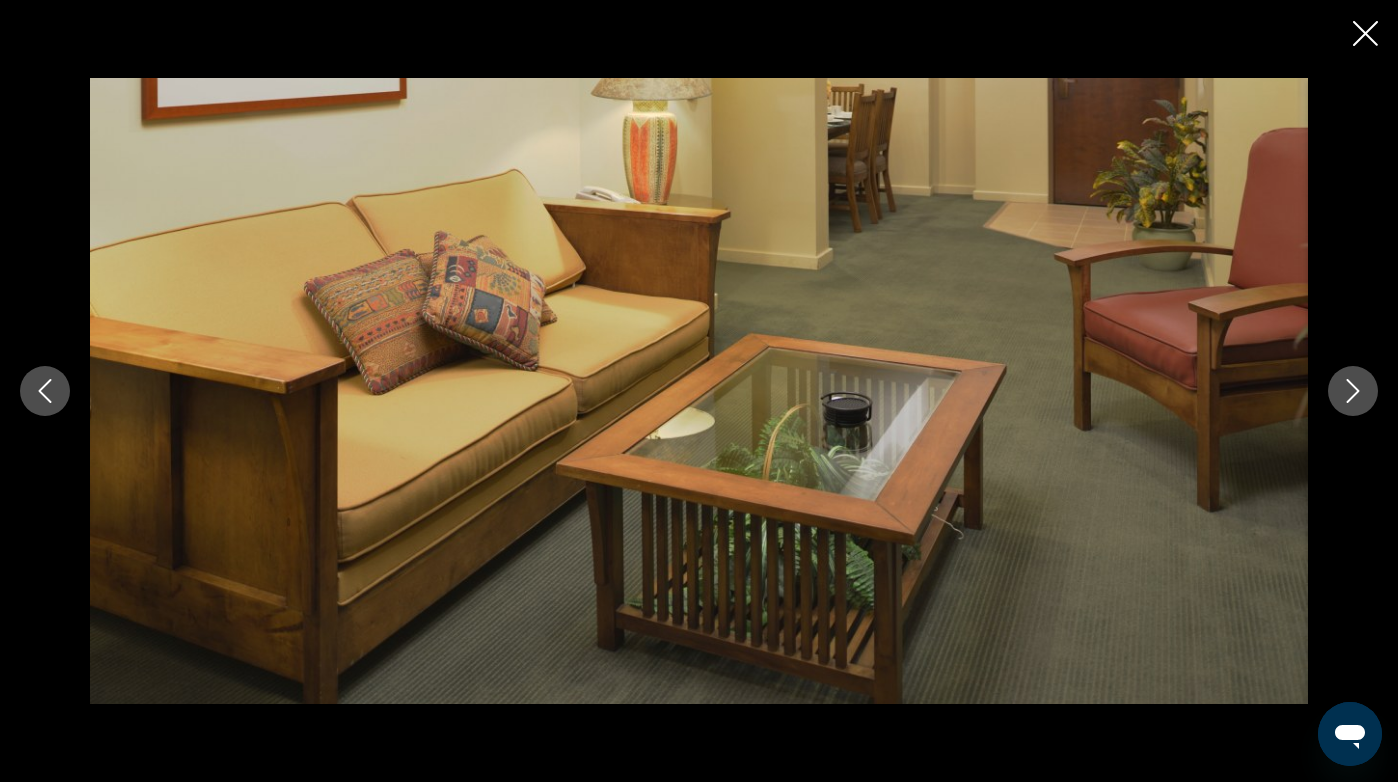scroll, scrollTop: 977, scrollLeft: 0, axis: vertical 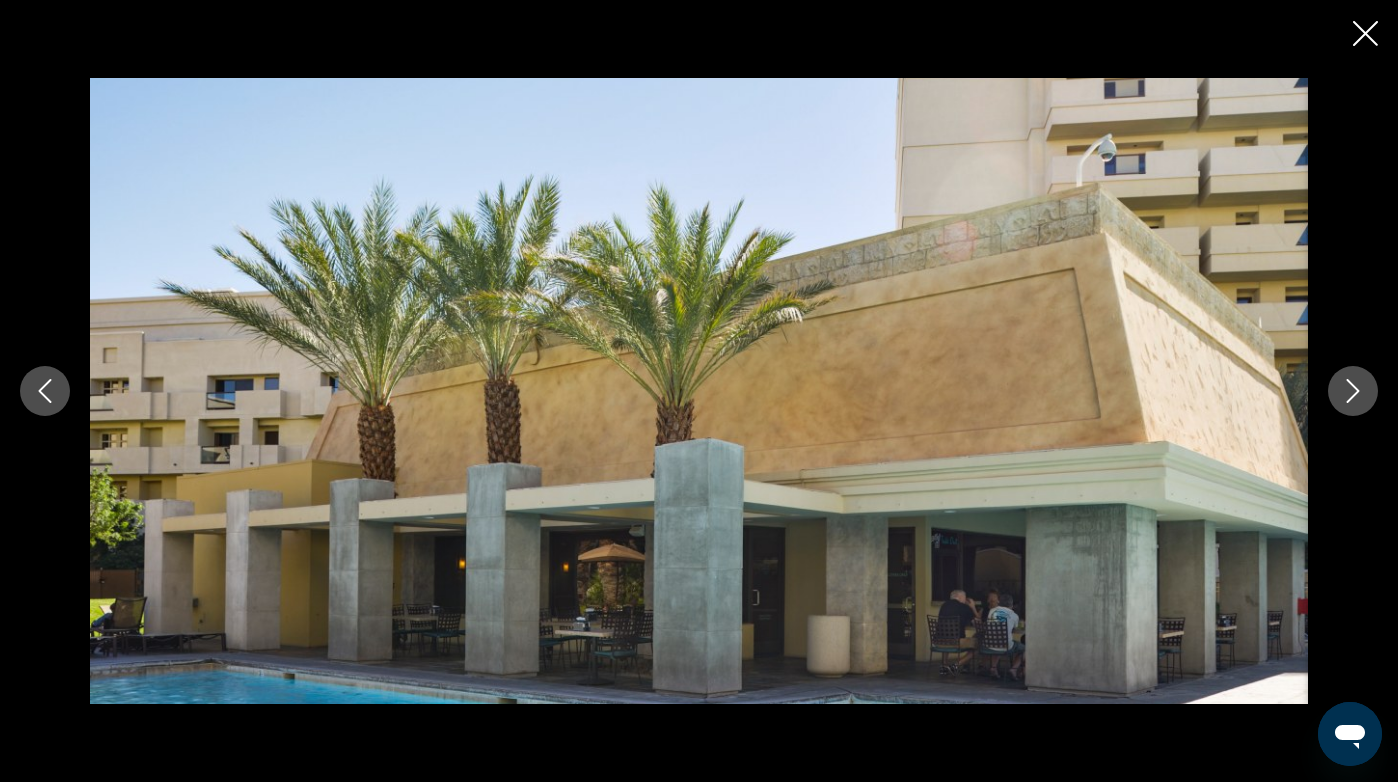 click 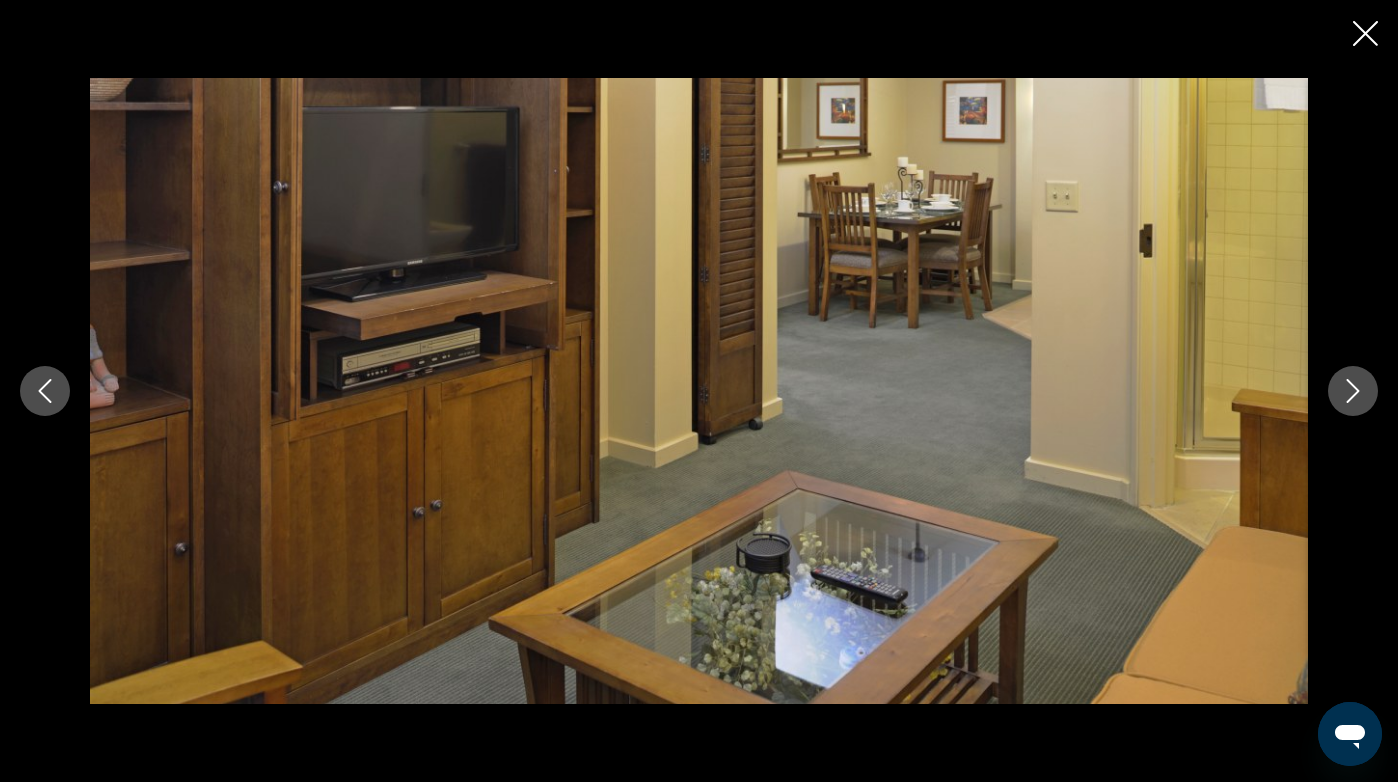 click 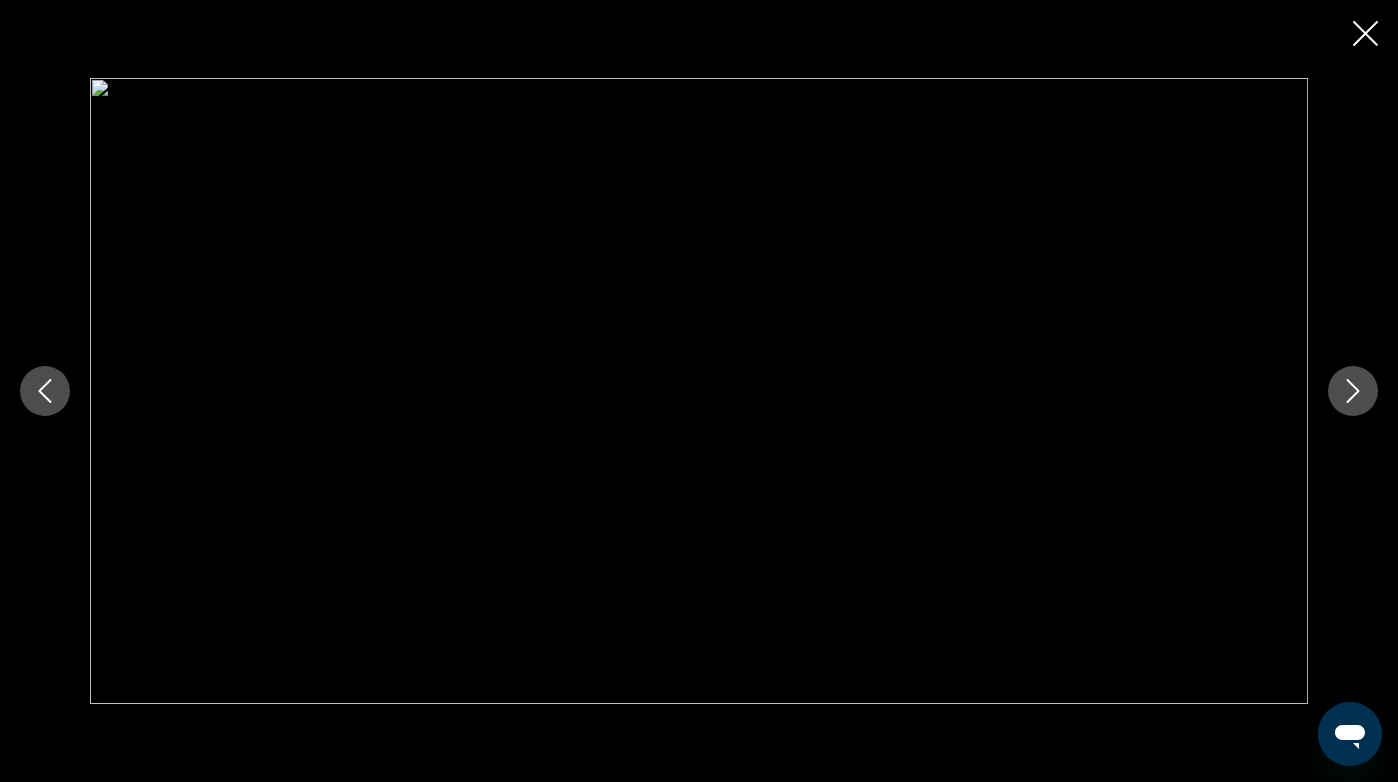 click 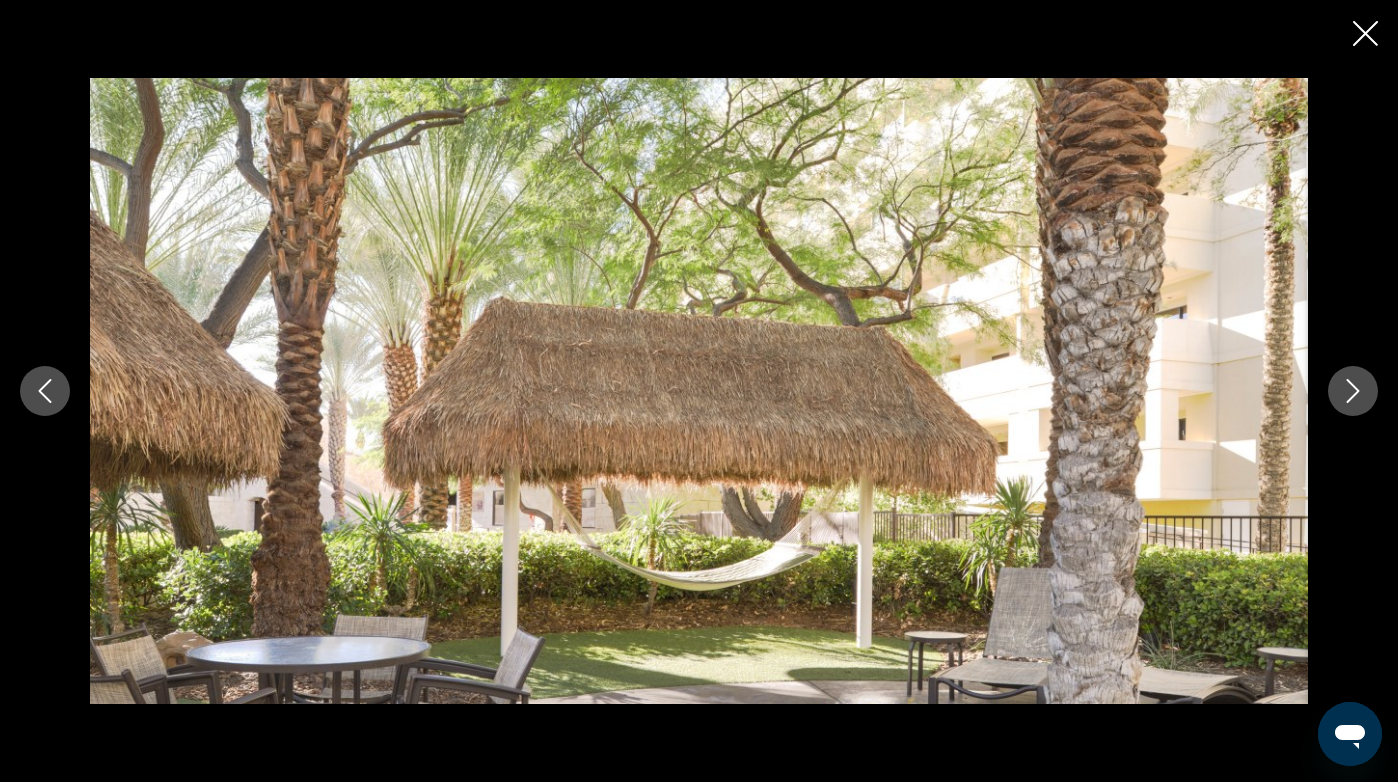 click 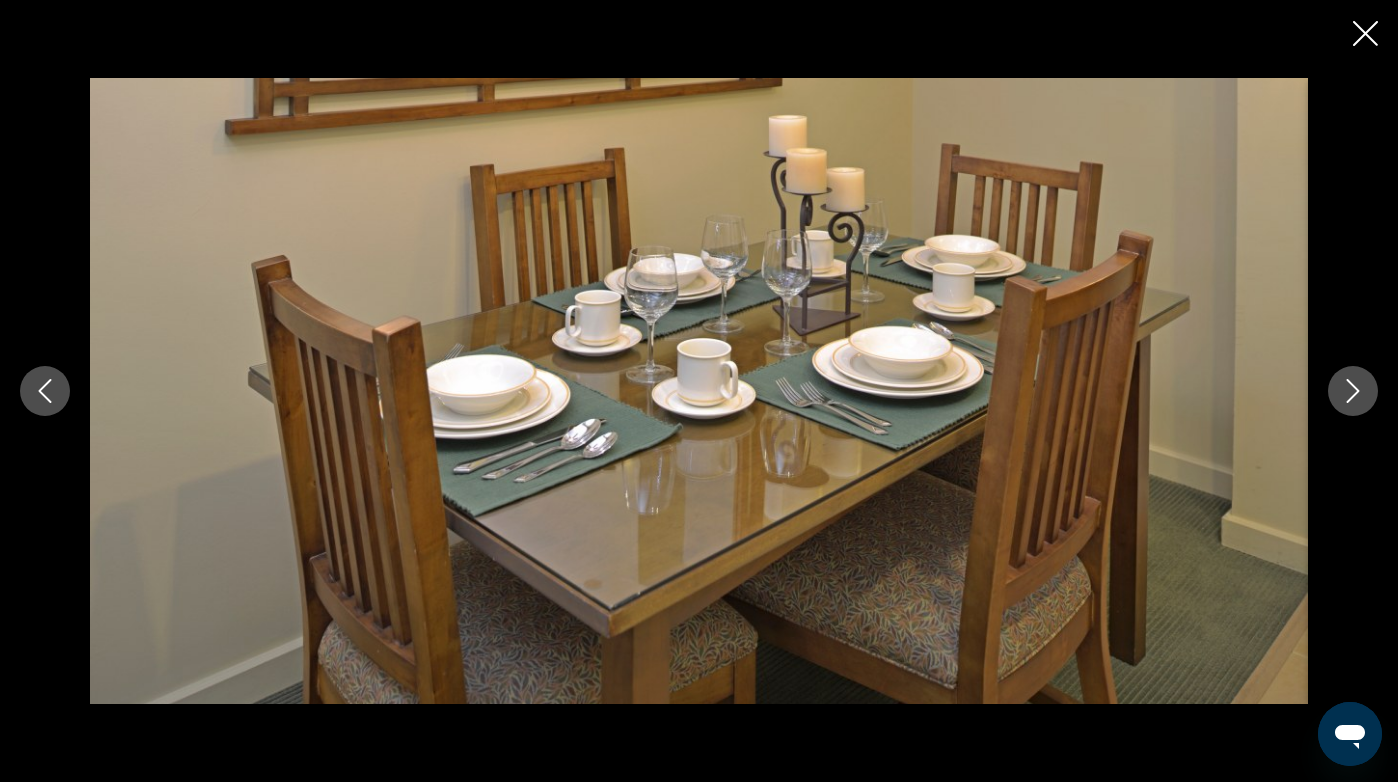 click 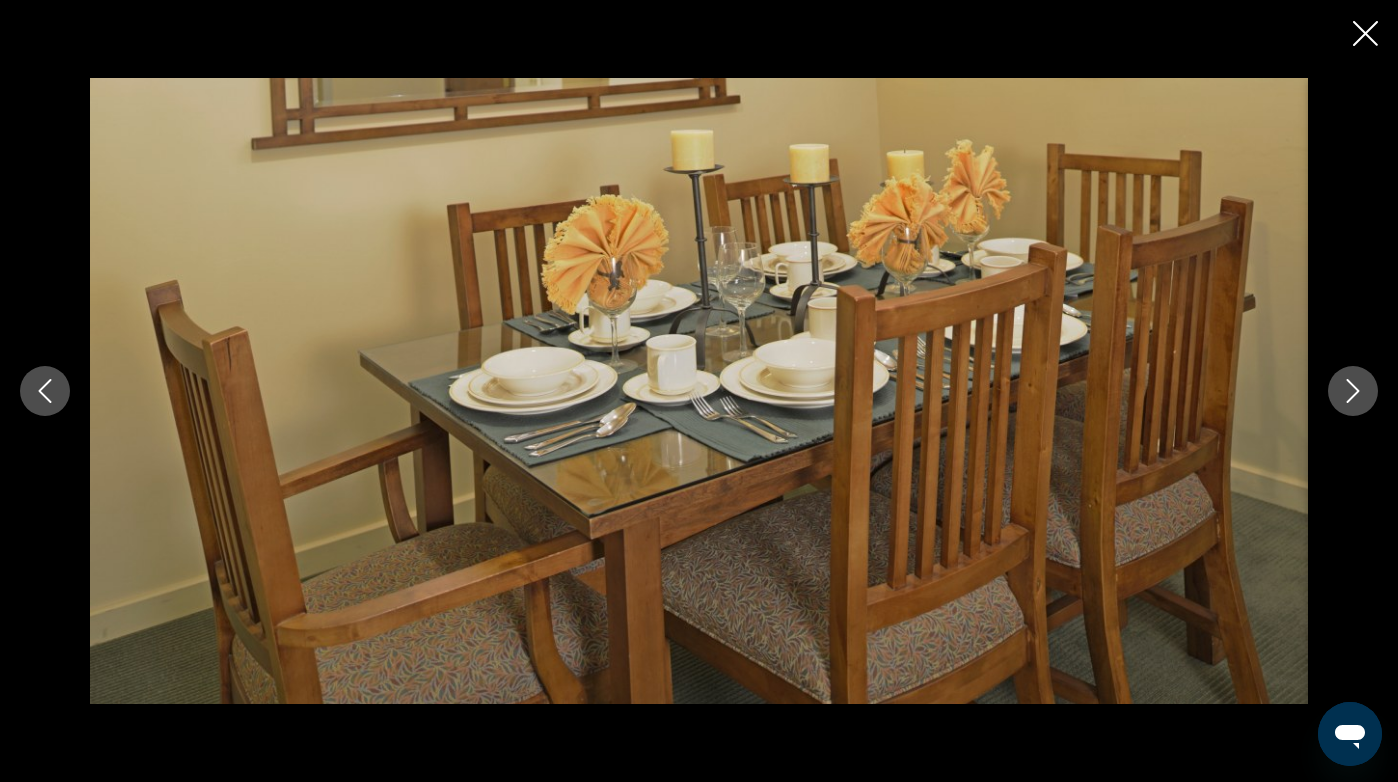 click 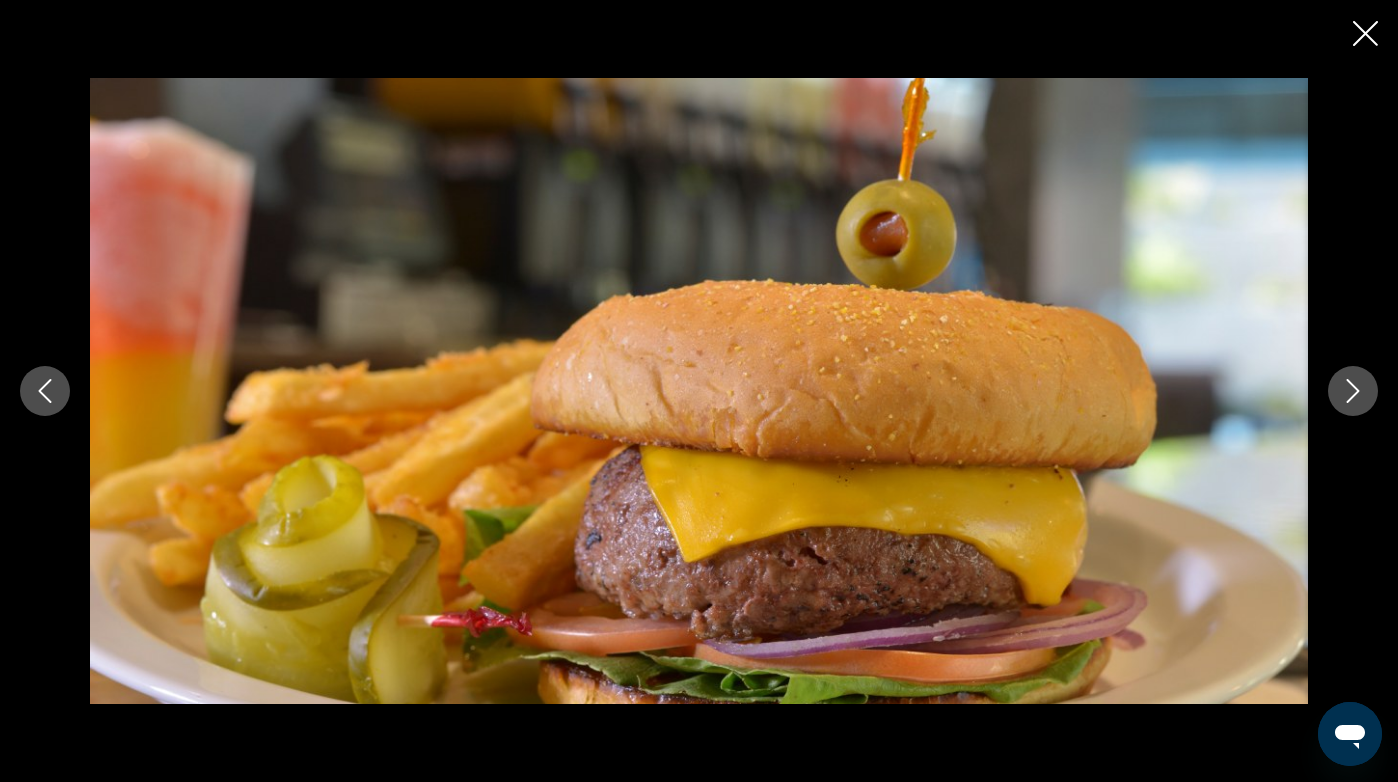 click 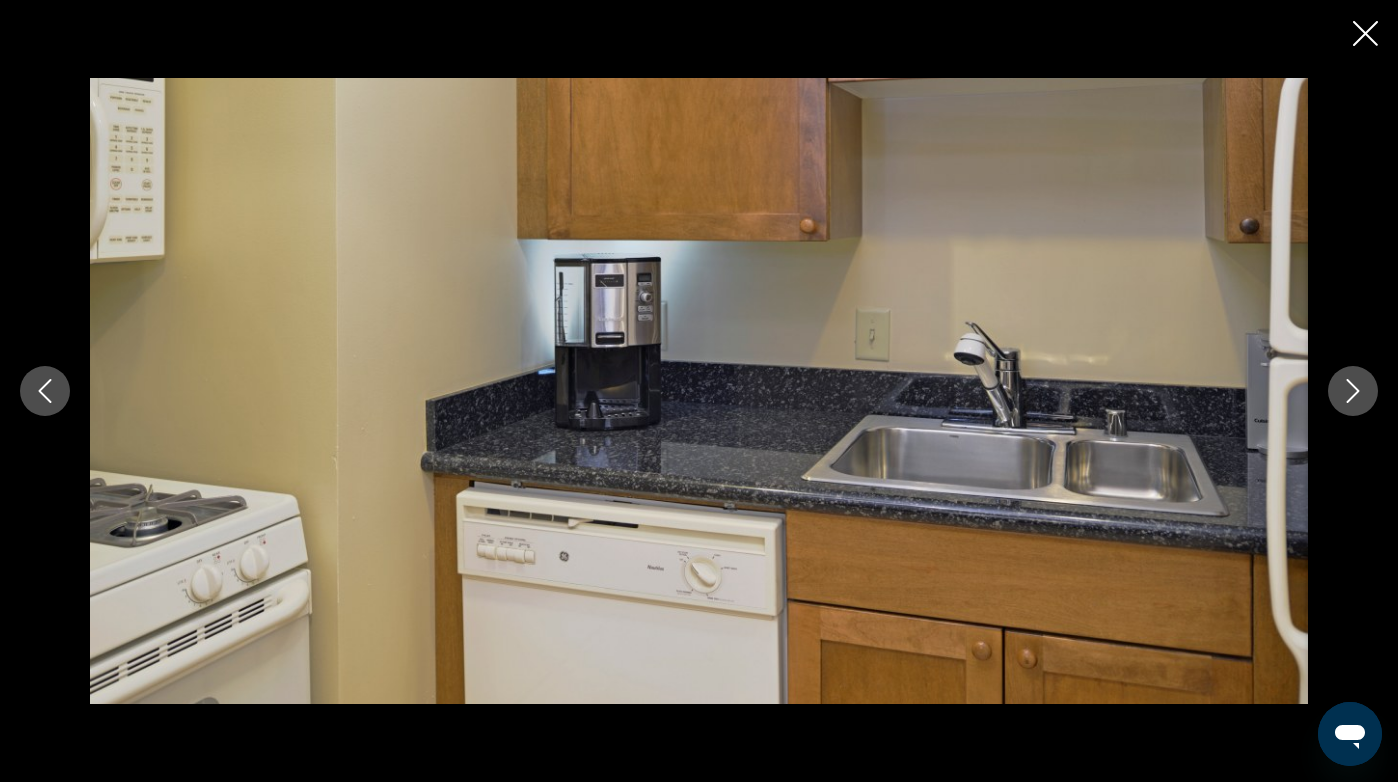click 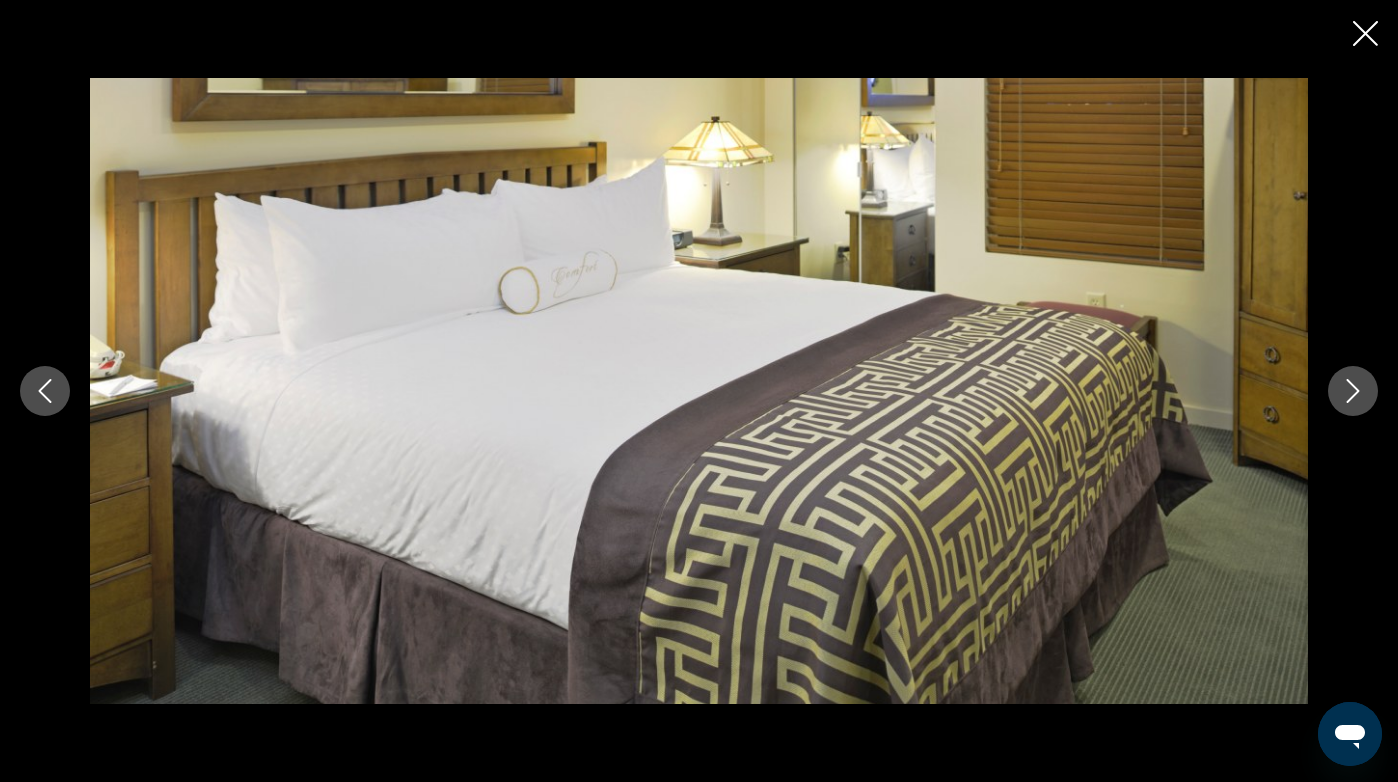 click at bounding box center (1353, 391) 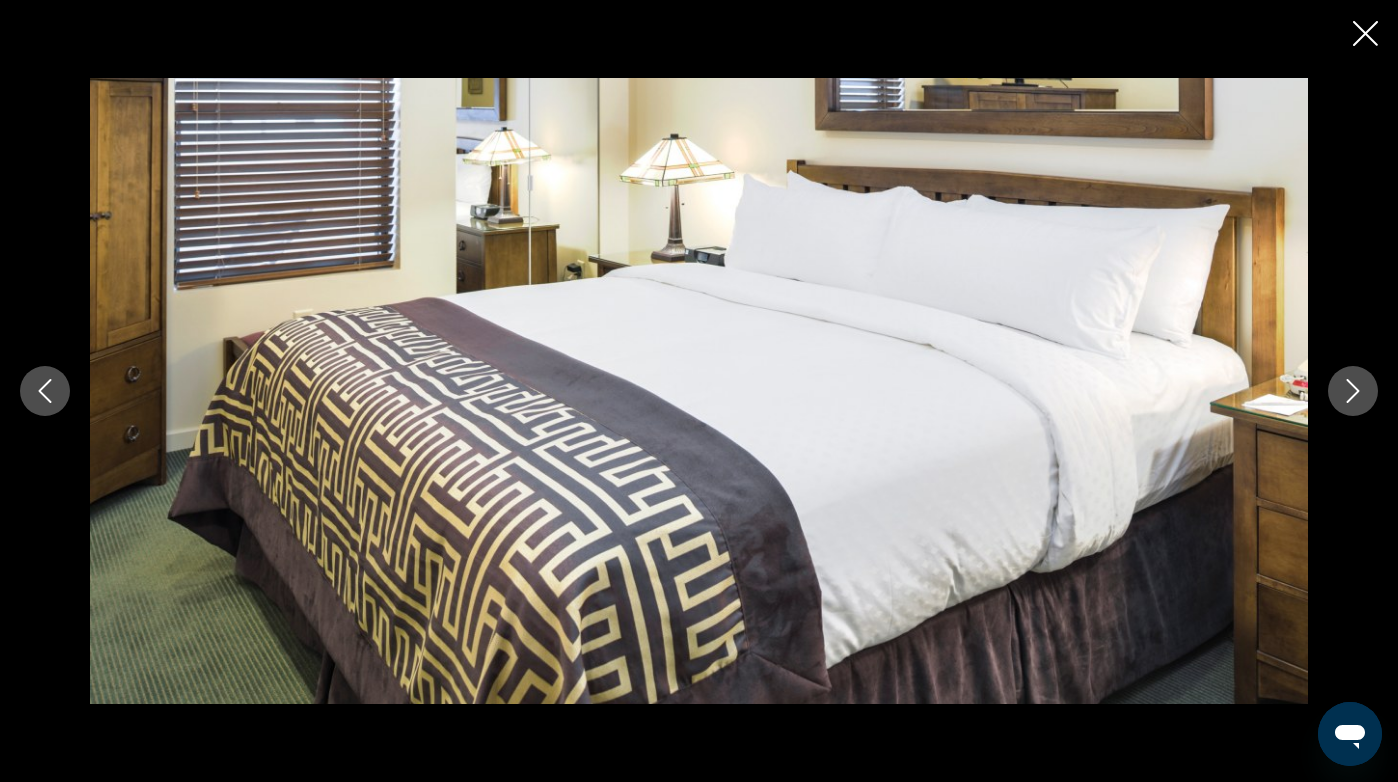 click at bounding box center (1353, 391) 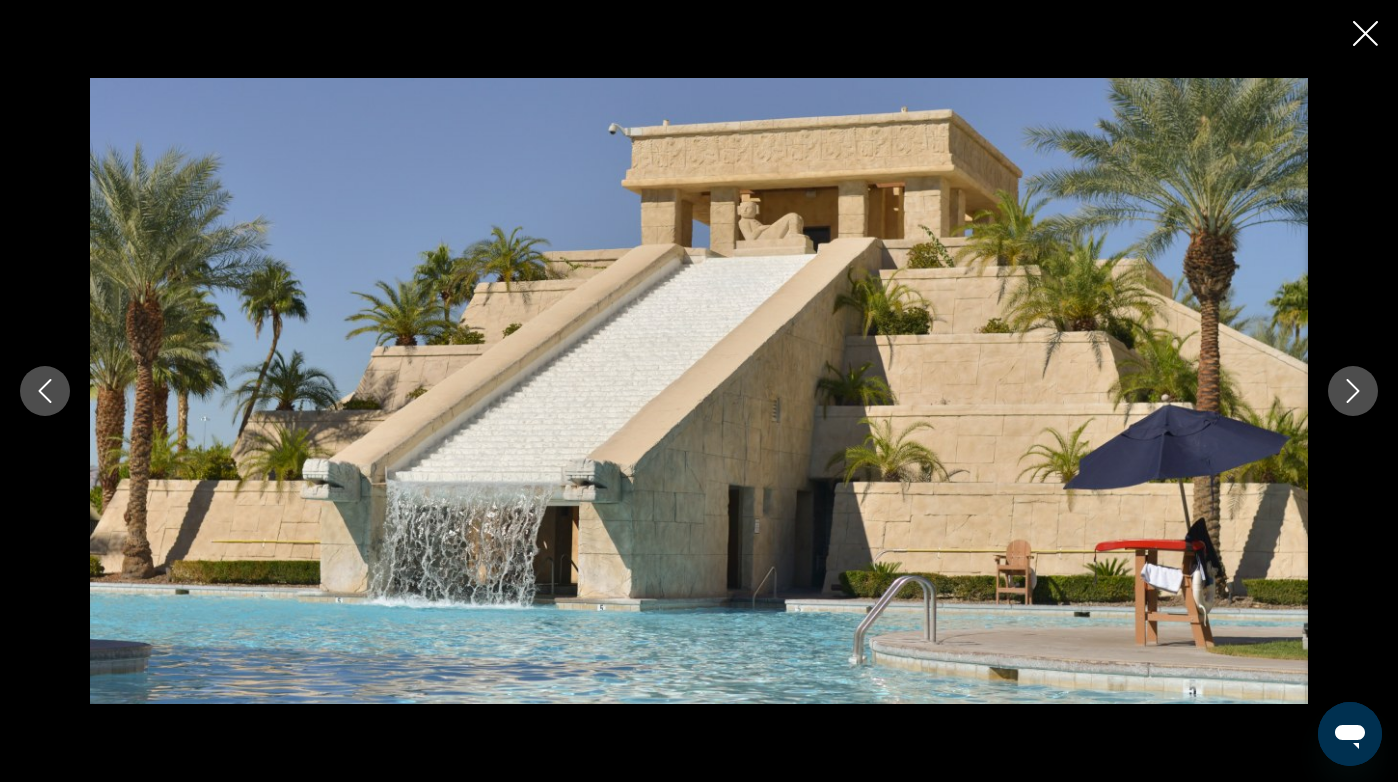 click 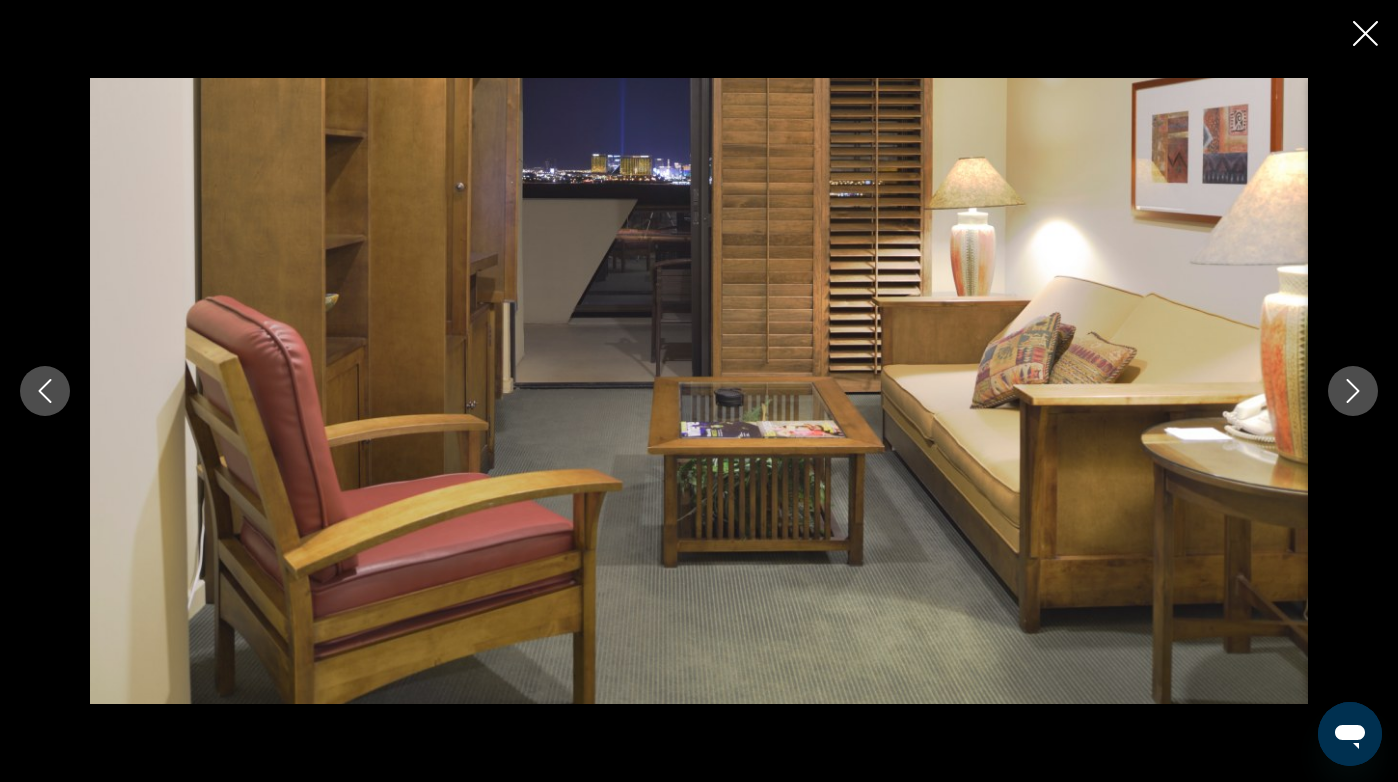 click 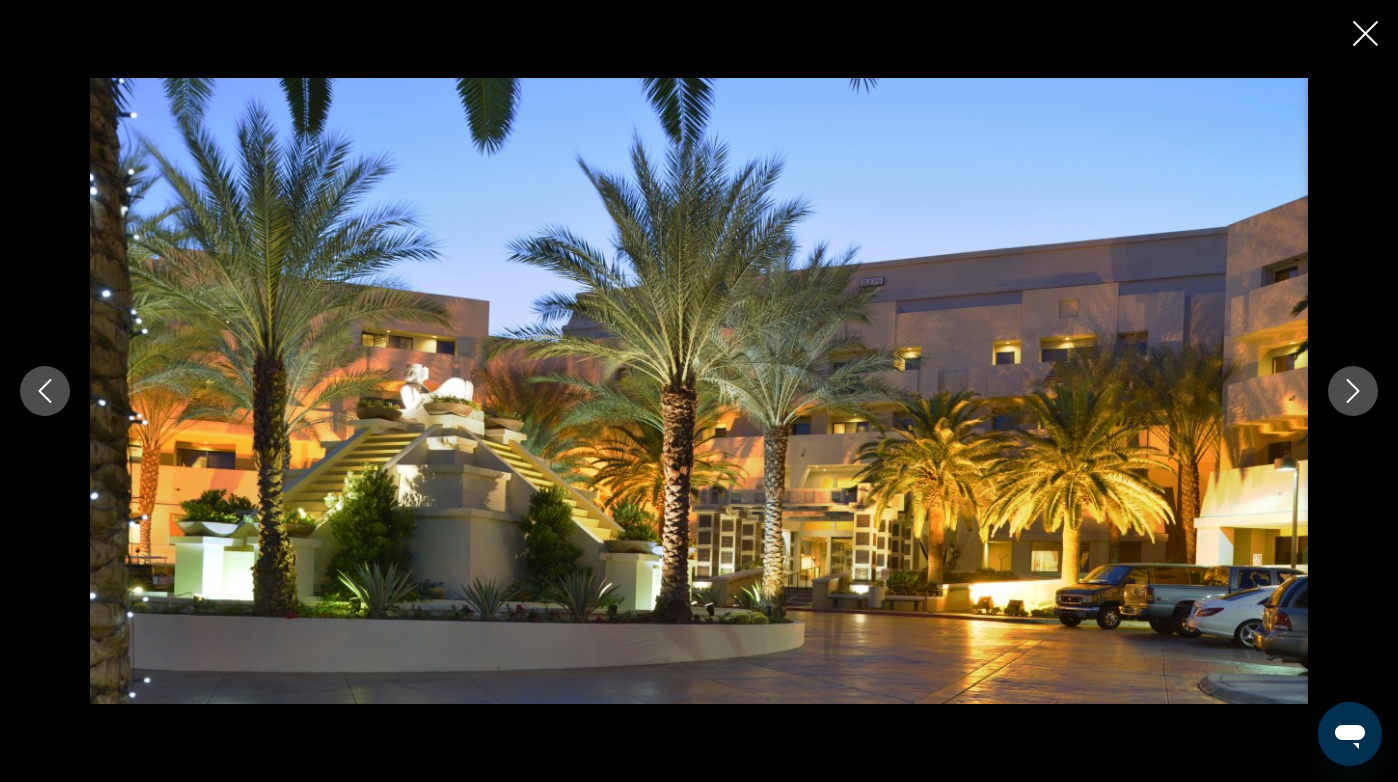 click 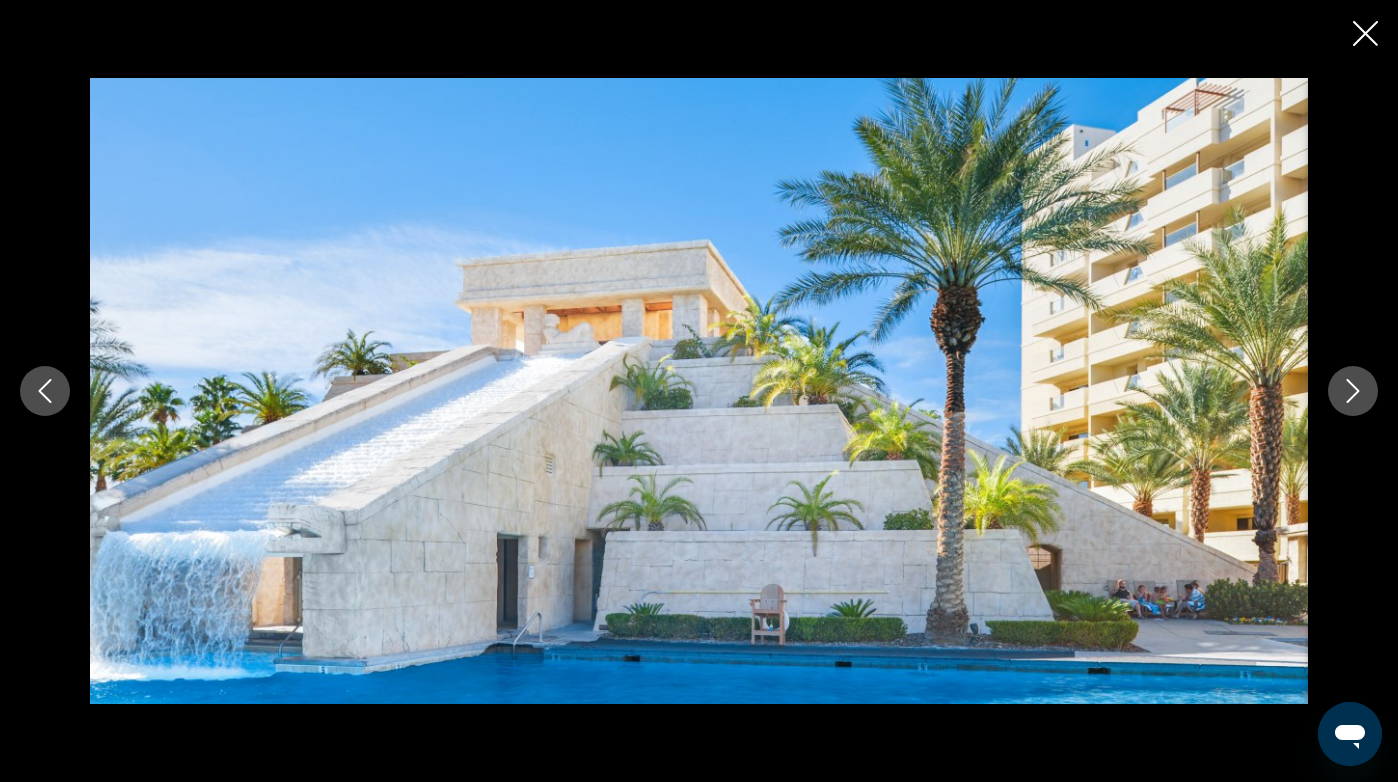 click 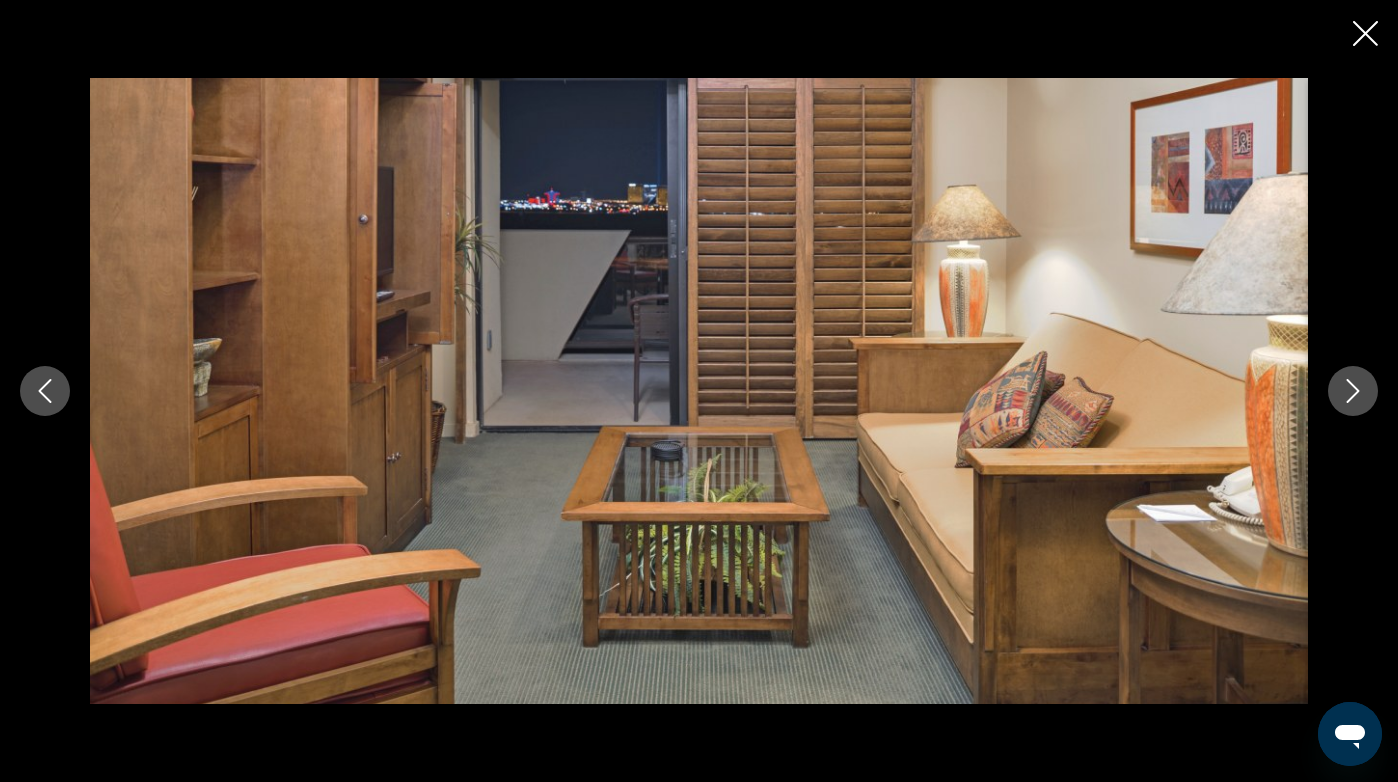 click 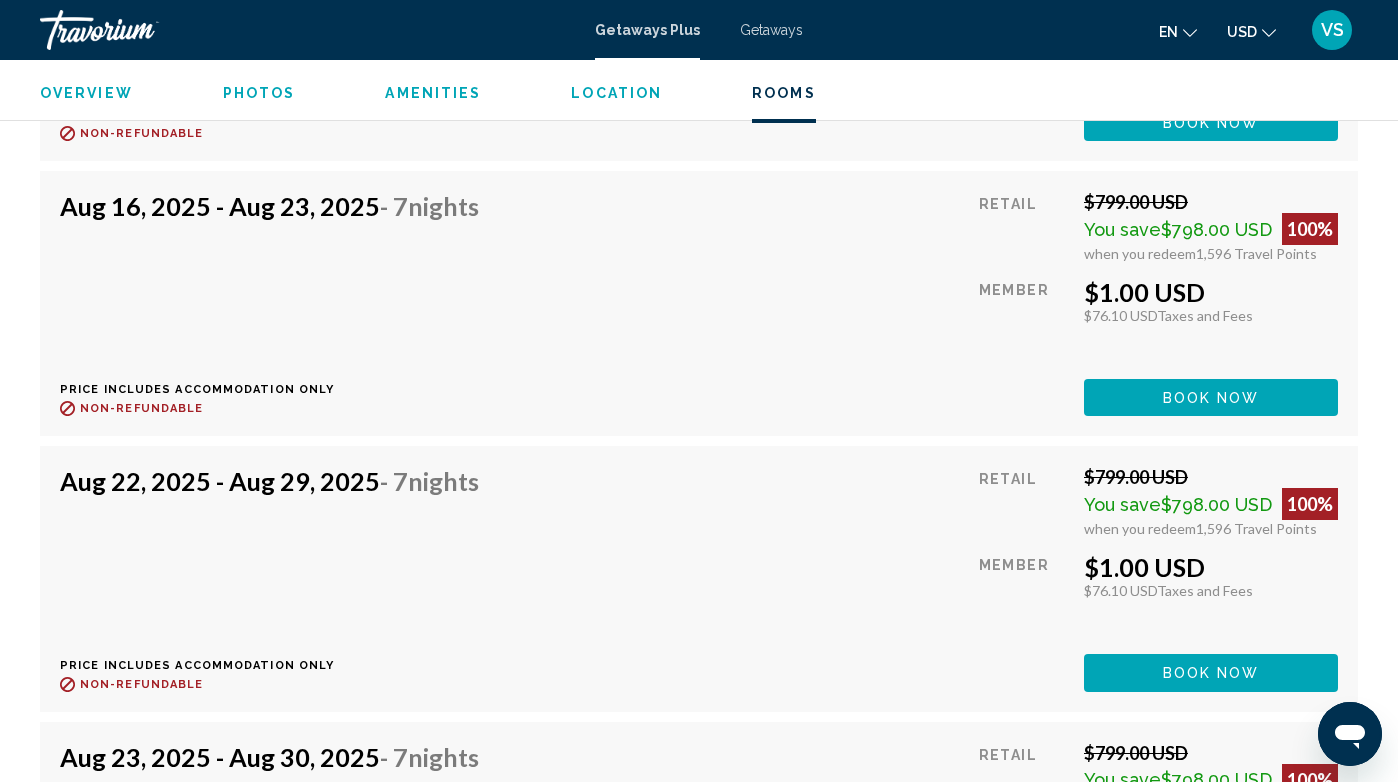scroll, scrollTop: 4360, scrollLeft: 0, axis: vertical 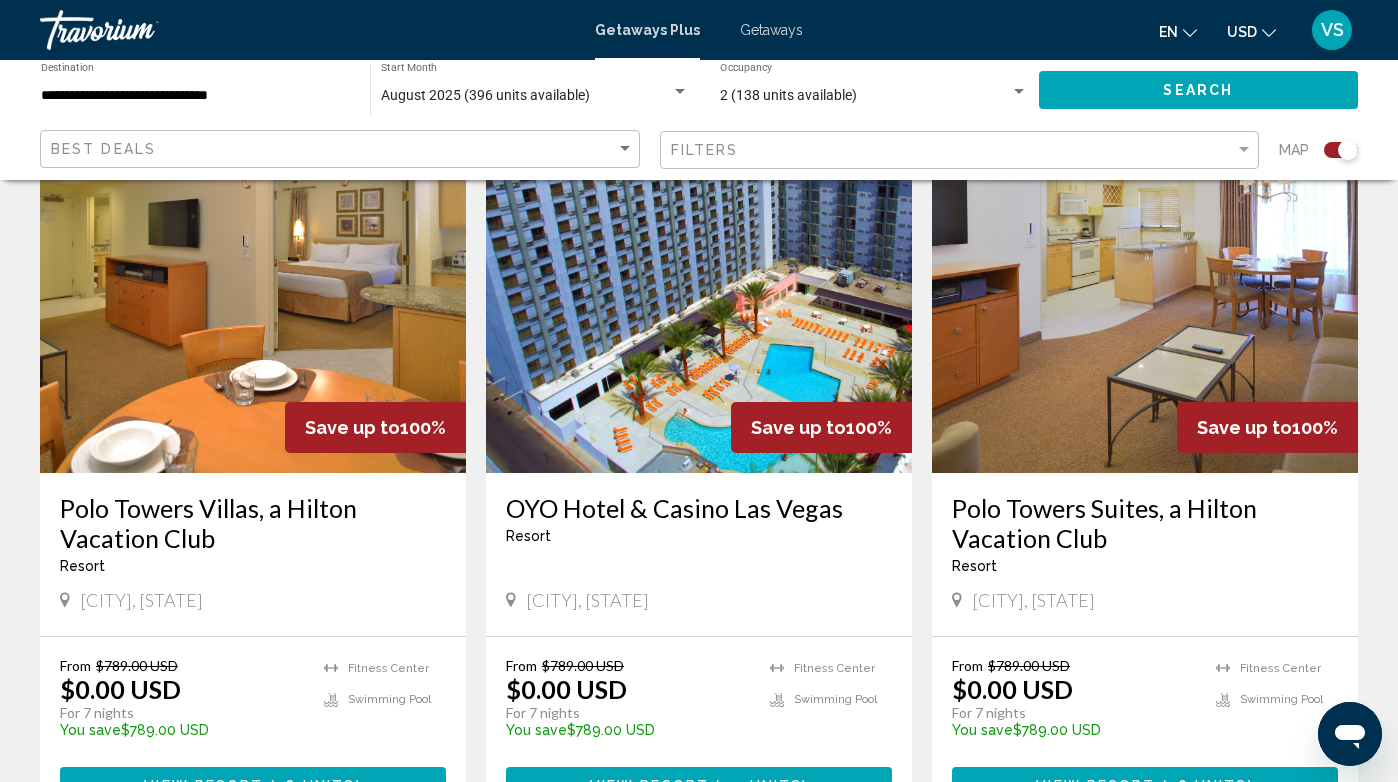 click at bounding box center [699, 313] 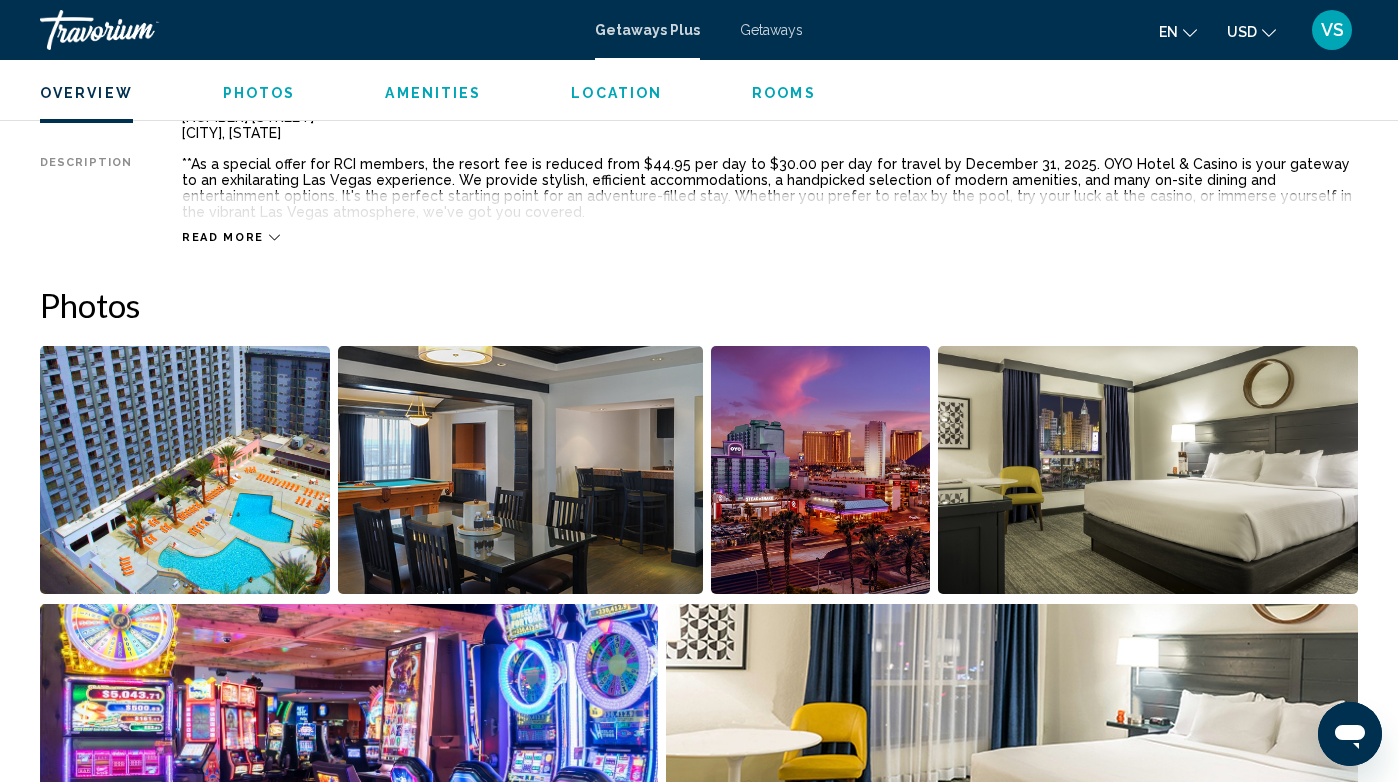 scroll, scrollTop: 1074, scrollLeft: 0, axis: vertical 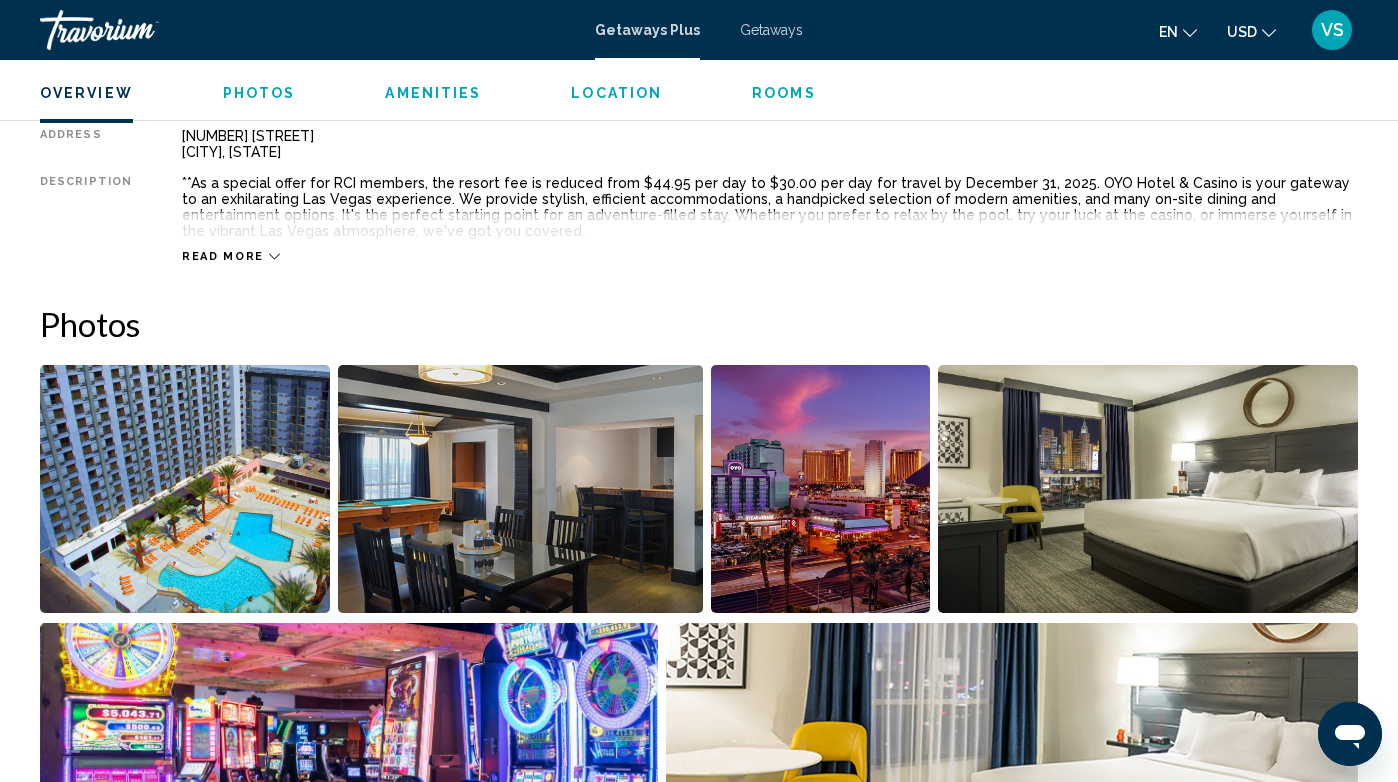click at bounding box center [524, 493] 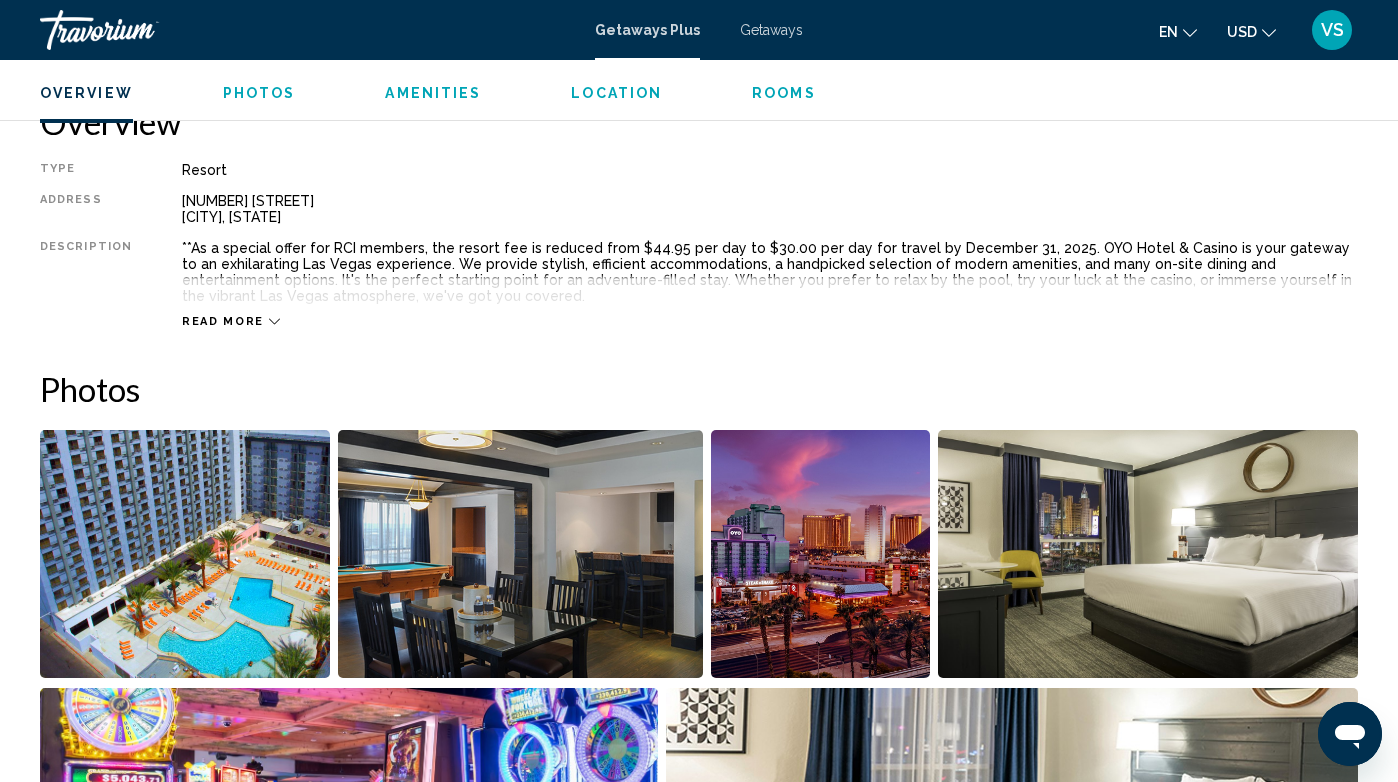 scroll, scrollTop: 1008, scrollLeft: 0, axis: vertical 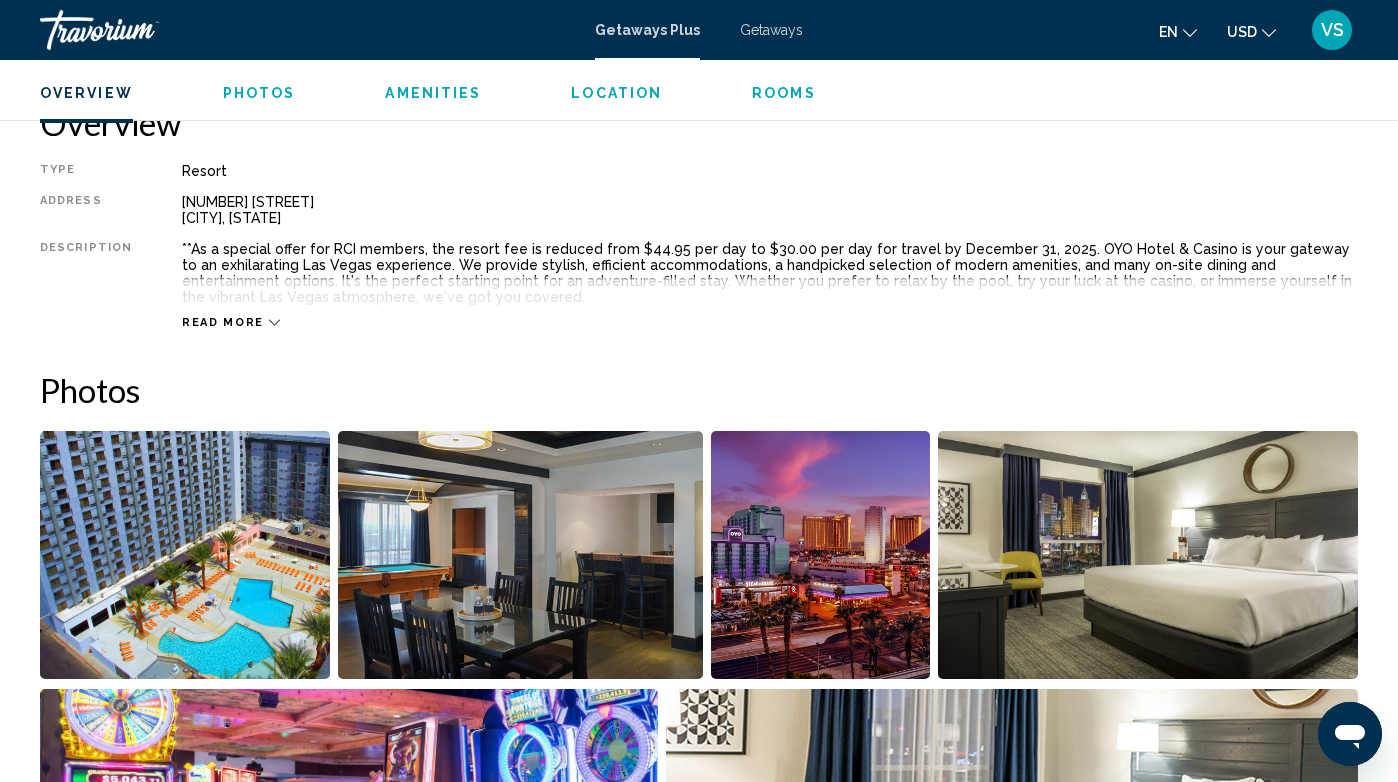 click 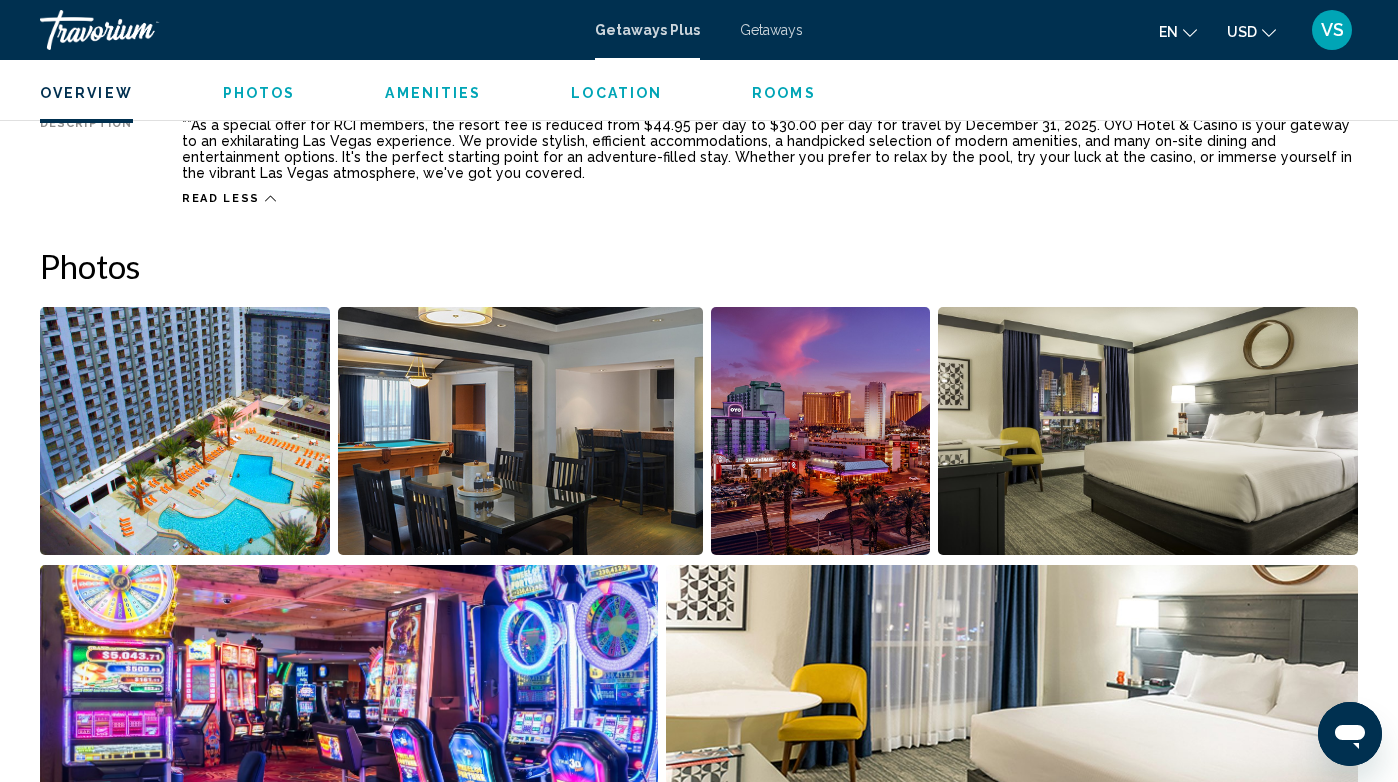 scroll, scrollTop: 1133, scrollLeft: 0, axis: vertical 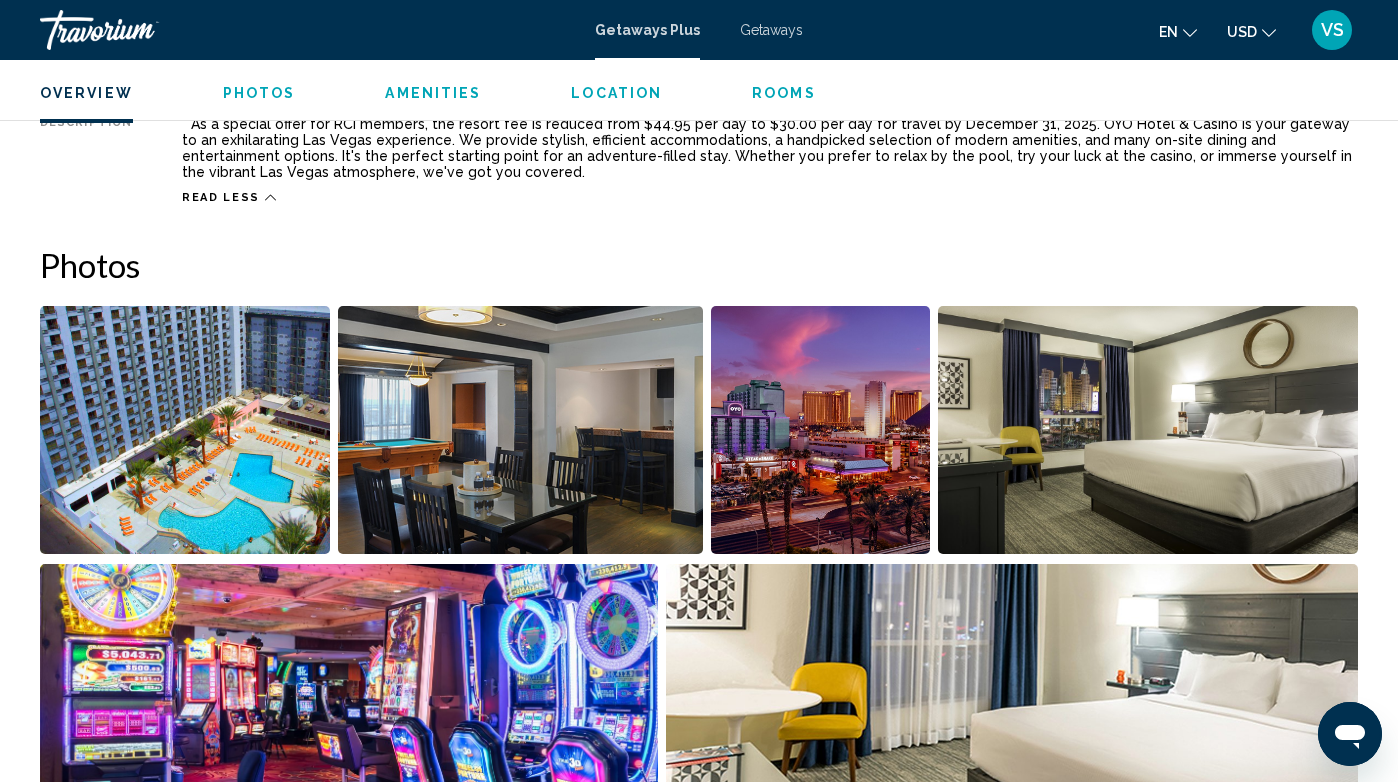 click at bounding box center [520, 430] 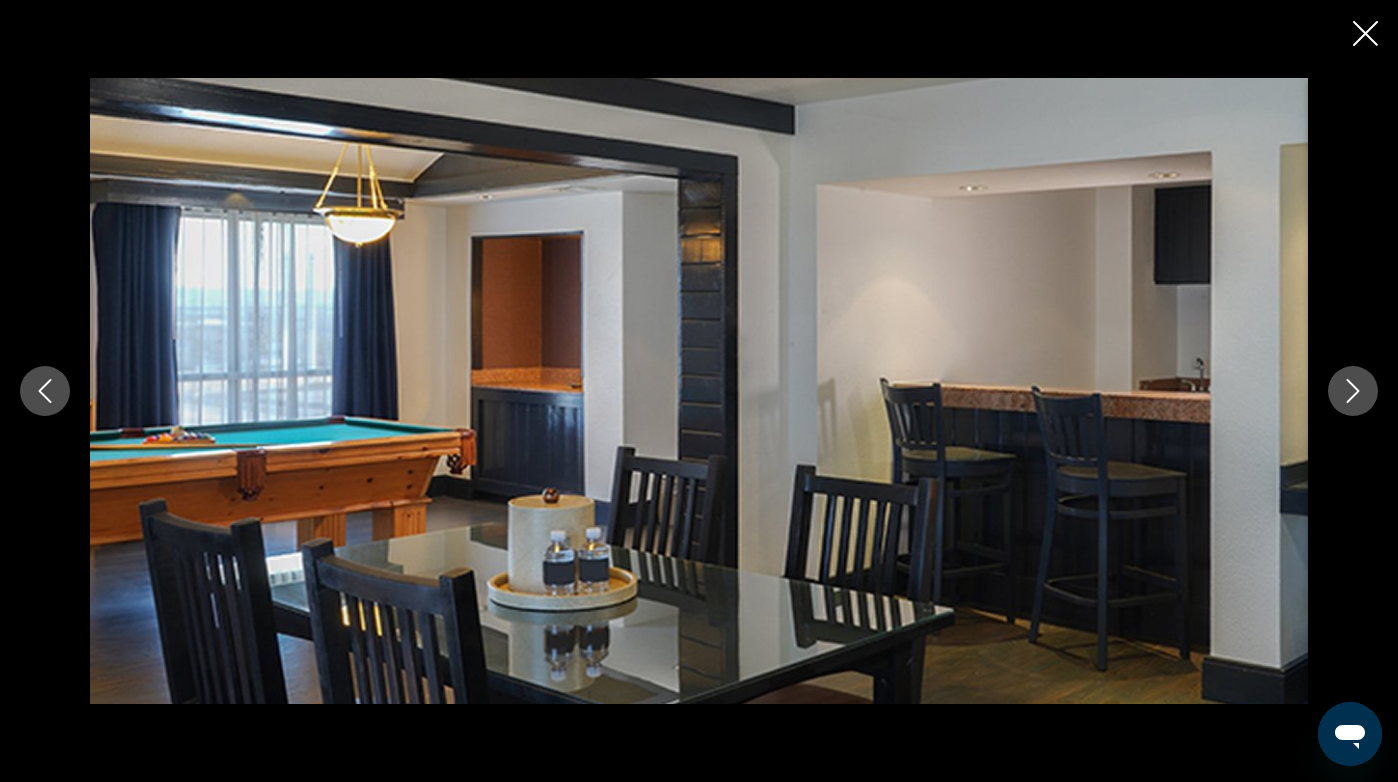 click 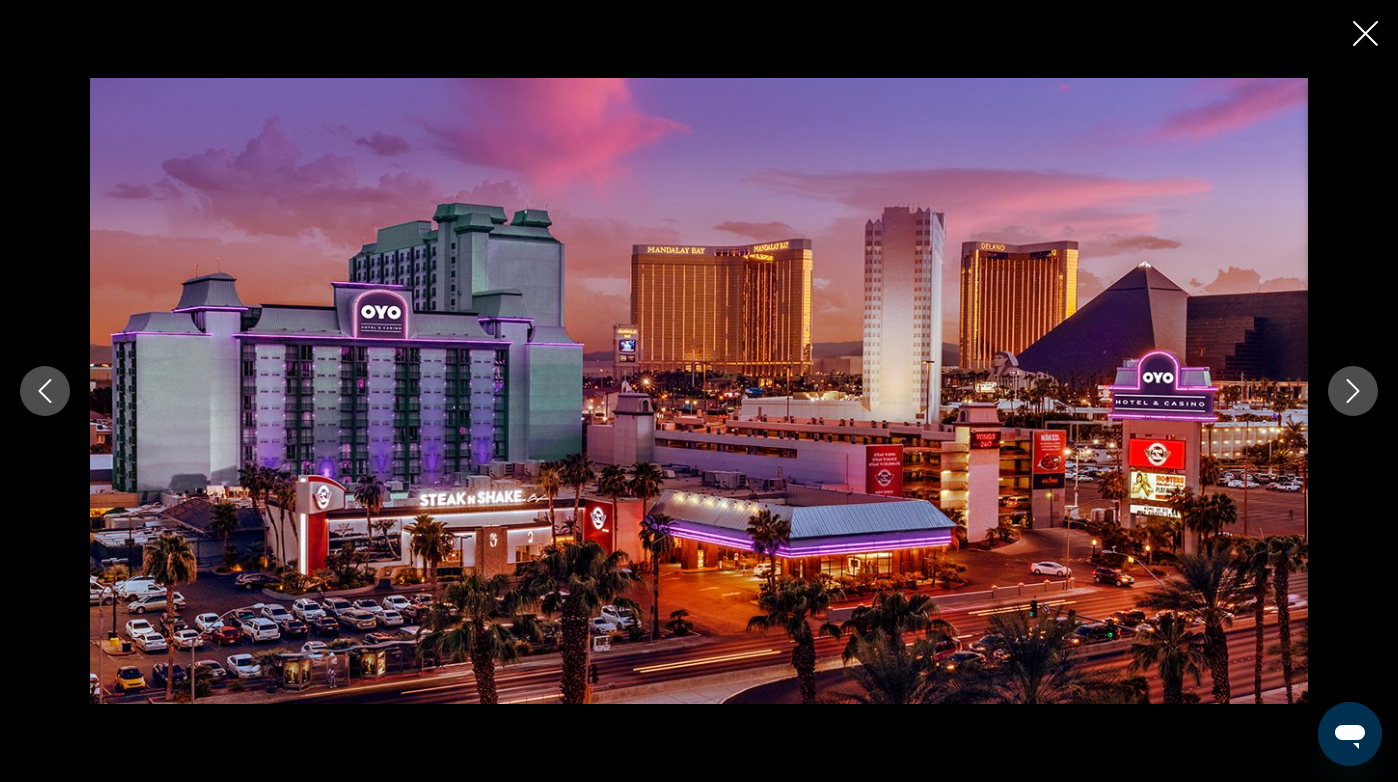 click 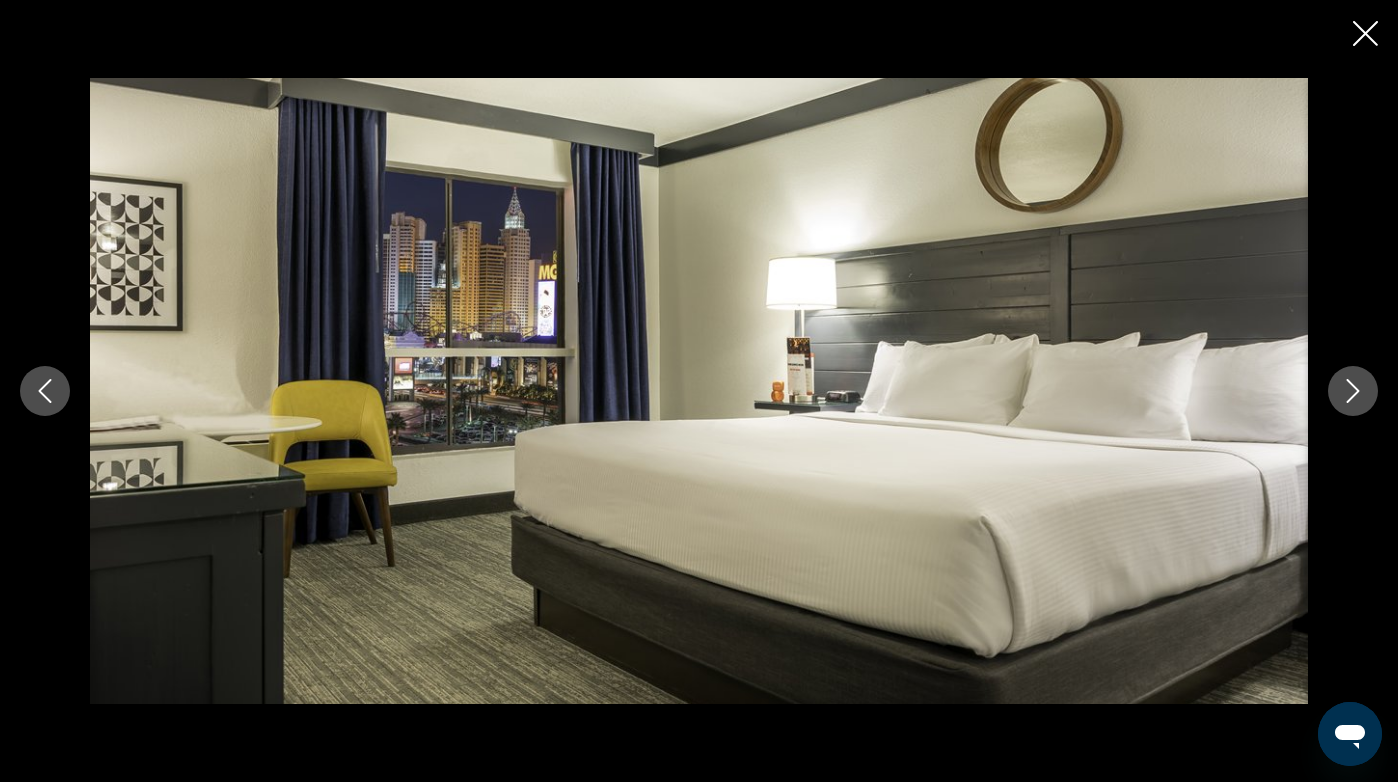 click 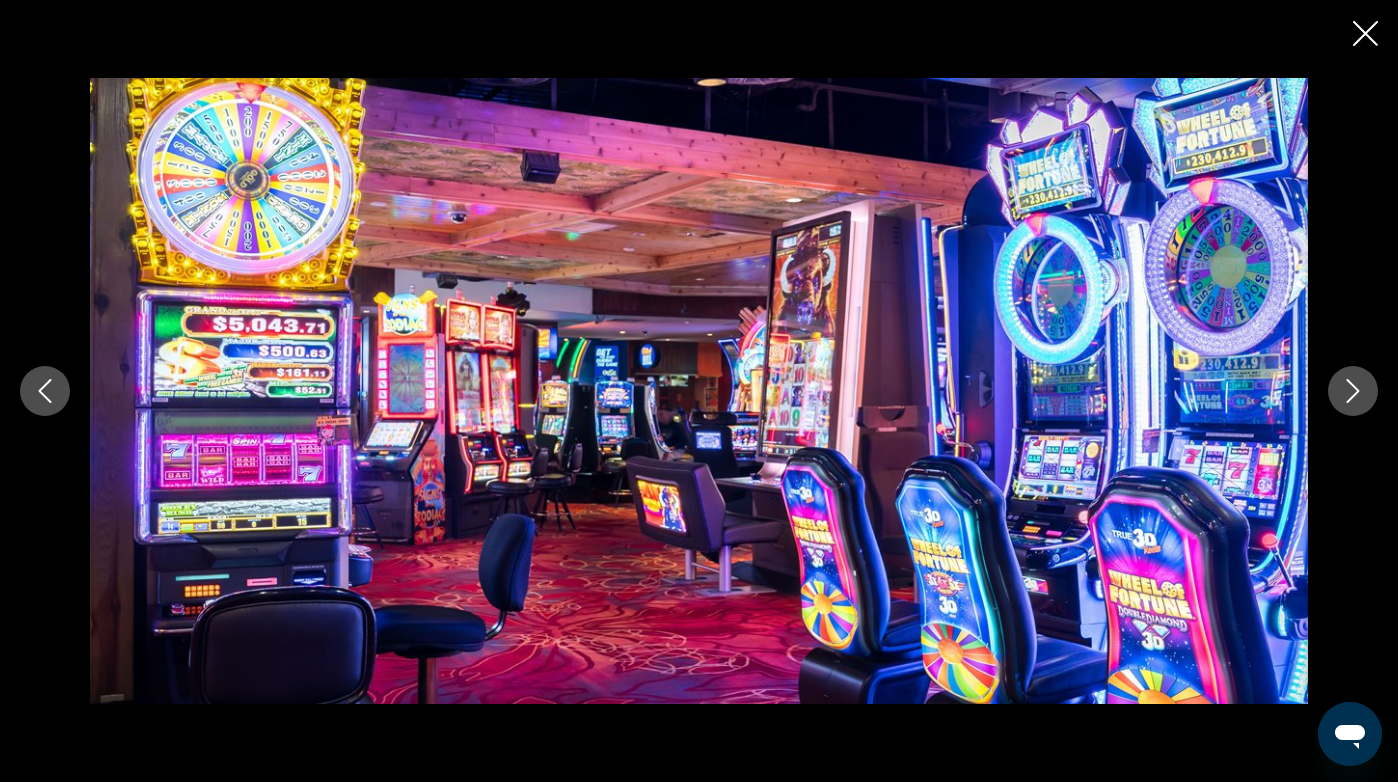 click 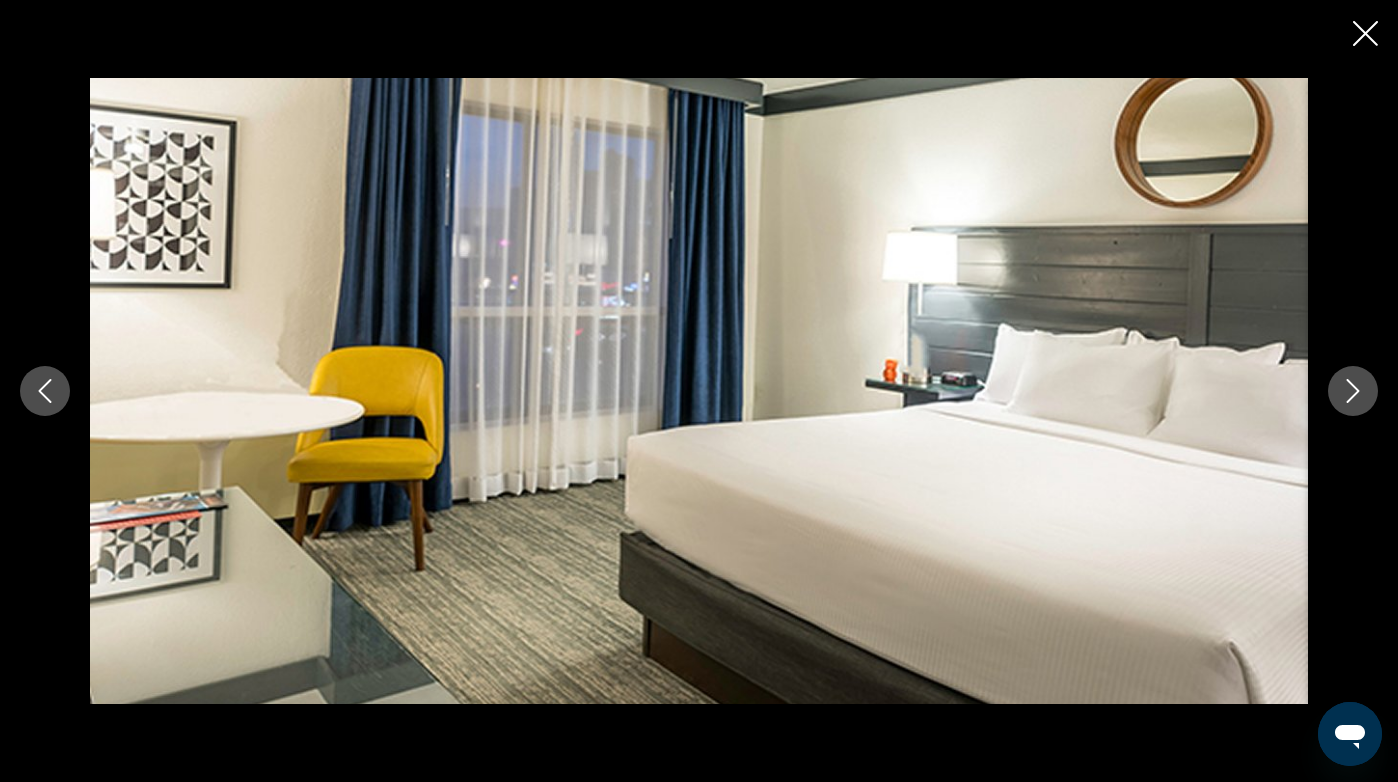 click 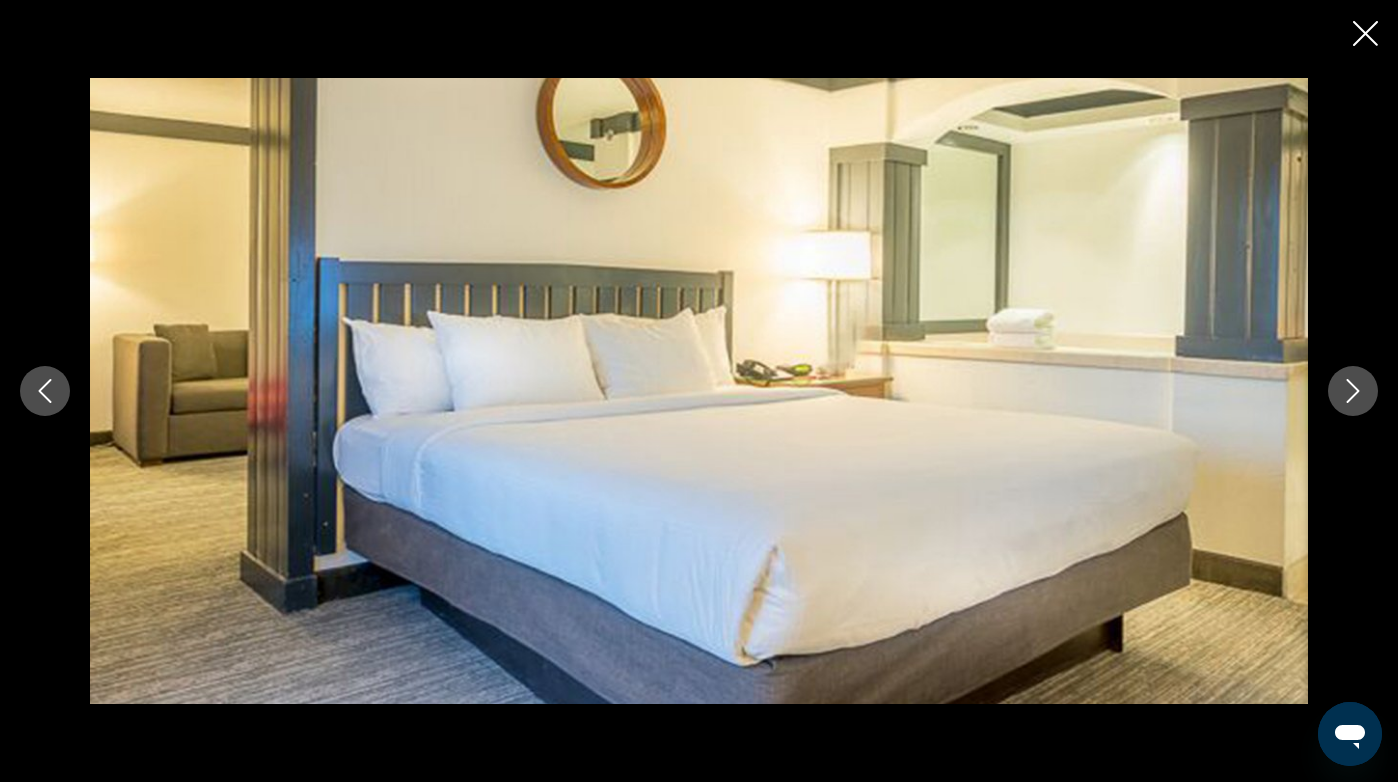 click 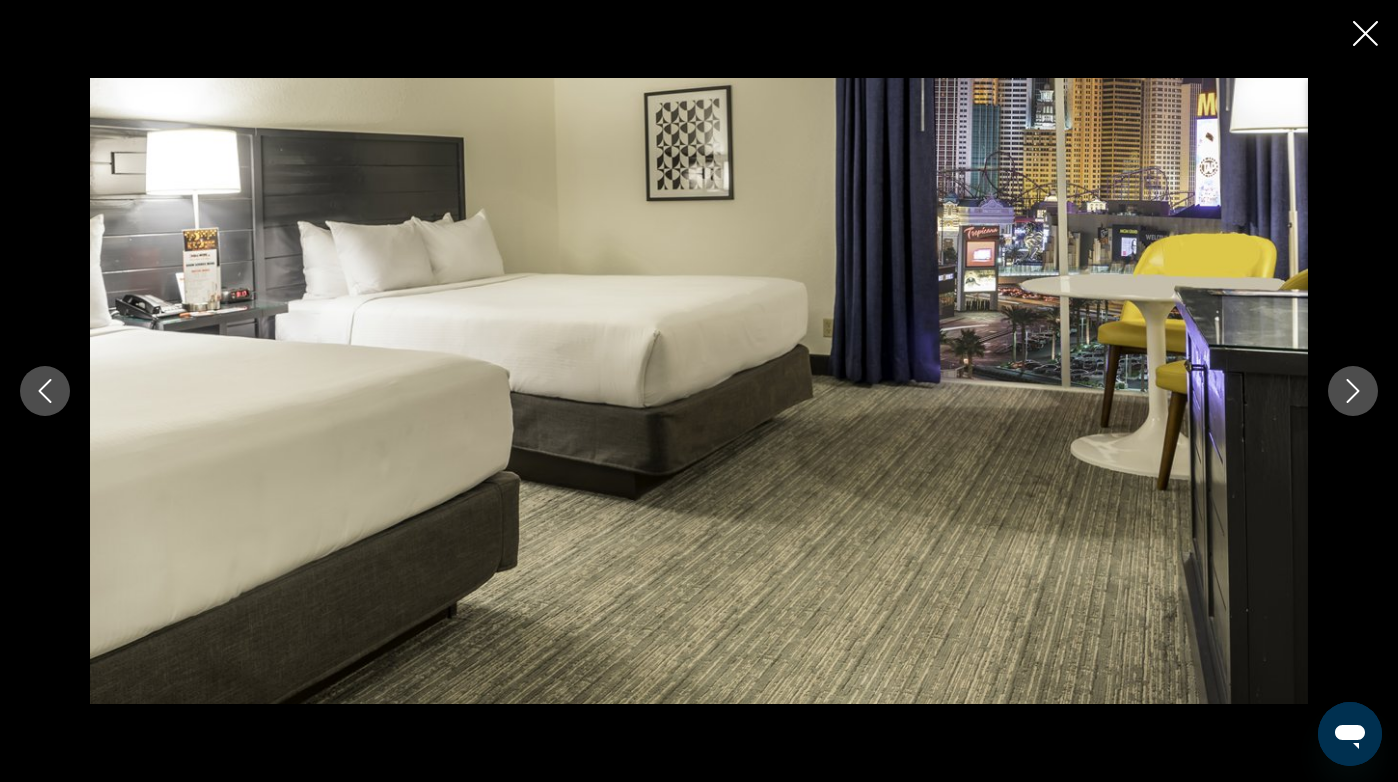 click 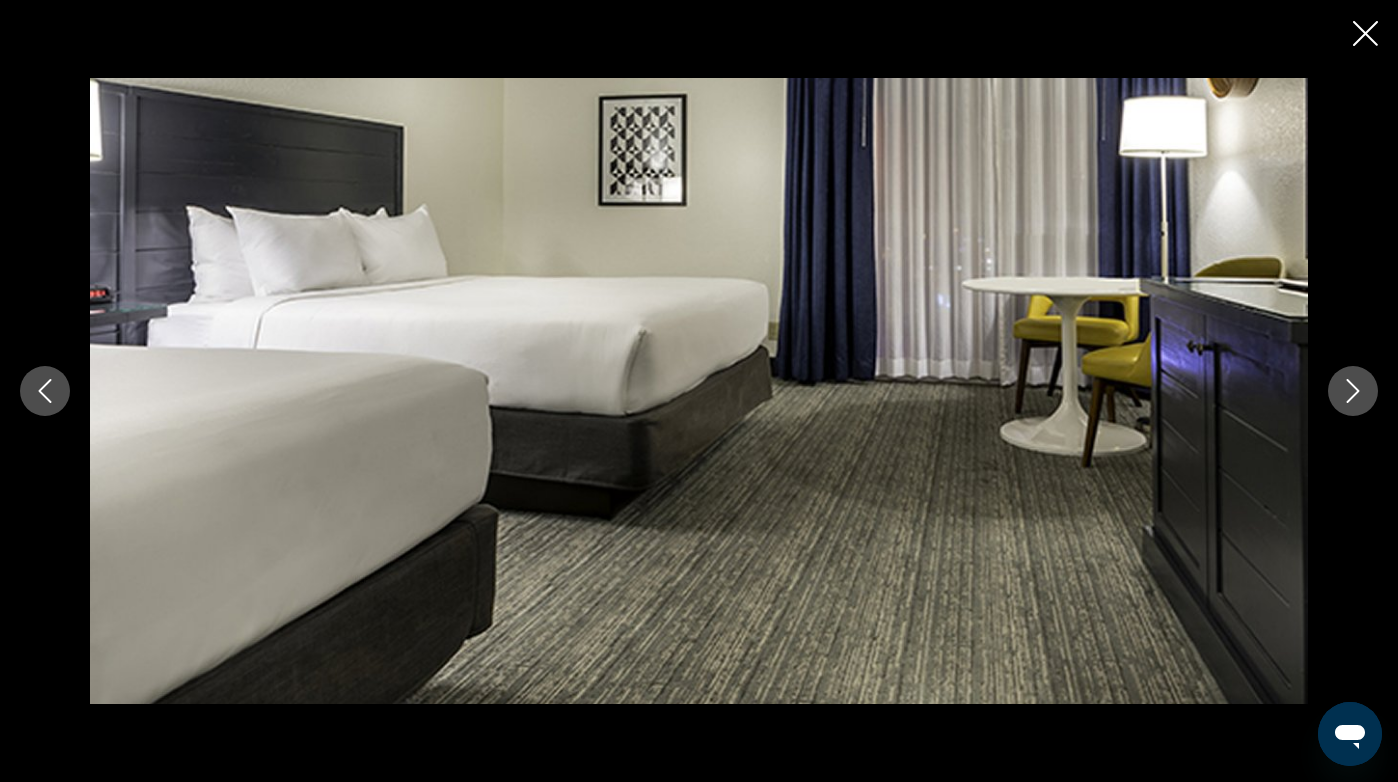 click 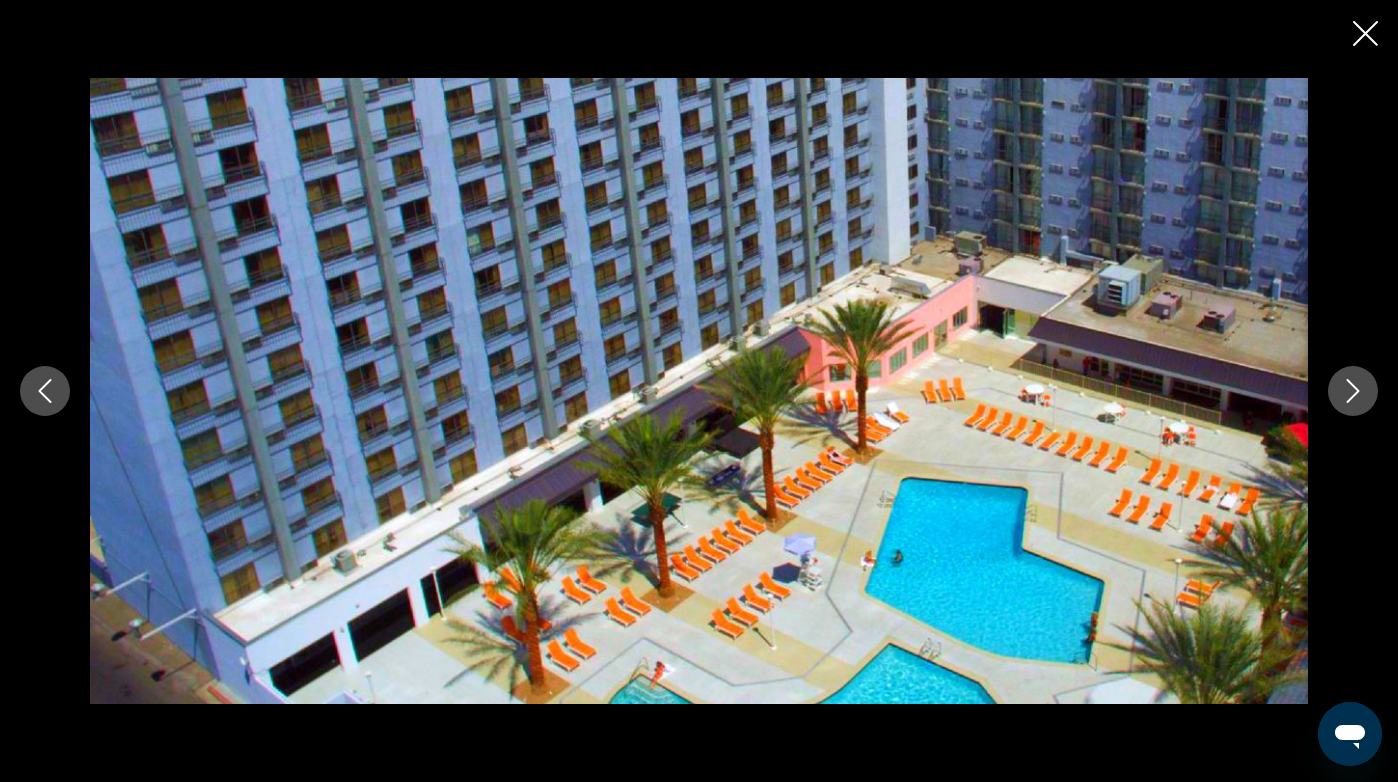 click 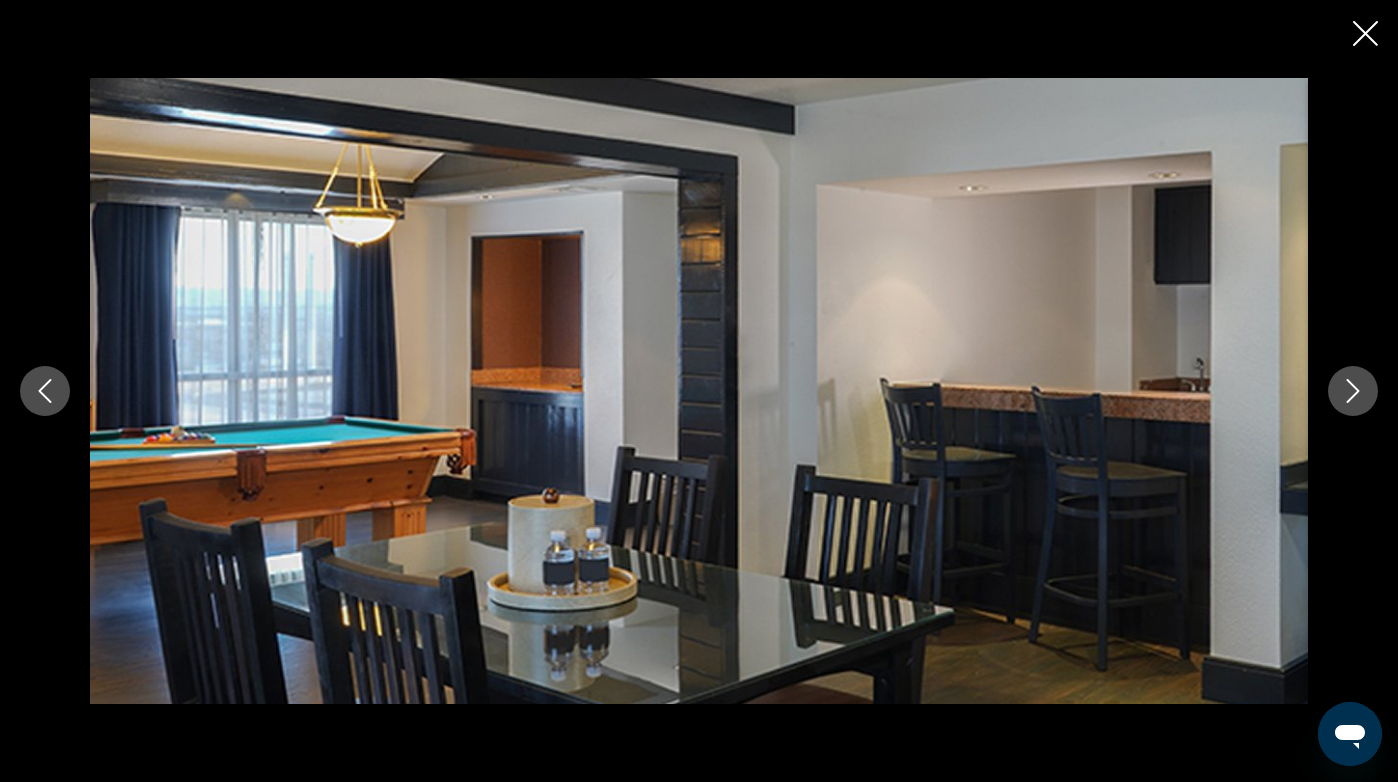 click 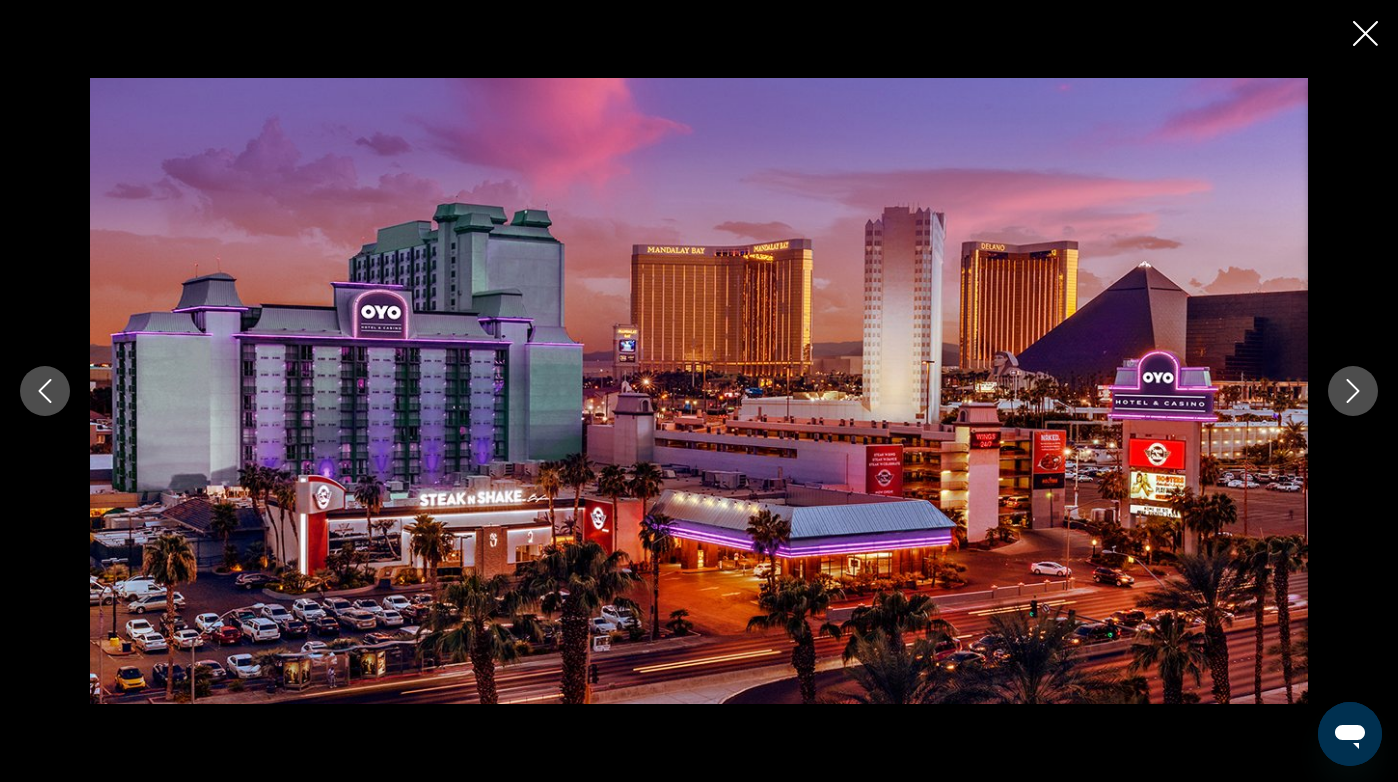 click 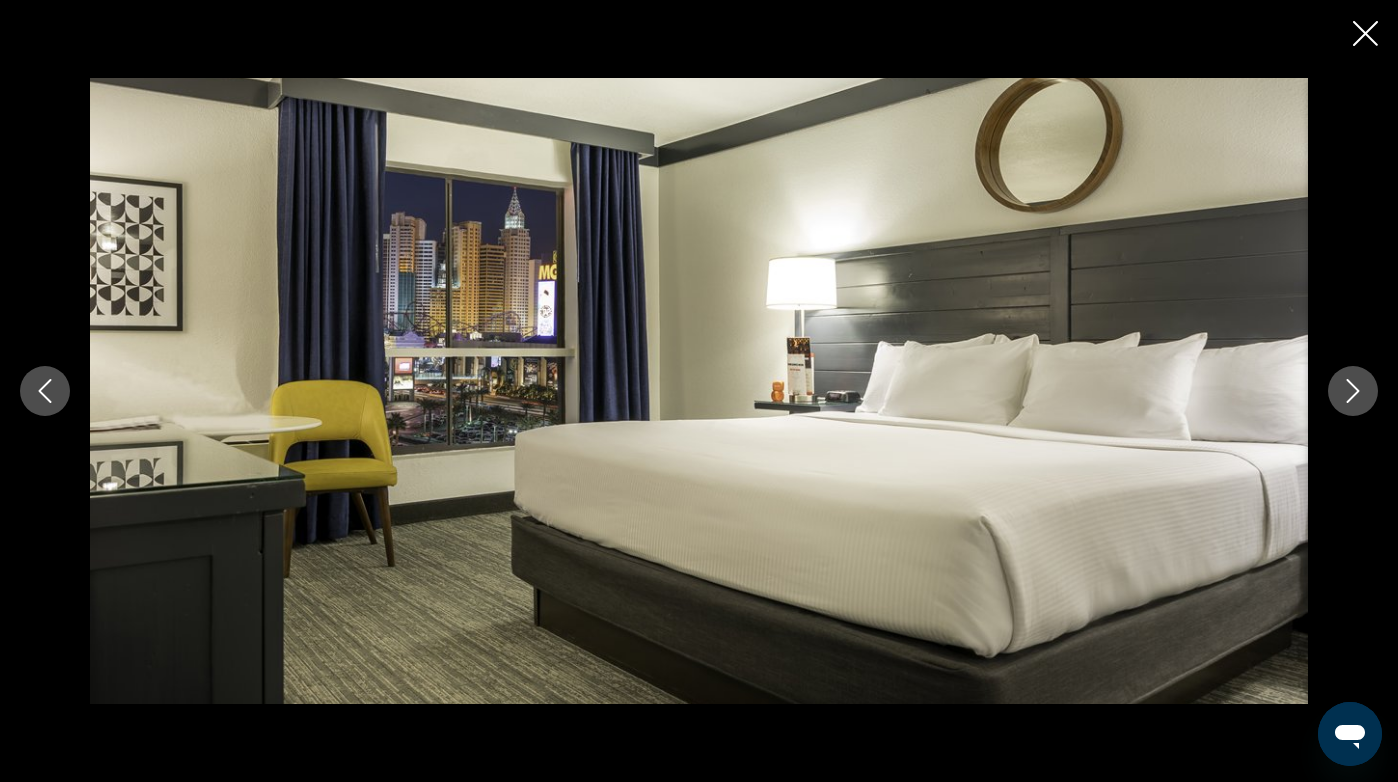 click 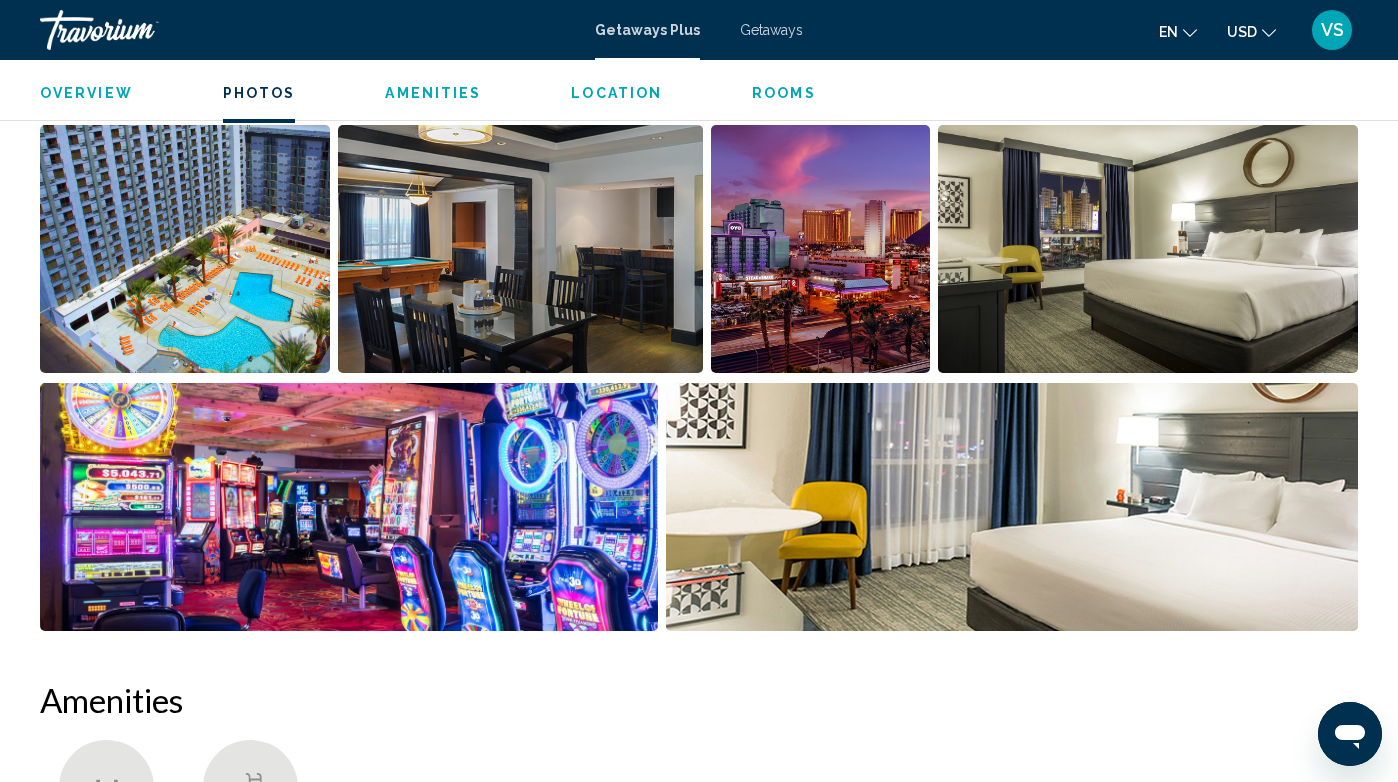 scroll, scrollTop: 738, scrollLeft: 0, axis: vertical 